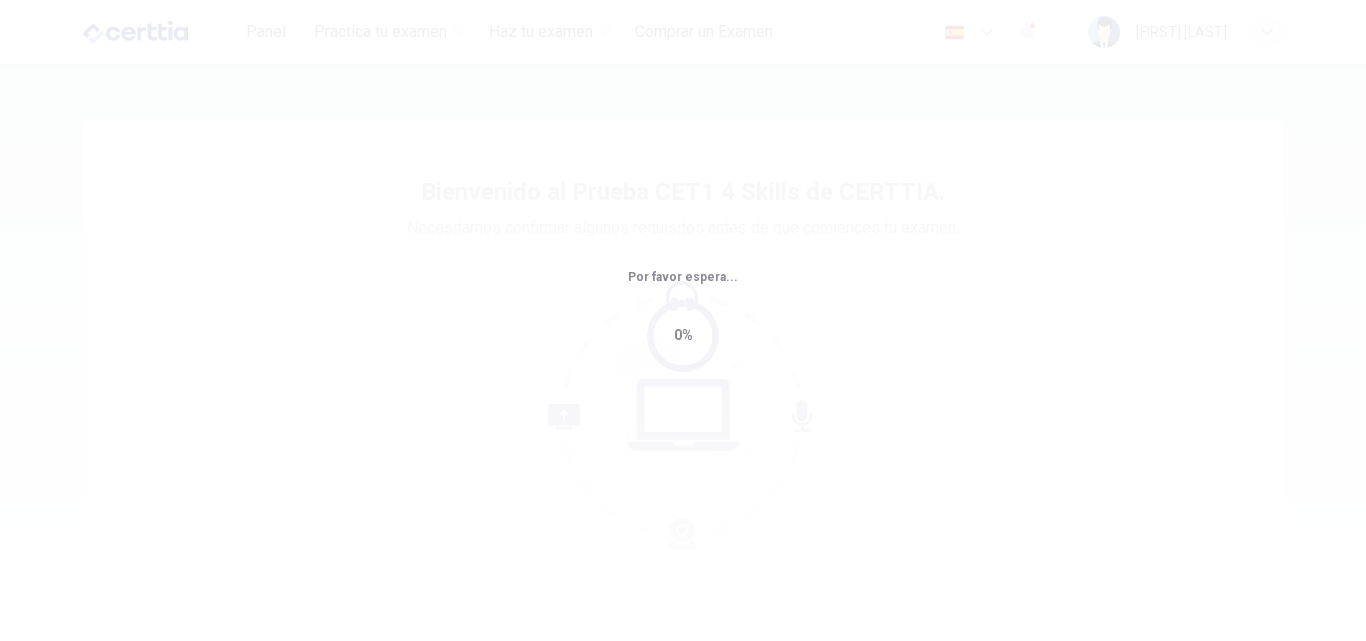 scroll, scrollTop: 0, scrollLeft: 0, axis: both 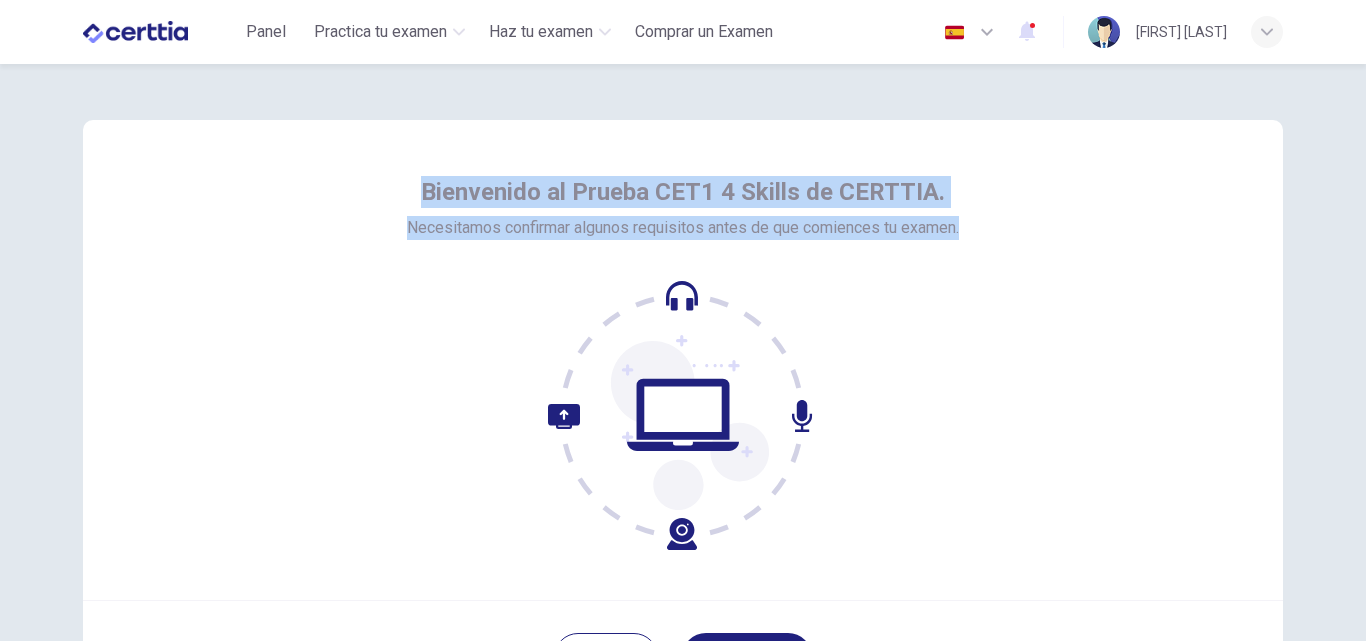 drag, startPoint x: 1365, startPoint y: 51, endPoint x: 1346, endPoint y: 149, distance: 99.824844 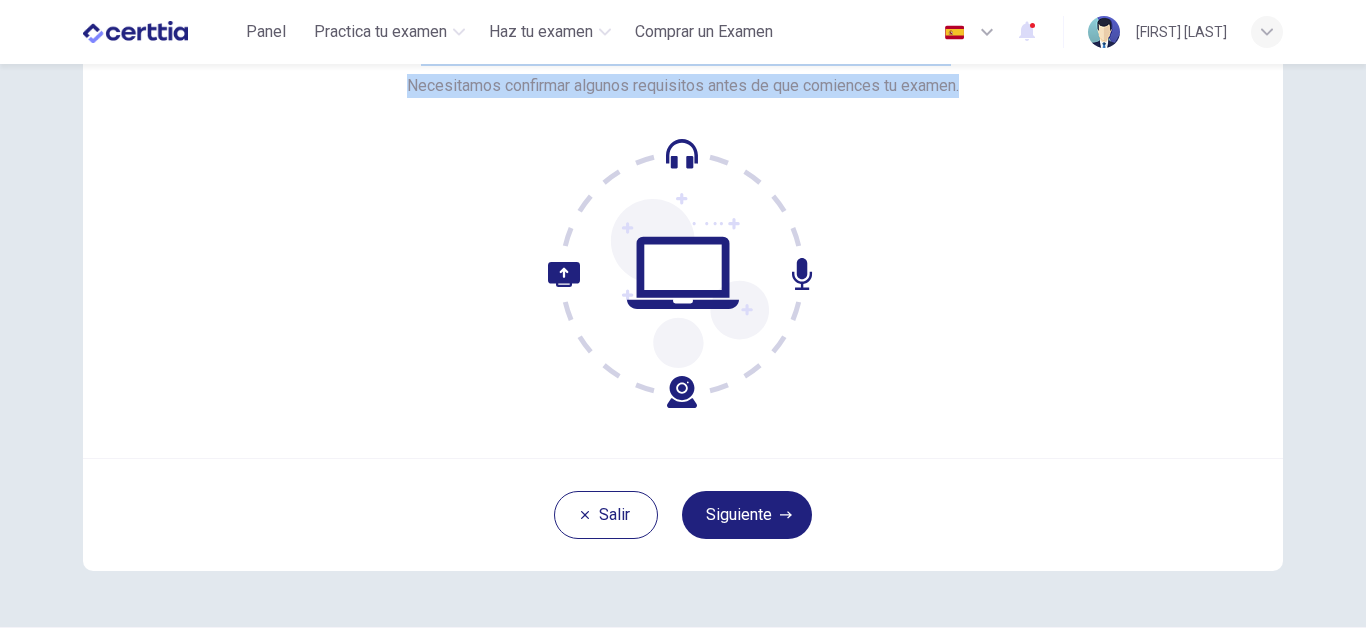 scroll, scrollTop: 146, scrollLeft: 0, axis: vertical 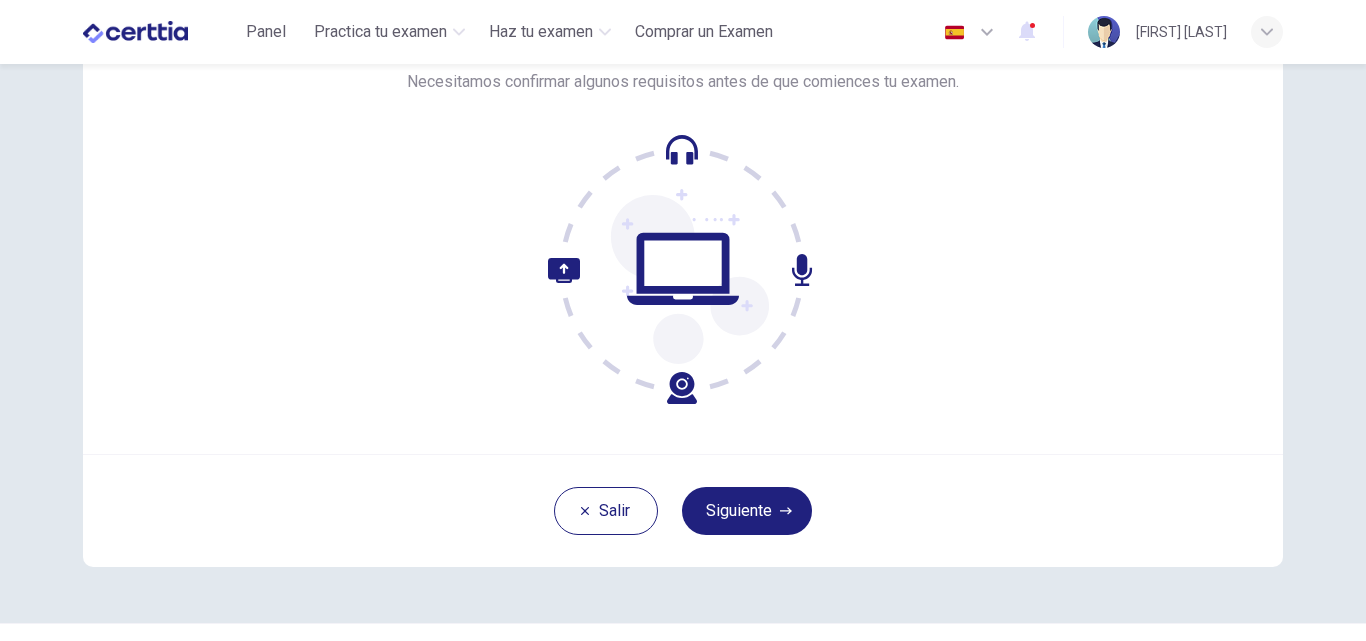 click at bounding box center (683, 269) 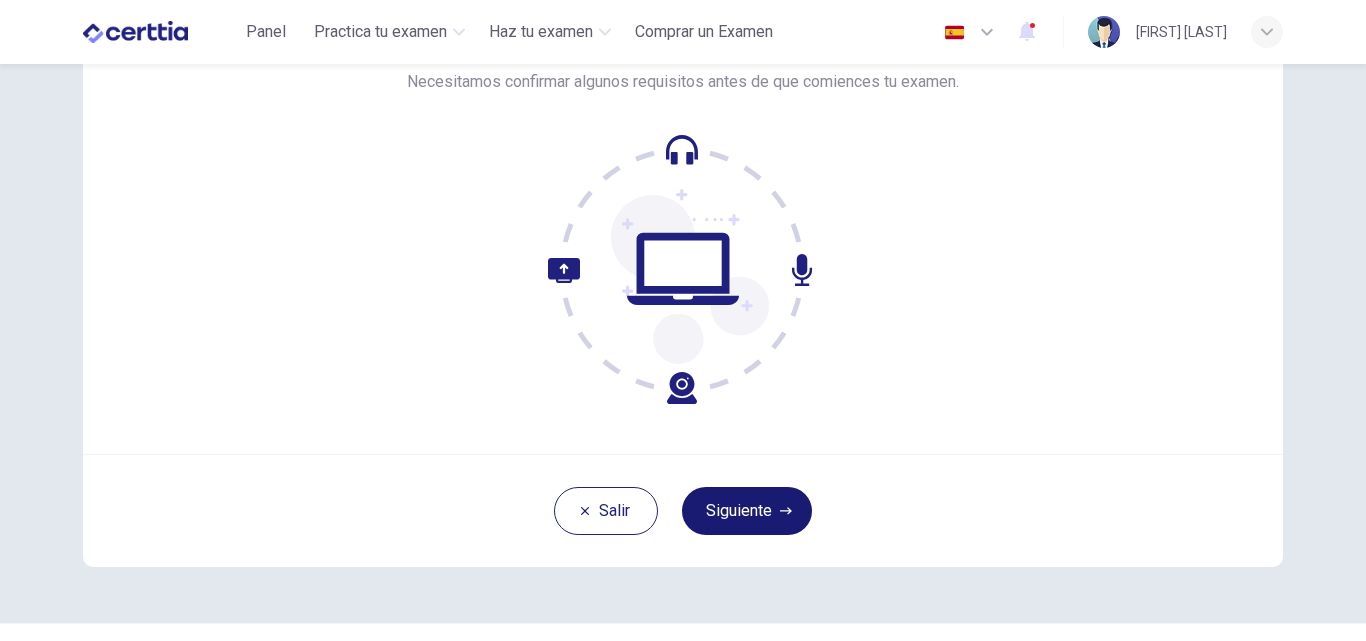click on "Siguiente" at bounding box center [747, 511] 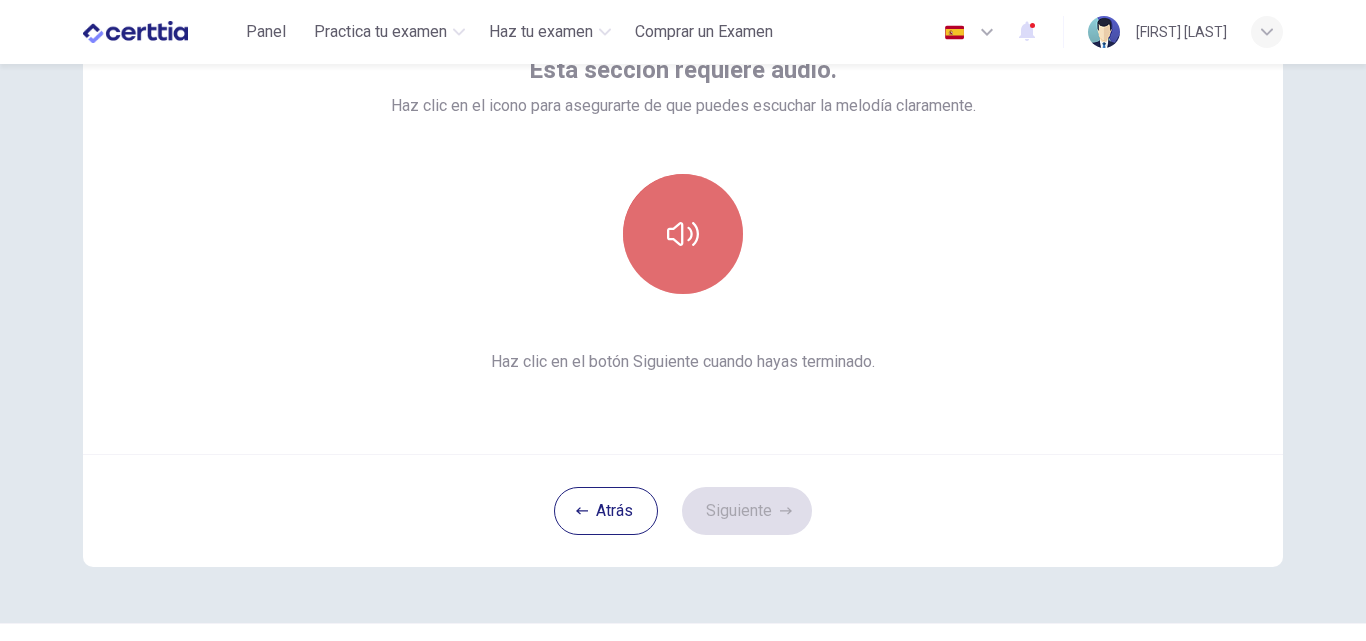 click at bounding box center (683, 234) 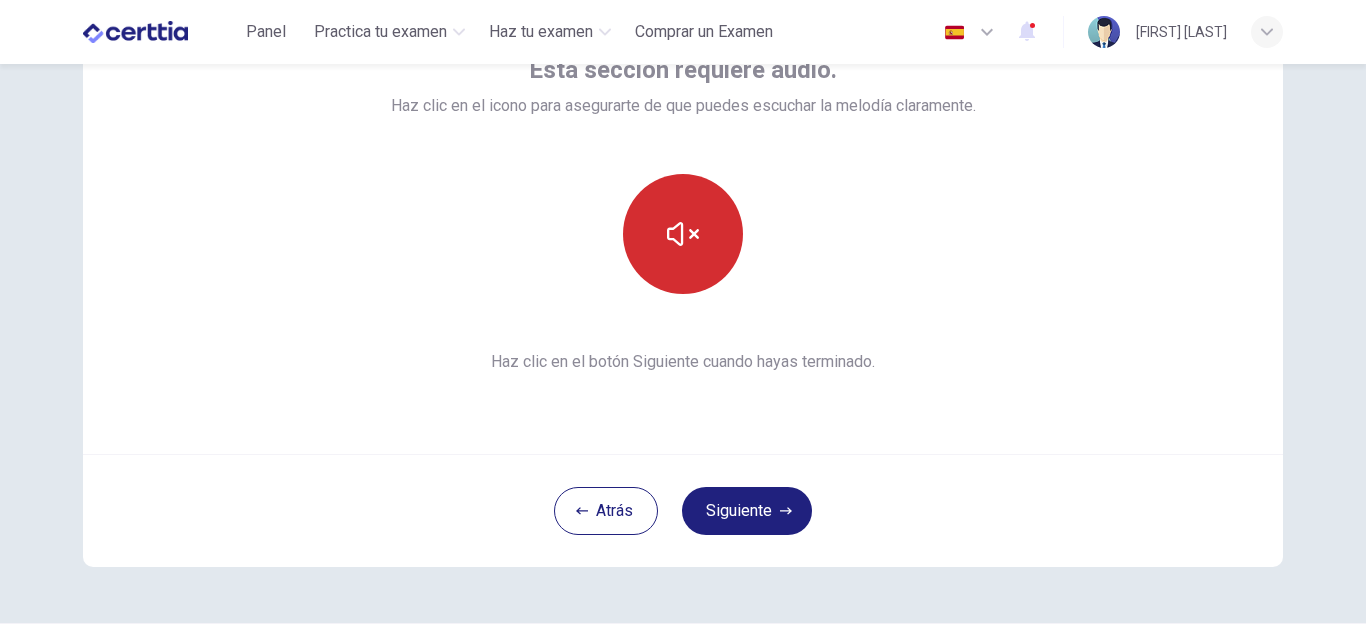 click at bounding box center (683, 234) 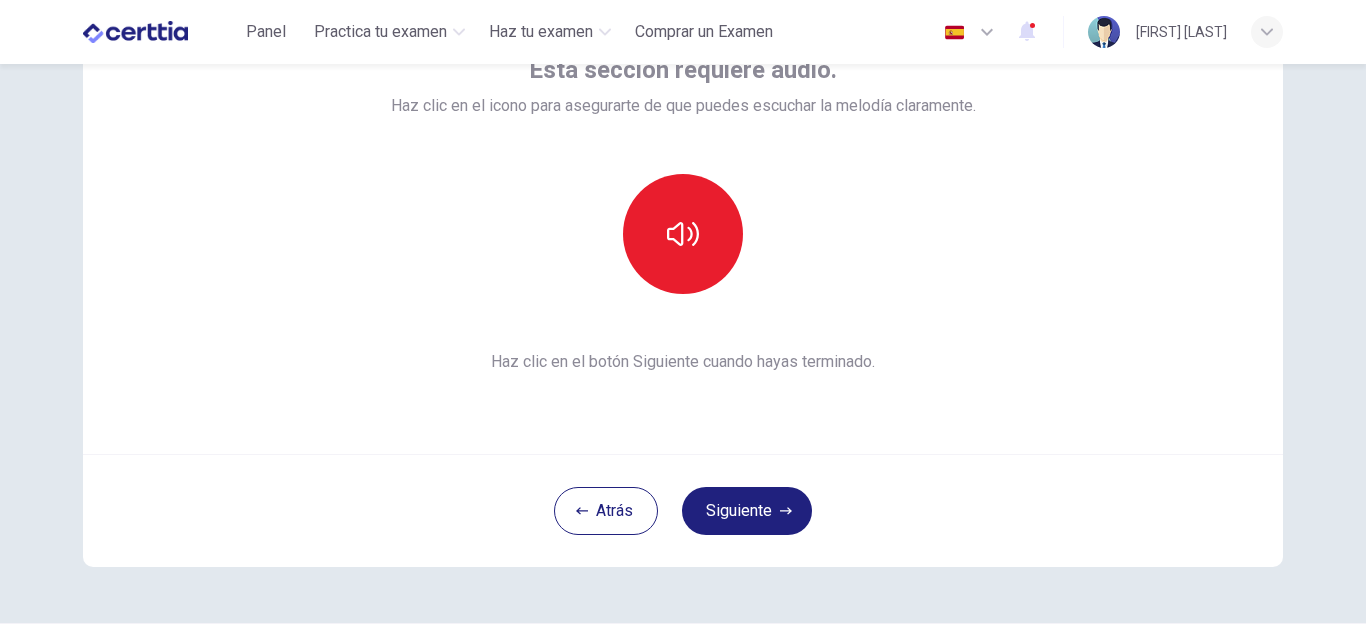 drag, startPoint x: 1110, startPoint y: 288, endPoint x: 995, endPoint y: 290, distance: 115.01739 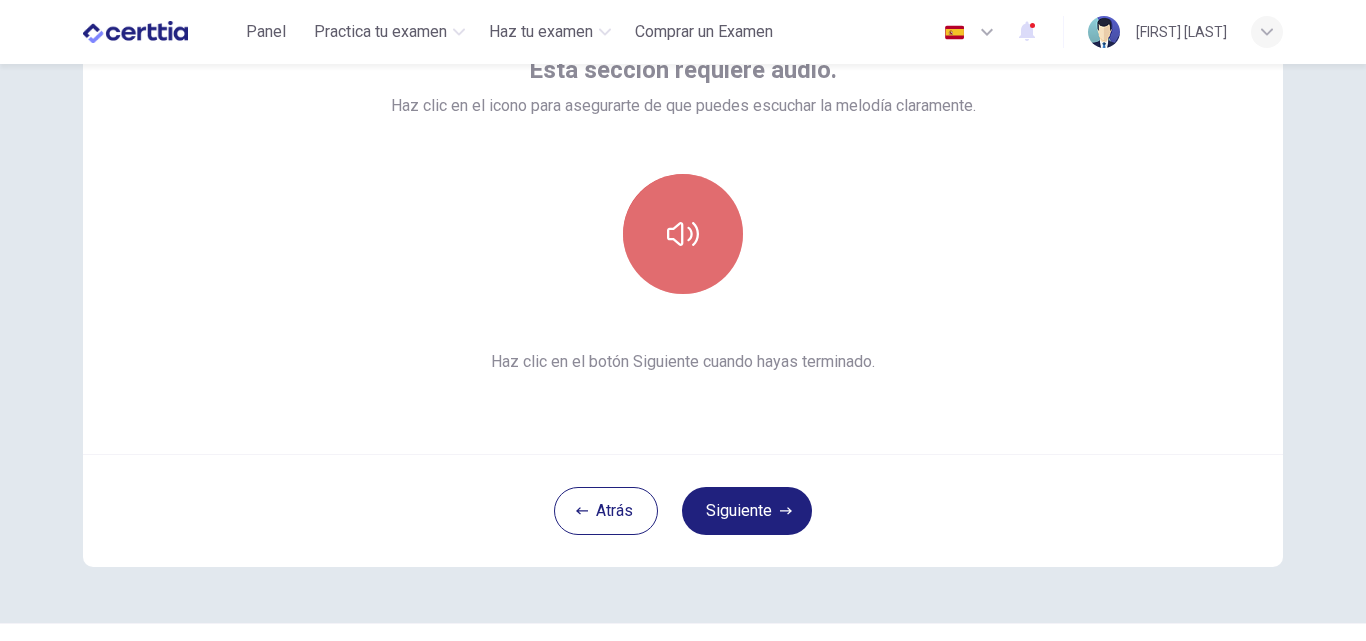click 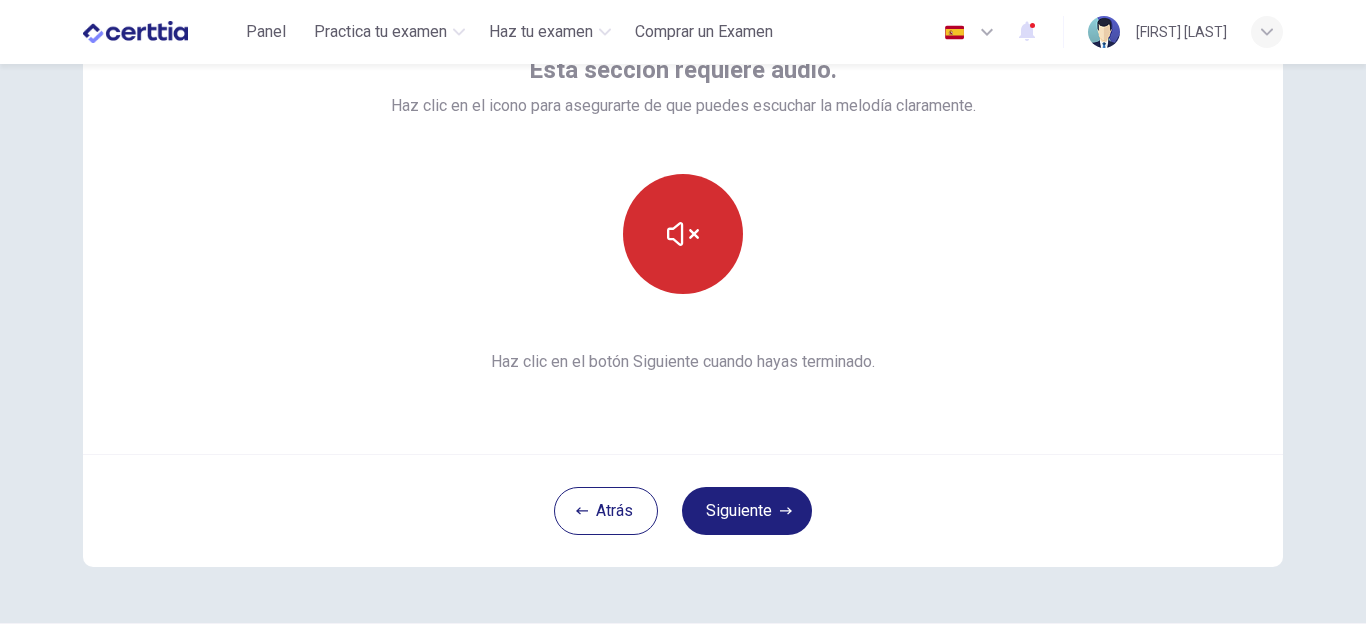 click 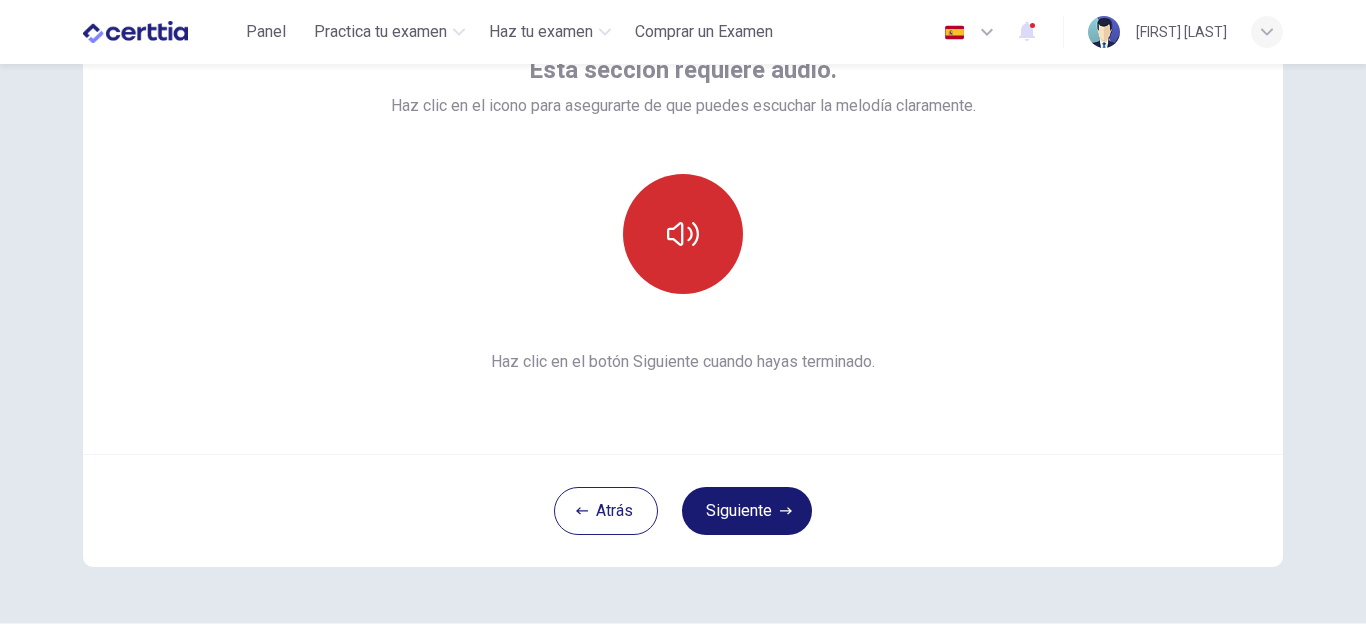 click on "Siguiente" at bounding box center [747, 511] 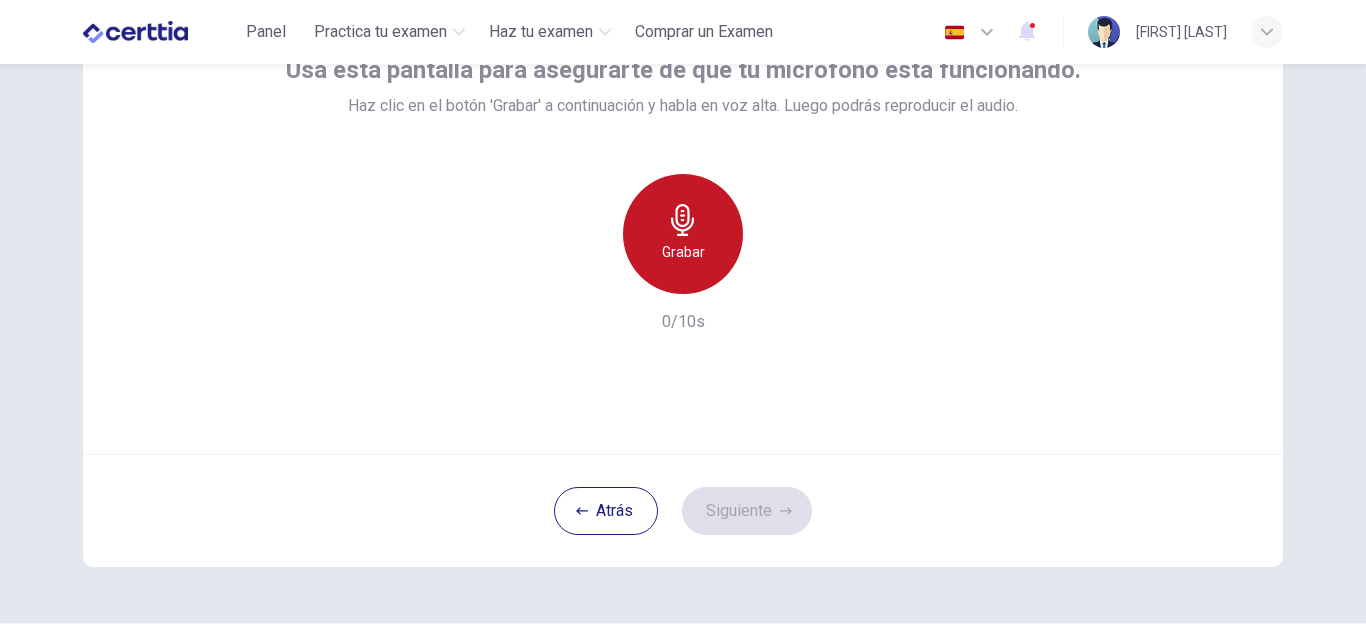 click on "Grabar" at bounding box center (683, 234) 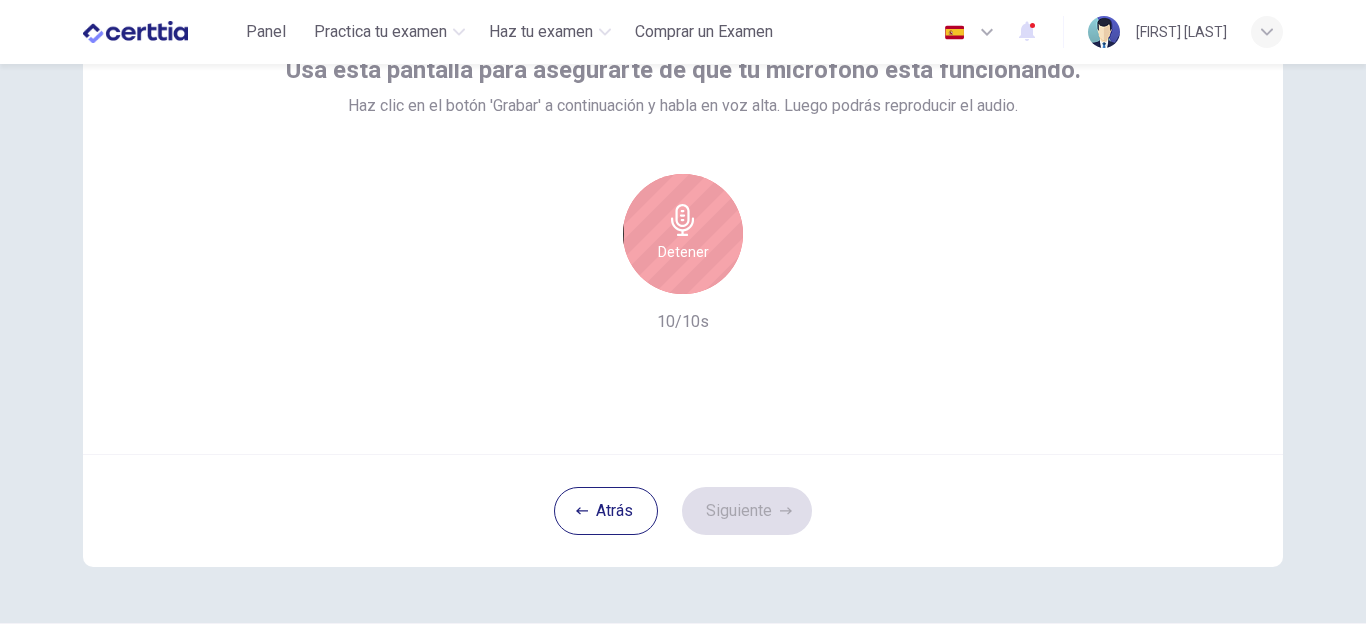 click on "Detener" at bounding box center (683, 234) 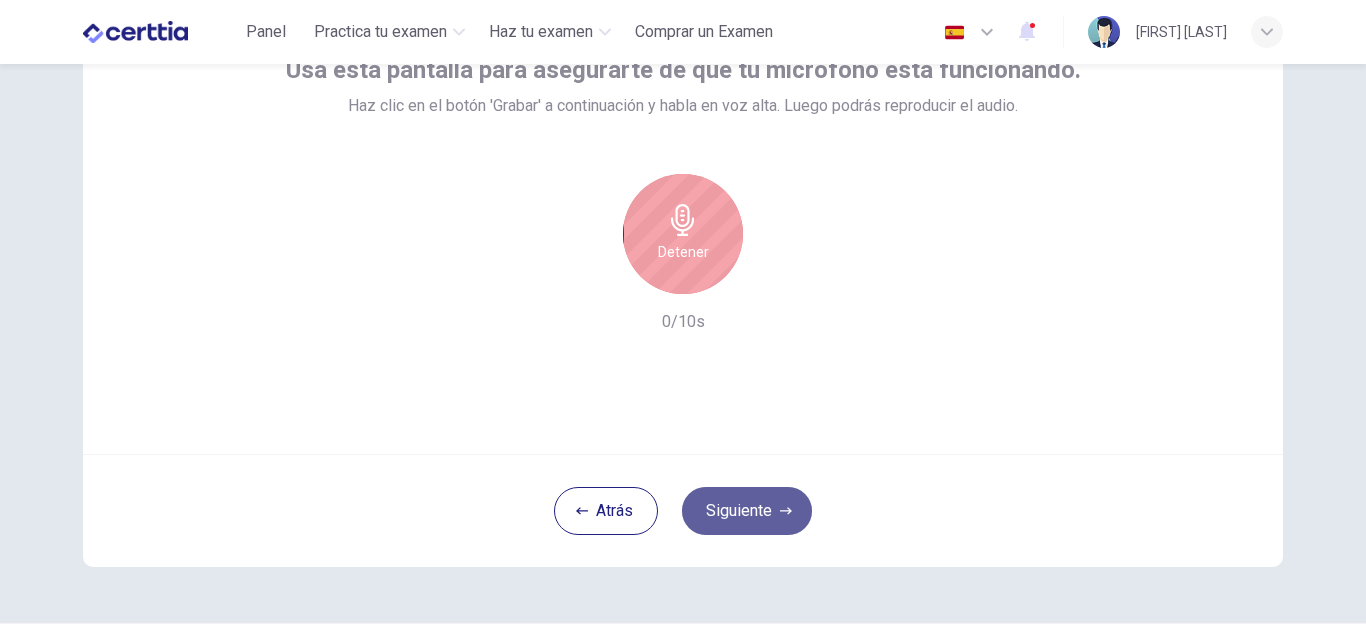 click on "Siguiente" at bounding box center [747, 511] 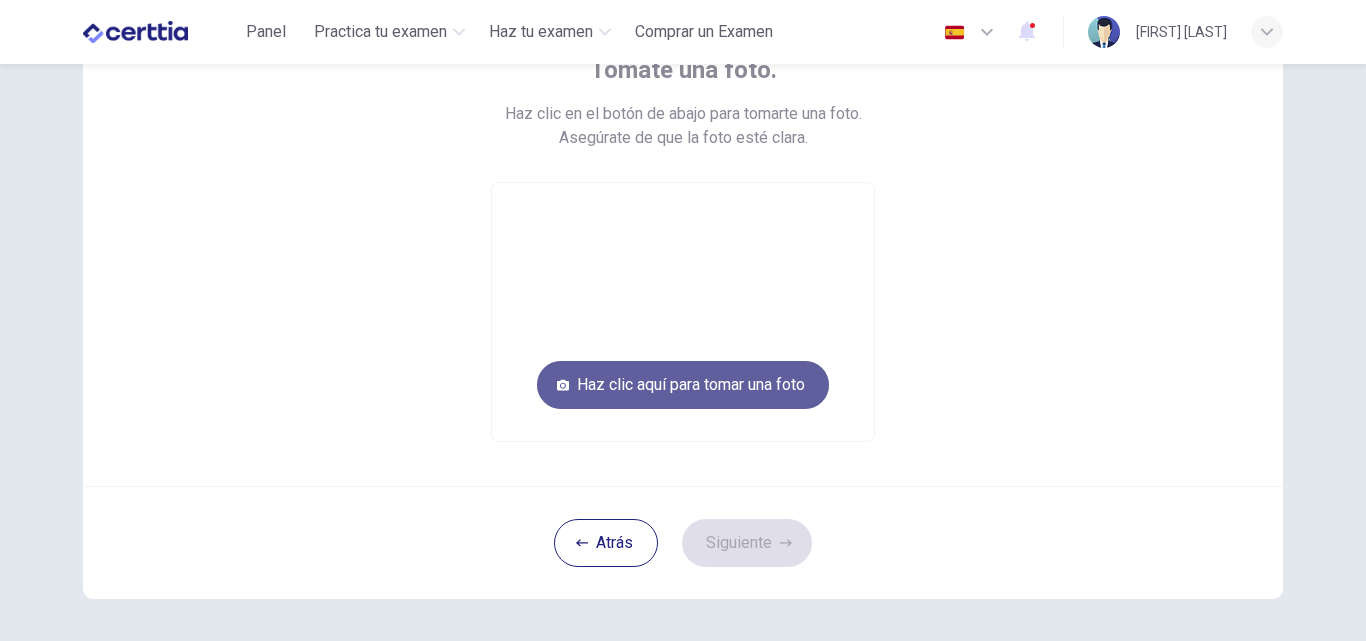 click on "Haz clic aquí para tomar una foto" at bounding box center (683, 385) 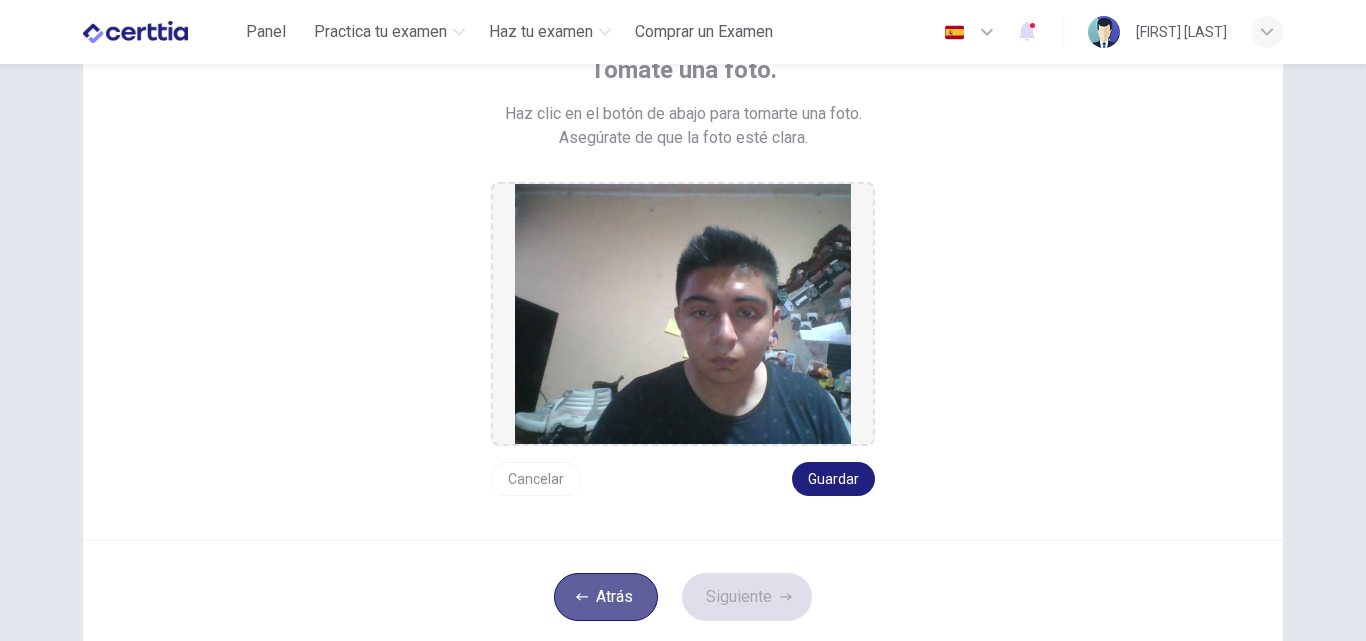 click on "Atrás" at bounding box center [606, 597] 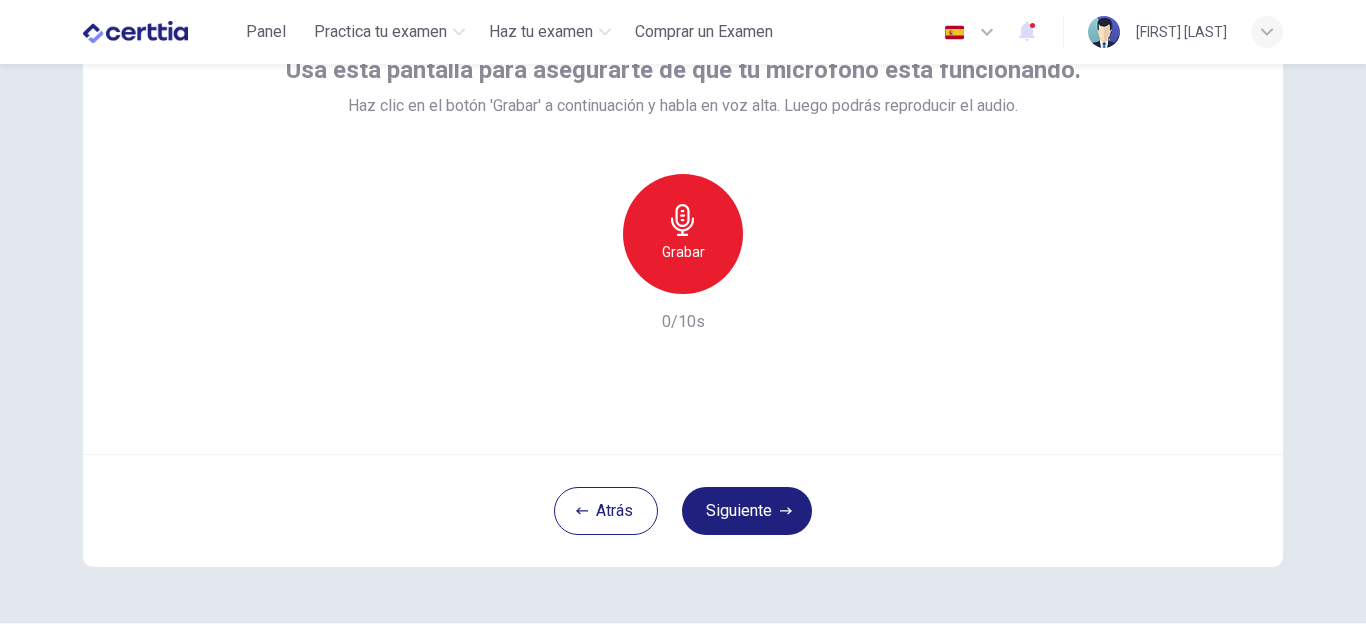 click on "Grabar" at bounding box center (683, 234) 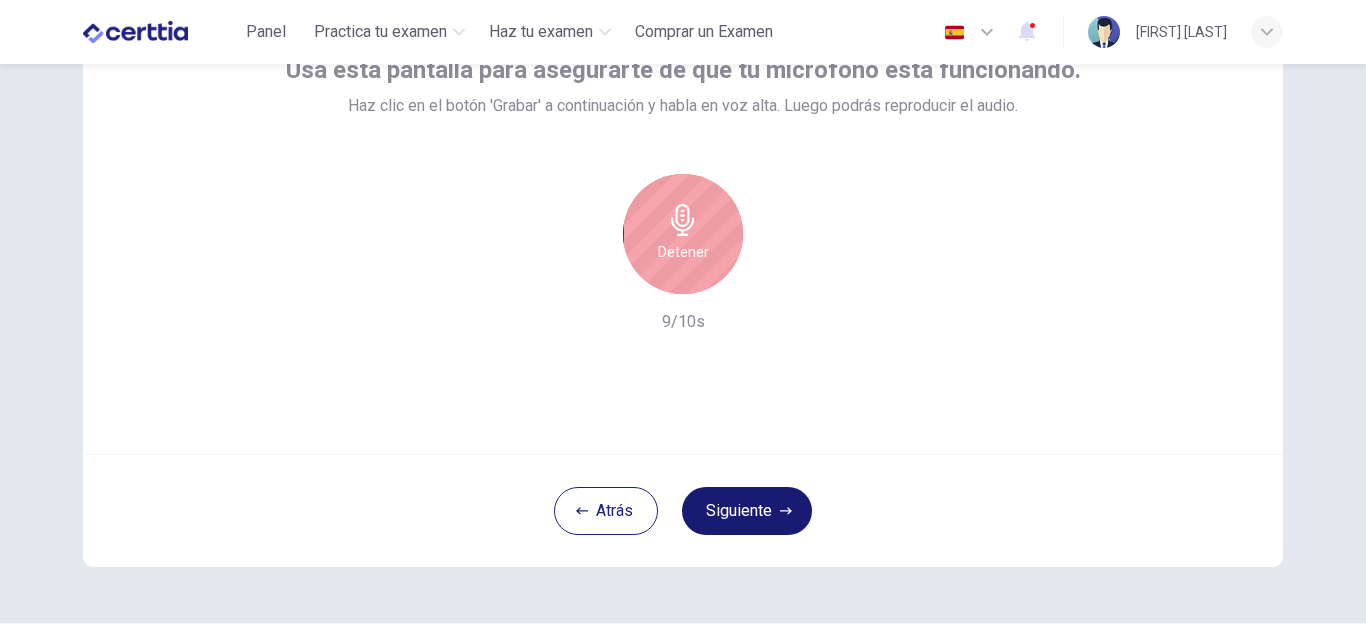click on "Siguiente" at bounding box center (747, 511) 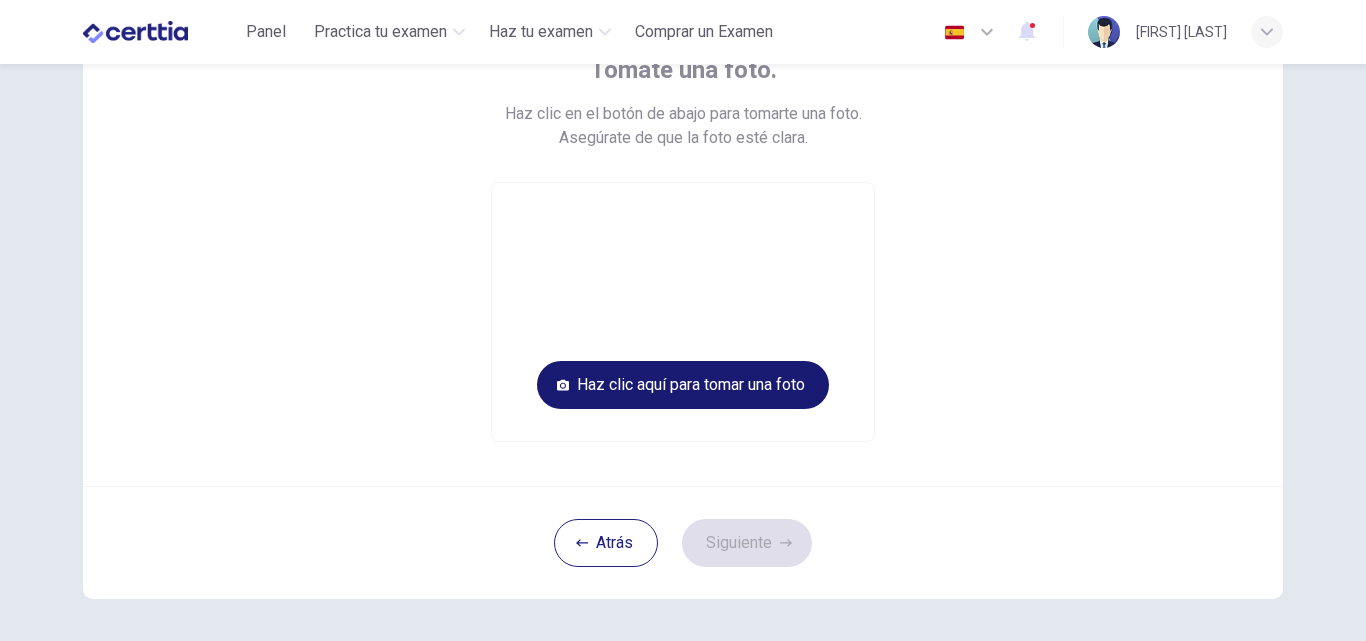 click on "Haz clic aquí para tomar una foto" at bounding box center [683, 385] 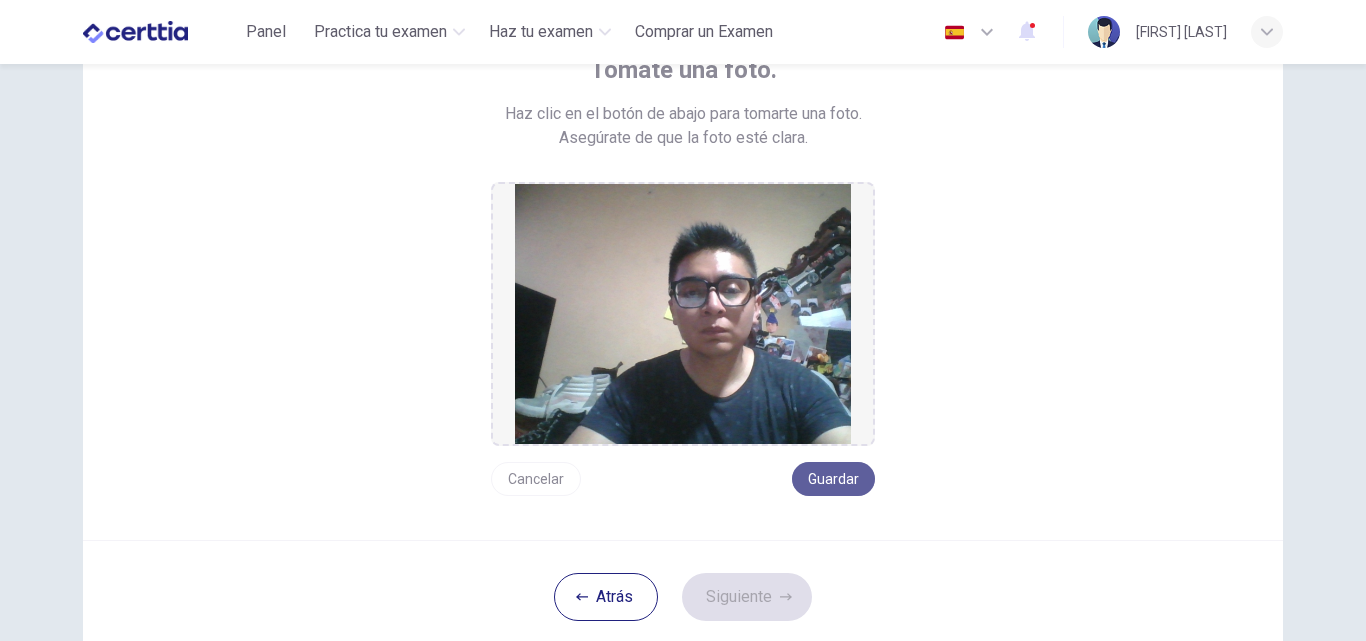click on "Guardar" at bounding box center (833, 479) 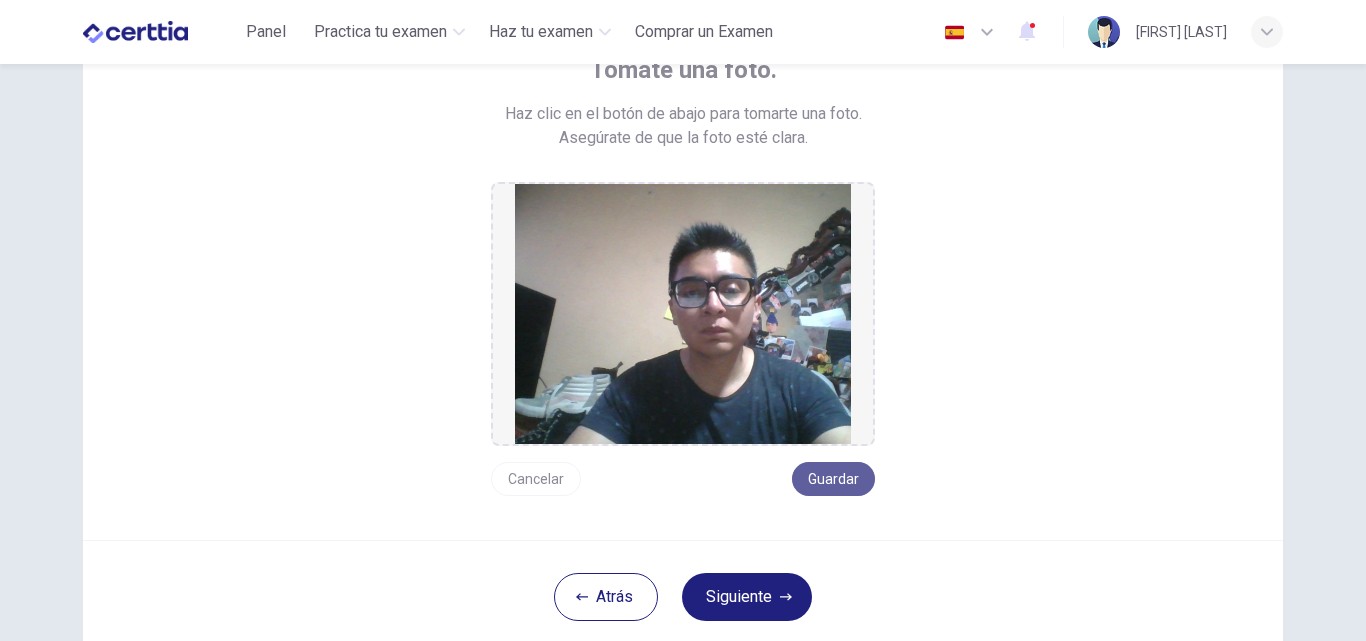click on "Guardar" at bounding box center [833, 479] 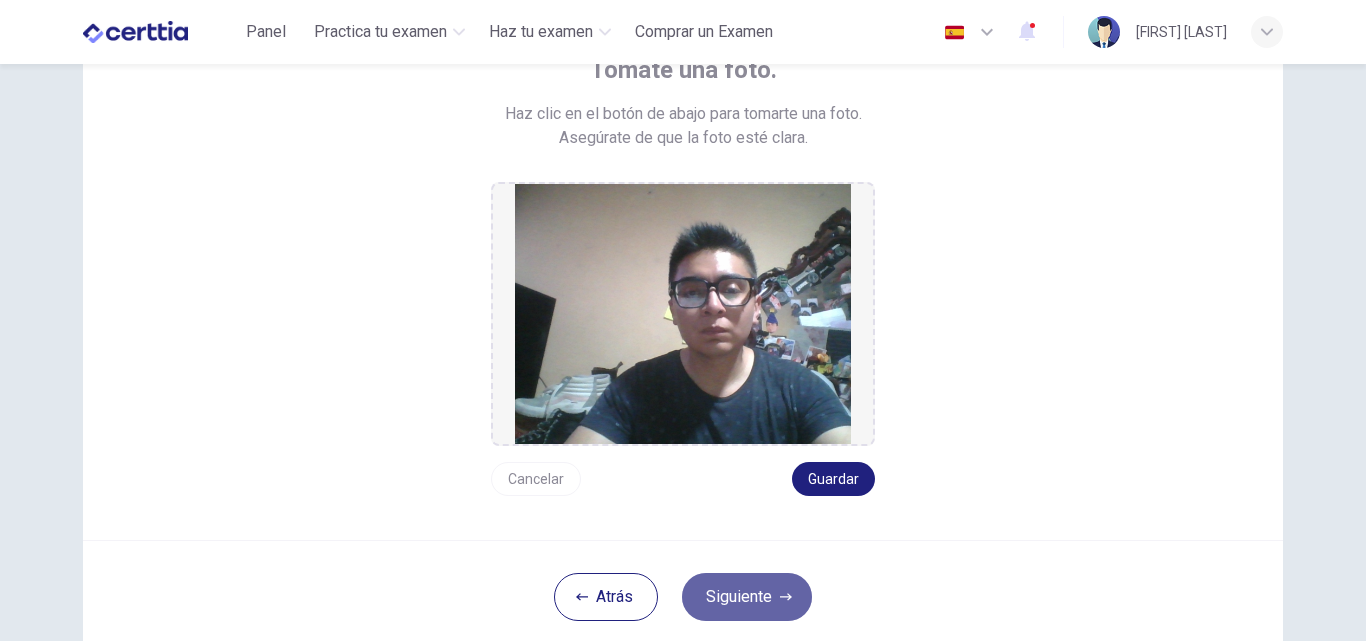 click on "Siguiente" at bounding box center (747, 597) 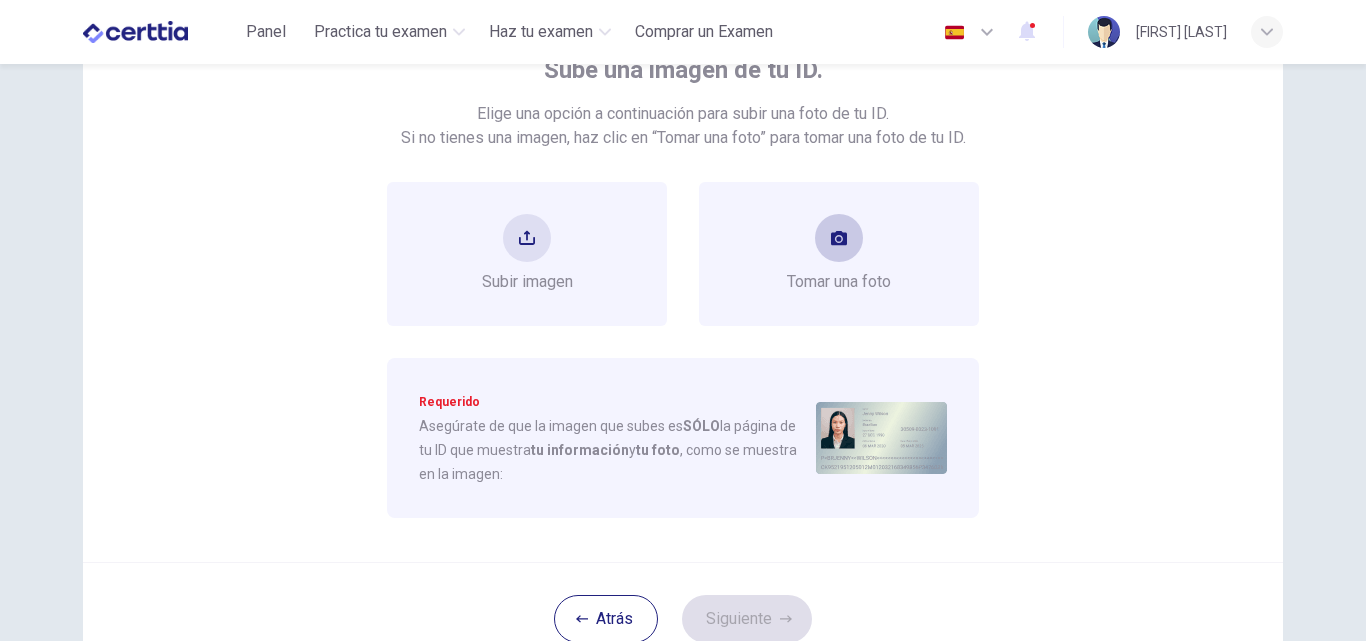 click on "Tomar una foto" at bounding box center (839, 282) 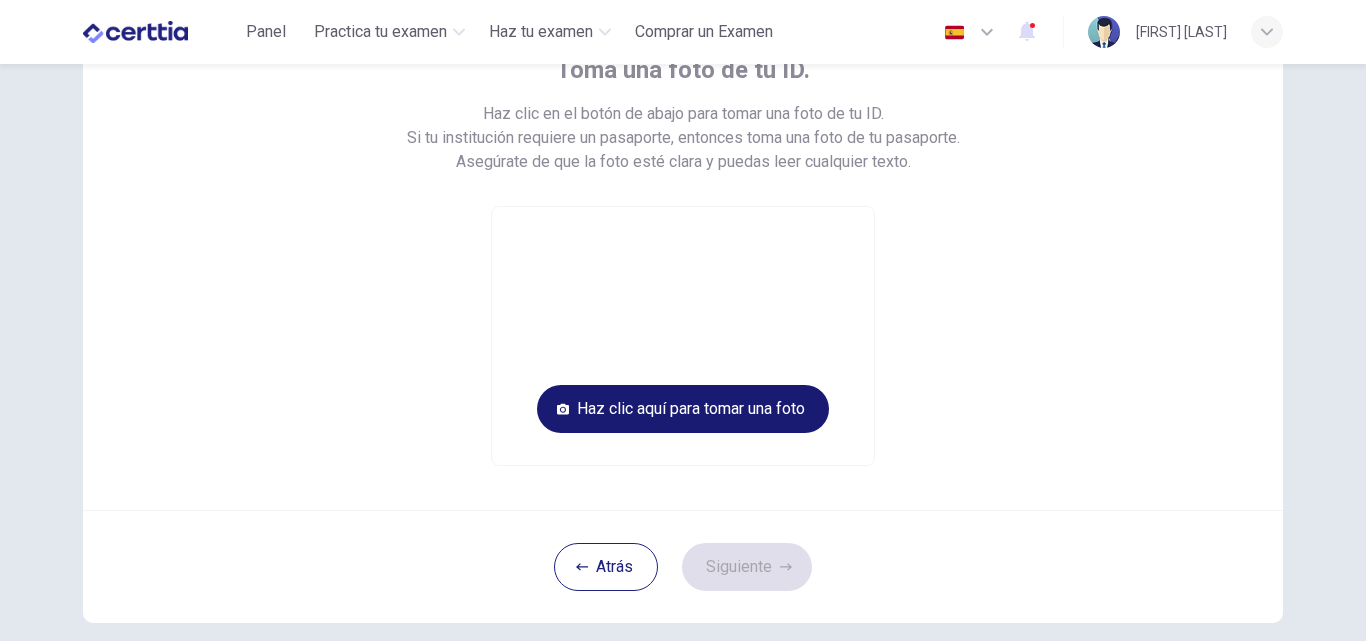 click on "Haz clic aquí para tomar una foto" at bounding box center [683, 409] 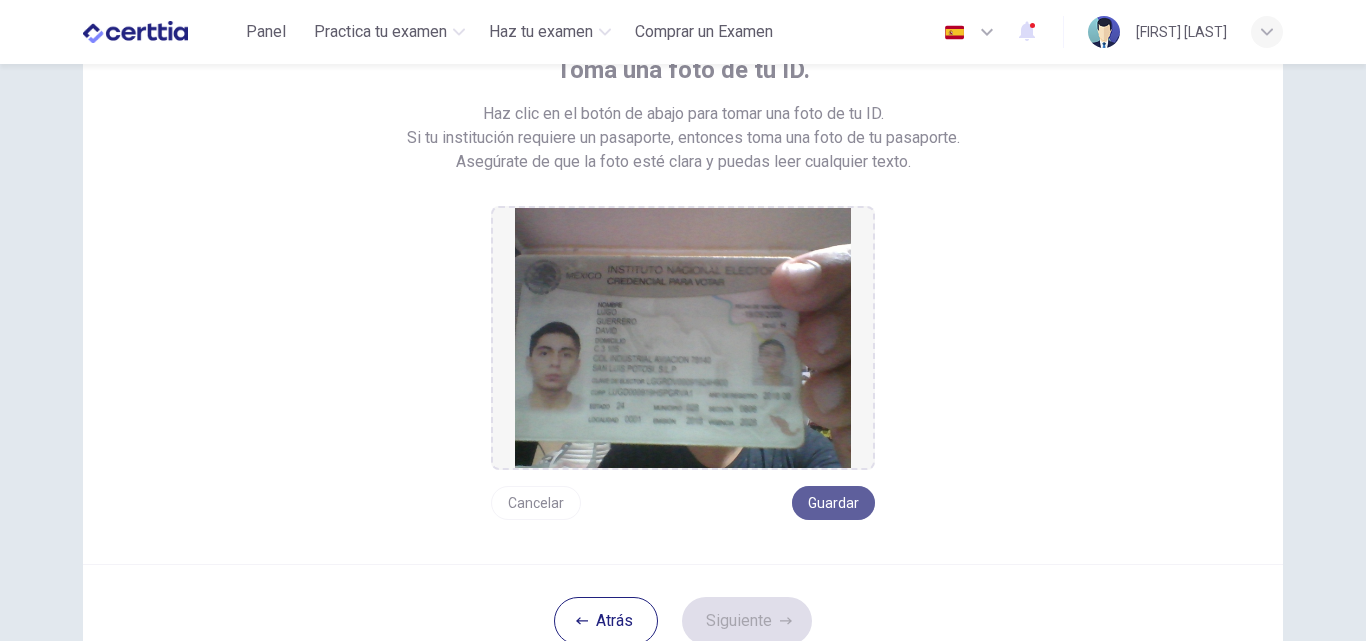 click on "Guardar" at bounding box center (833, 503) 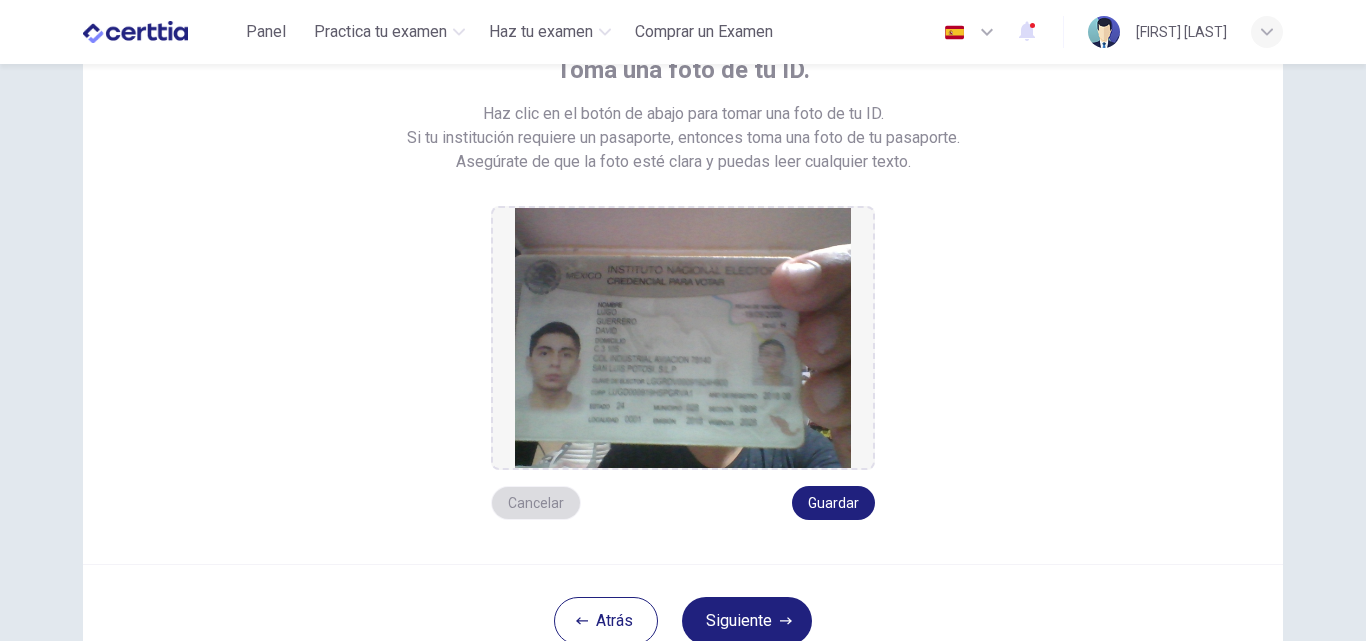 click on "Cancelar" at bounding box center (536, 503) 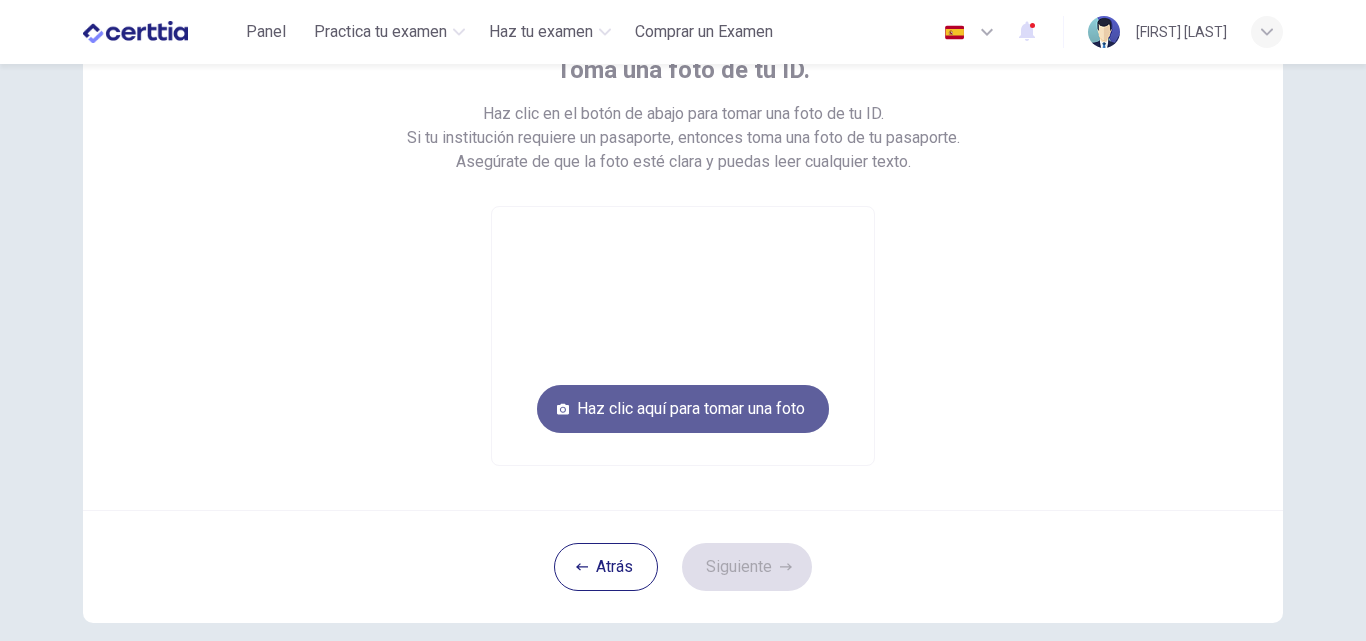 click on "Haz clic aquí para tomar una foto" at bounding box center [683, 409] 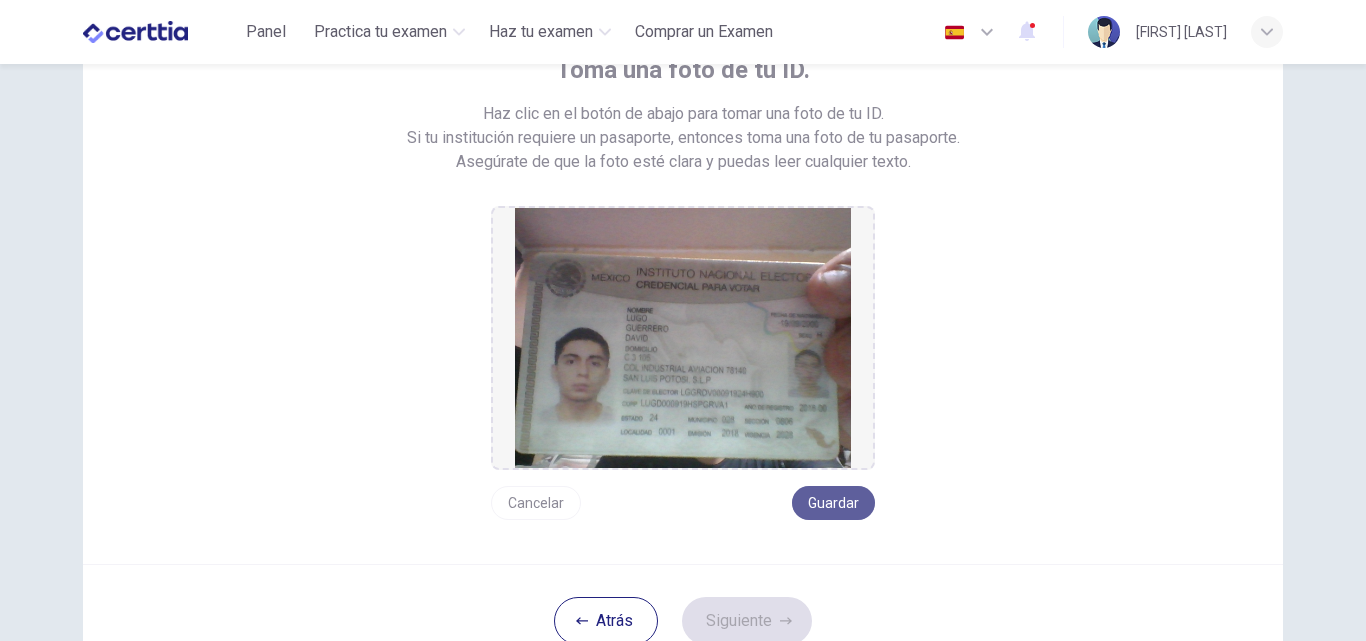 click on "Guardar" at bounding box center (833, 503) 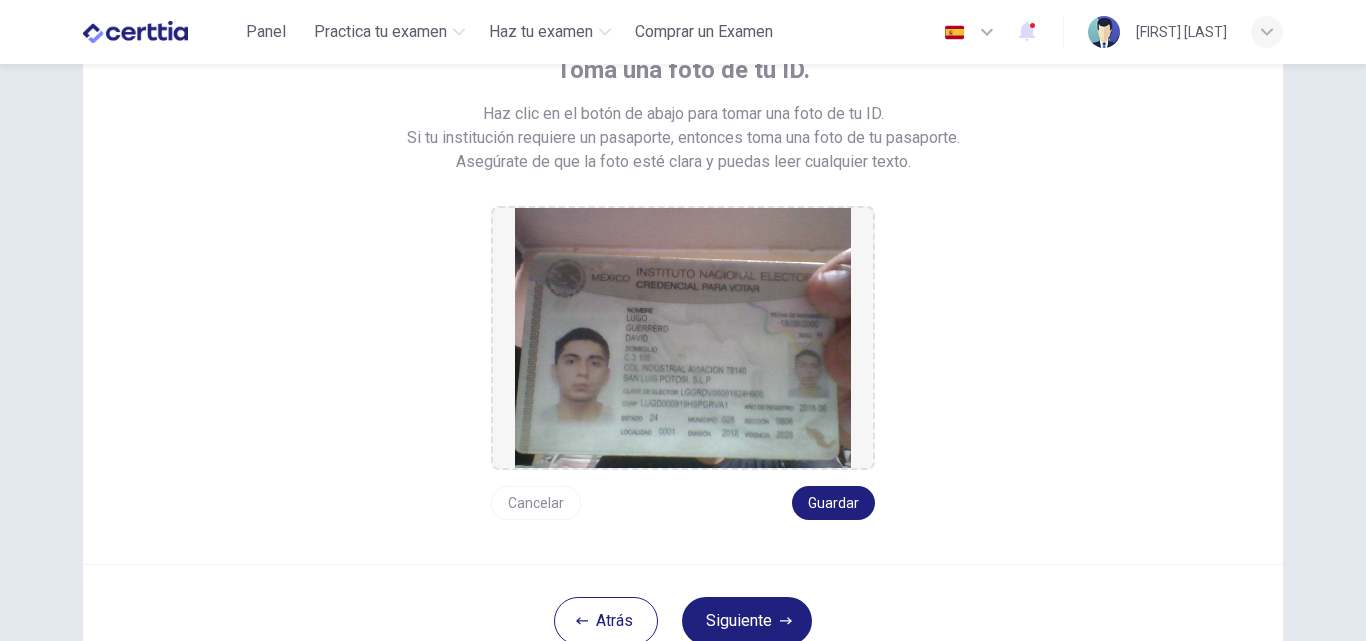 click on "Siguiente" at bounding box center (747, 621) 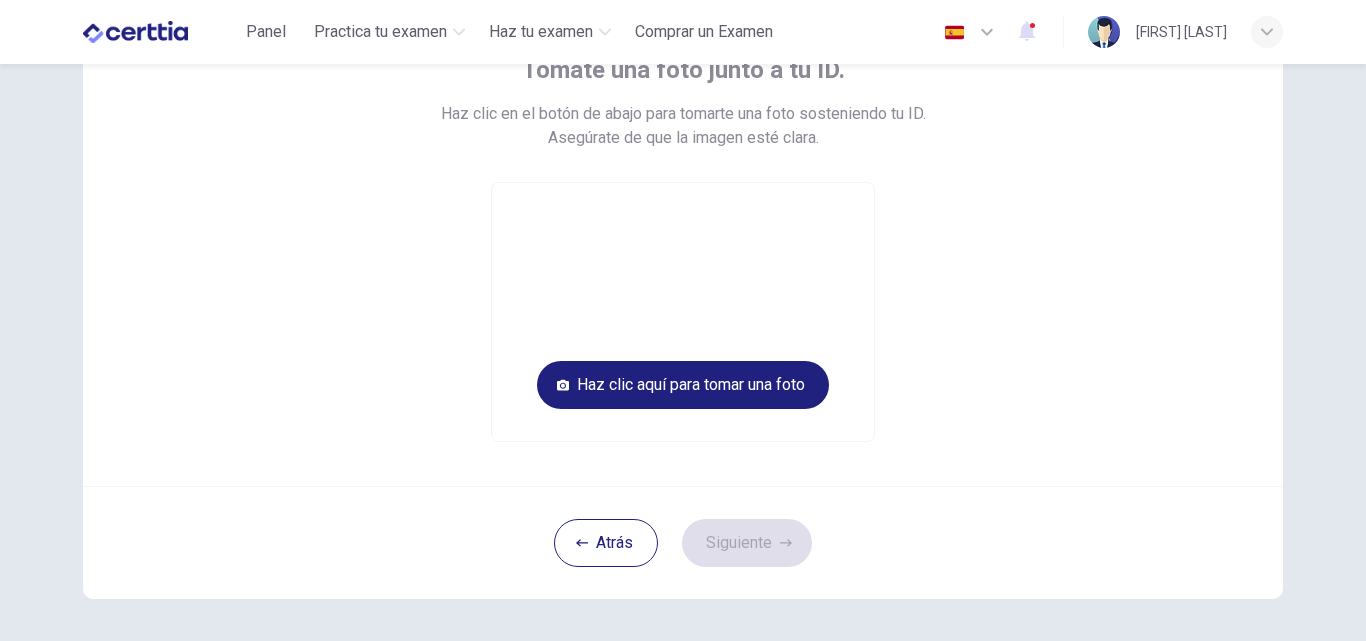 click at bounding box center (683, 312) 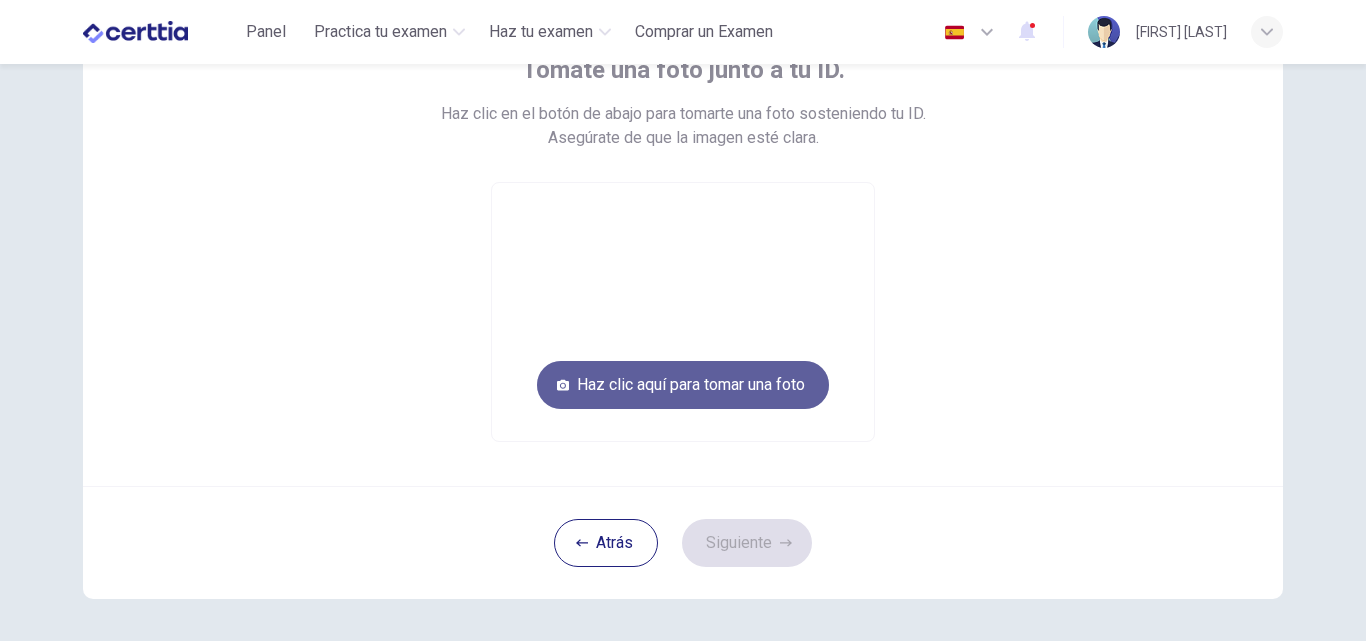 click on "Haz clic aquí para tomar una foto" at bounding box center (683, 385) 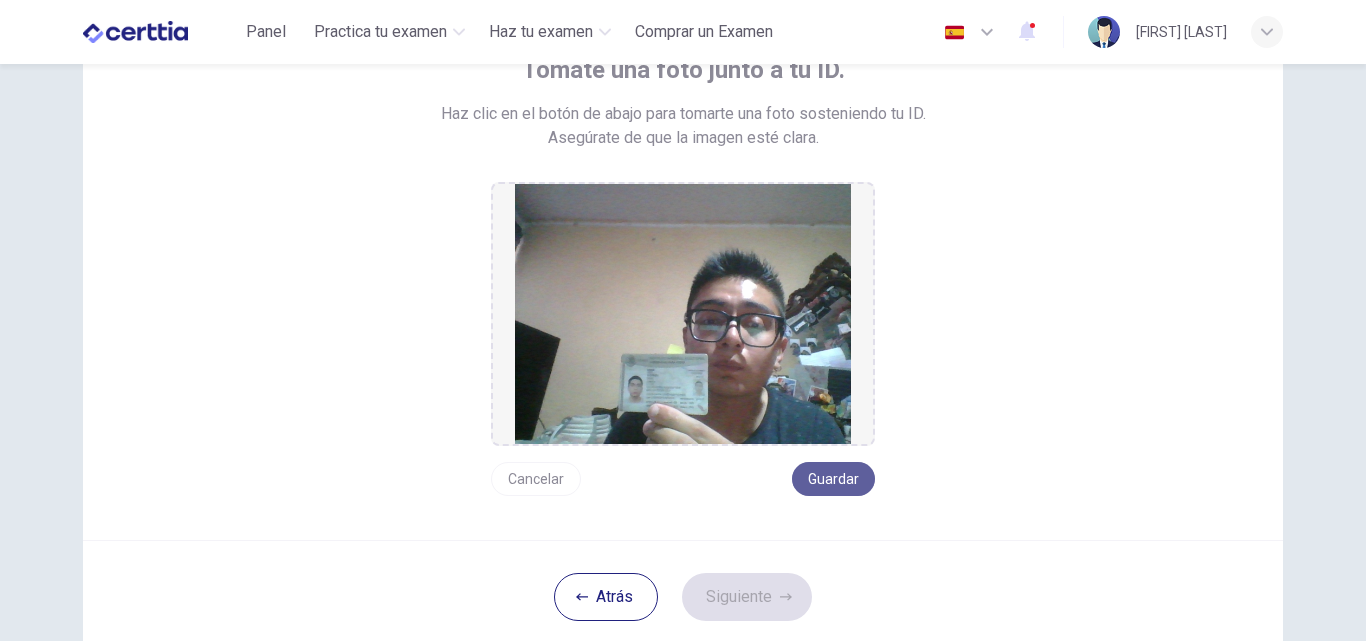 drag, startPoint x: 823, startPoint y: 478, endPoint x: 796, endPoint y: 469, distance: 28.460499 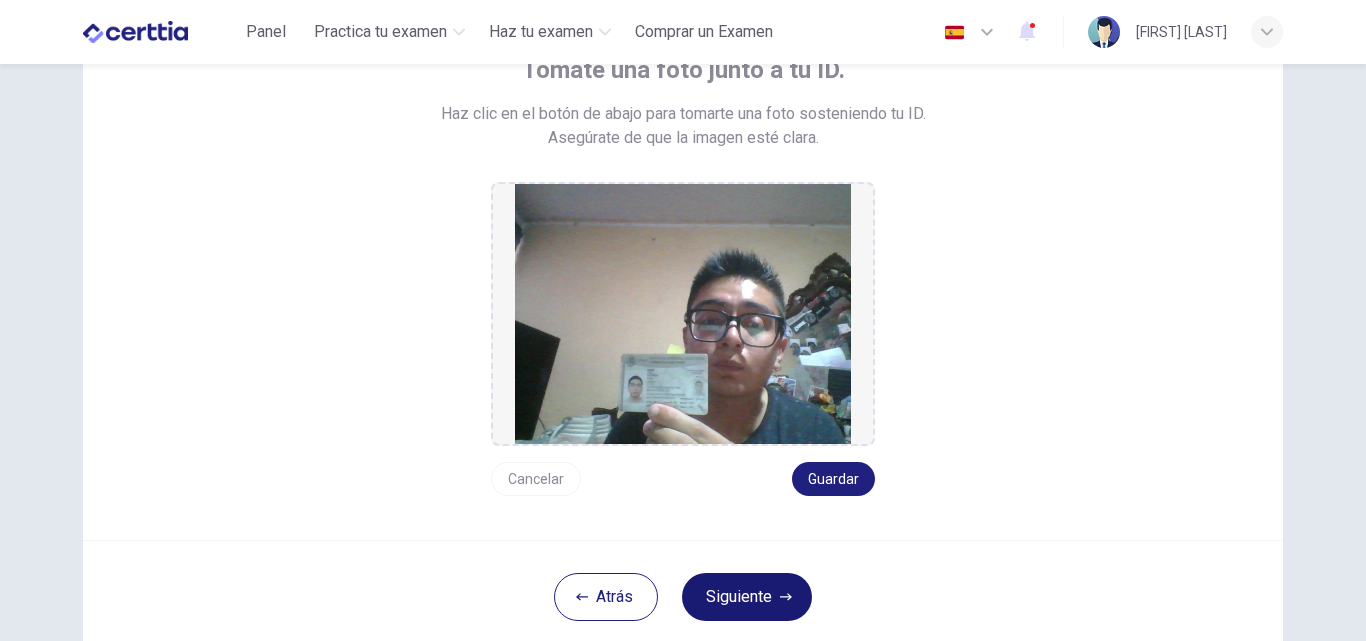 click on "Siguiente" at bounding box center [747, 597] 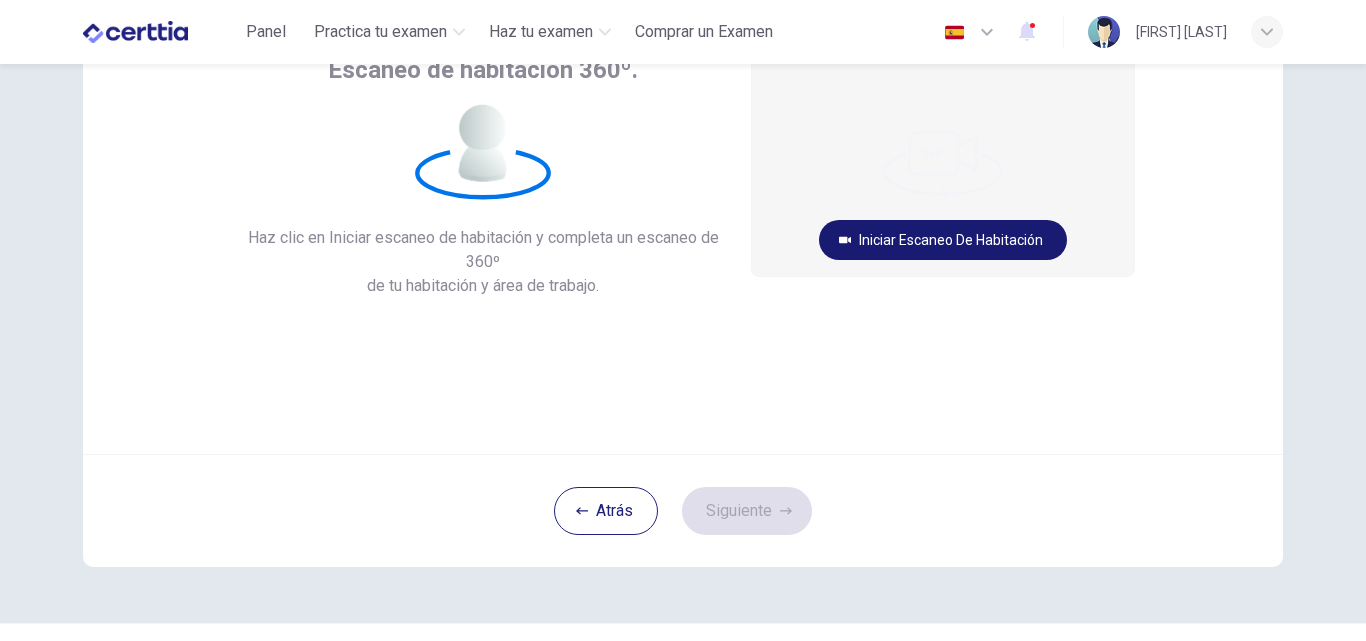click on "Iniciar escaneo de habitación" at bounding box center [943, 240] 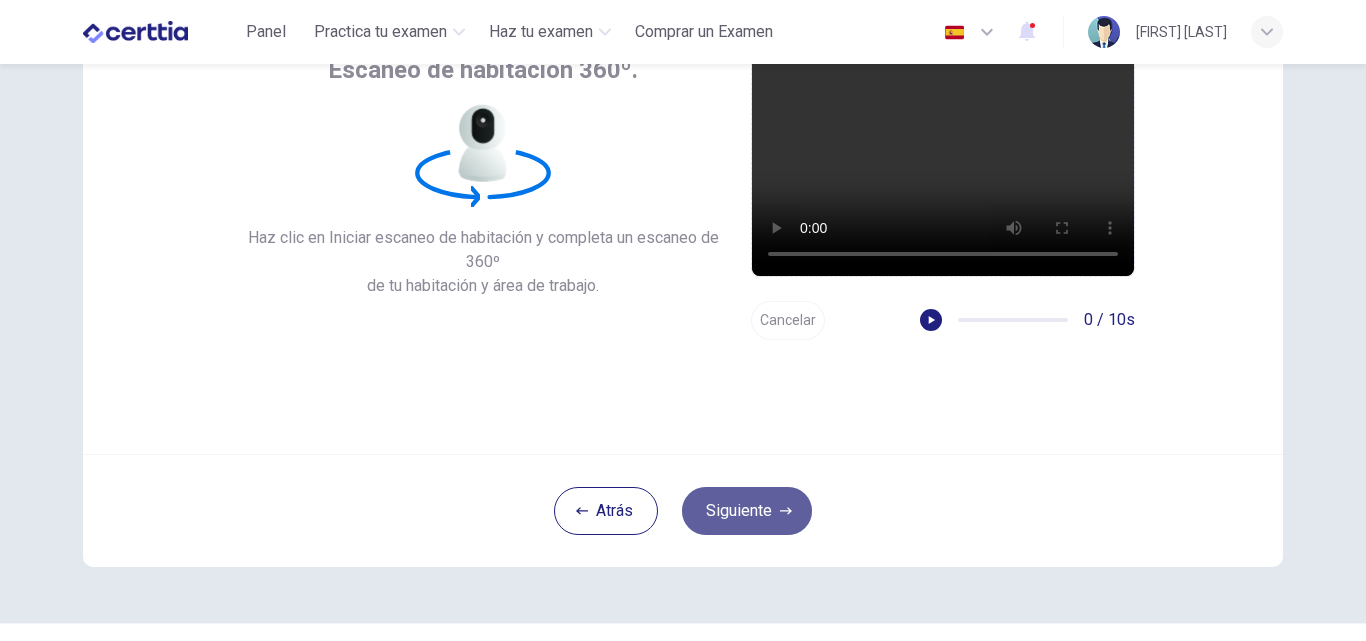 click on "Siguiente" at bounding box center (747, 511) 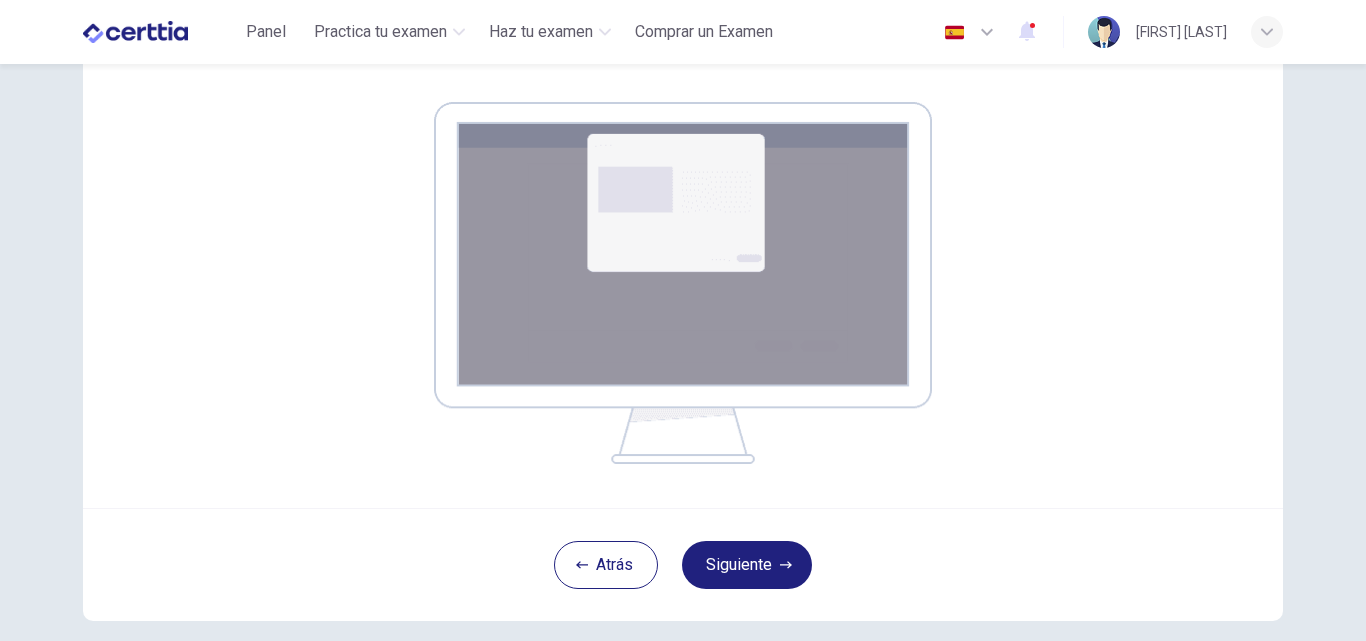 scroll, scrollTop: 320, scrollLeft: 0, axis: vertical 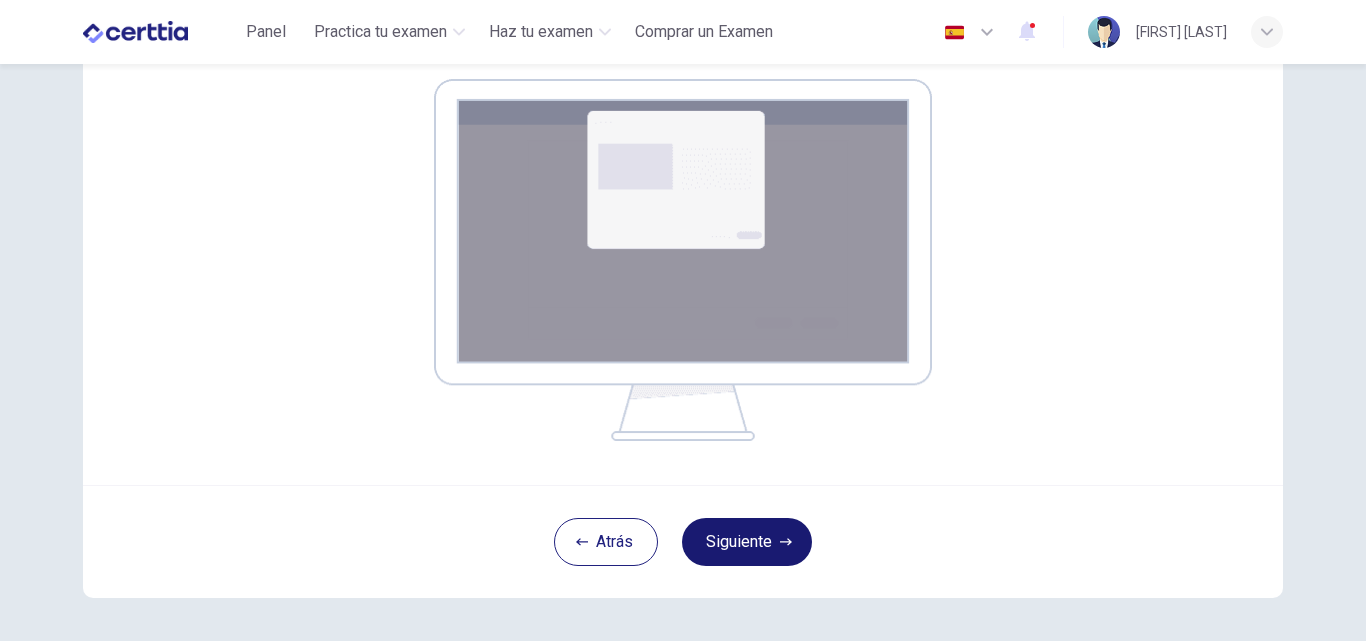 click 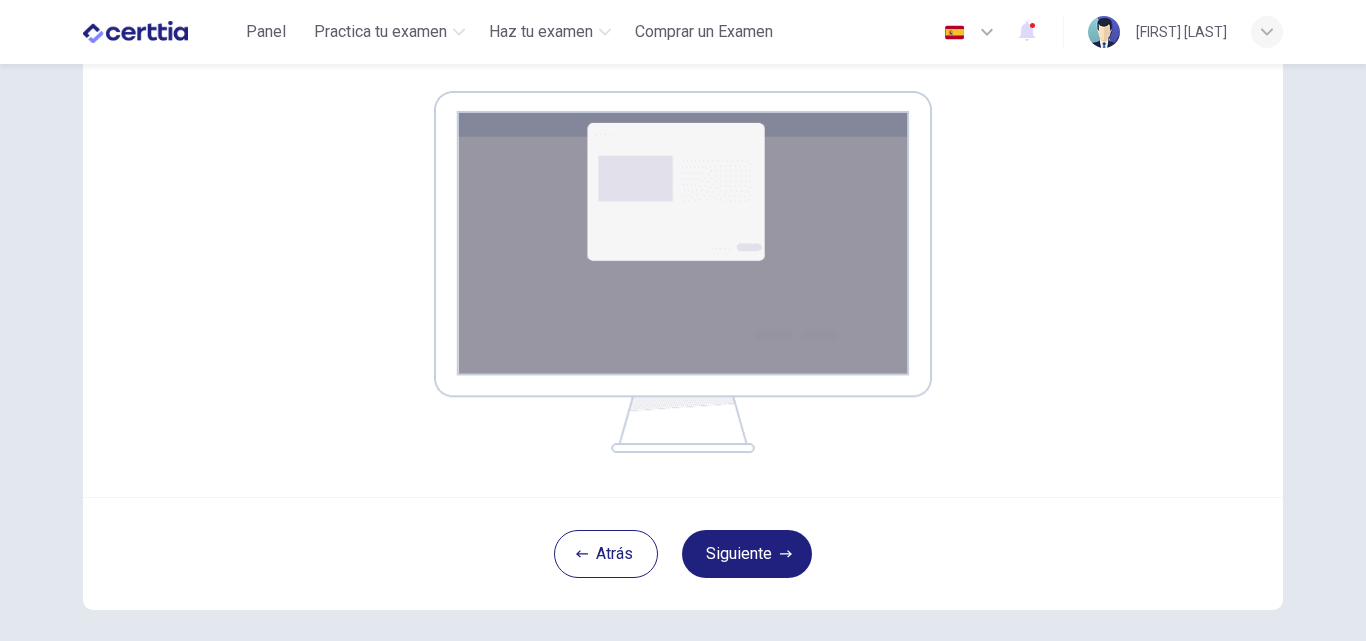 scroll, scrollTop: 396, scrollLeft: 0, axis: vertical 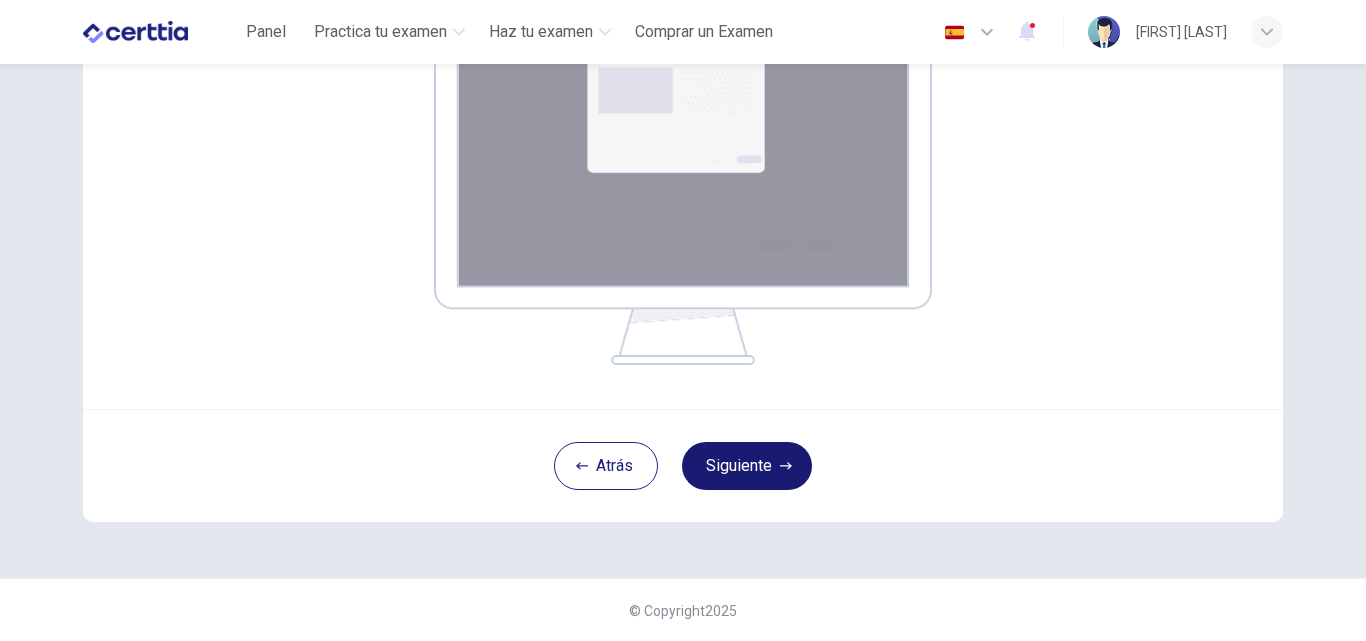 click on "Siguiente" at bounding box center (747, 466) 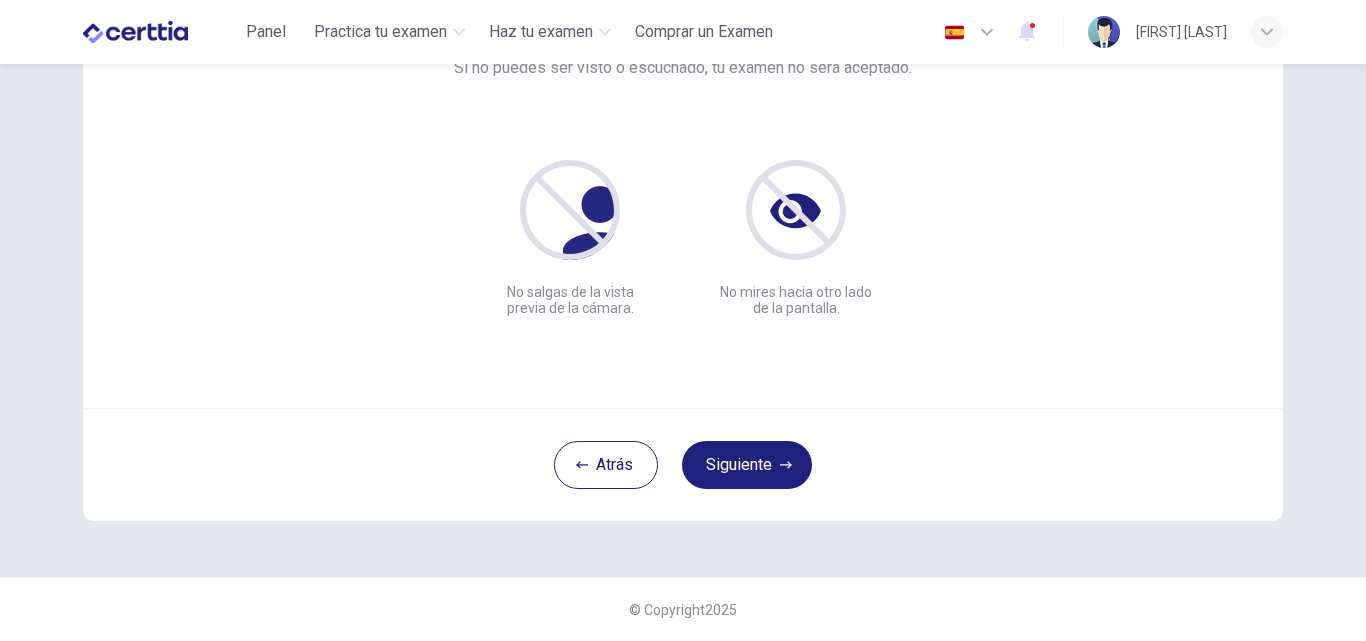 scroll, scrollTop: 192, scrollLeft: 0, axis: vertical 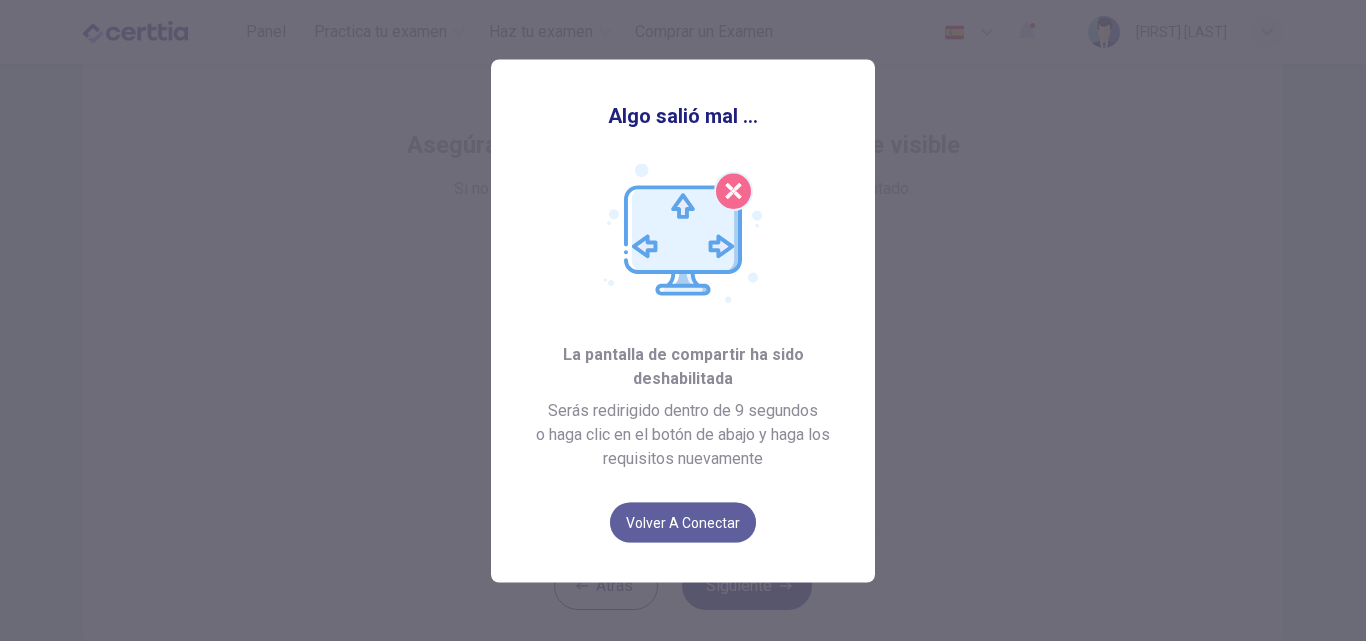 click on "Volver a conectar" at bounding box center (683, 522) 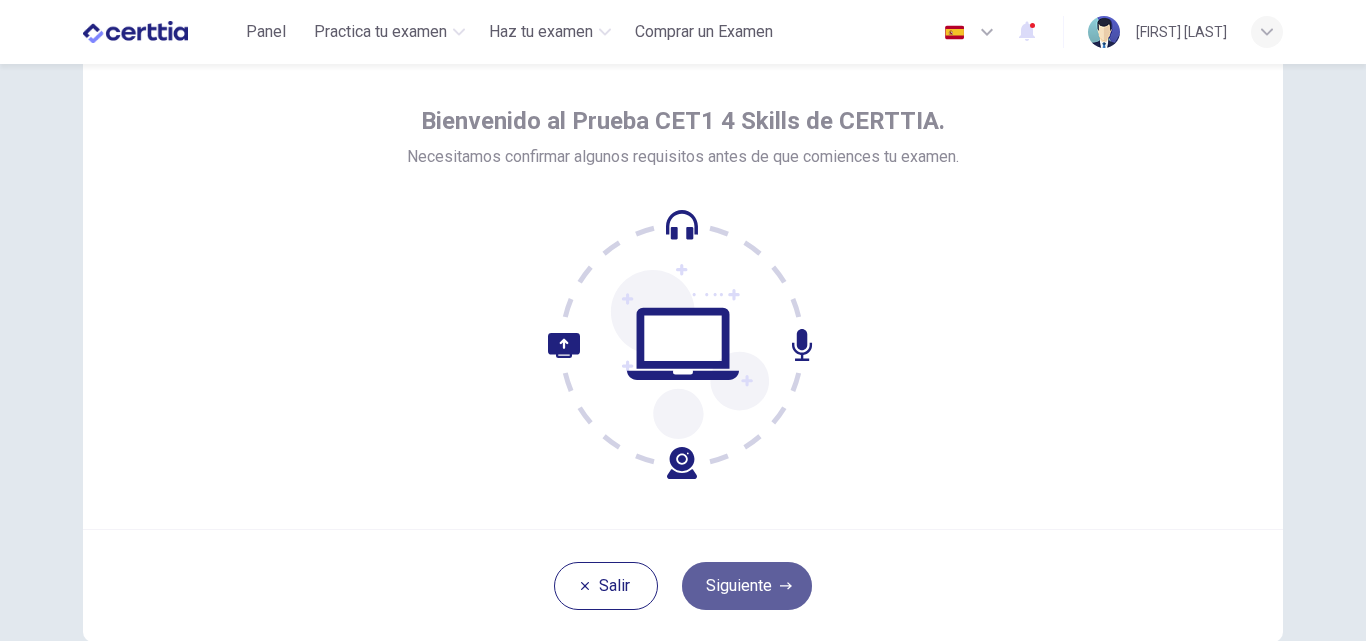 click on "Siguiente" at bounding box center [747, 586] 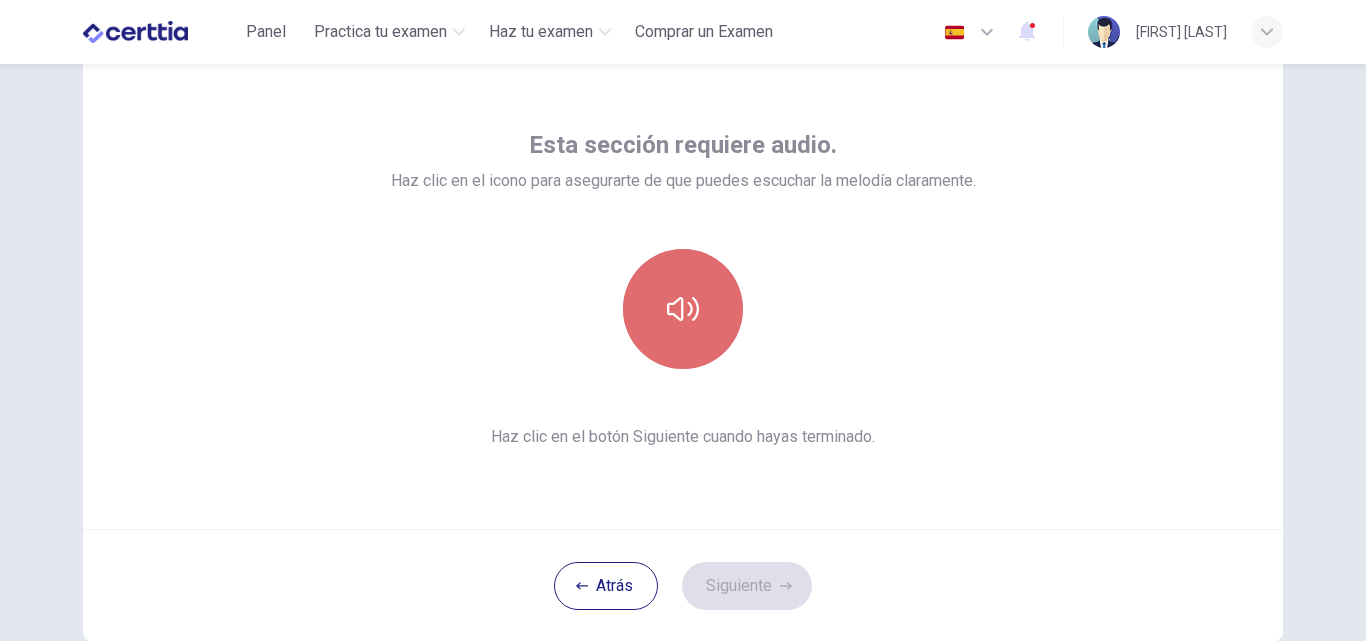 click at bounding box center (683, 309) 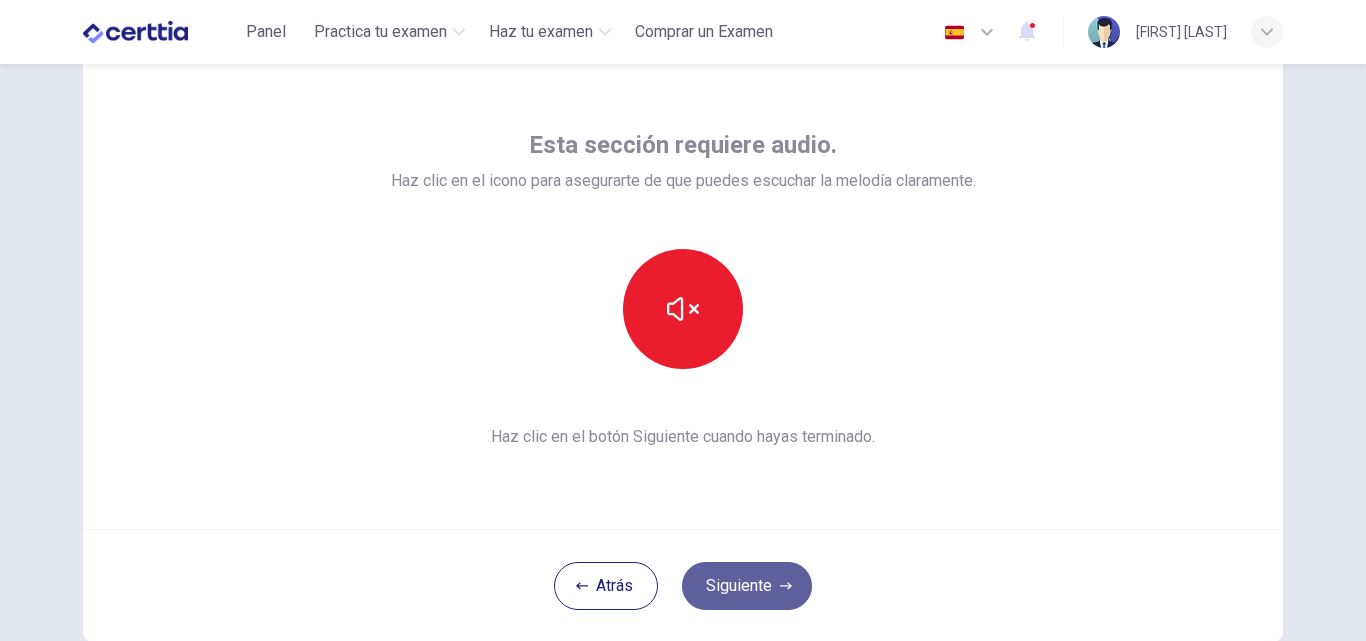 click on "Siguiente" at bounding box center (747, 586) 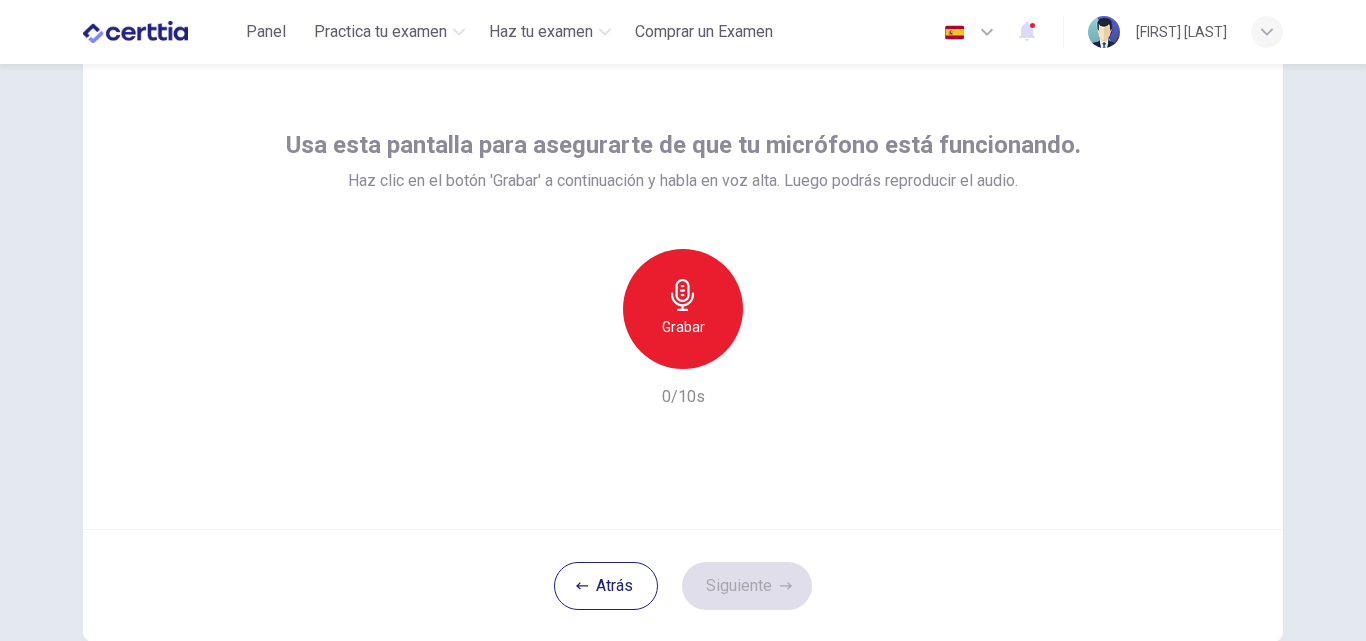 click on "Grabar" at bounding box center [683, 327] 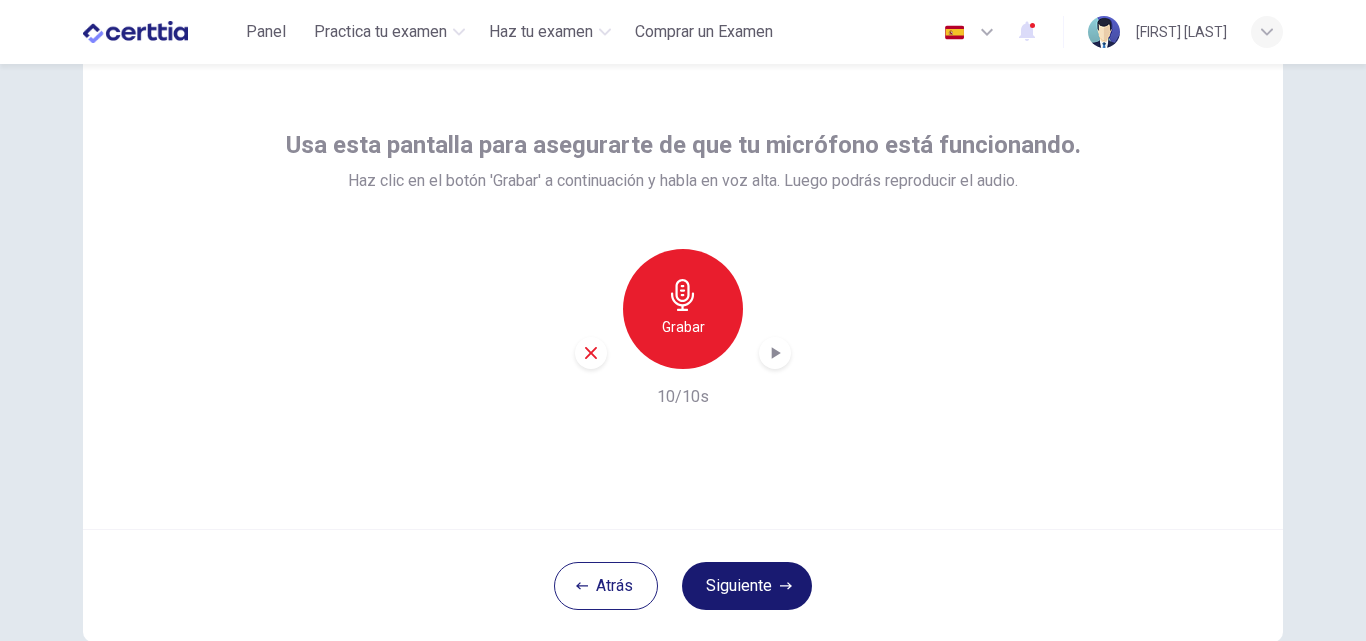 click on "Siguiente" at bounding box center (747, 586) 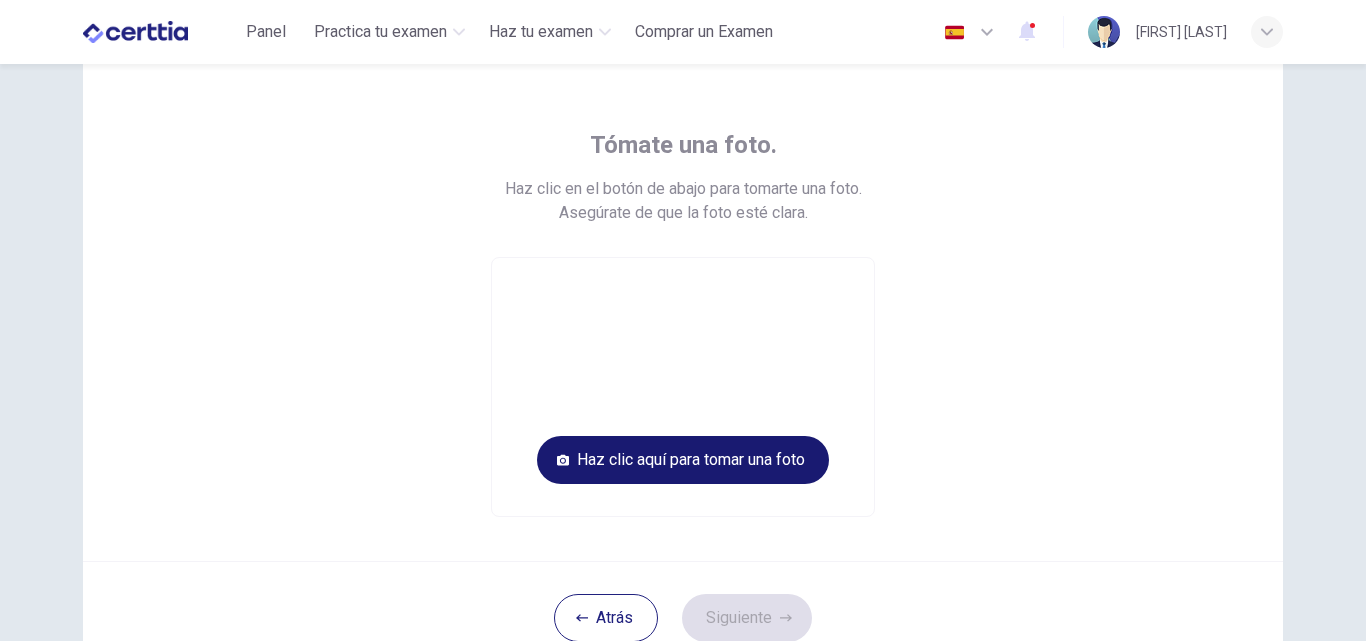 click on "Haz clic aquí para tomar una foto" at bounding box center (683, 460) 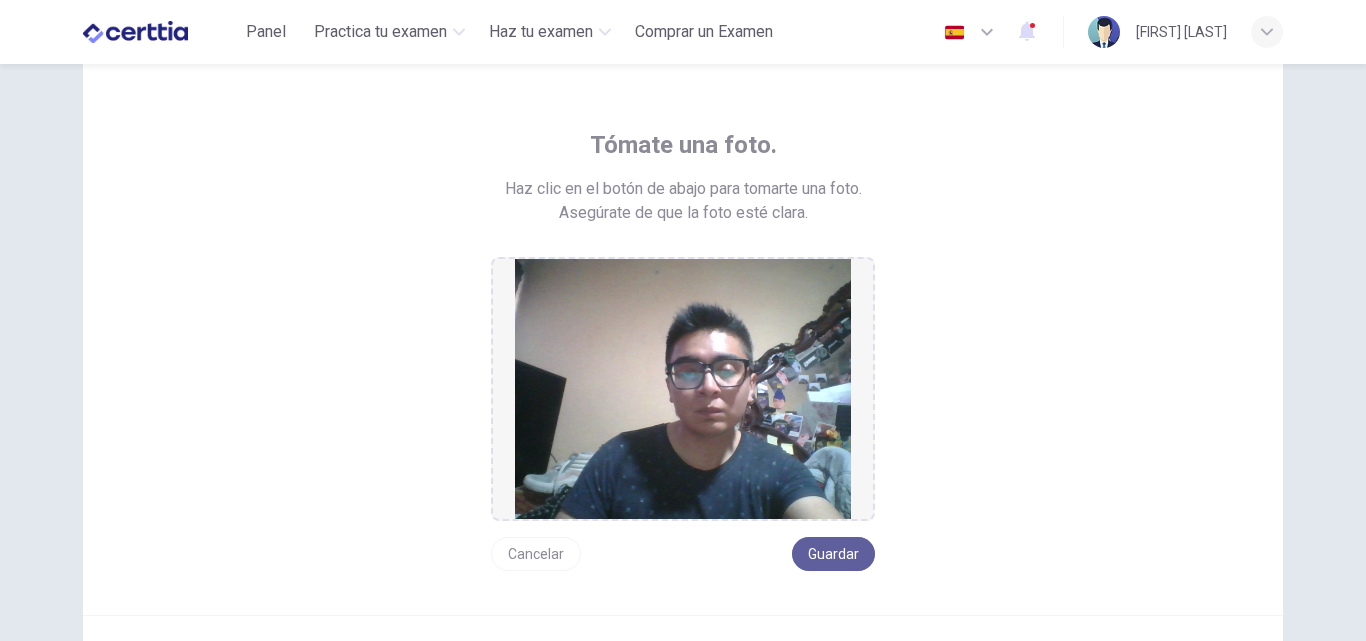click on "Guardar" at bounding box center (833, 554) 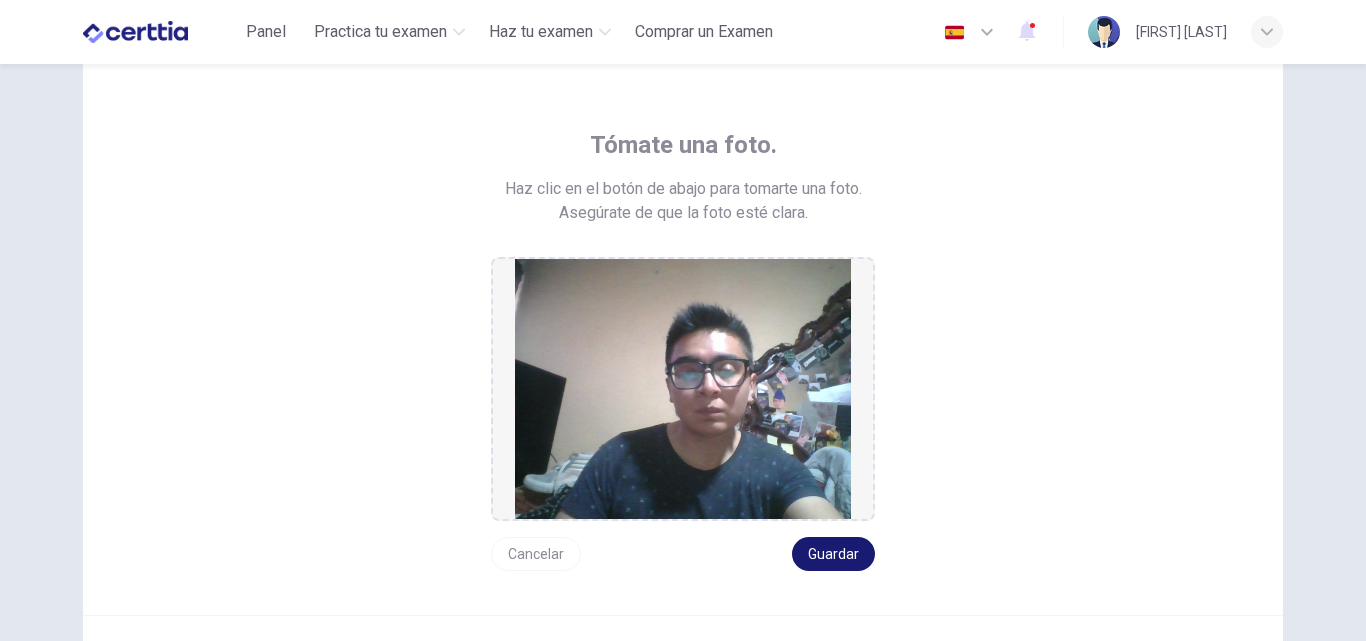 click on "Guardar" at bounding box center [833, 554] 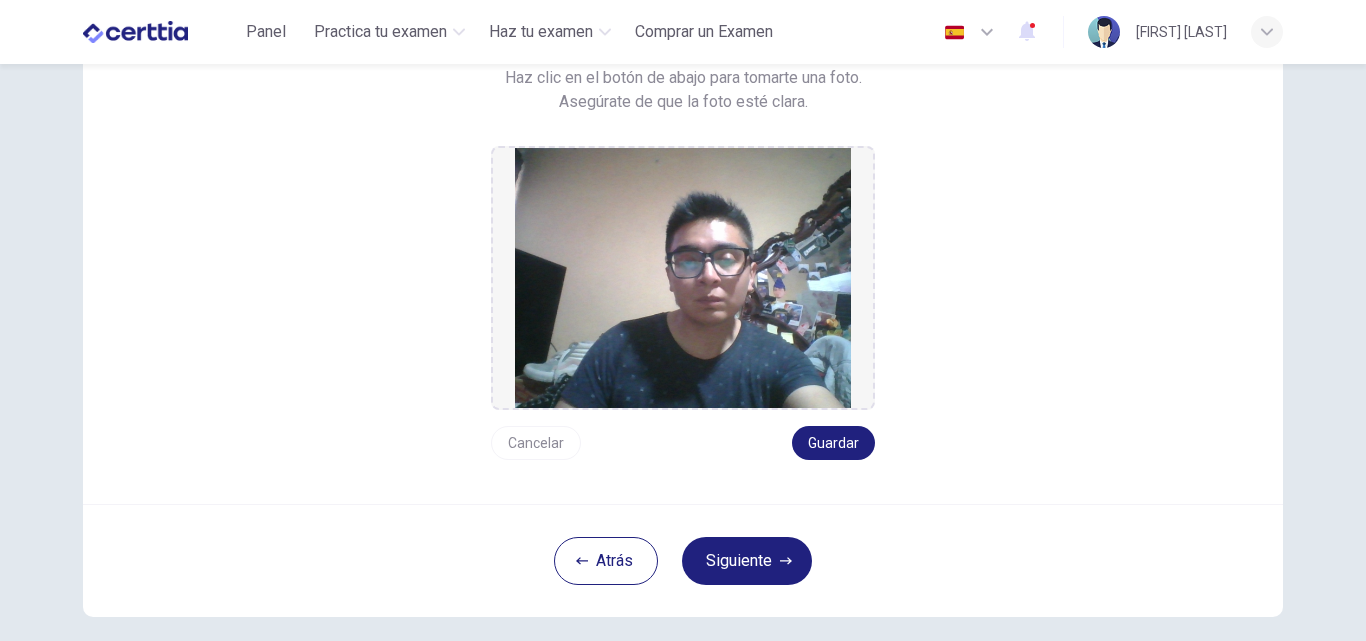 scroll, scrollTop: 201, scrollLeft: 0, axis: vertical 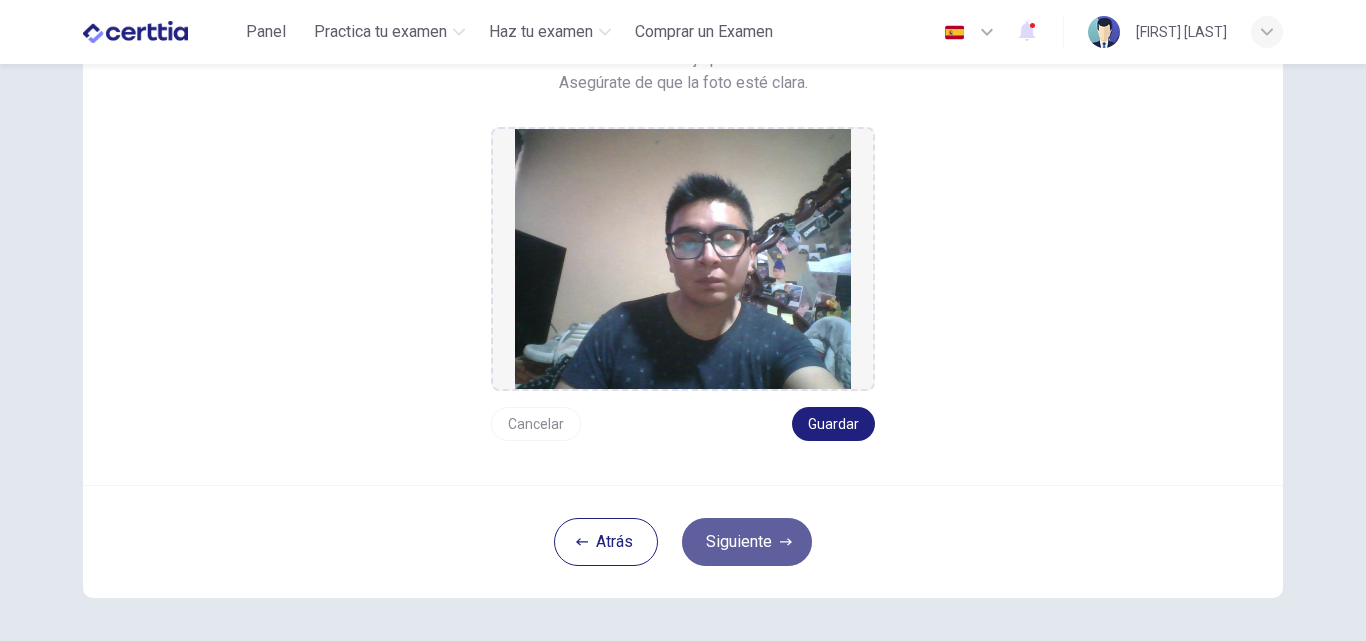 click on "Siguiente" at bounding box center (747, 542) 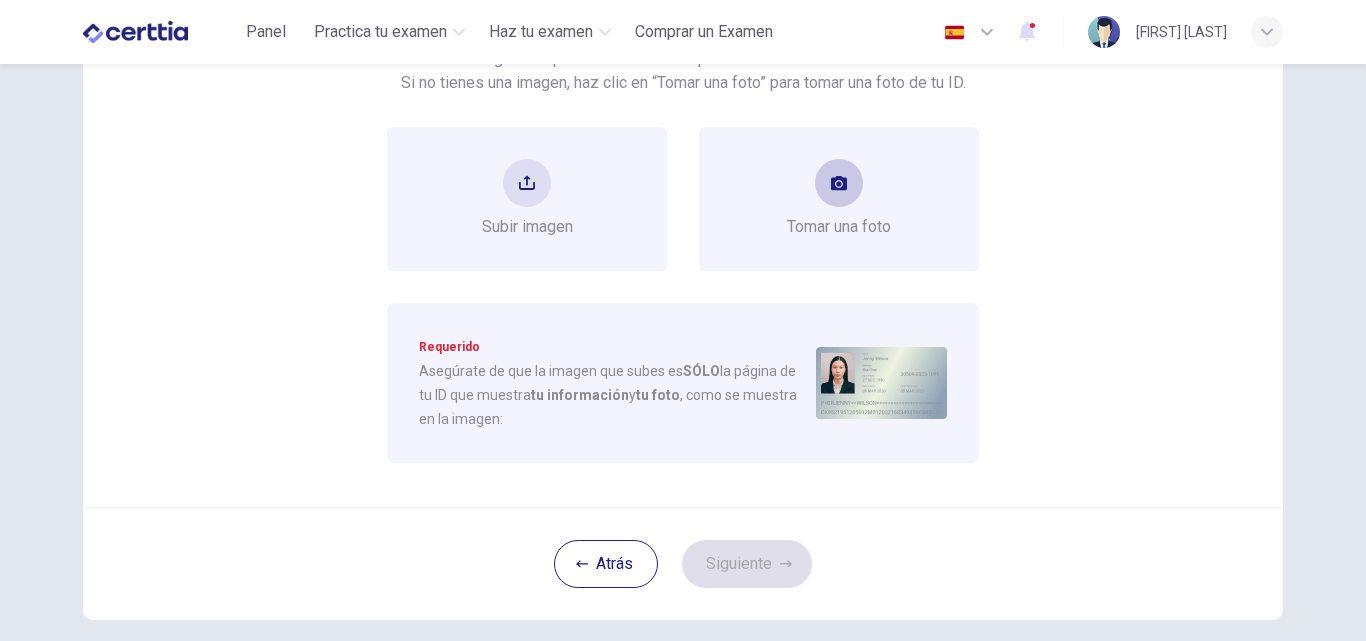 click on "Tomar una foto" at bounding box center (839, 199) 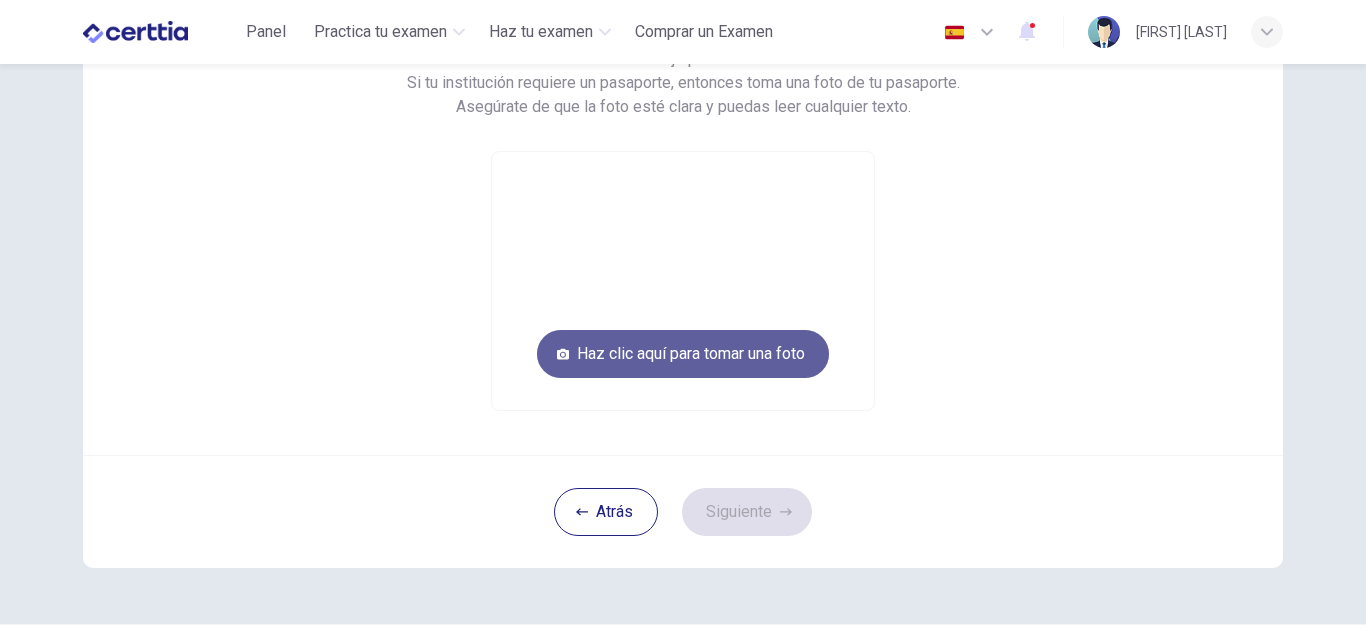 click on "Haz clic aquí para tomar una foto" at bounding box center (683, 354) 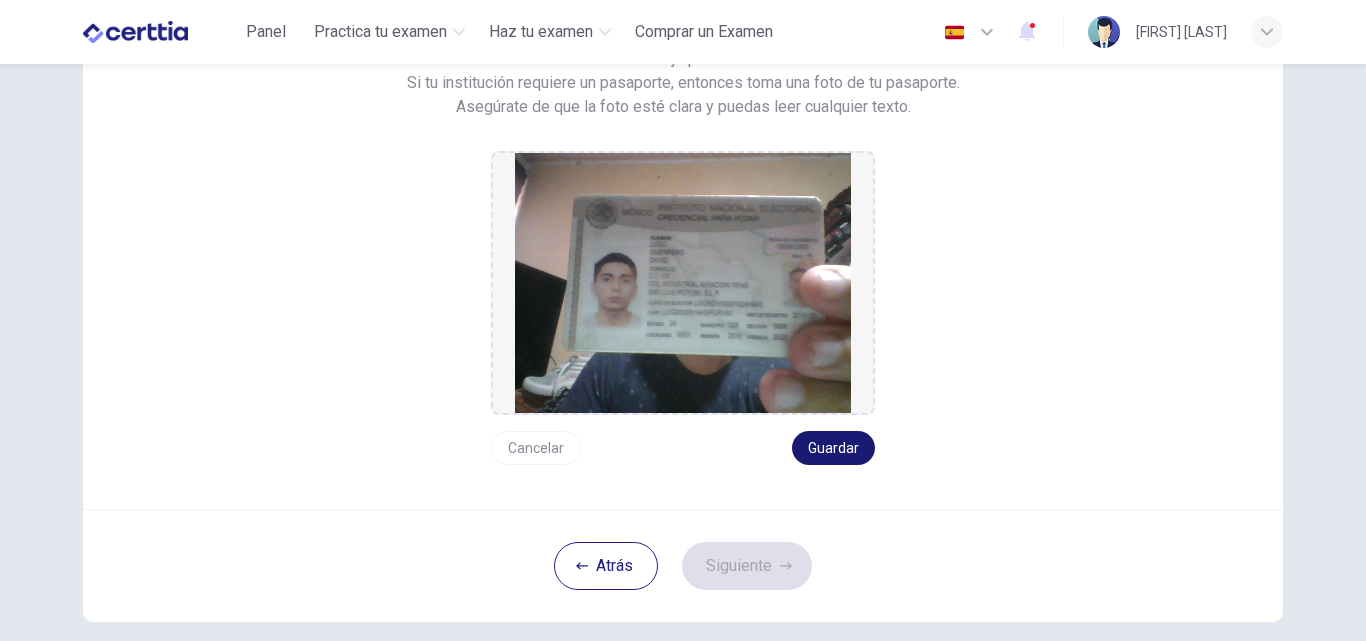 click on "Guardar" at bounding box center [833, 448] 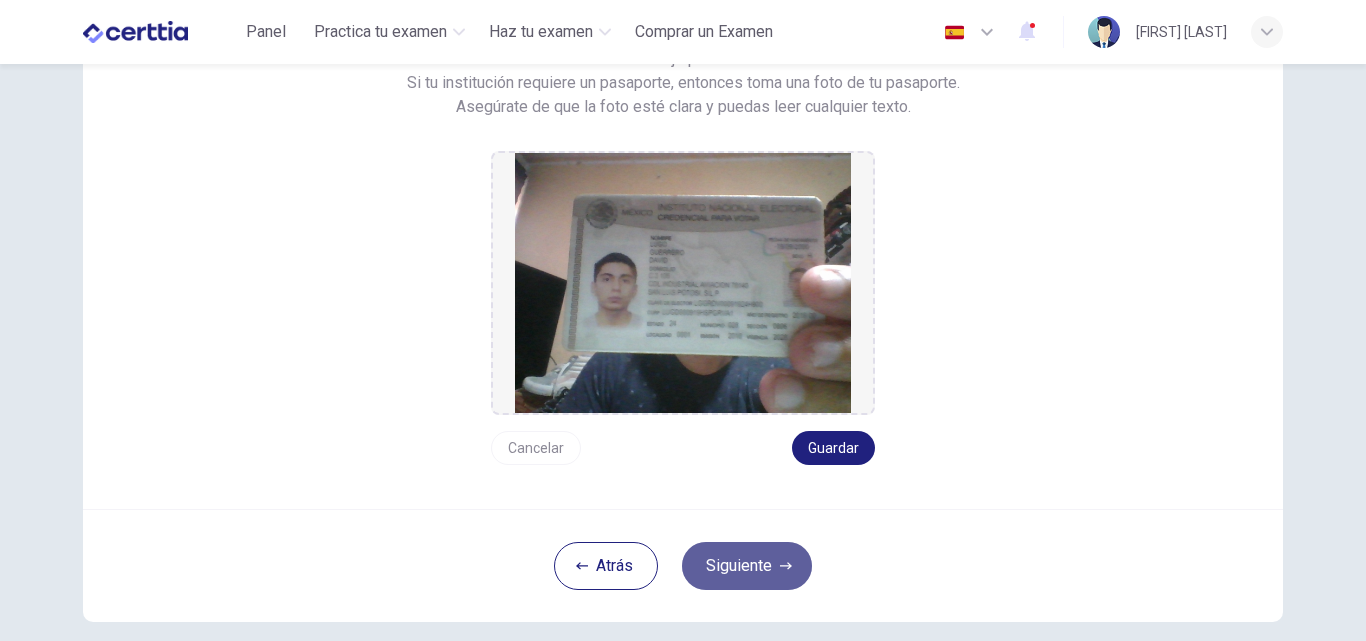 click on "Siguiente" at bounding box center (747, 566) 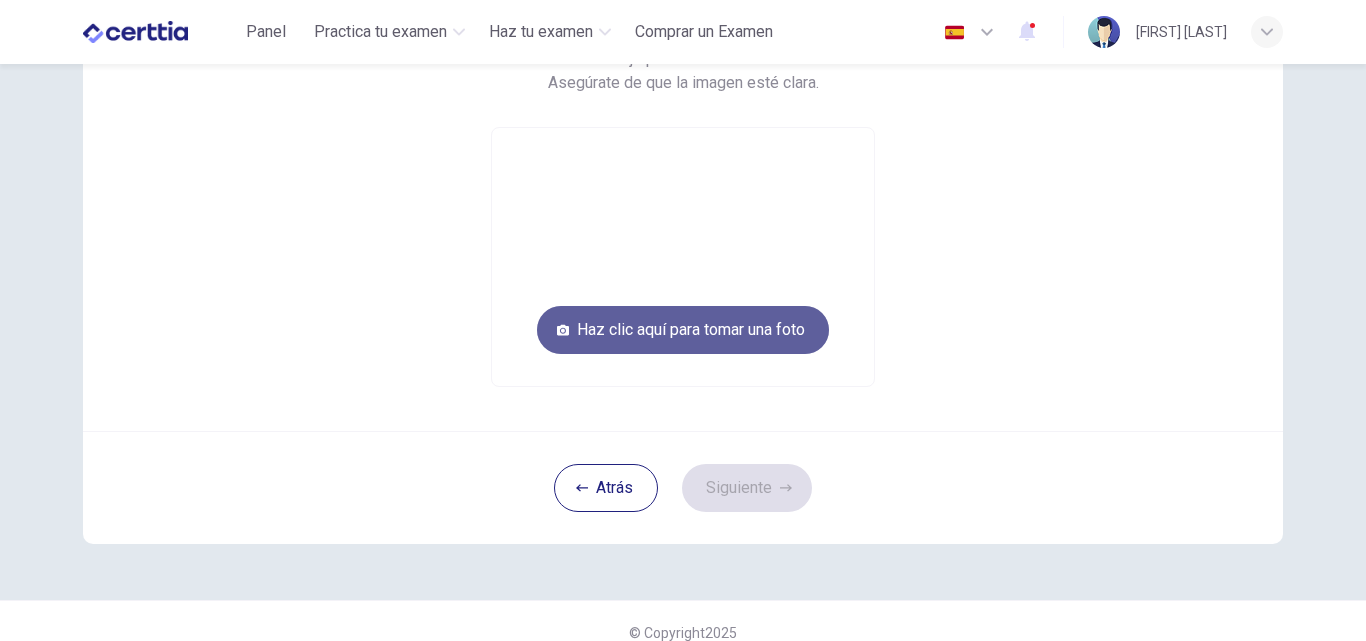 click on "Haz clic aquí para tomar una foto" at bounding box center [683, 330] 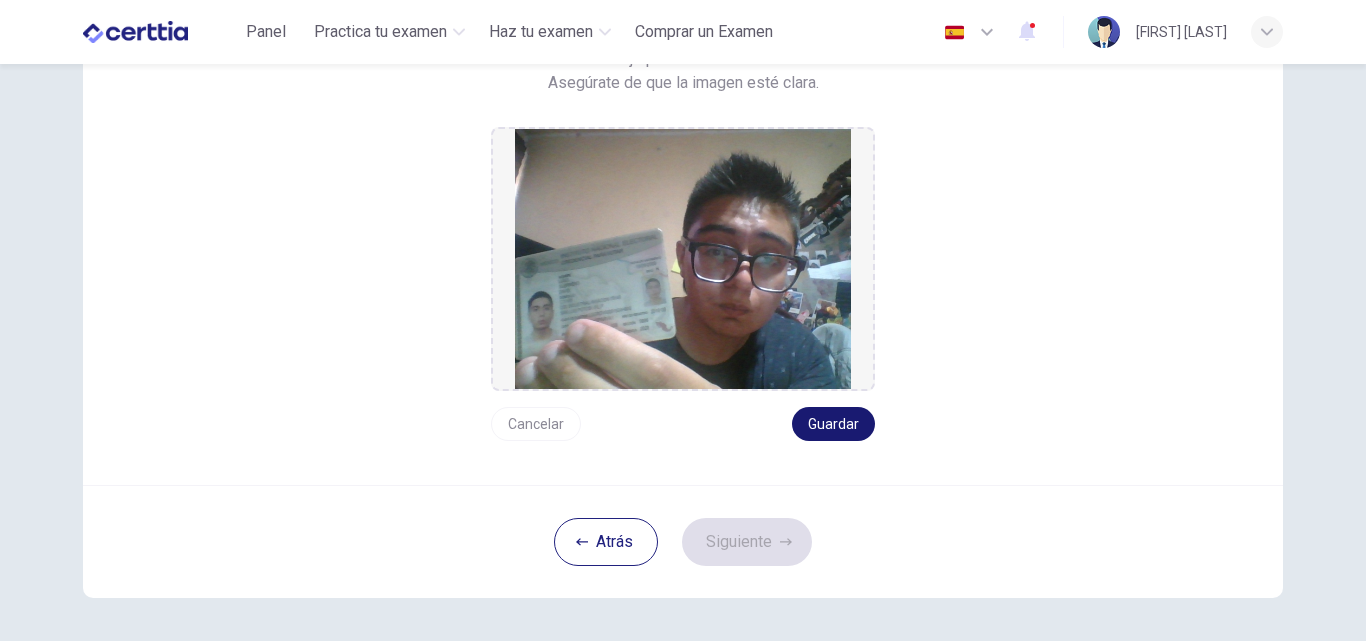 click on "Guardar" at bounding box center (833, 424) 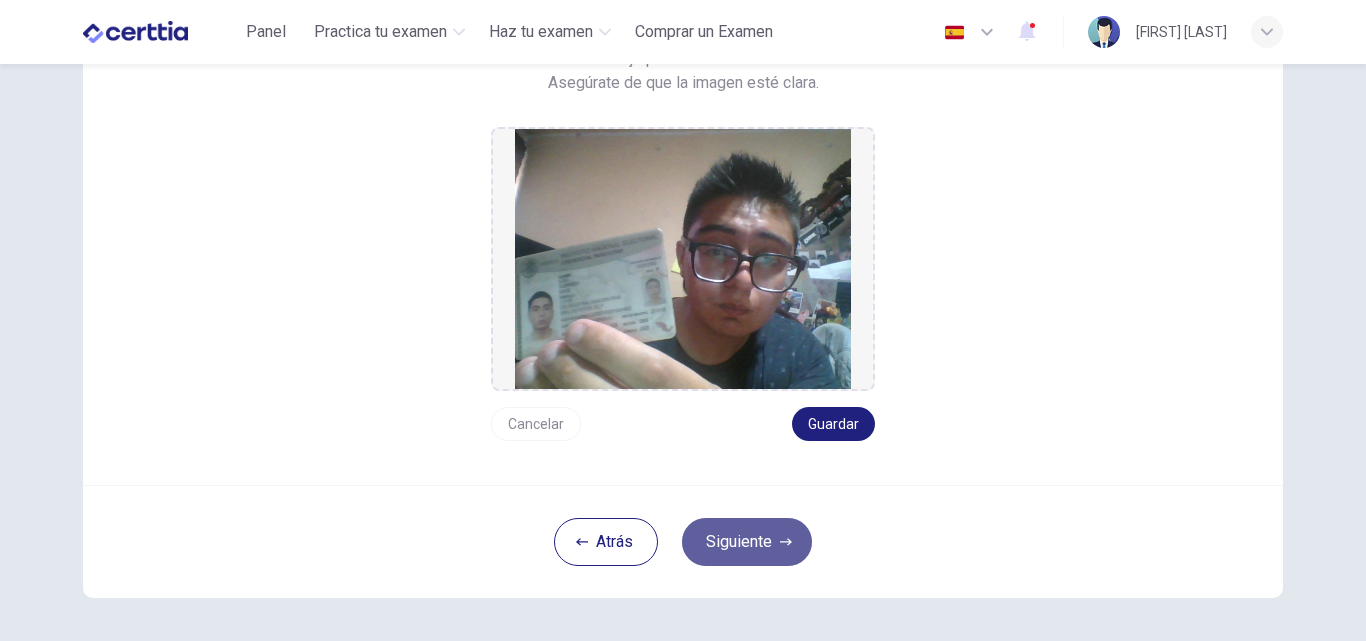 click on "Siguiente" at bounding box center [747, 542] 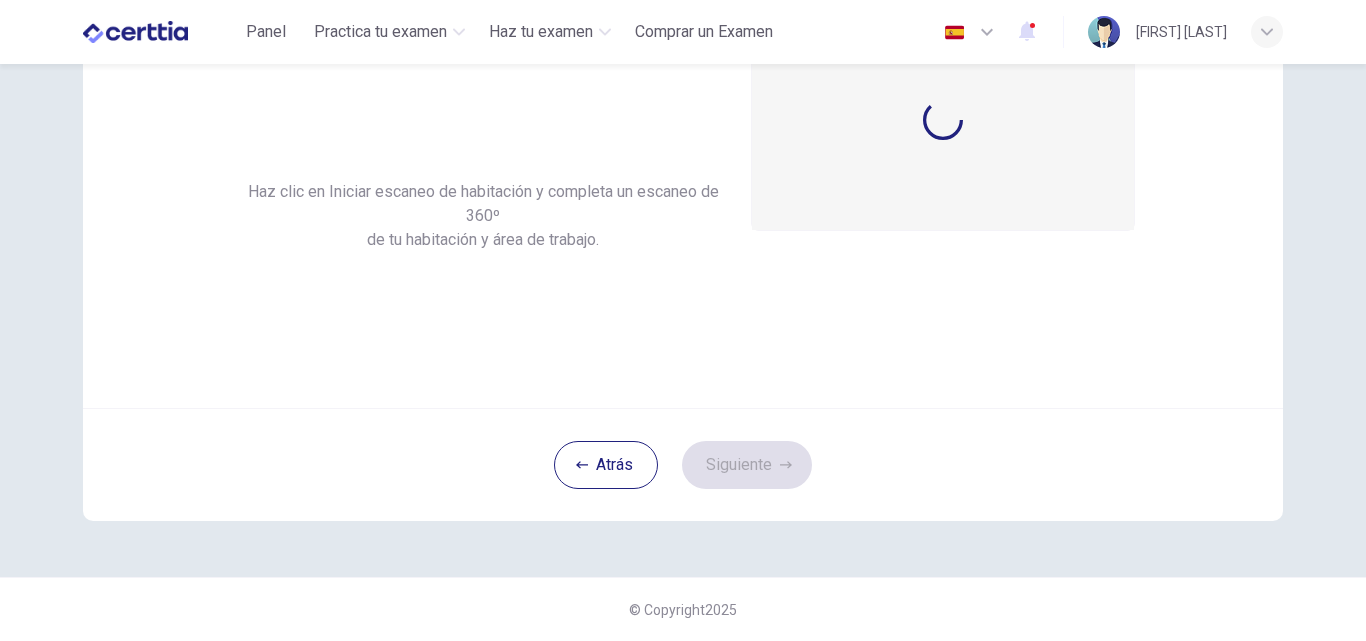 scroll, scrollTop: 192, scrollLeft: 0, axis: vertical 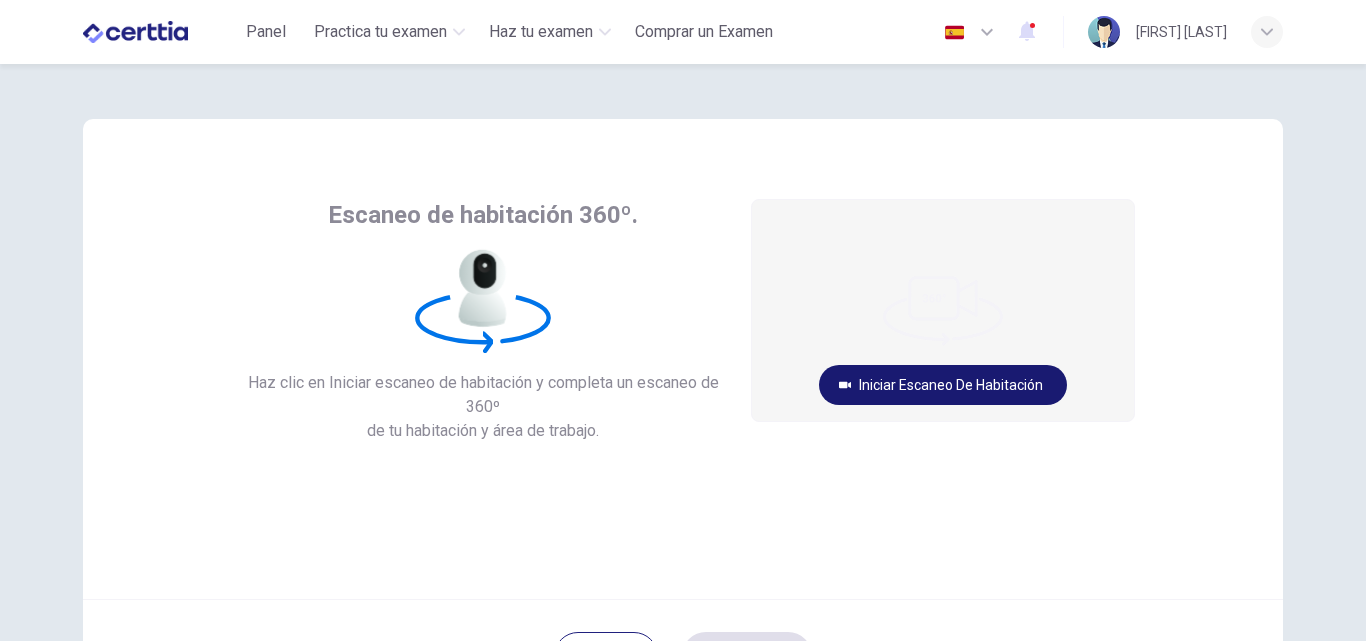 click on "Iniciar escaneo de habitación" at bounding box center (943, 385) 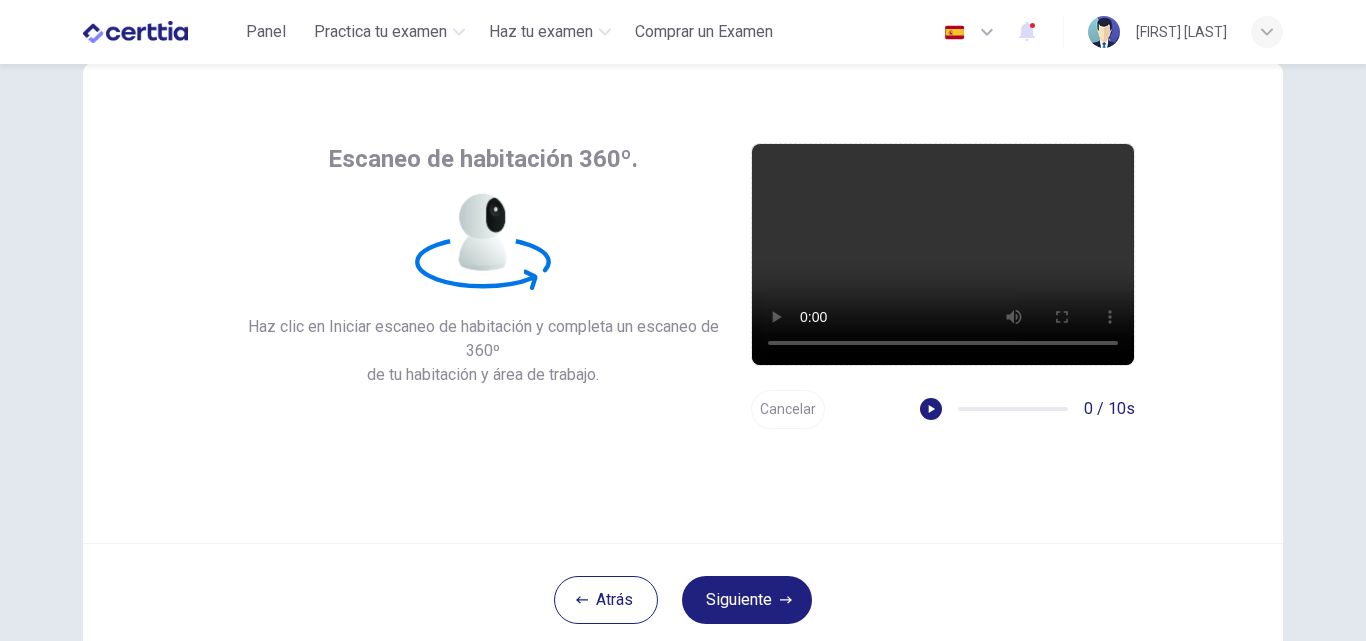 scroll, scrollTop: 75, scrollLeft: 0, axis: vertical 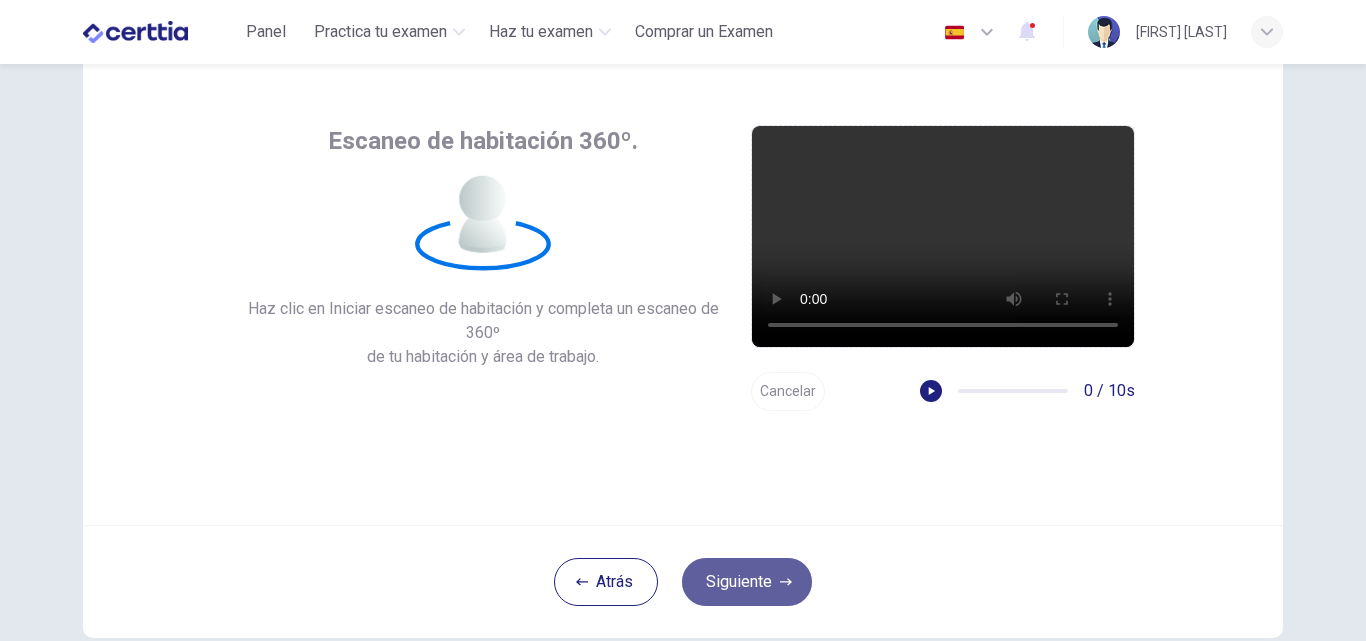 click on "Siguiente" at bounding box center (747, 582) 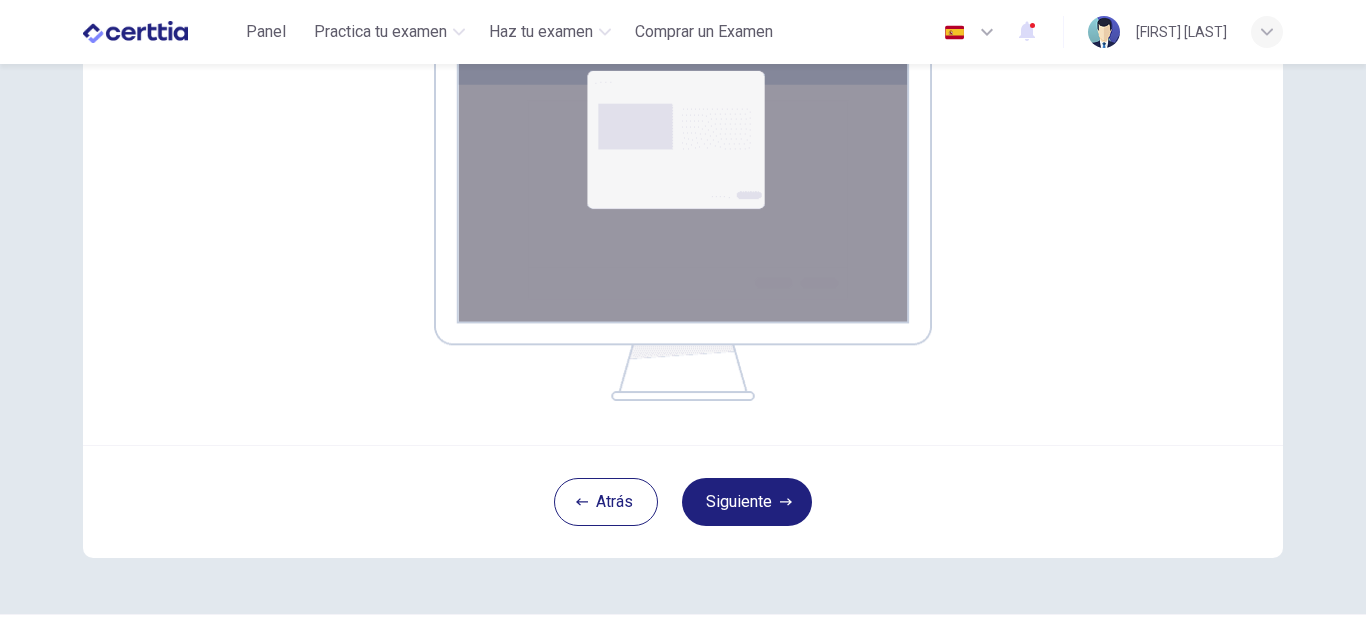 scroll, scrollTop: 362, scrollLeft: 0, axis: vertical 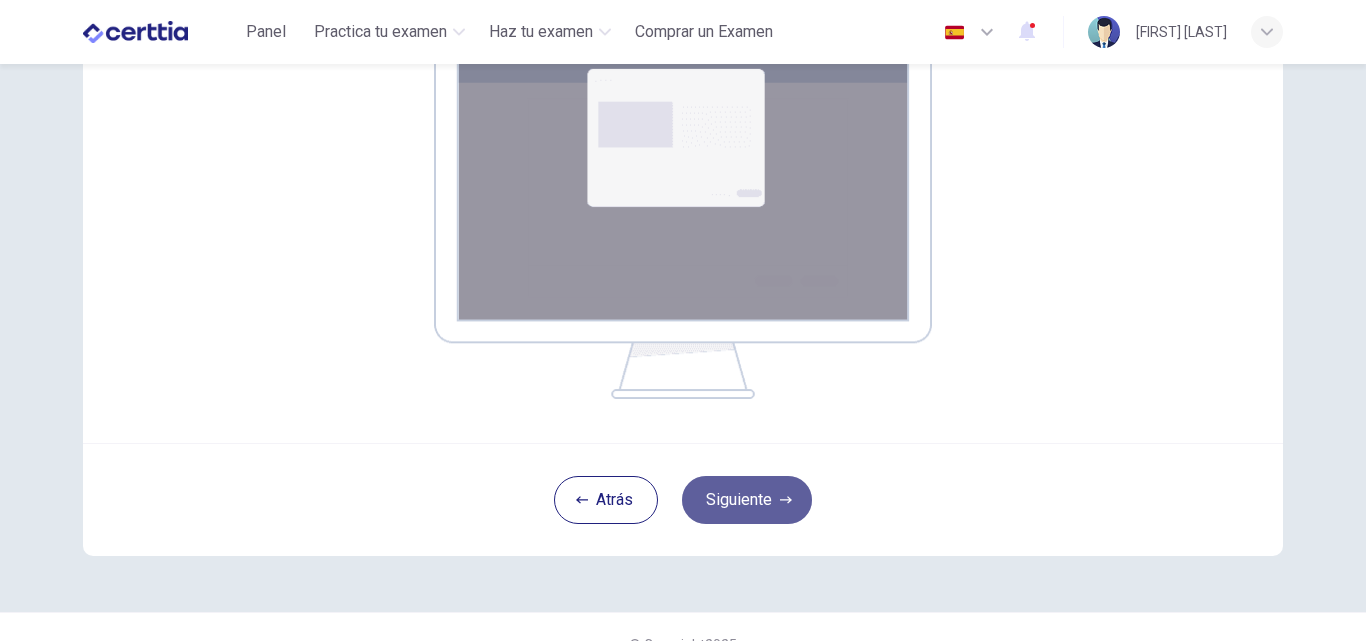 click on "Siguiente" at bounding box center (747, 500) 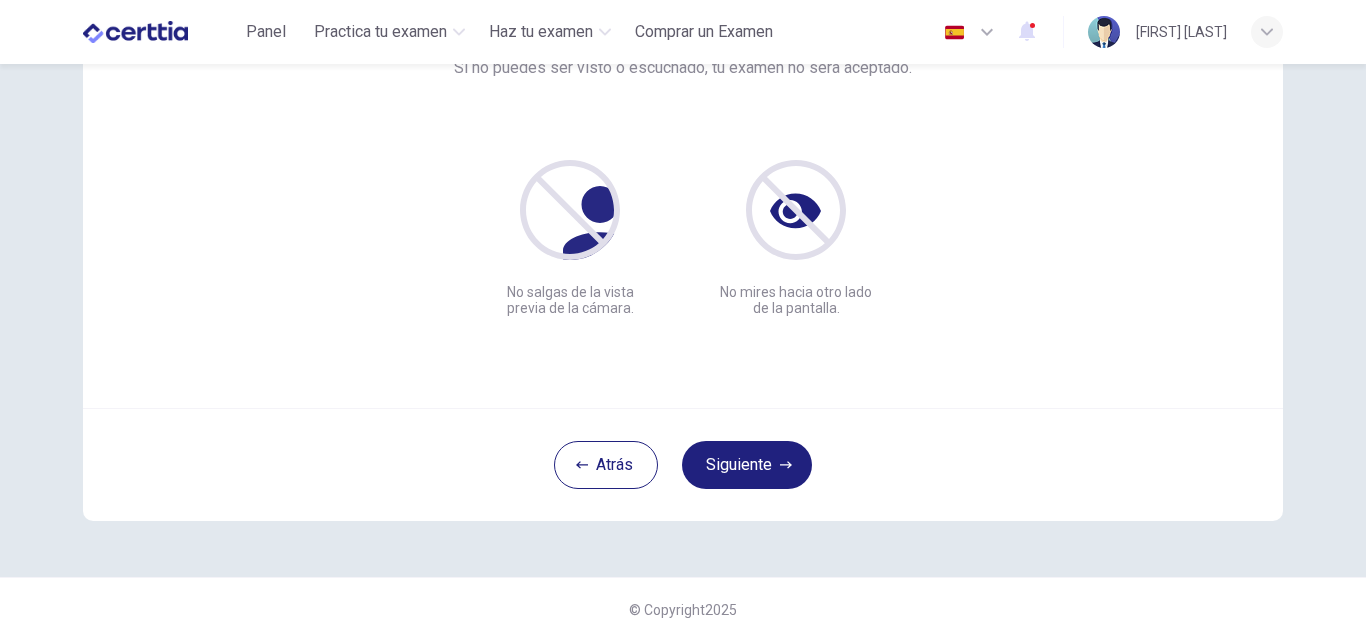 scroll, scrollTop: 192, scrollLeft: 0, axis: vertical 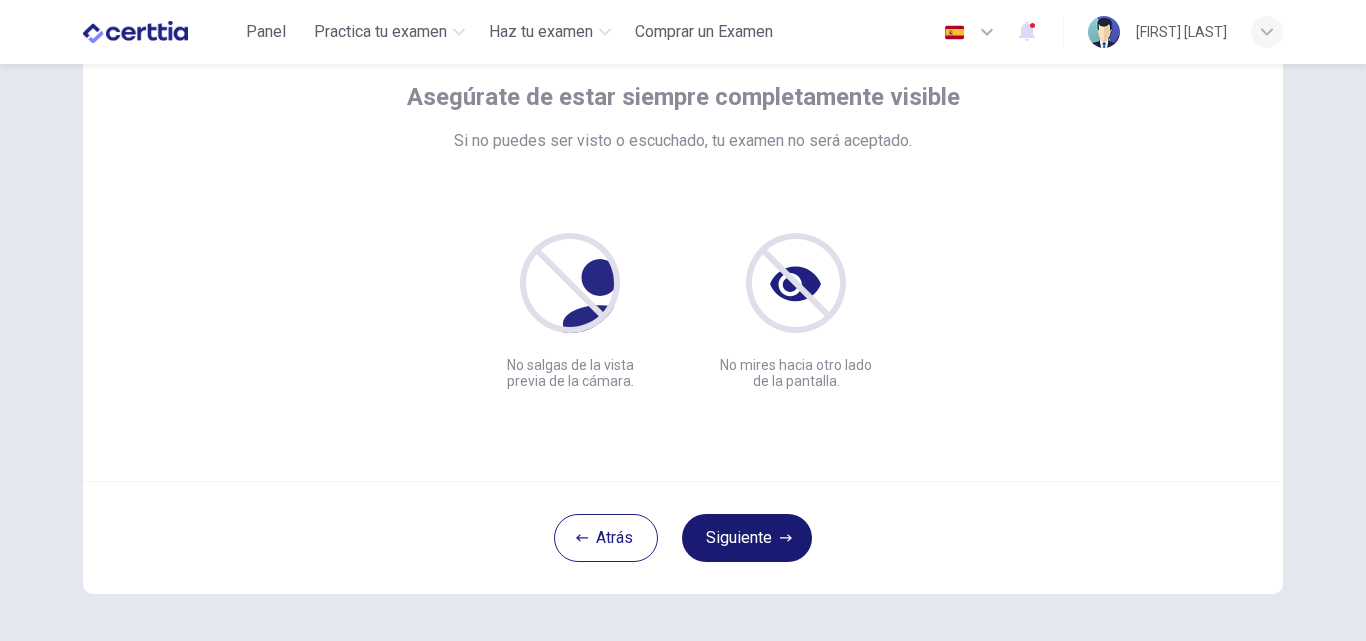 click on "Siguiente" at bounding box center [747, 538] 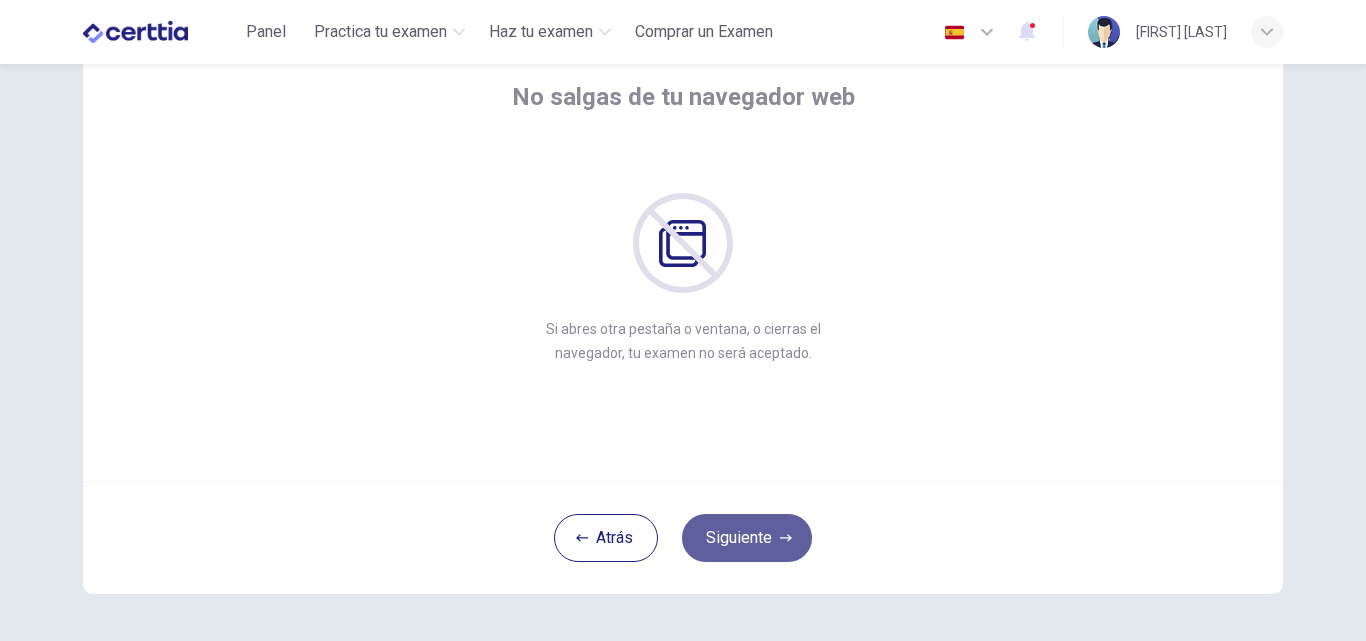 click on "Siguiente" at bounding box center (747, 538) 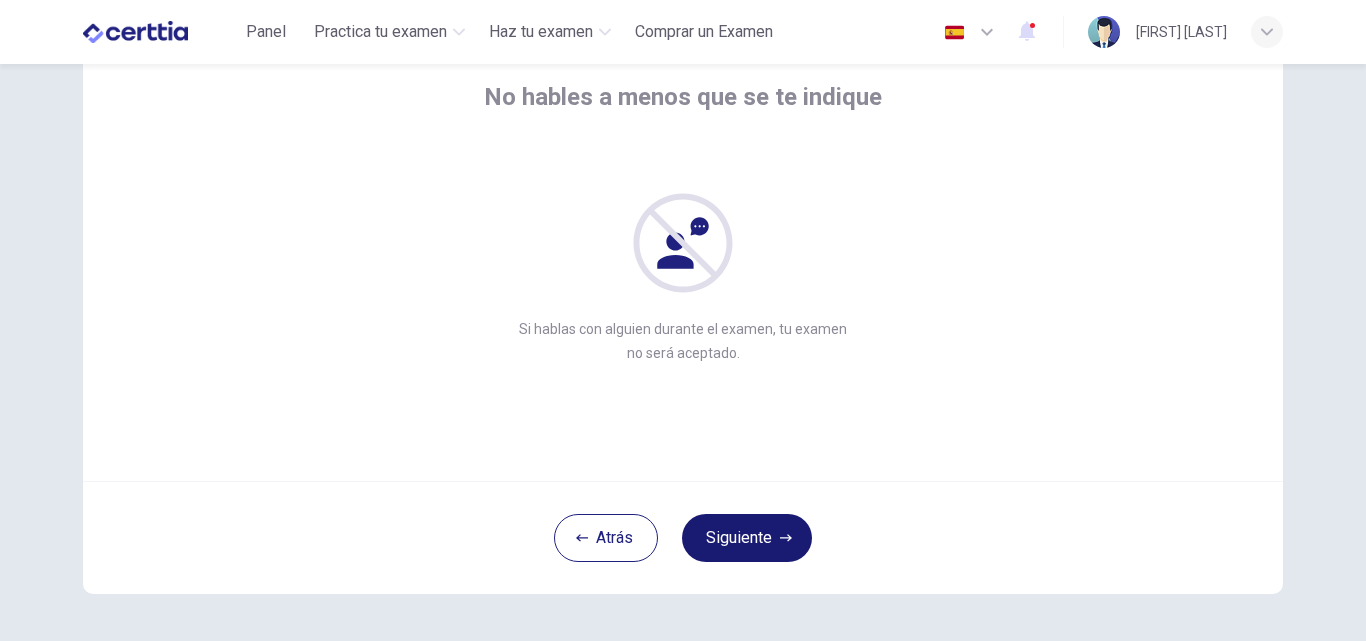 click on "Siguiente" at bounding box center [747, 538] 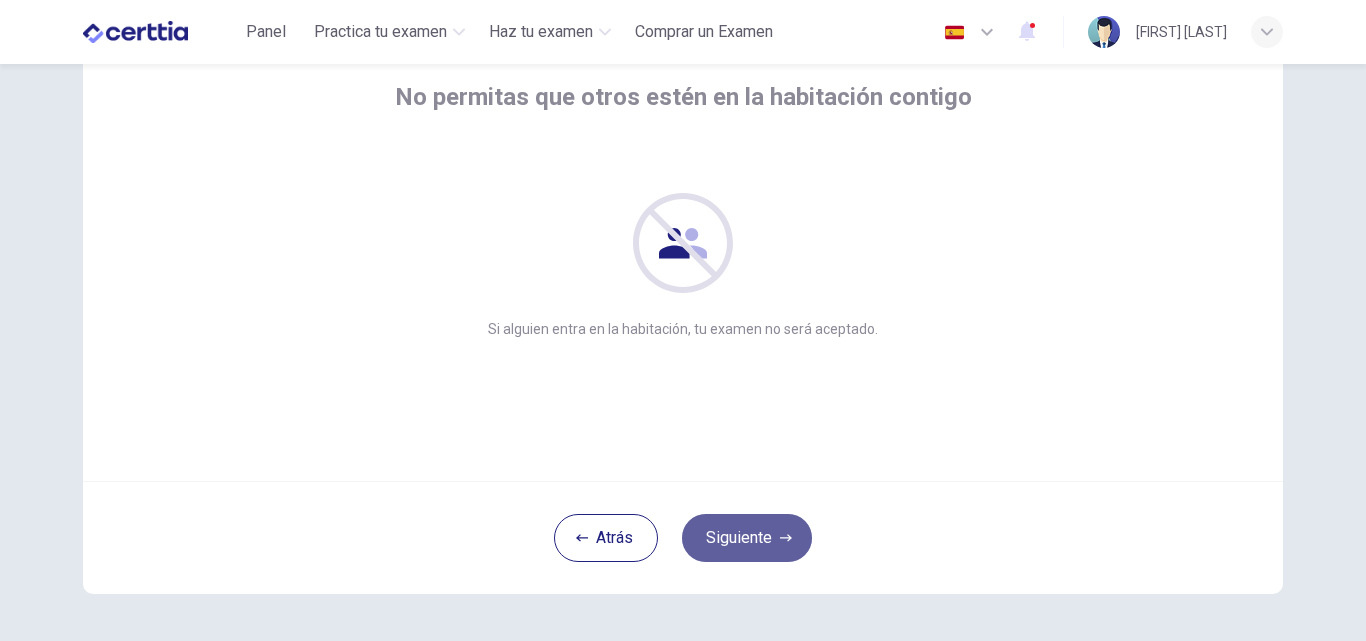 click on "Siguiente" at bounding box center (747, 538) 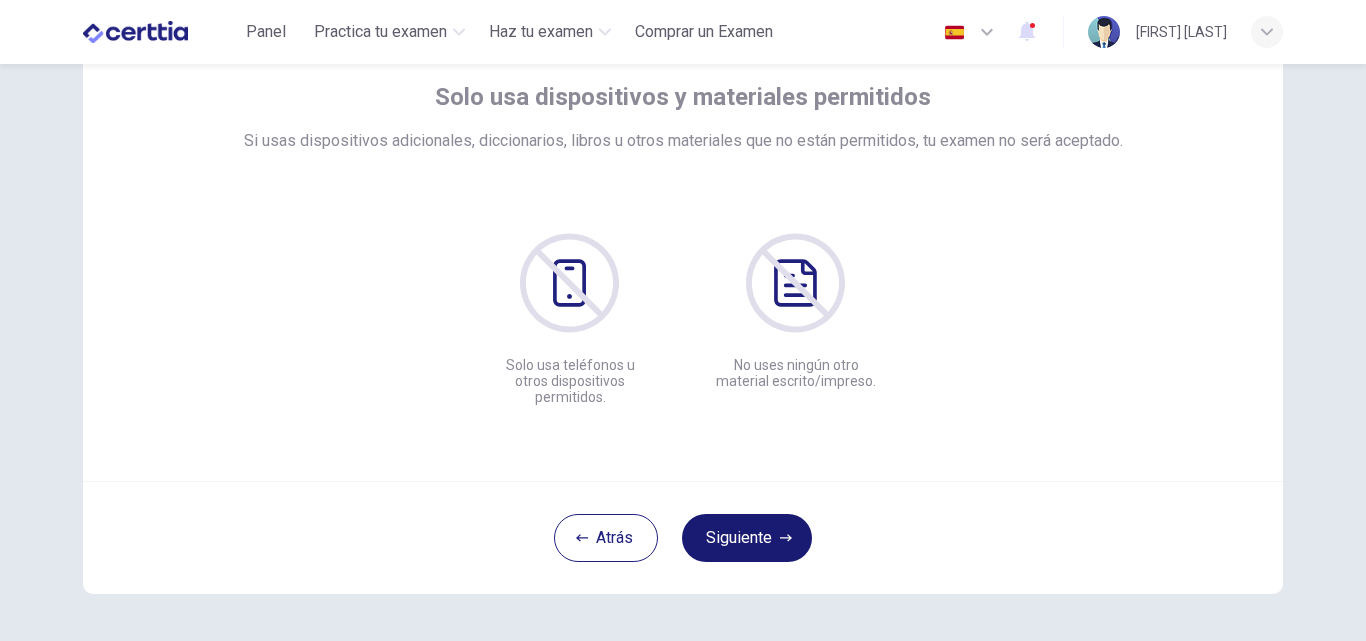 click on "Siguiente" at bounding box center (747, 538) 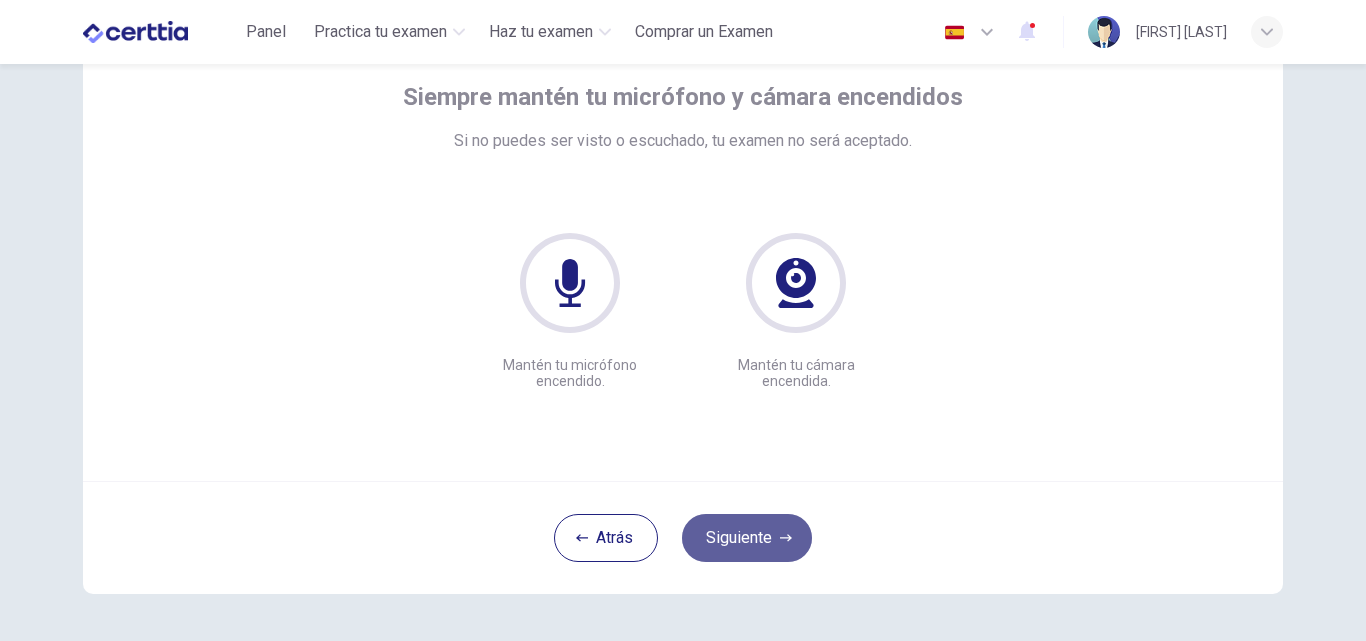 click on "Siguiente" at bounding box center (747, 538) 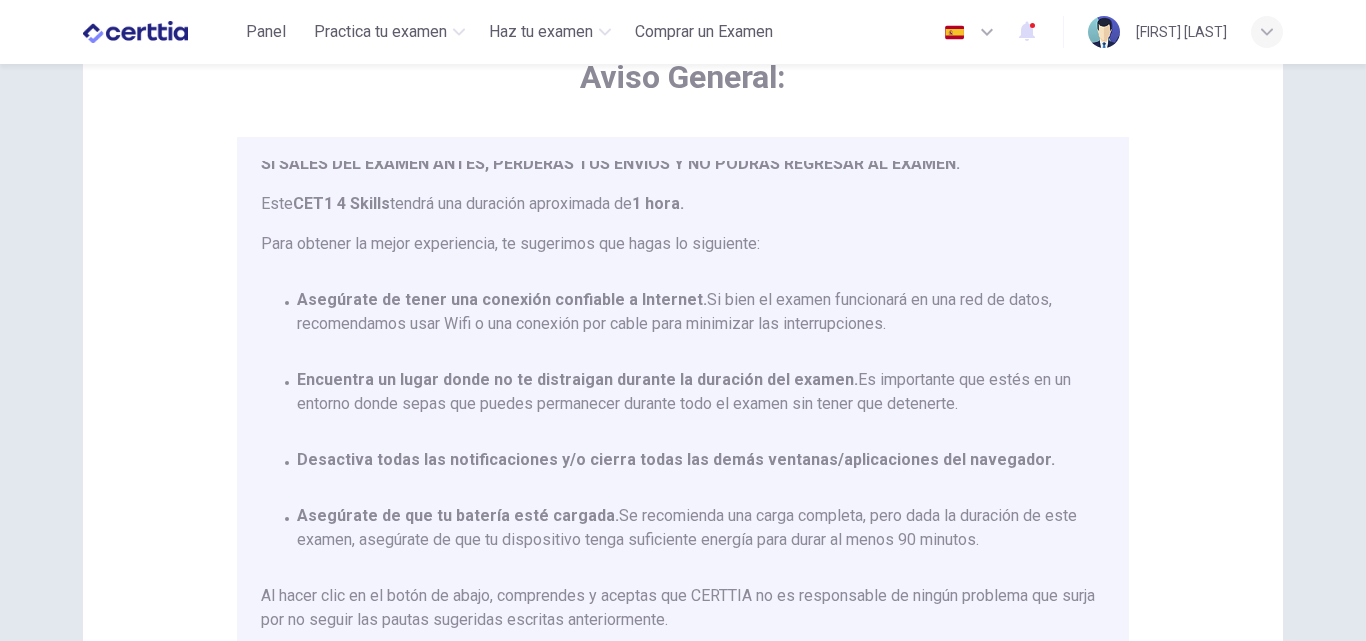scroll, scrollTop: 117, scrollLeft: 0, axis: vertical 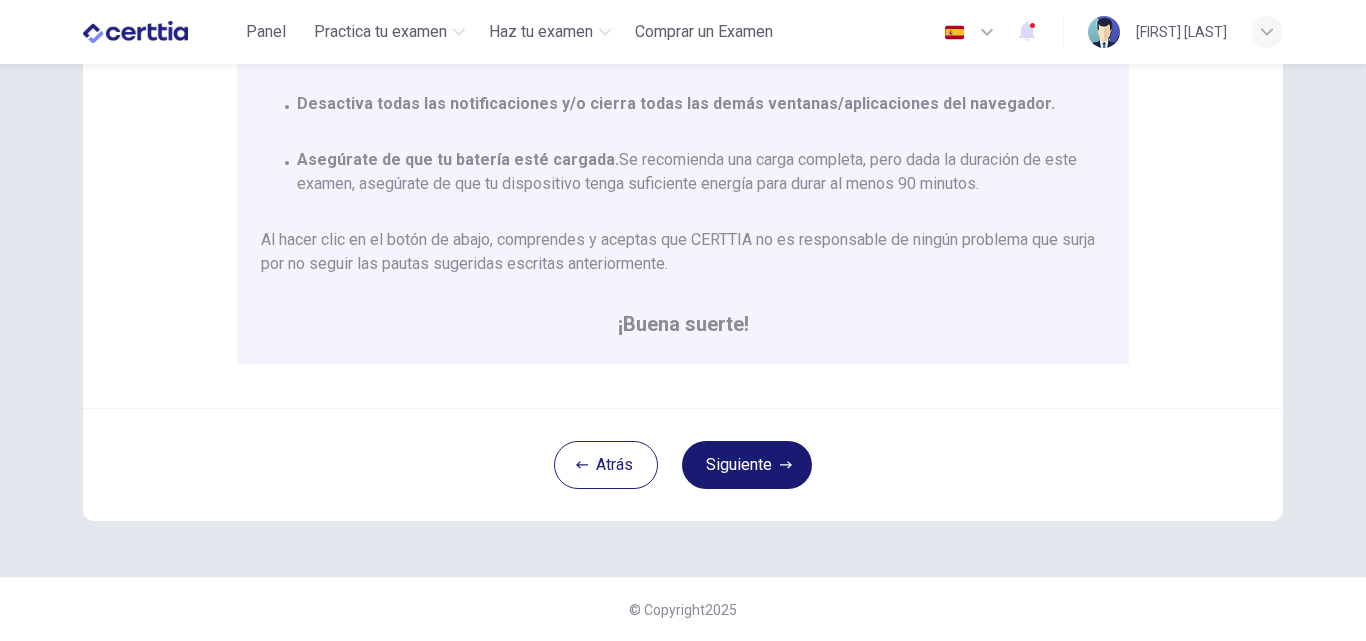click on "Siguiente" at bounding box center (747, 465) 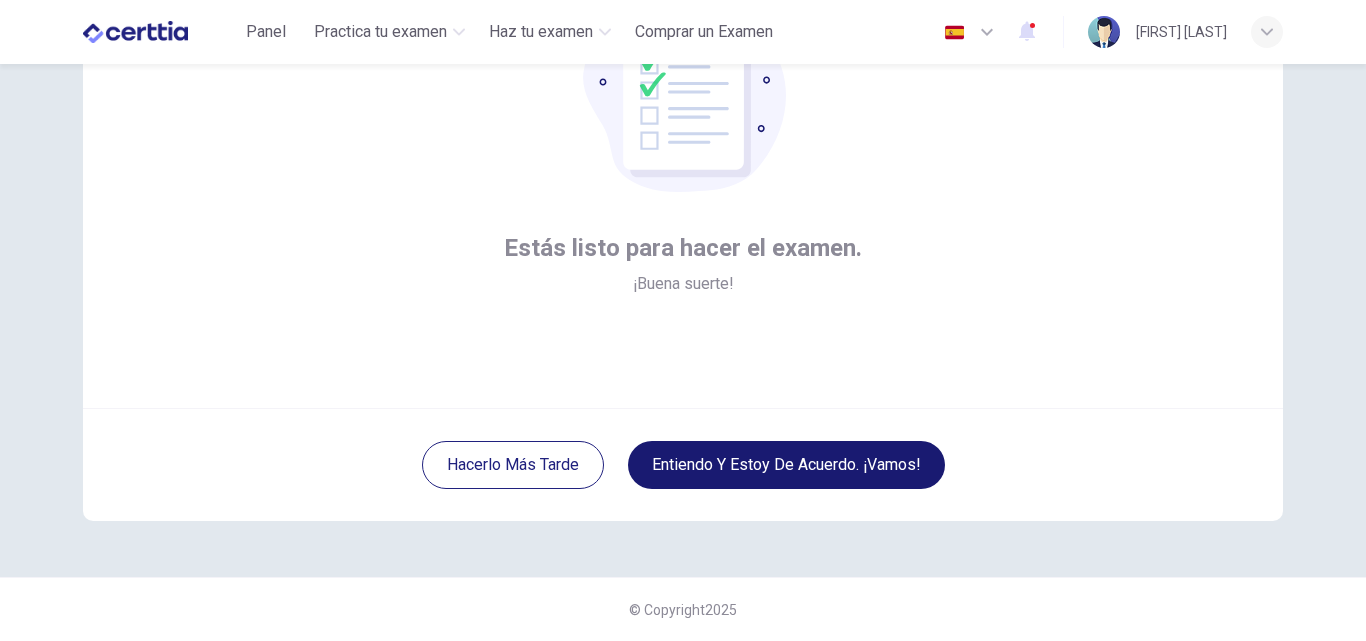 scroll, scrollTop: 192, scrollLeft: 0, axis: vertical 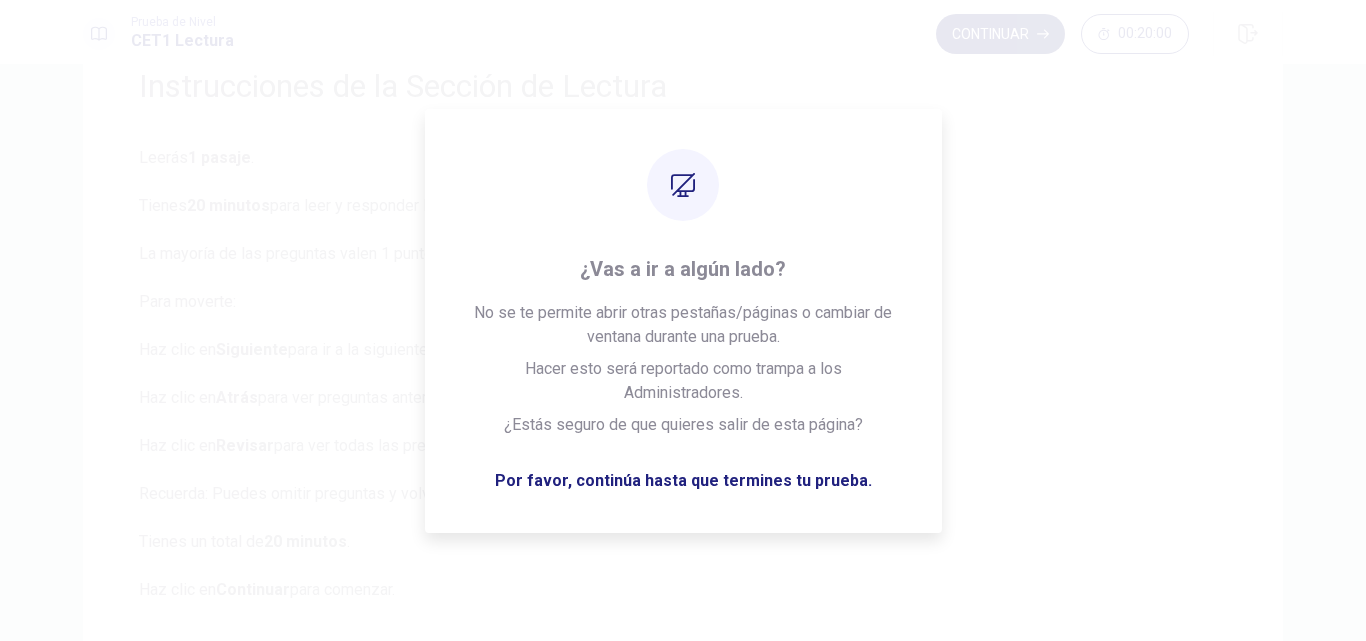 click on "Continuar" at bounding box center (1000, 34) 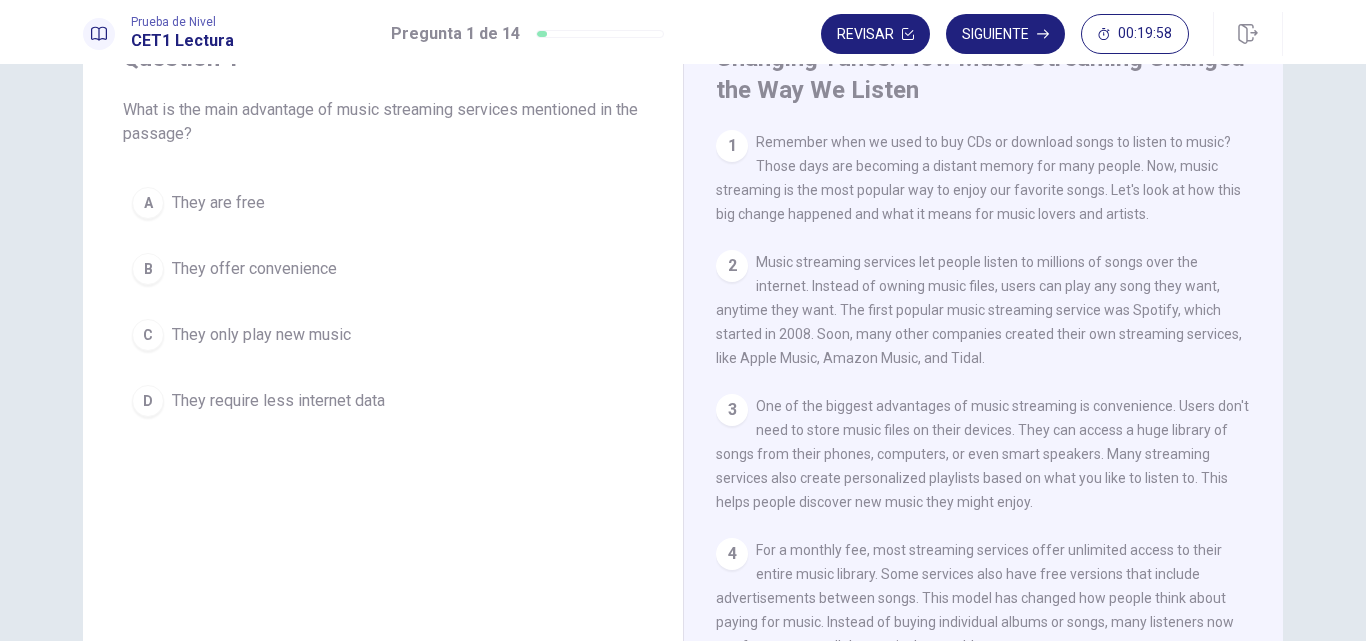 scroll, scrollTop: 0, scrollLeft: 0, axis: both 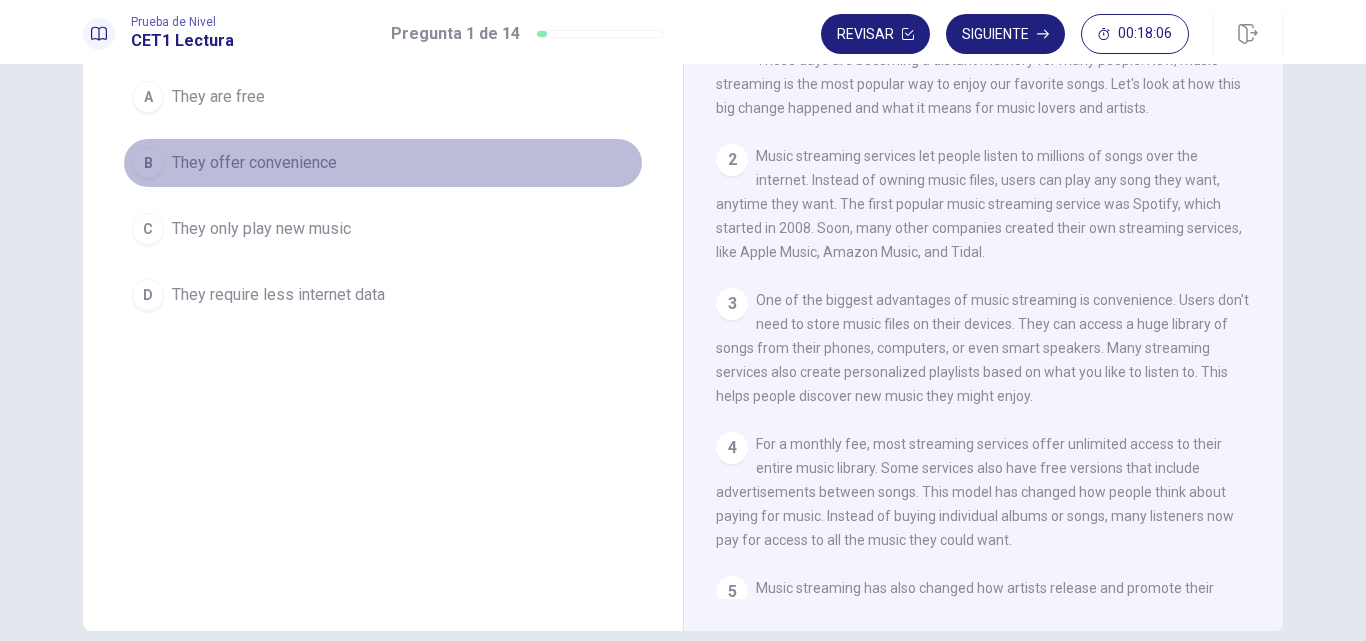 click on "B" at bounding box center [148, 163] 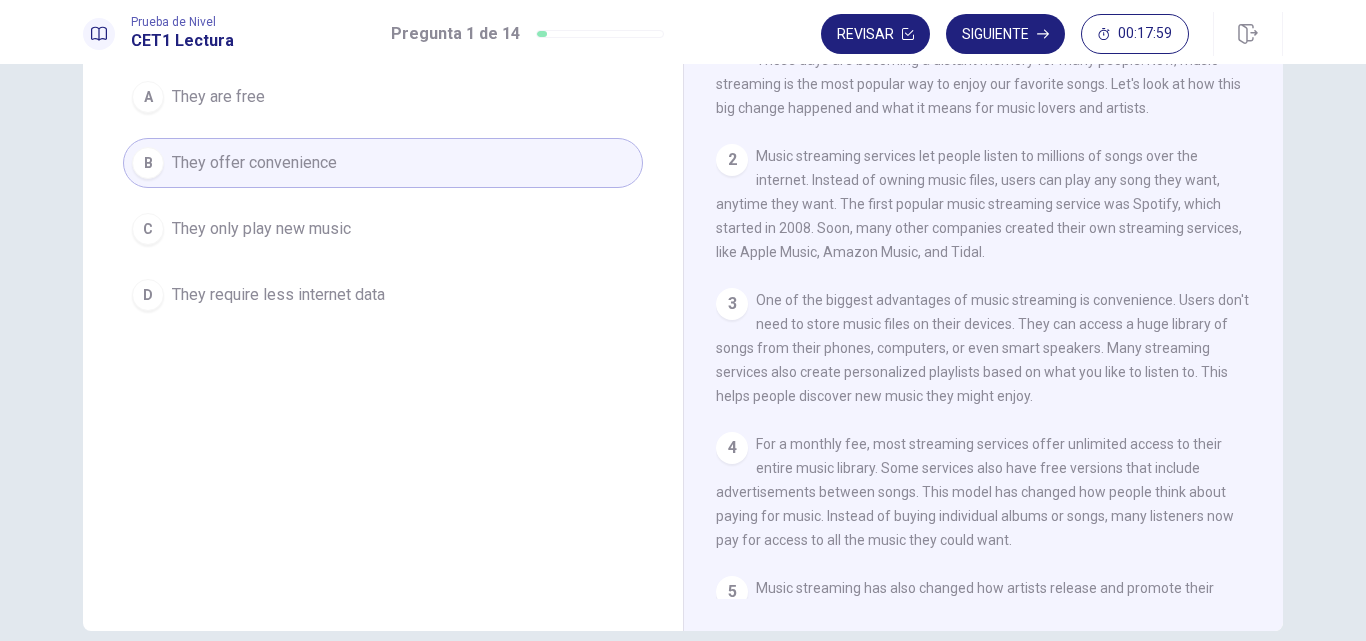 scroll, scrollTop: 0, scrollLeft: 0, axis: both 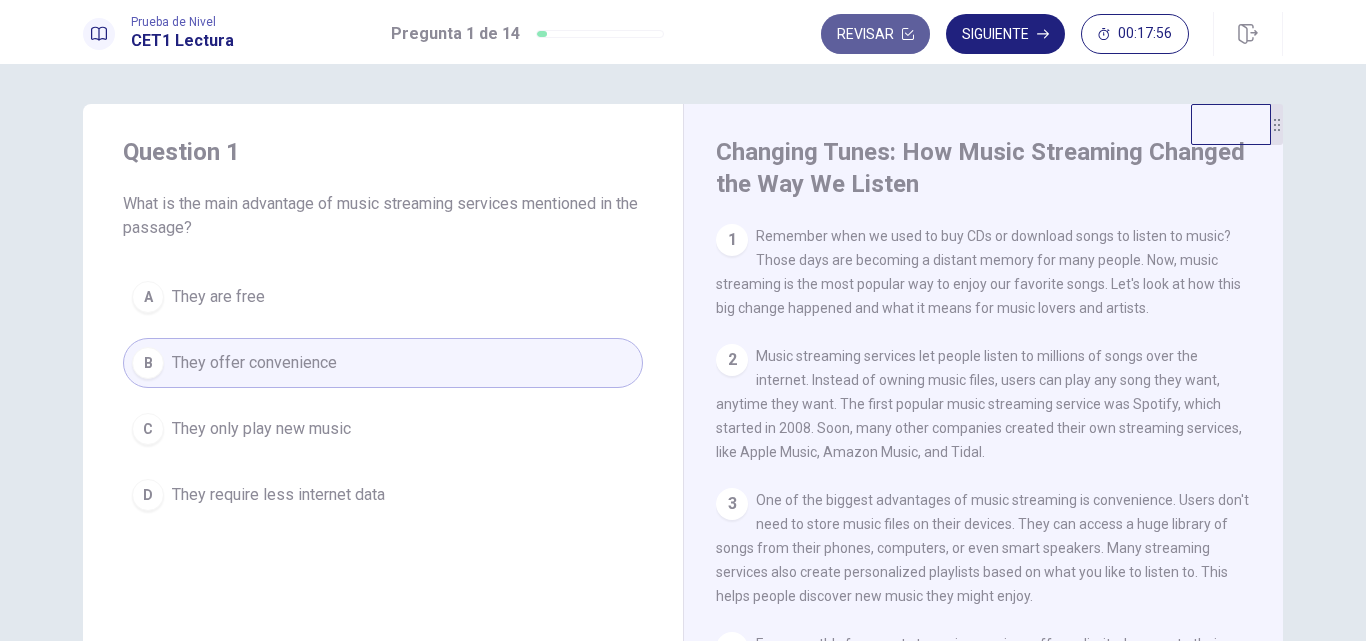click on "Revisar" at bounding box center (875, 34) 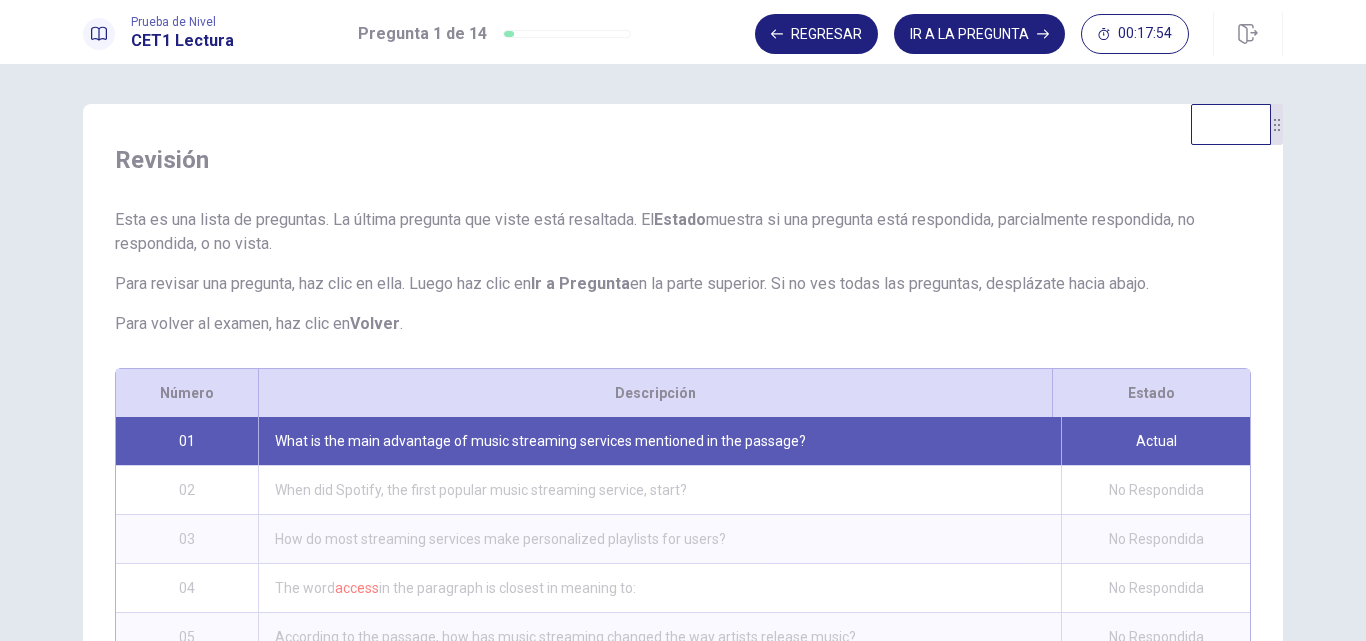 scroll, scrollTop: 353, scrollLeft: 0, axis: vertical 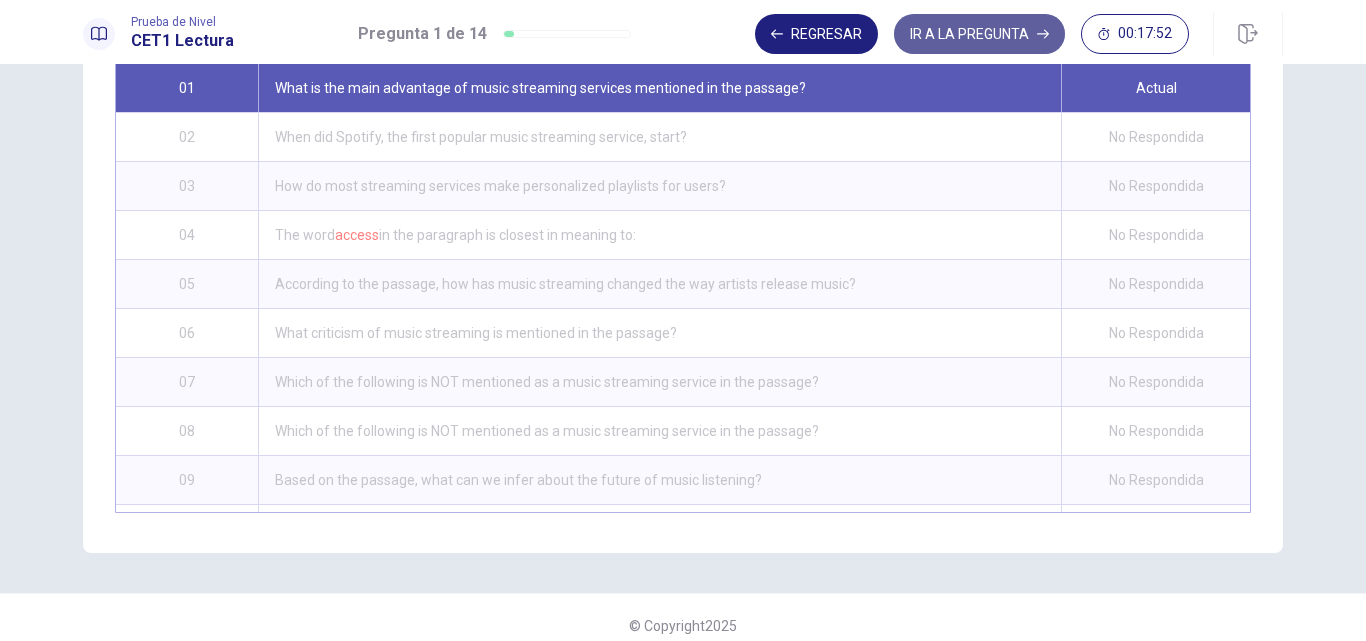 click on "IR A LA PREGUNTA" at bounding box center [979, 34] 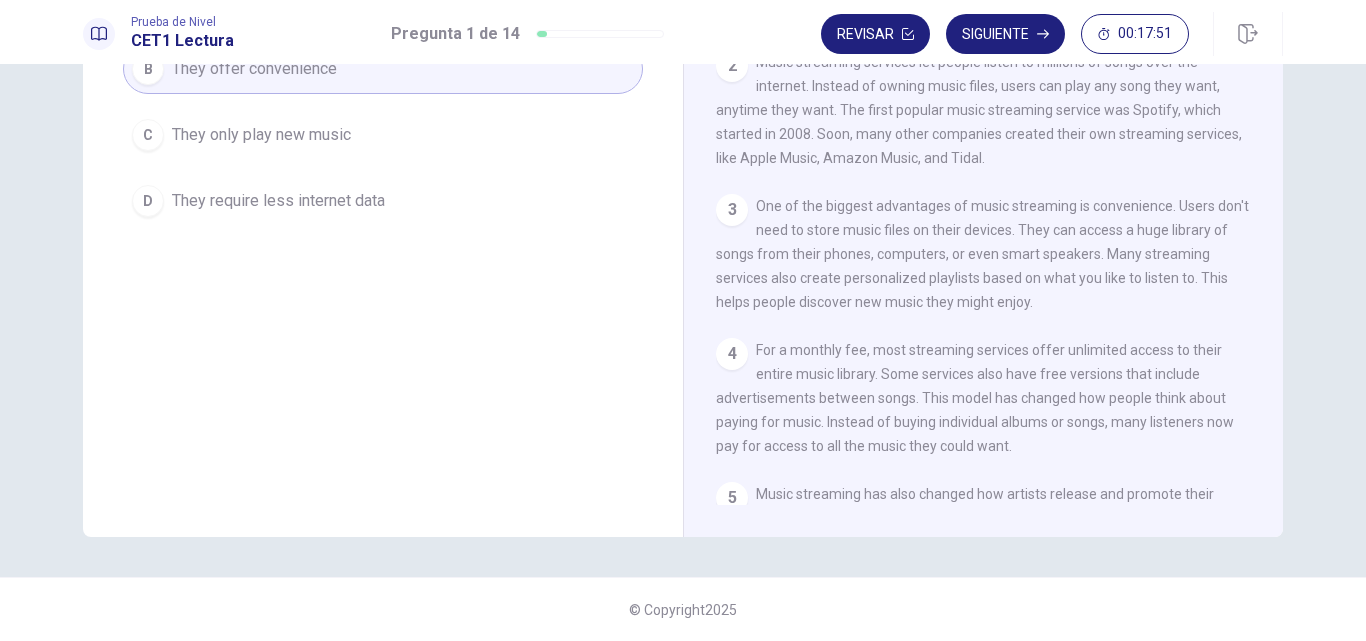 scroll, scrollTop: 294, scrollLeft: 0, axis: vertical 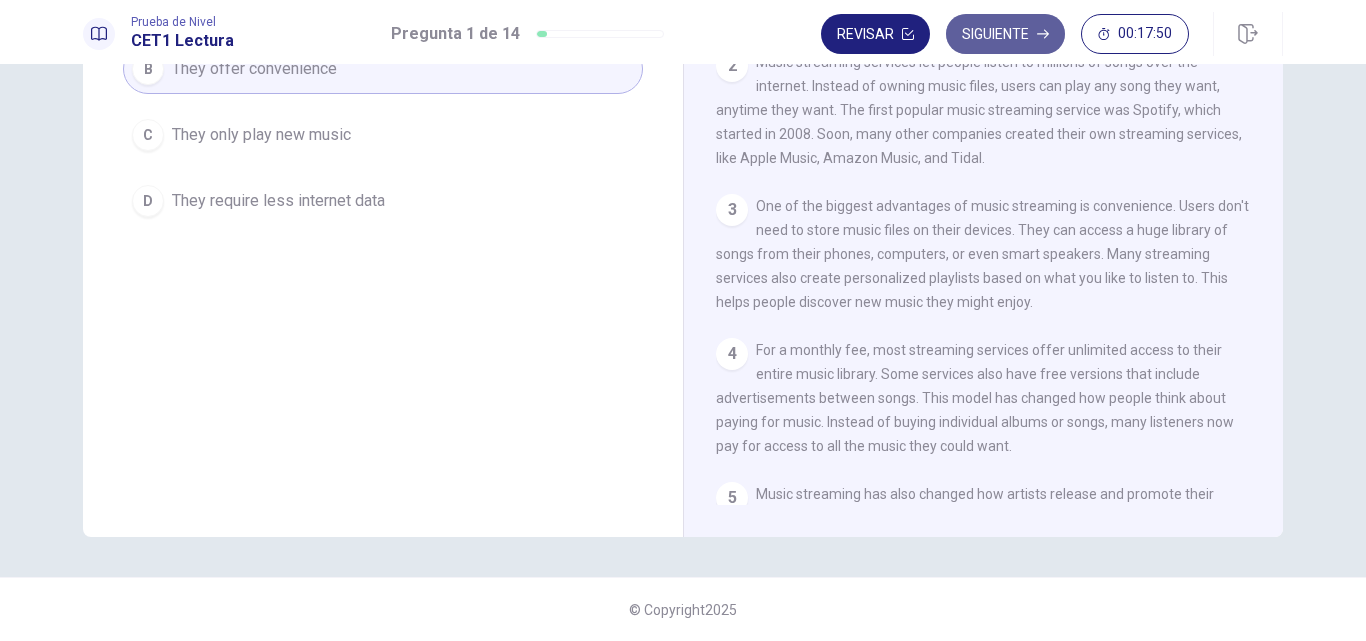click on "Siguiente" at bounding box center (1005, 34) 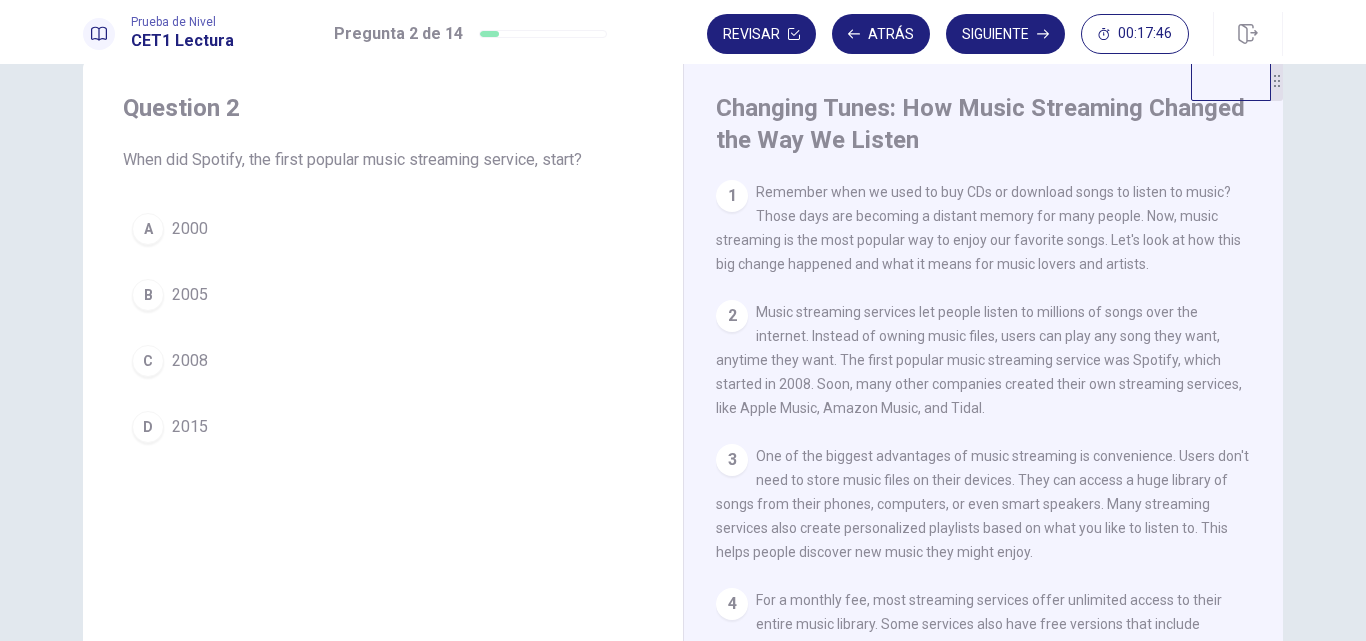 scroll, scrollTop: 60, scrollLeft: 0, axis: vertical 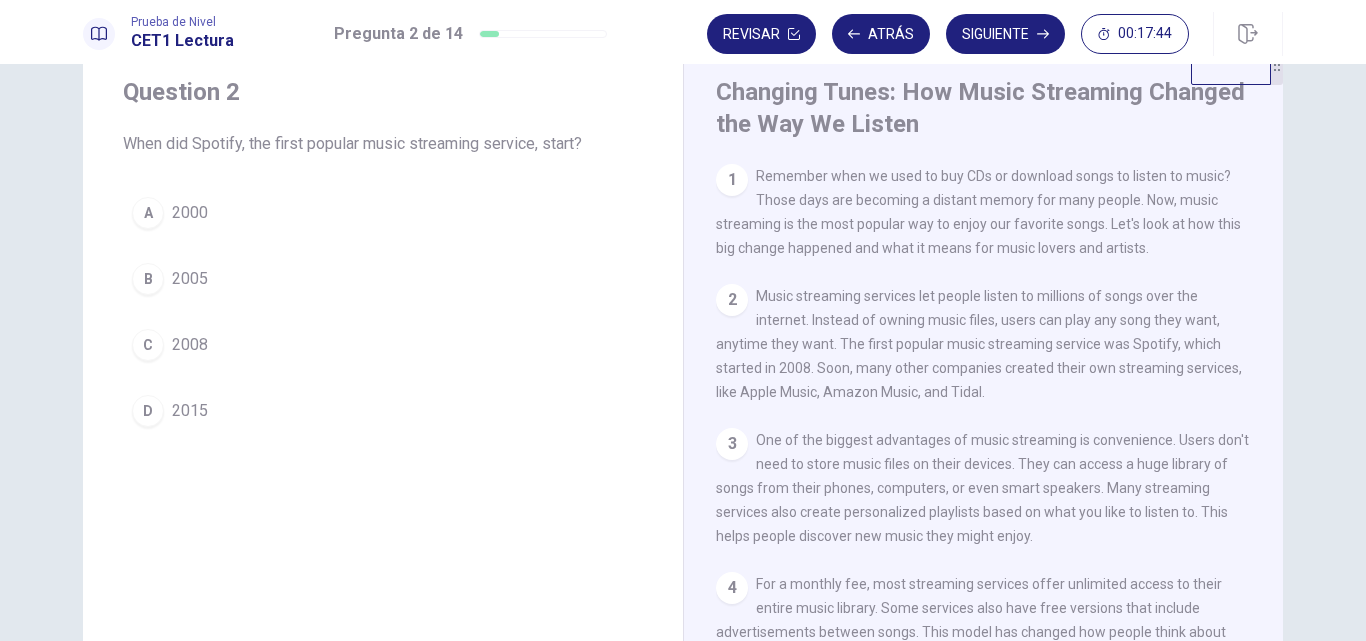 click on "C" at bounding box center [148, 345] 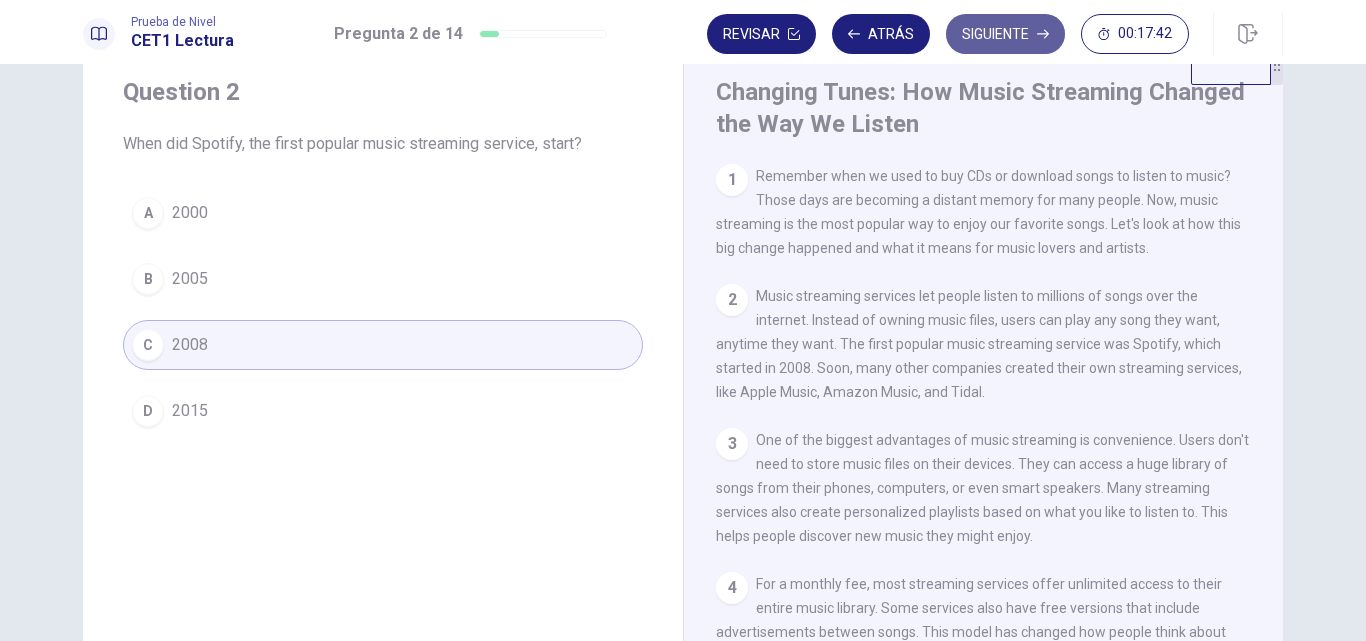 click on "Siguiente" at bounding box center (1005, 34) 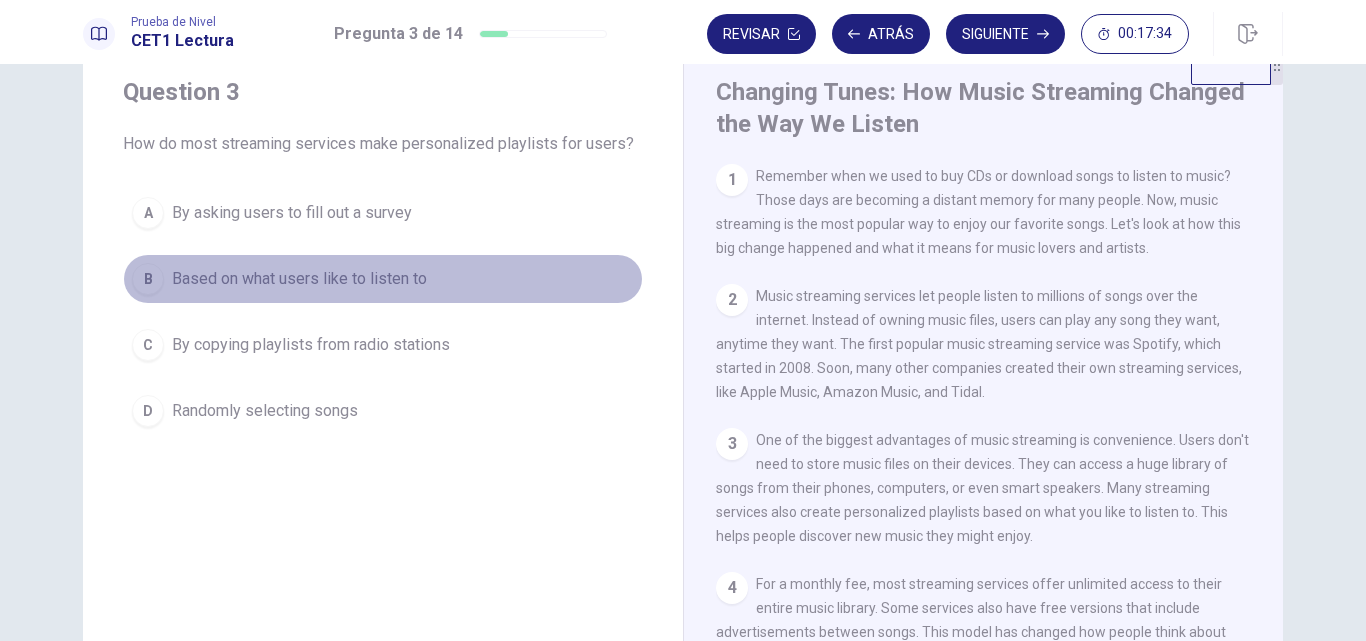 click on "B" at bounding box center [148, 279] 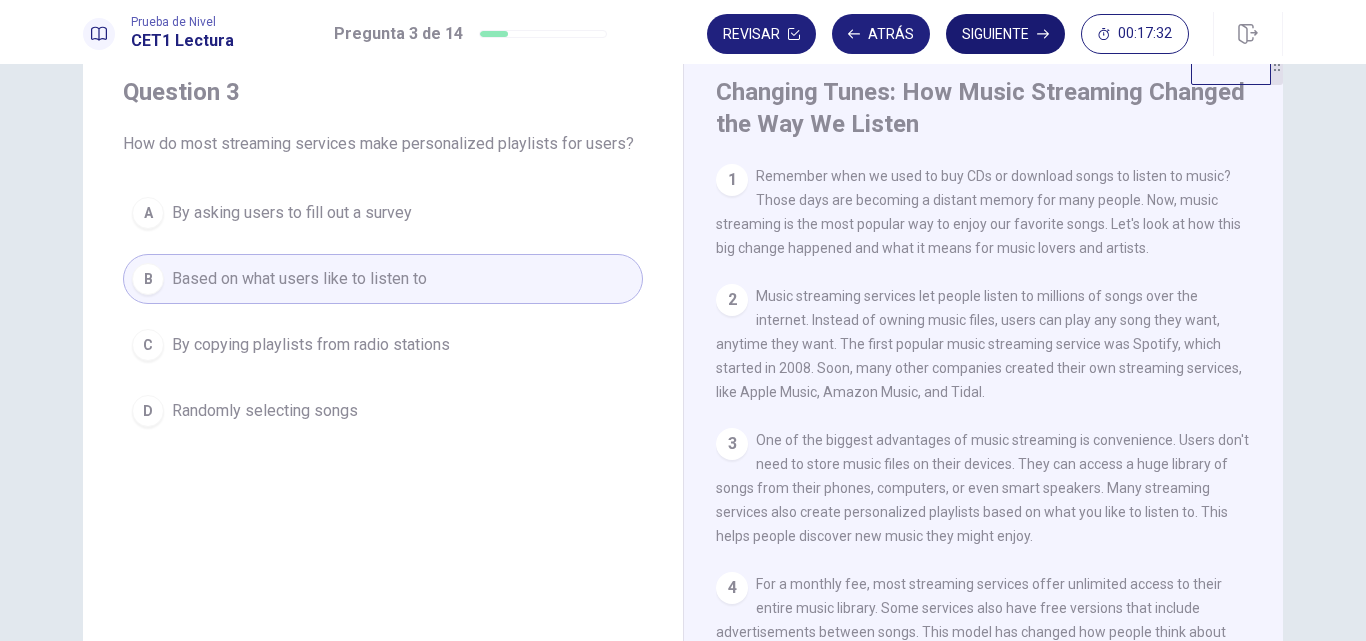 click on "Siguiente" at bounding box center (1005, 34) 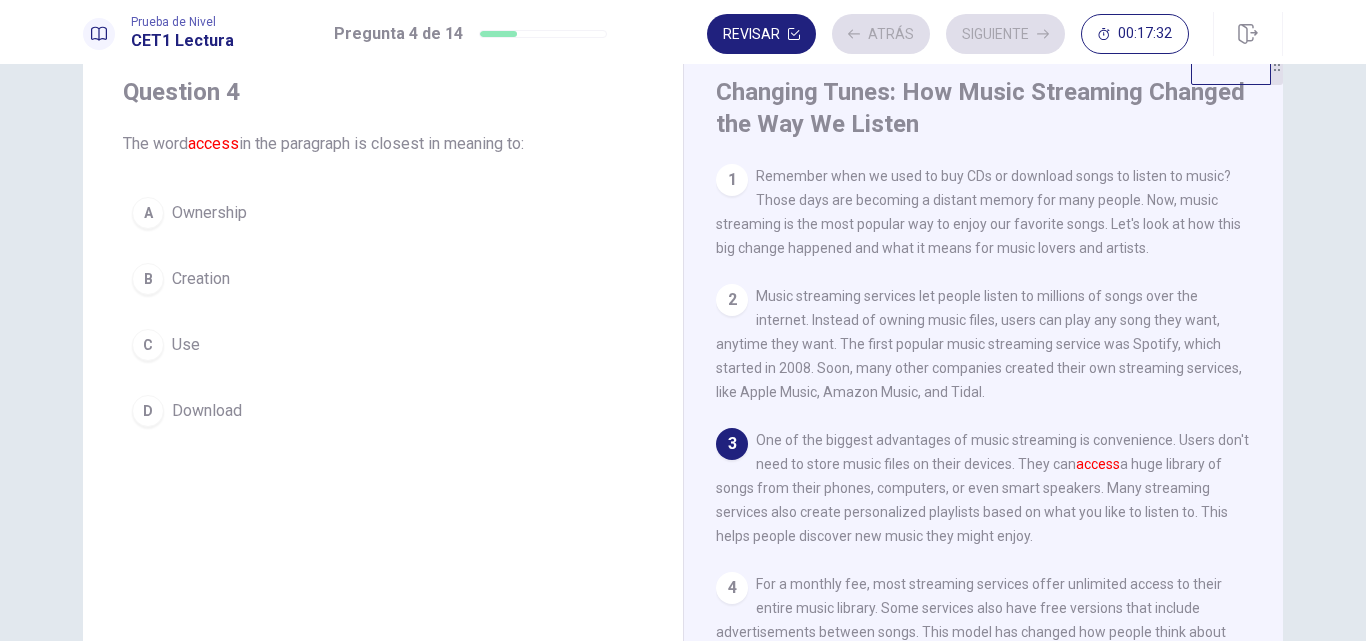 scroll, scrollTop: 23, scrollLeft: 0, axis: vertical 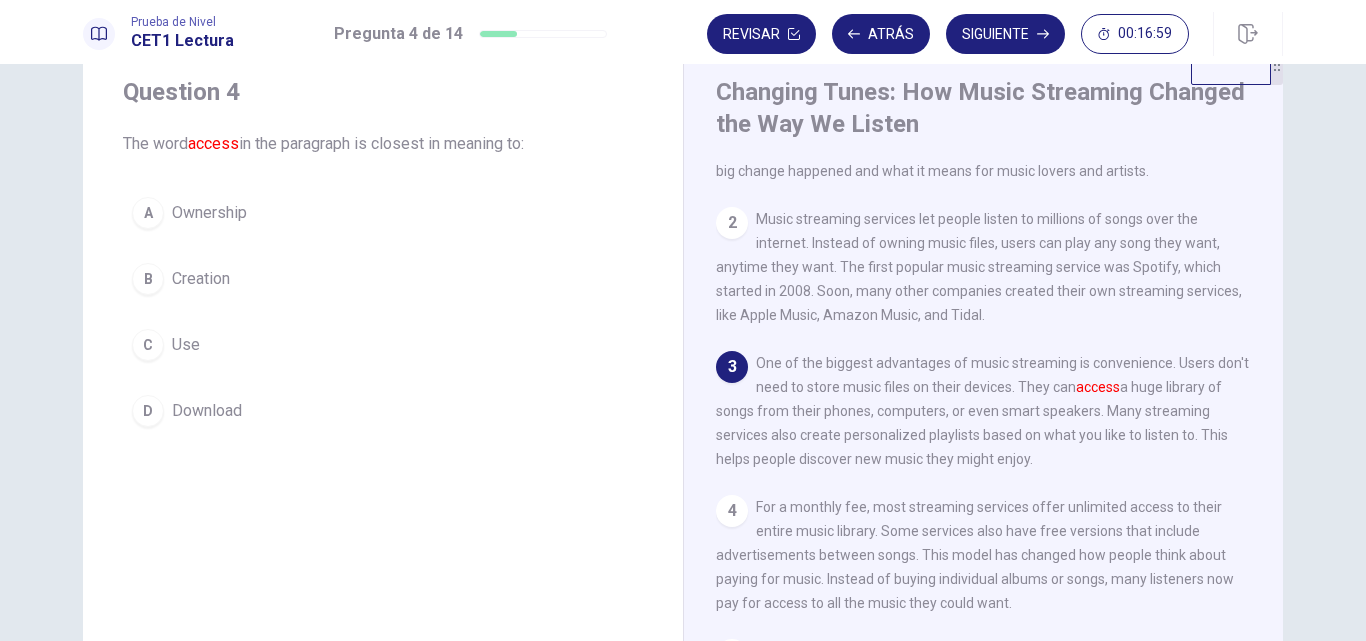 click on "B" at bounding box center (148, 279) 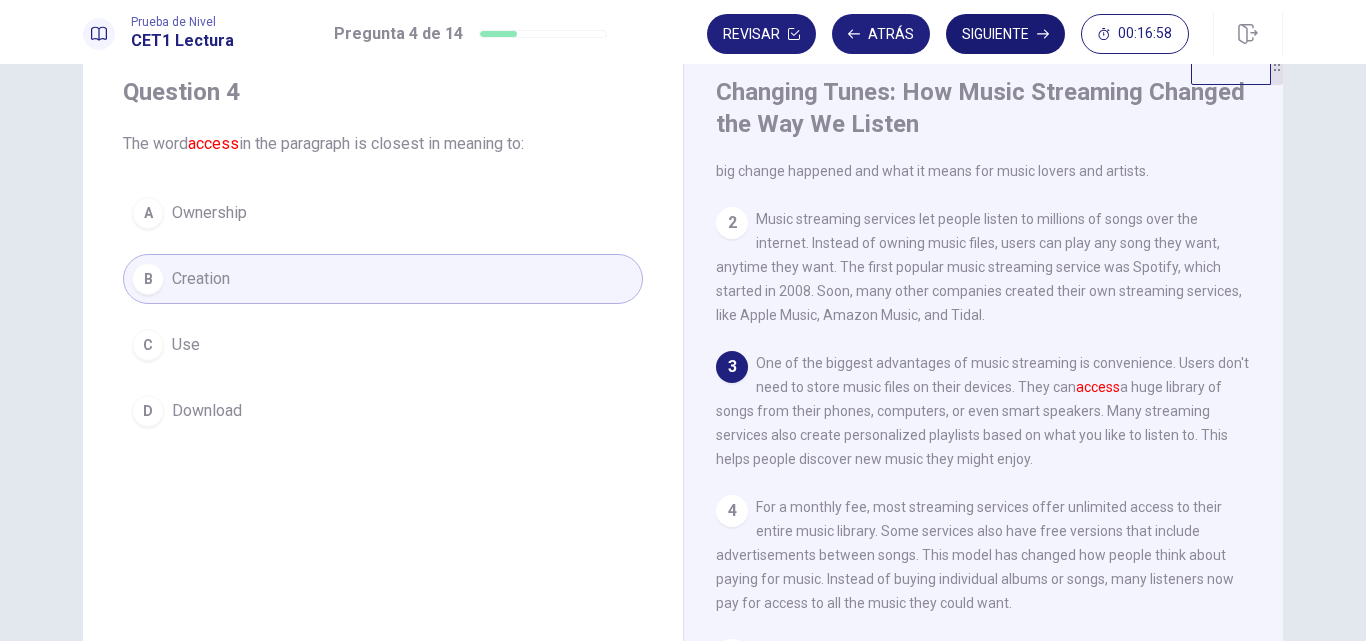 click on "Siguiente" at bounding box center [1005, 34] 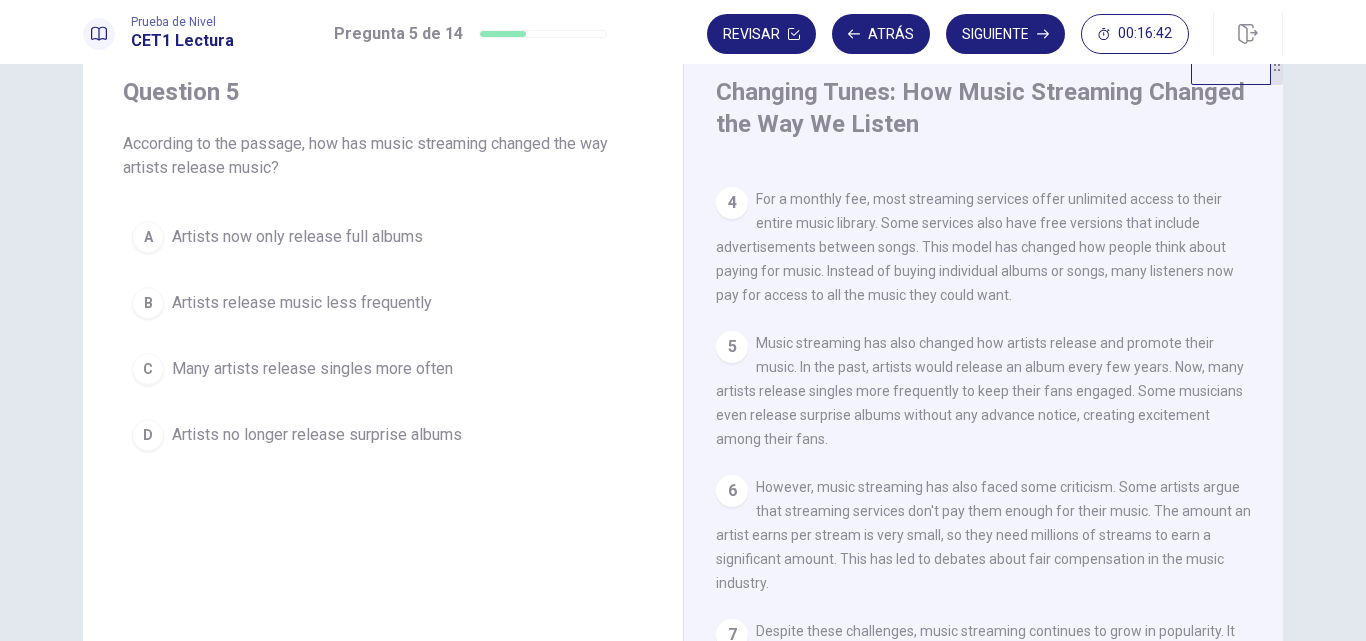 scroll, scrollTop: 418, scrollLeft: 0, axis: vertical 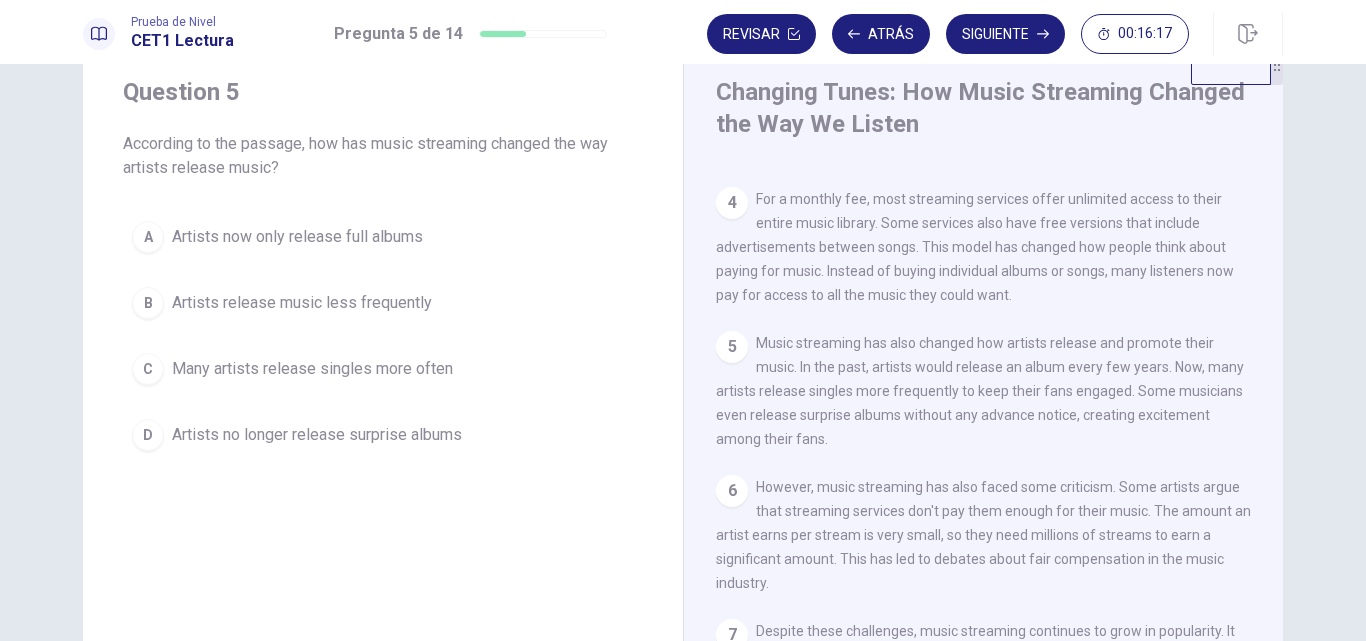click on "C" at bounding box center [148, 369] 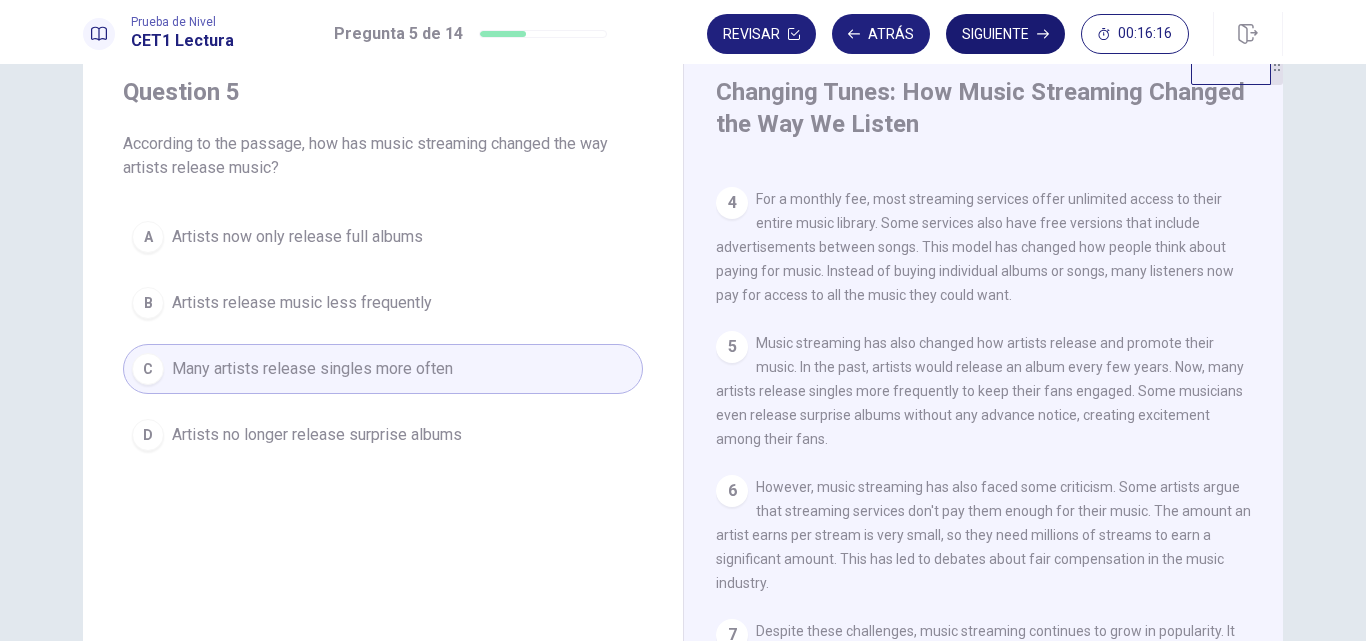 click on "Siguiente" at bounding box center (1005, 34) 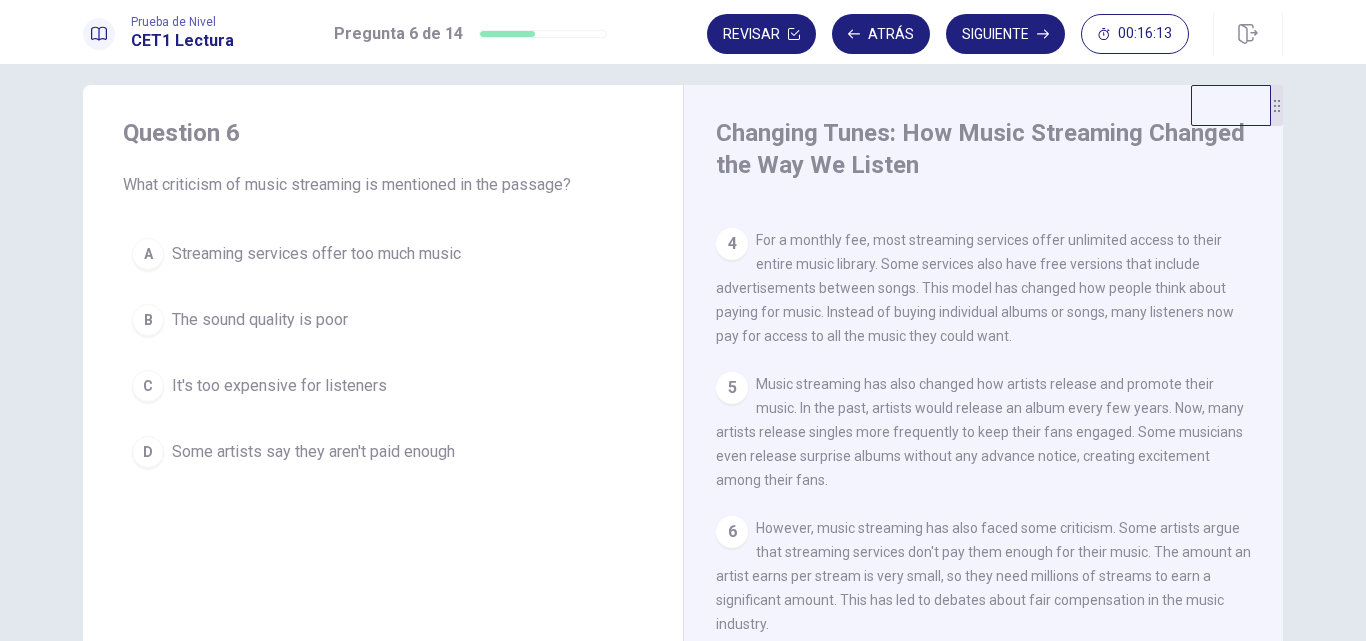 scroll, scrollTop: 16, scrollLeft: 0, axis: vertical 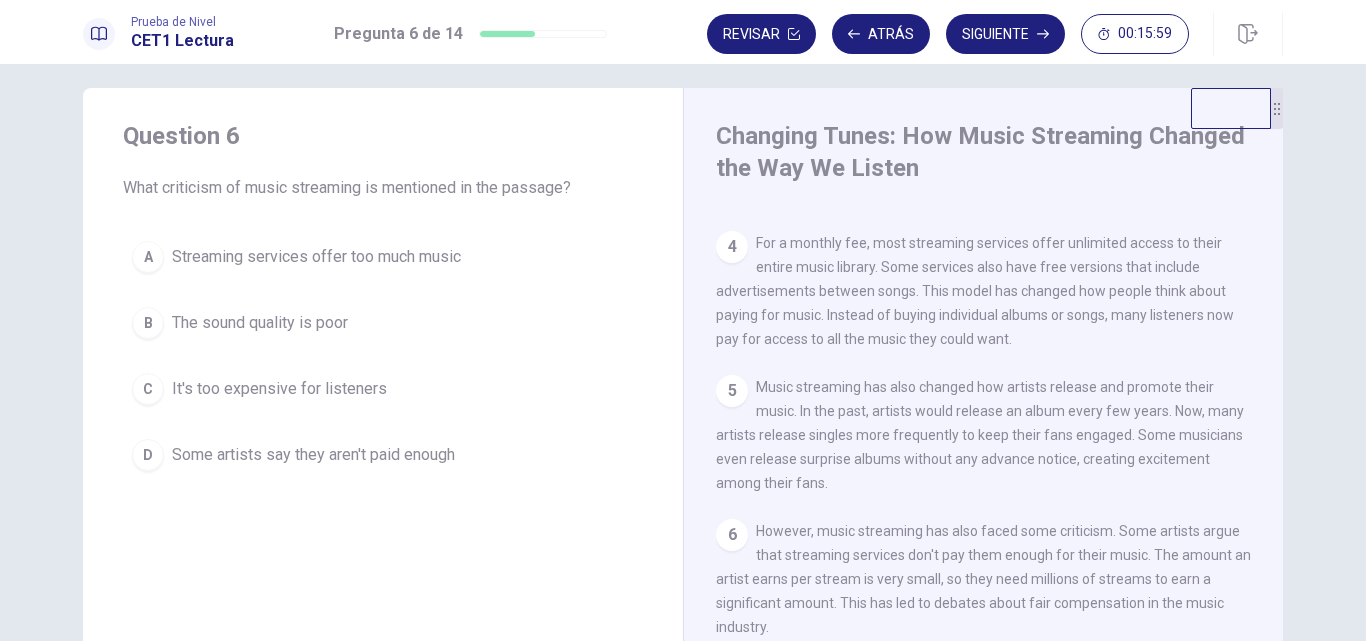 drag, startPoint x: 1261, startPoint y: 494, endPoint x: 1251, endPoint y: 559, distance: 65.76473 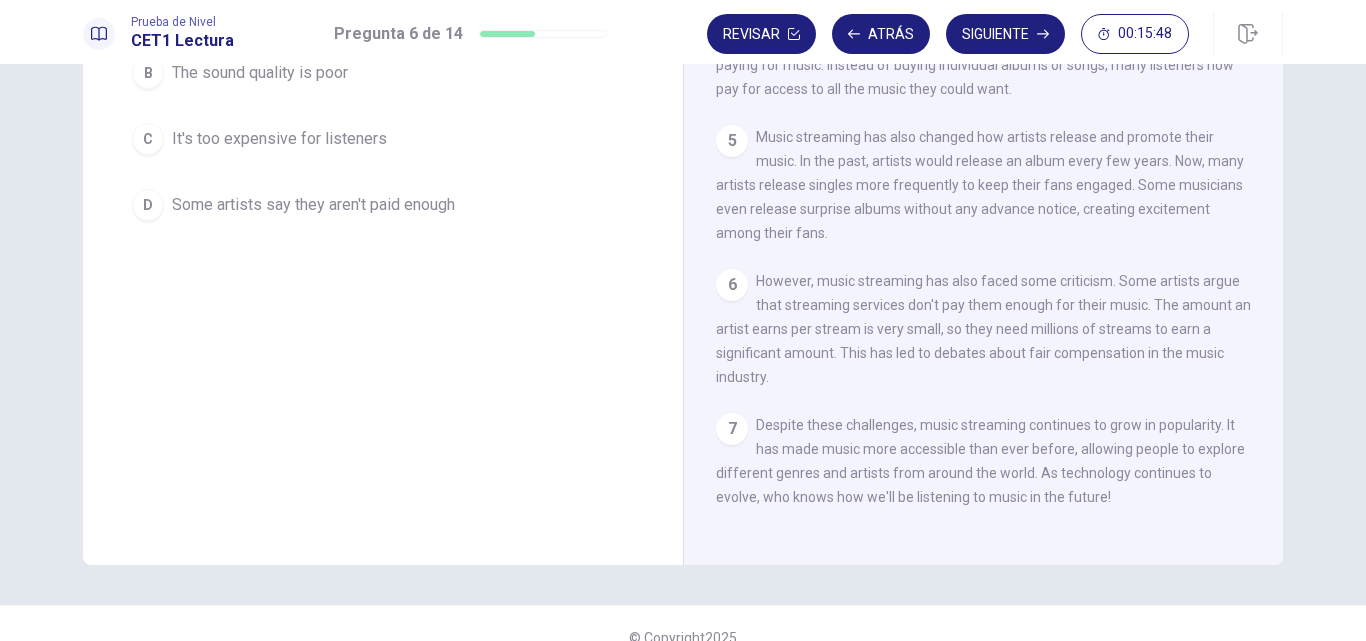 scroll, scrollTop: 263, scrollLeft: 0, axis: vertical 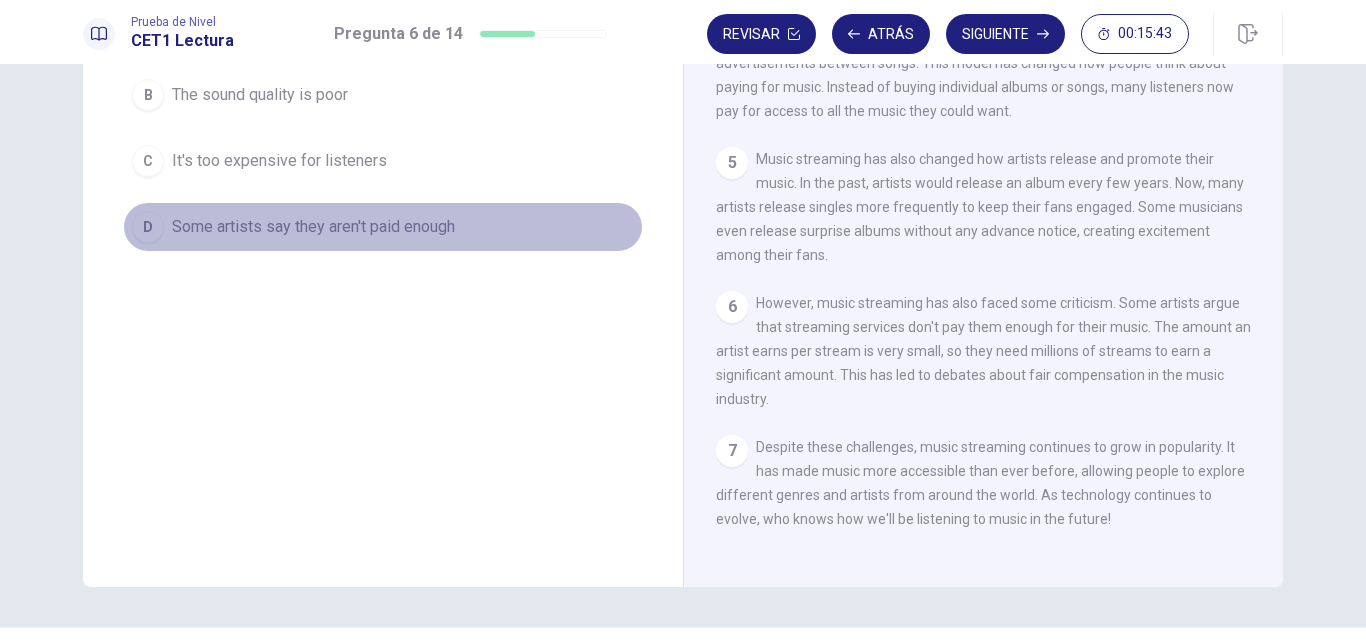 drag, startPoint x: 151, startPoint y: 225, endPoint x: 702, endPoint y: 138, distance: 557.8261 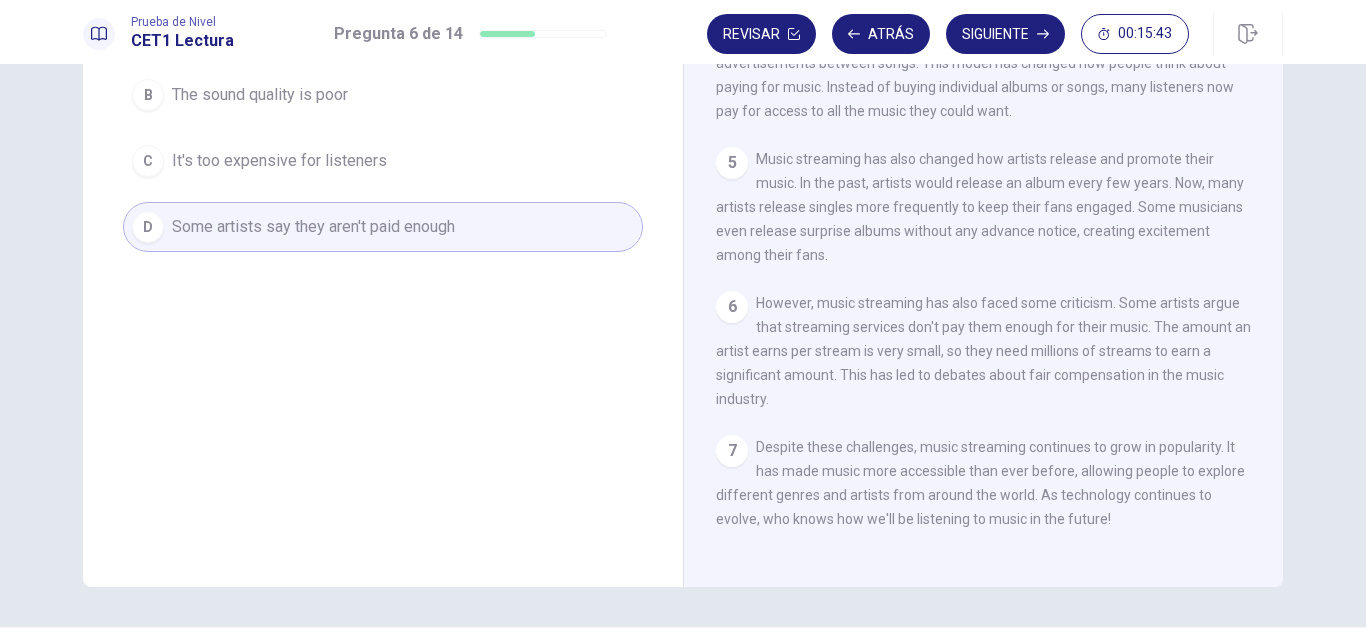 click on "Siguiente" at bounding box center (1005, 34) 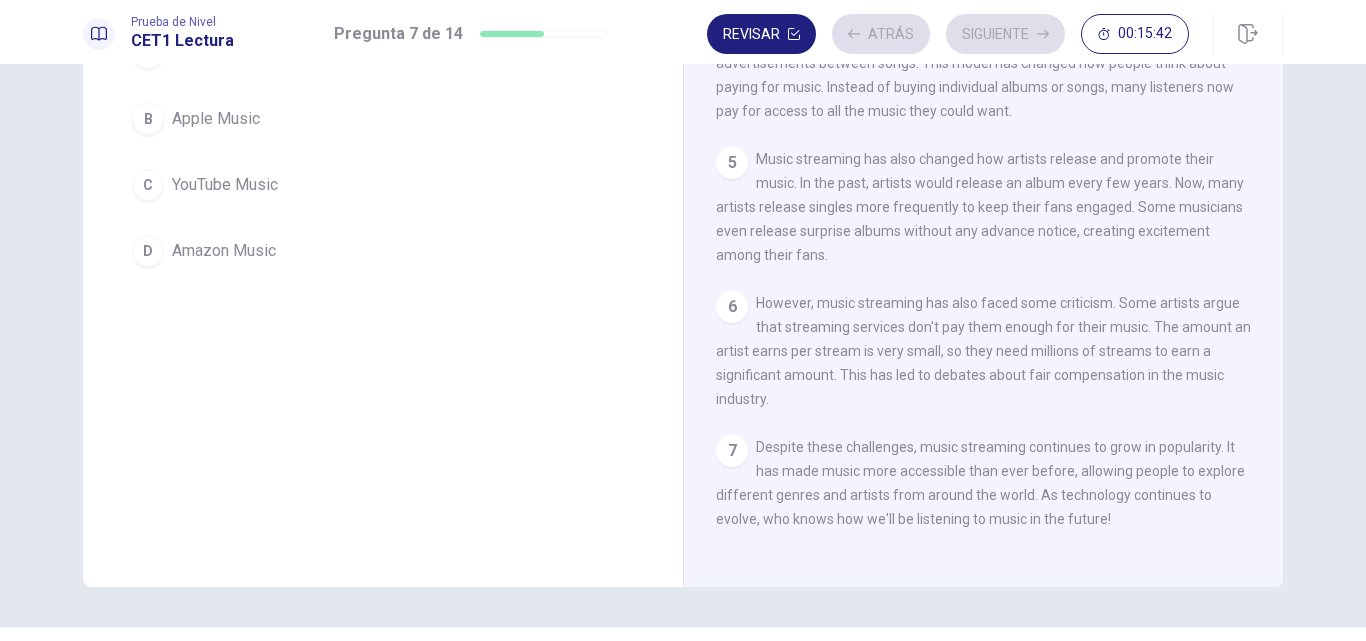 scroll, scrollTop: 268, scrollLeft: 0, axis: vertical 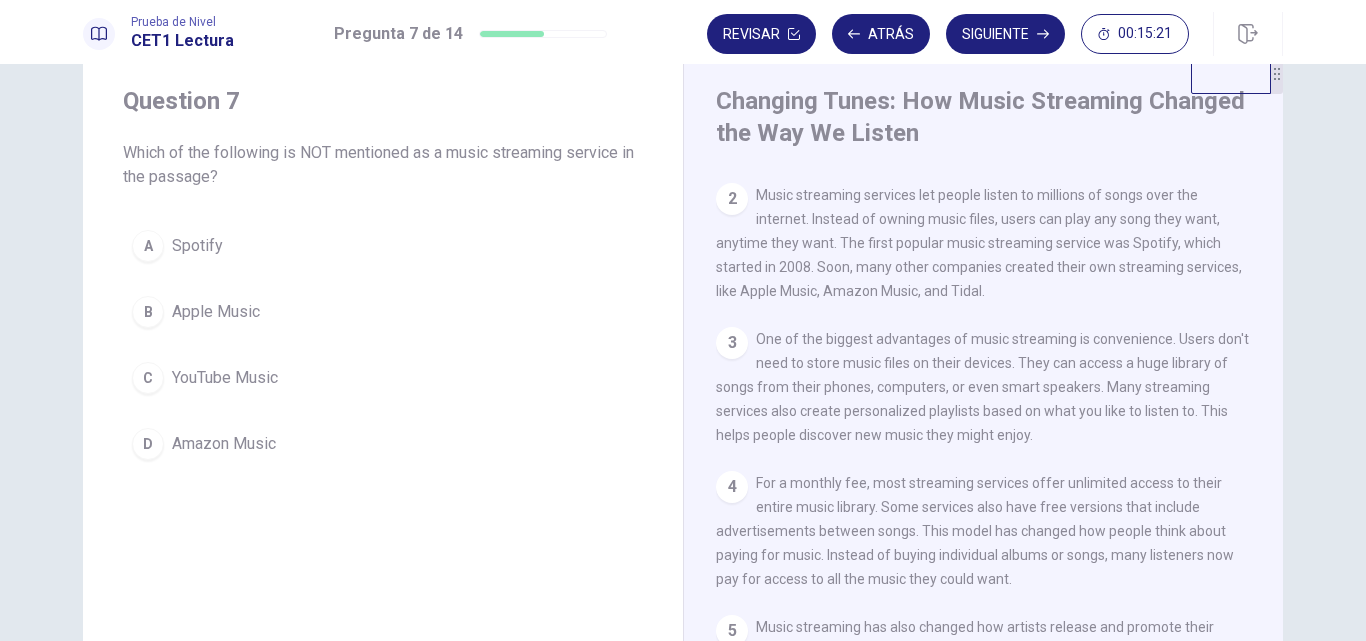 click on "C" at bounding box center [148, 378] 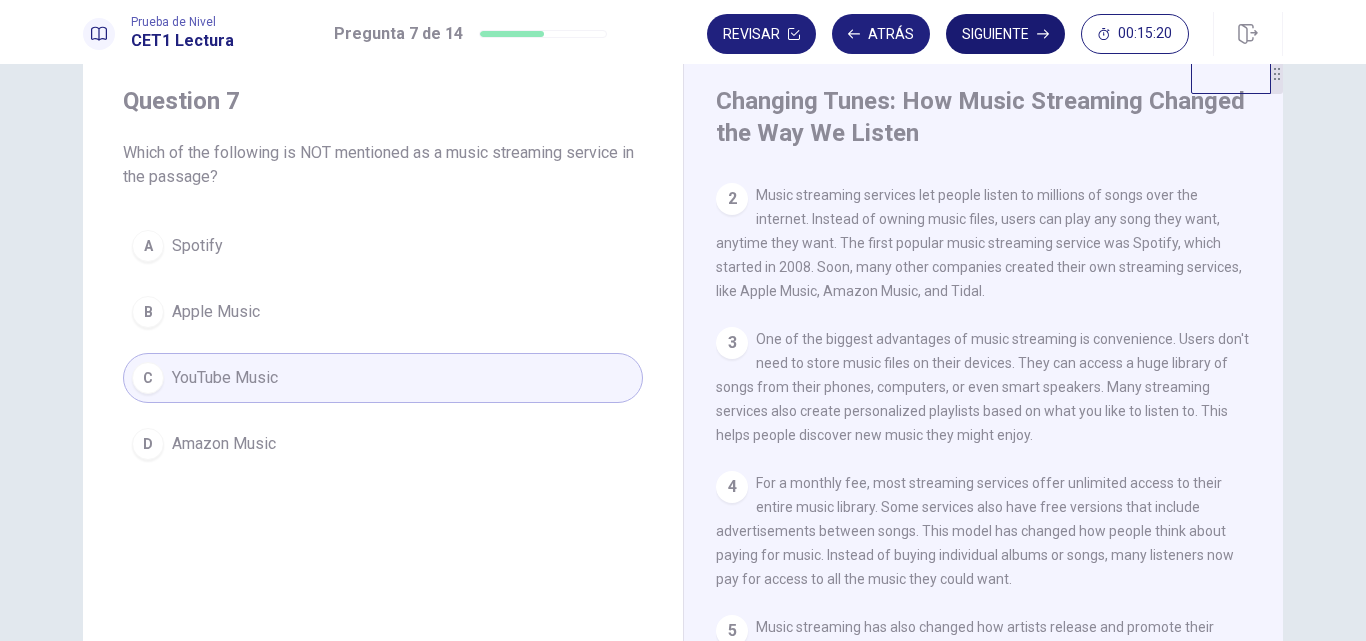 click on "Siguiente" at bounding box center (1005, 34) 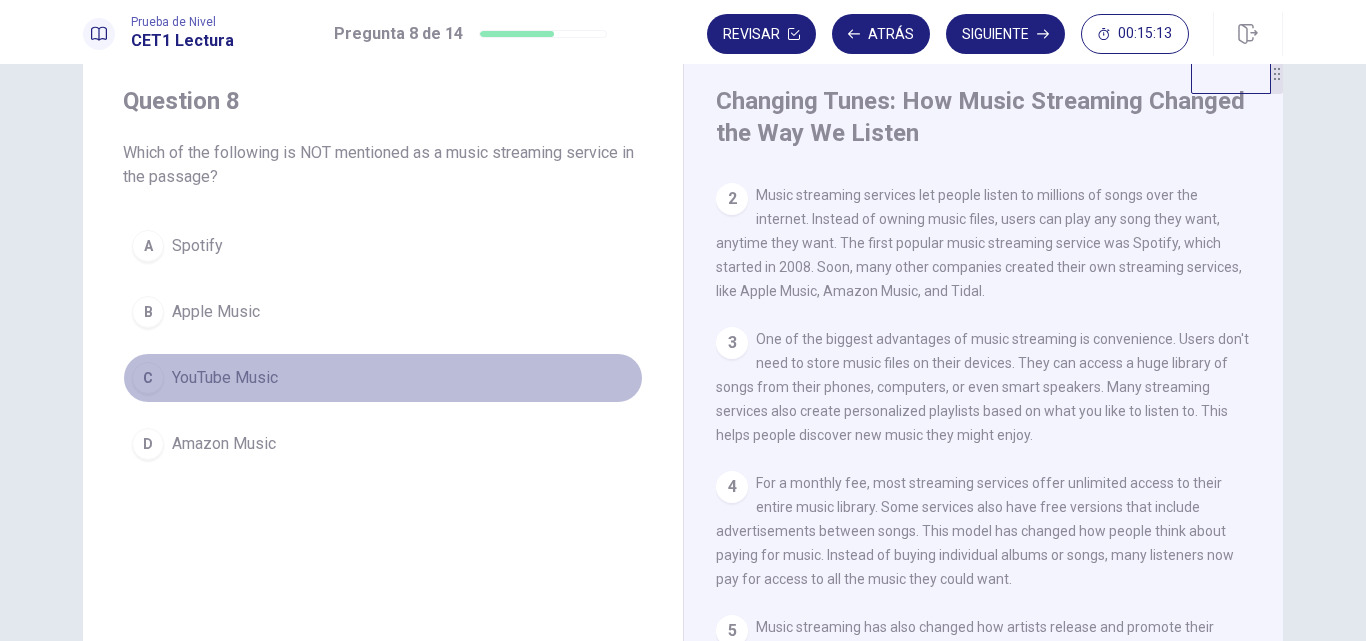 click on "C" at bounding box center [148, 378] 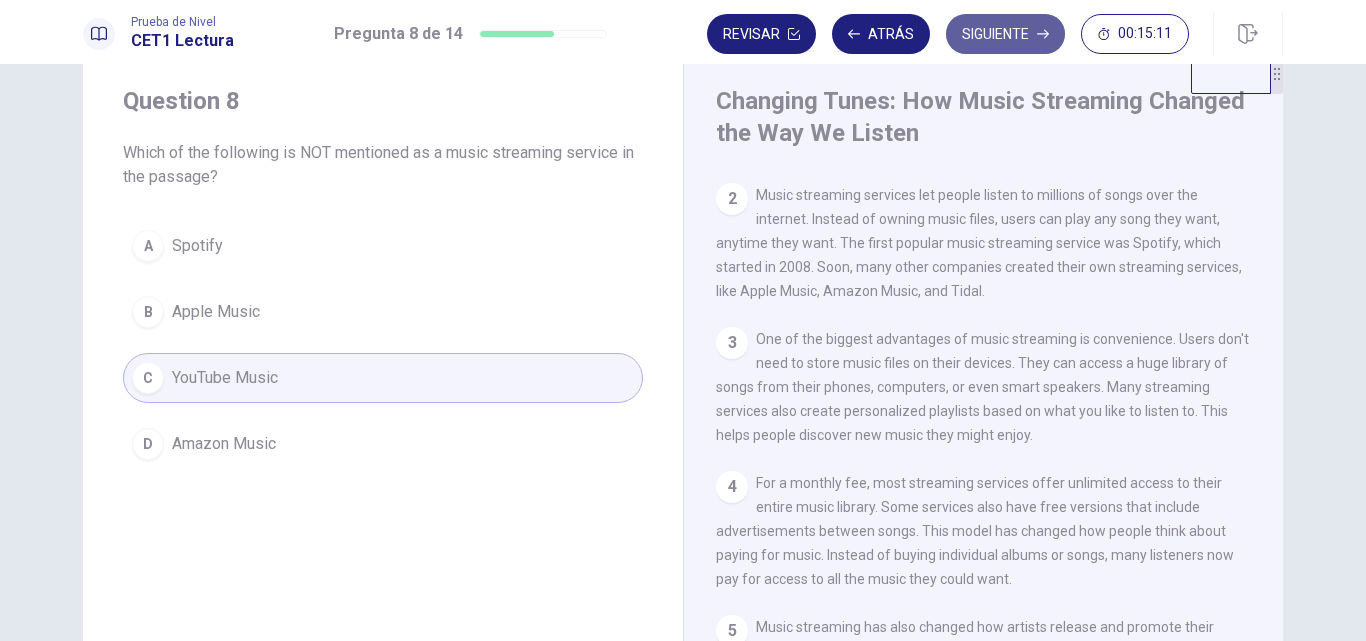 click on "Siguiente" at bounding box center [1005, 34] 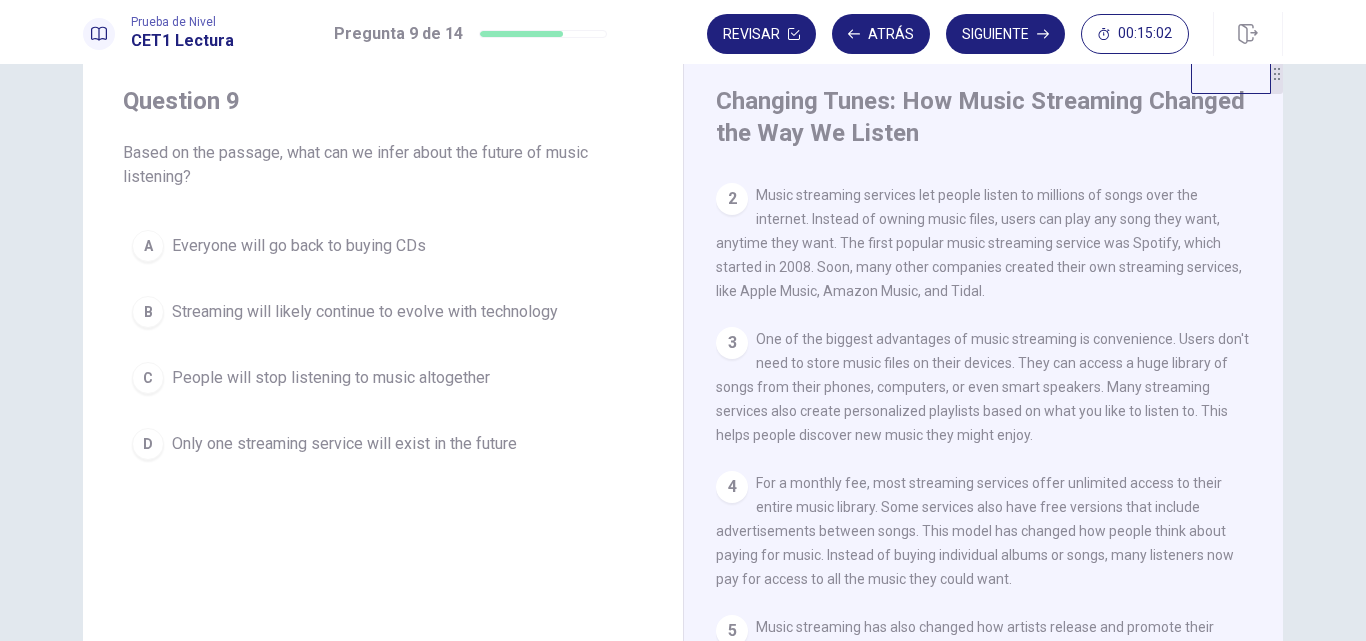 drag, startPoint x: 1262, startPoint y: 326, endPoint x: 1229, endPoint y: 454, distance: 132.18547 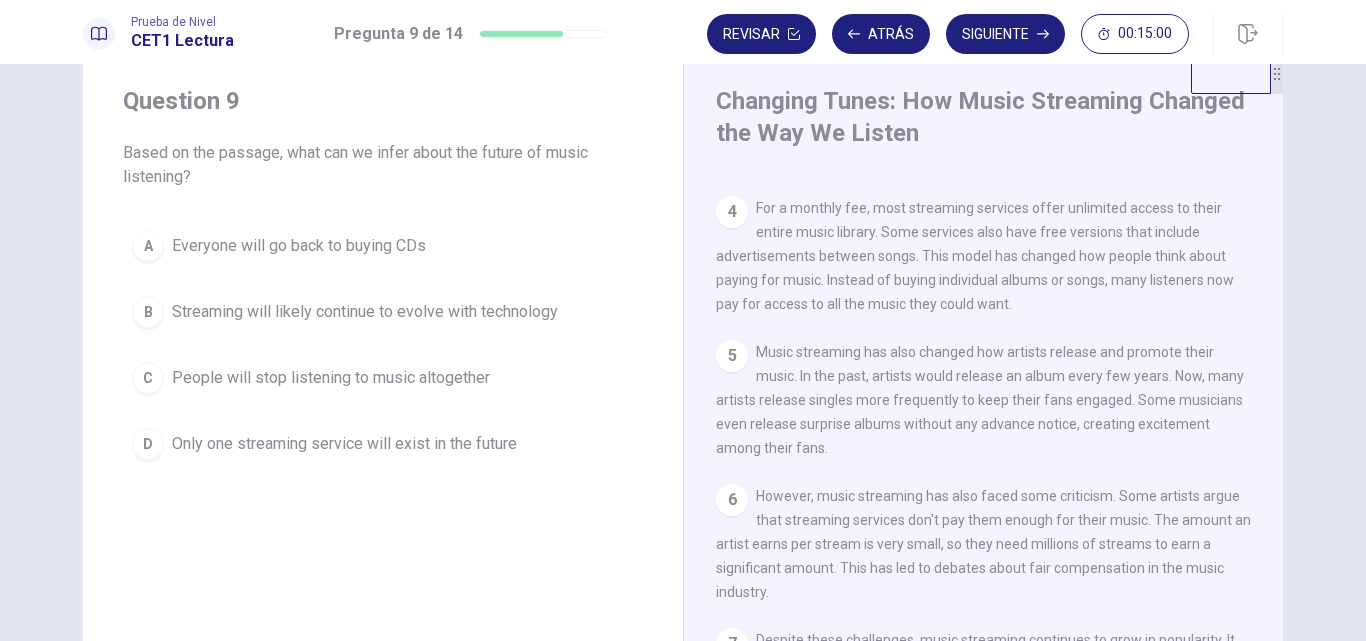 scroll, scrollTop: 418, scrollLeft: 0, axis: vertical 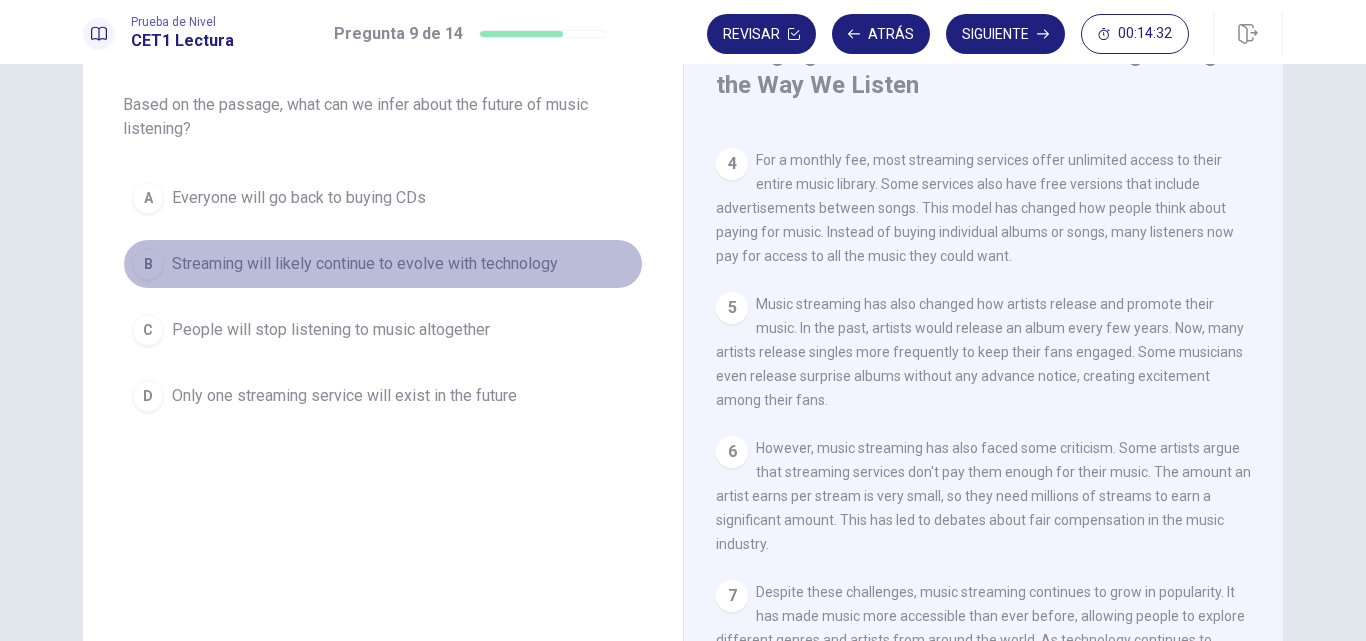 click on "B" at bounding box center (148, 264) 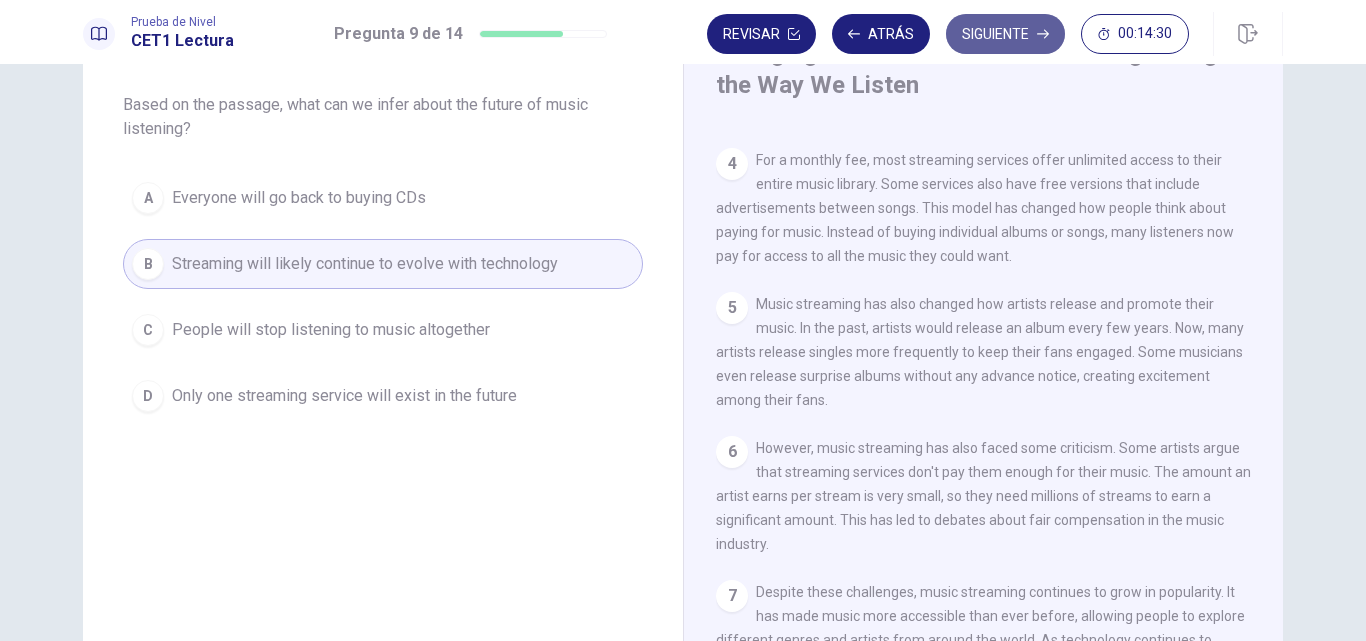 click on "Siguiente" at bounding box center (1005, 34) 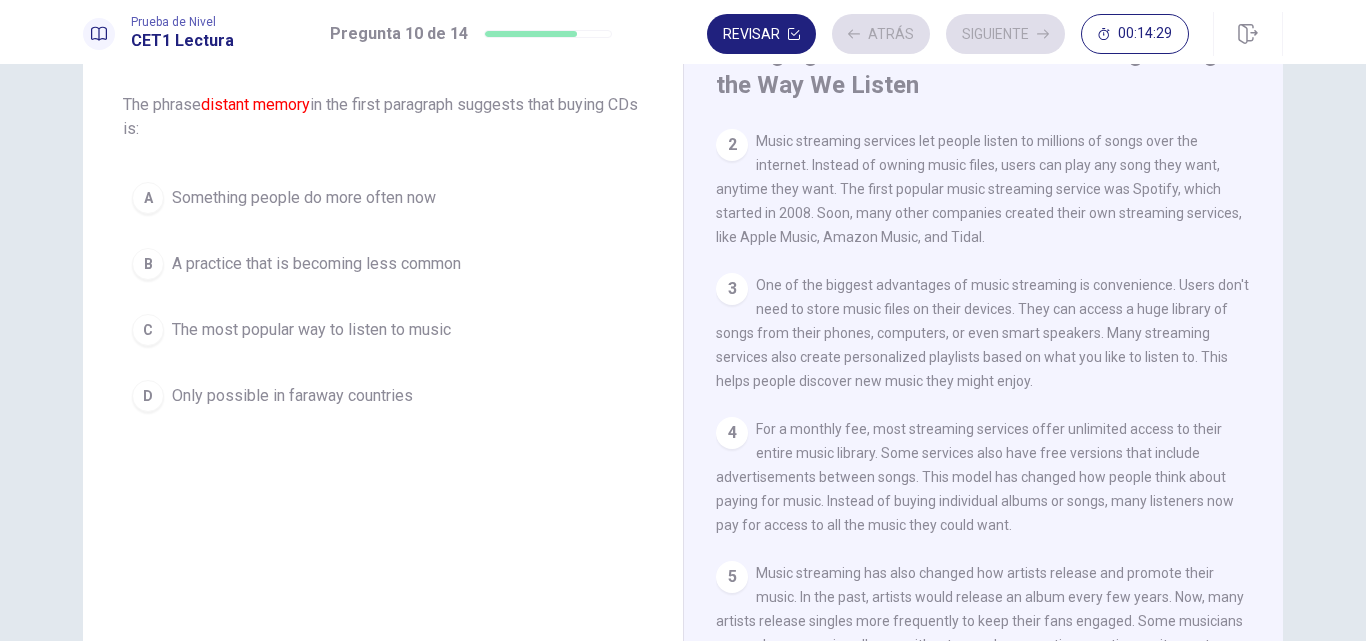 scroll, scrollTop: 0, scrollLeft: 0, axis: both 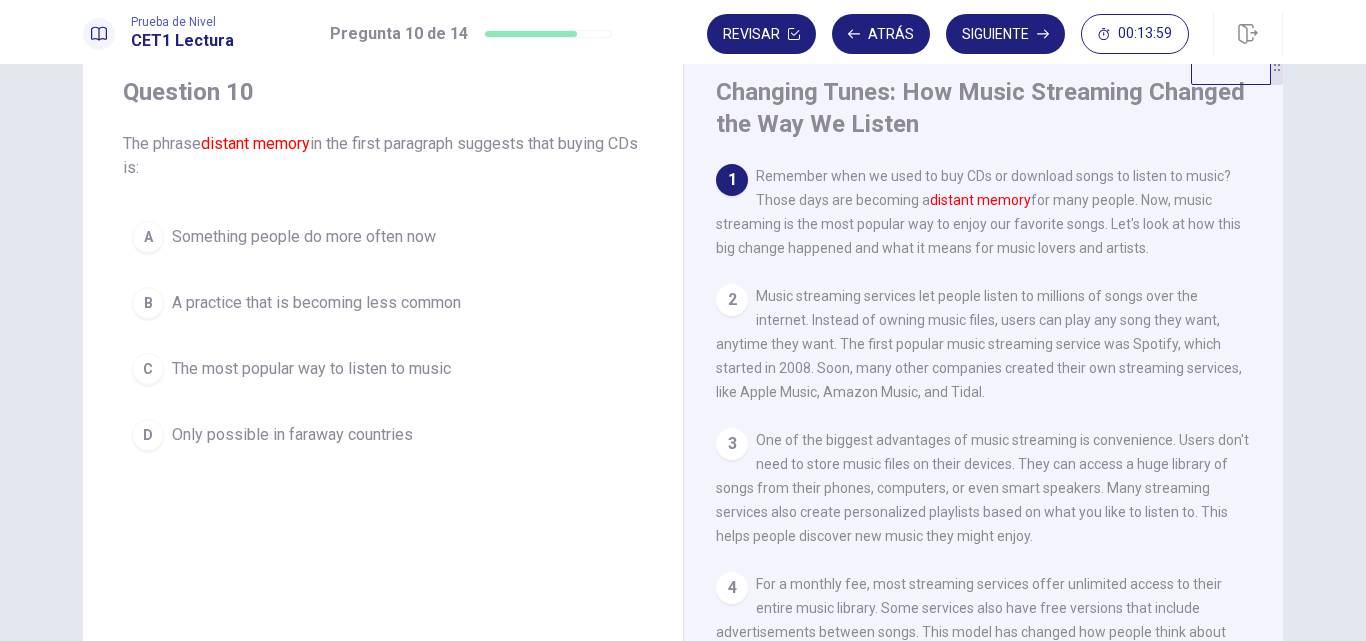 click on "A" at bounding box center (148, 237) 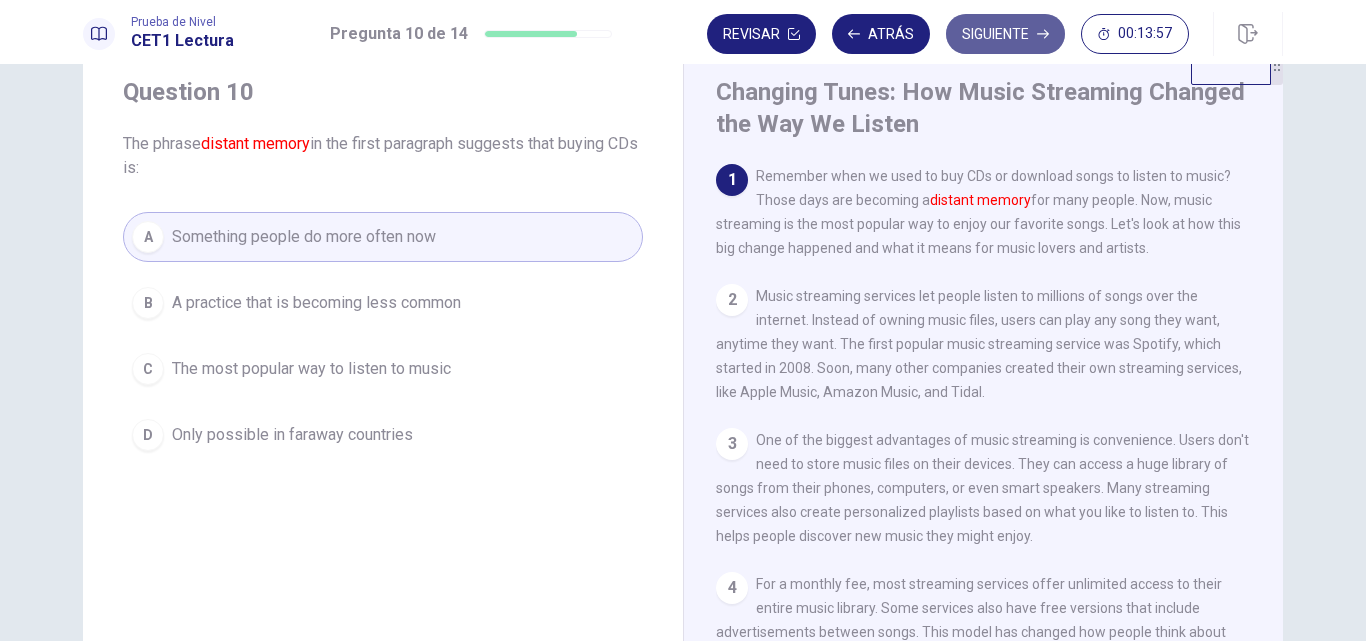 click on "Siguiente" at bounding box center (1005, 34) 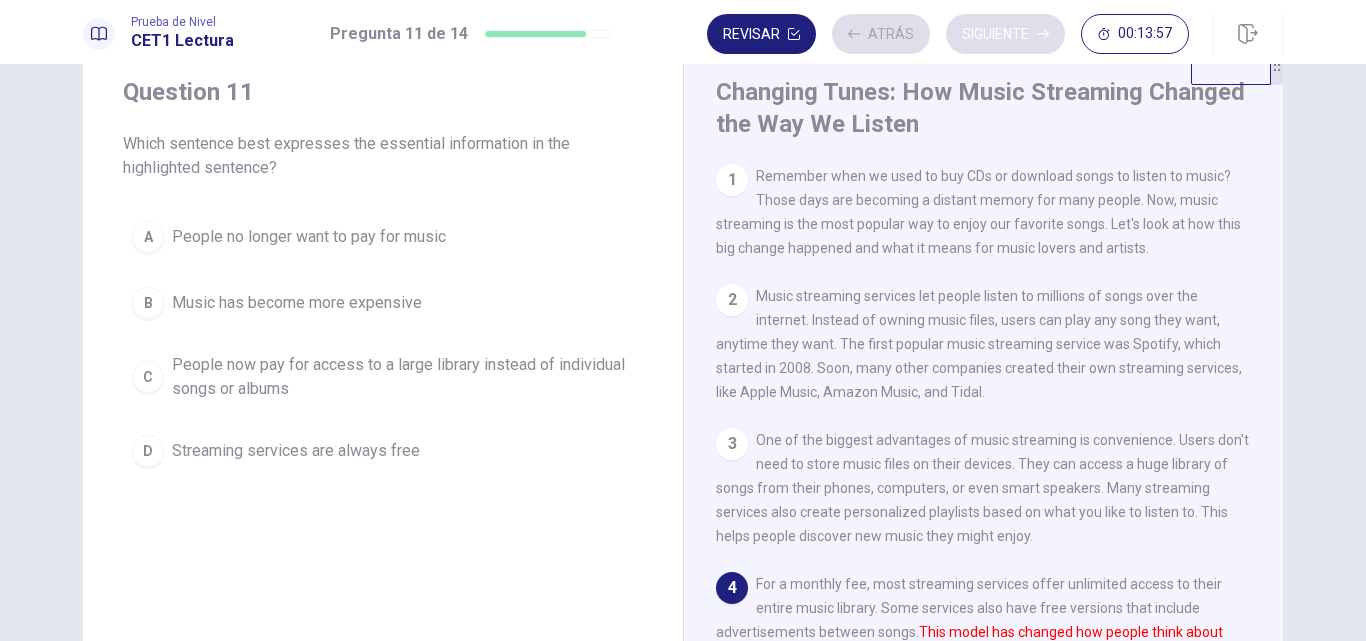 scroll, scrollTop: 172, scrollLeft: 0, axis: vertical 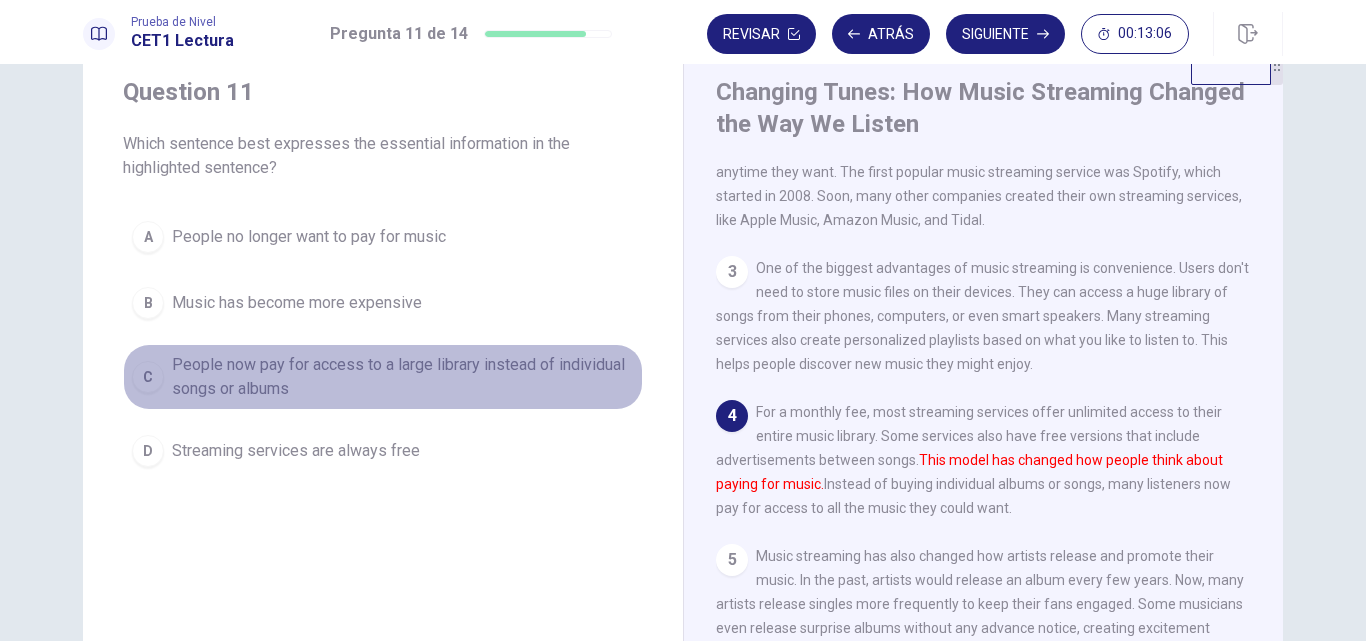 click on "C" at bounding box center [148, 377] 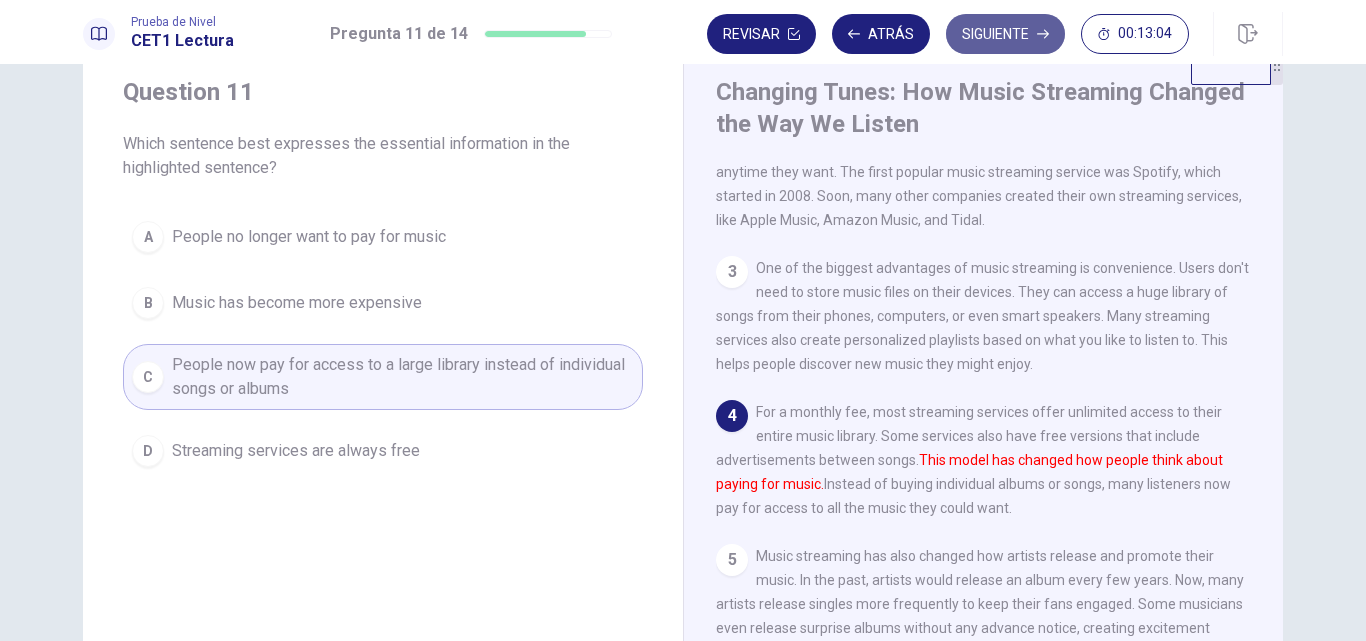 click on "Siguiente" at bounding box center (1005, 34) 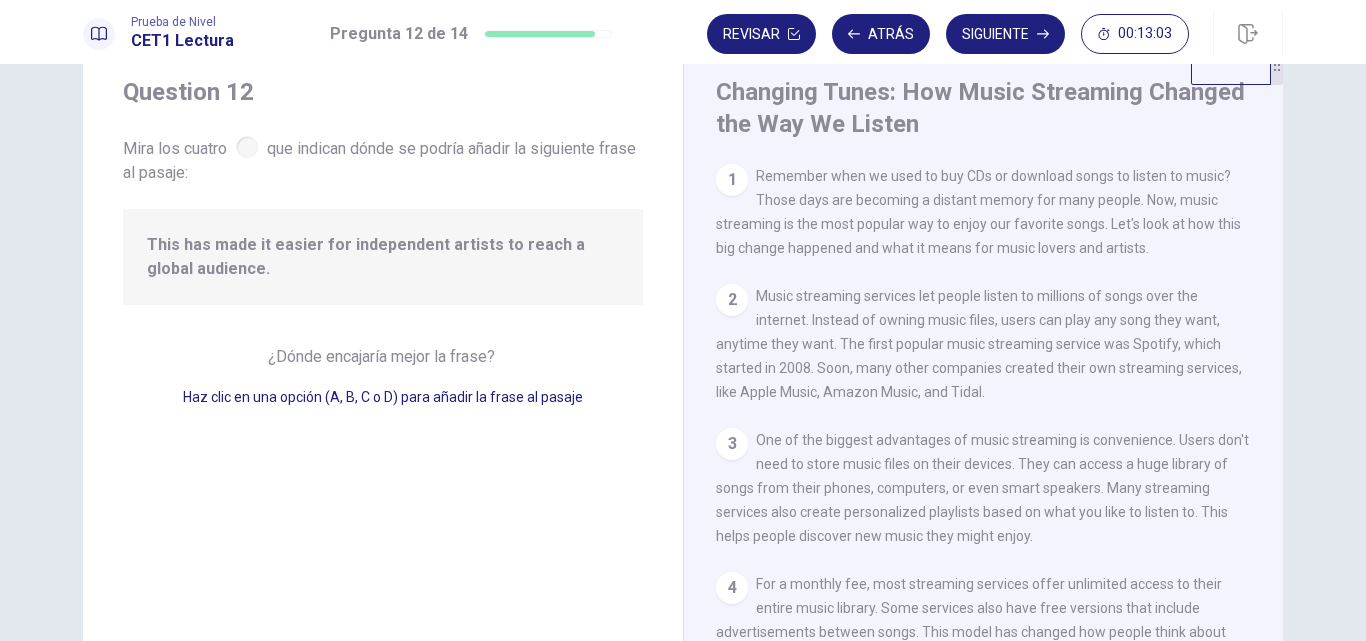 scroll, scrollTop: 348, scrollLeft: 0, axis: vertical 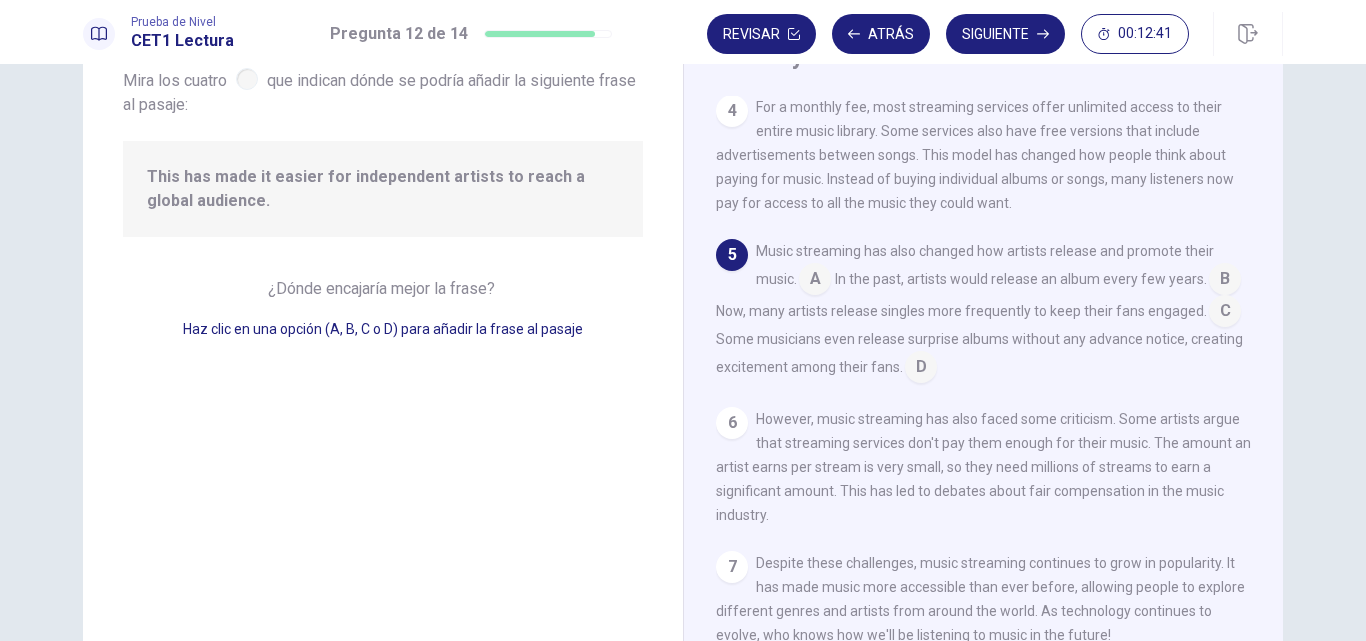 click on "Now, many artists release singles more frequently to keep their fans engaged." at bounding box center [961, 311] 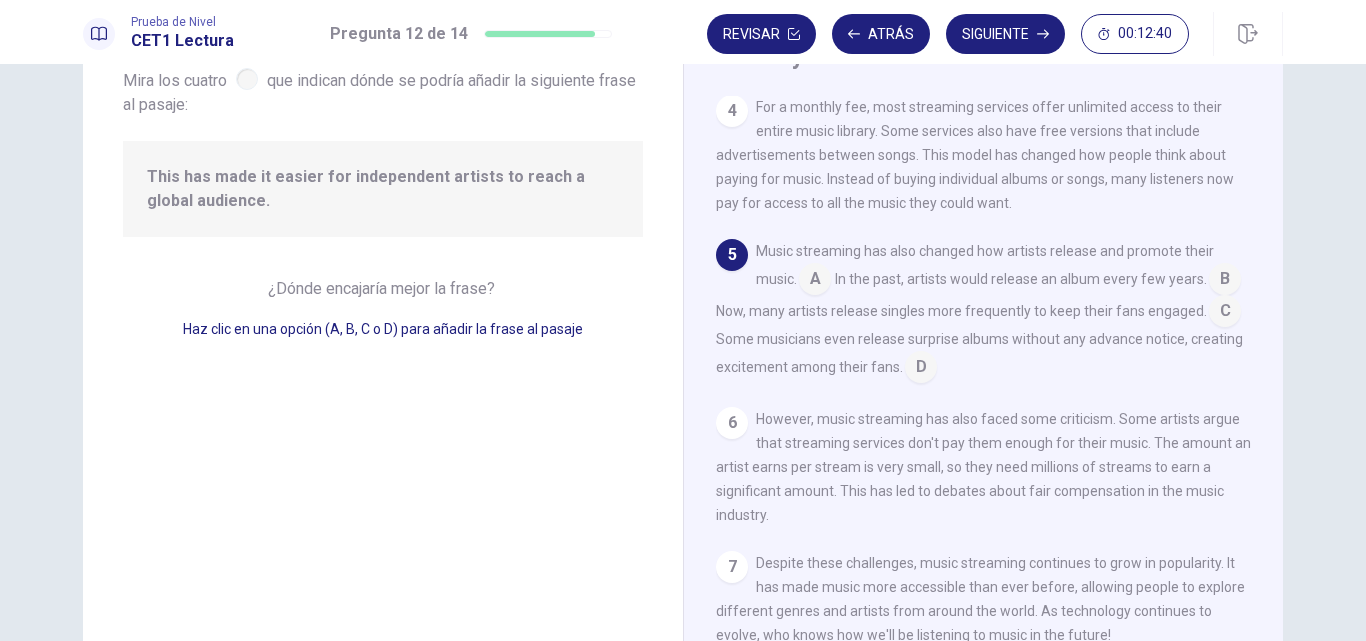 click on "Now, many artists release singles more frequently to keep their fans engaged." at bounding box center [961, 311] 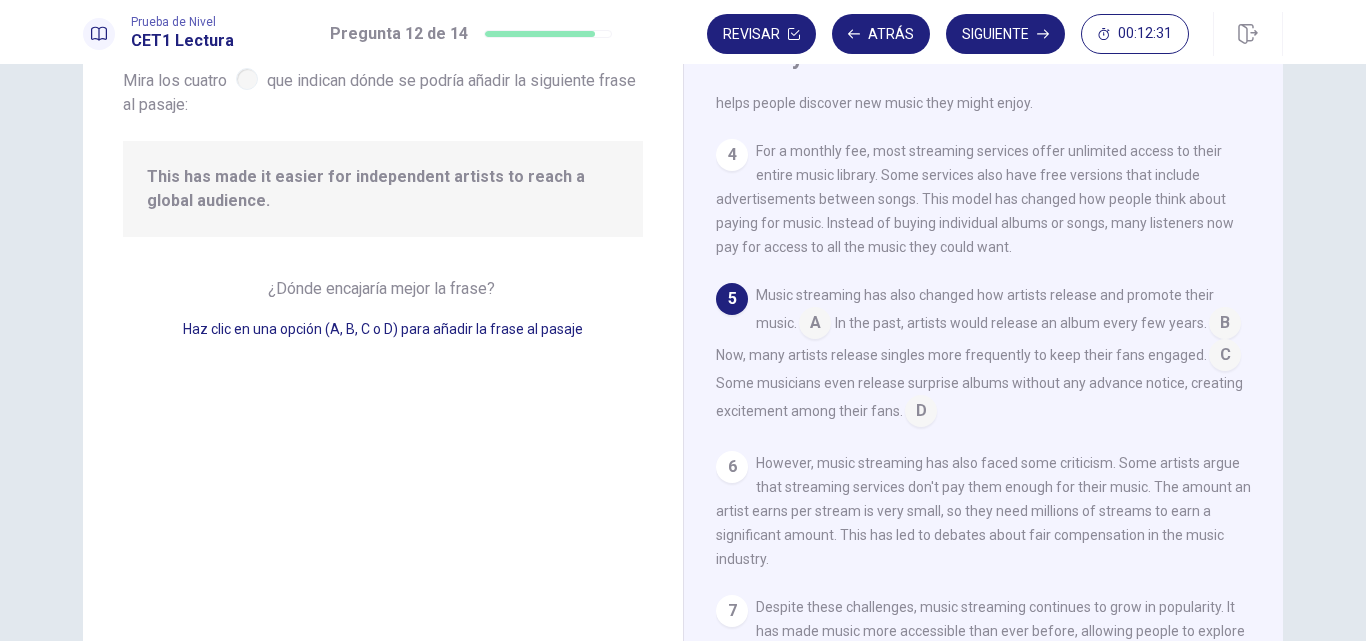 scroll, scrollTop: 367, scrollLeft: 0, axis: vertical 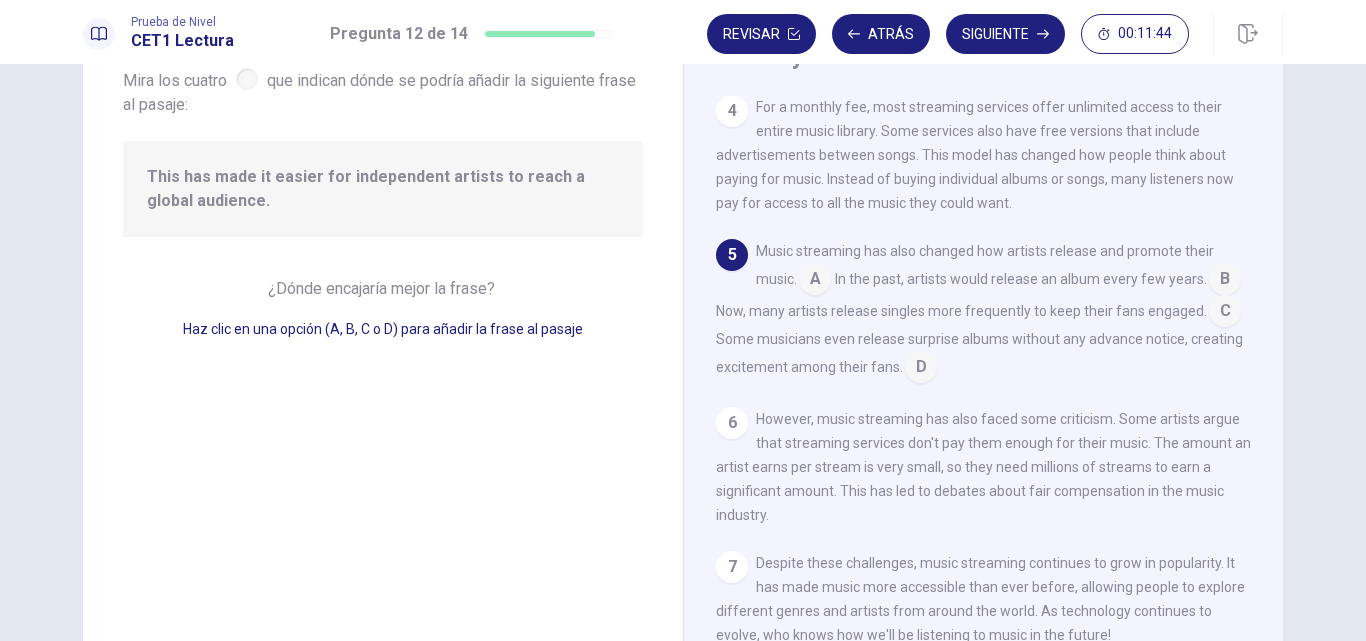 click at bounding box center [921, 369] 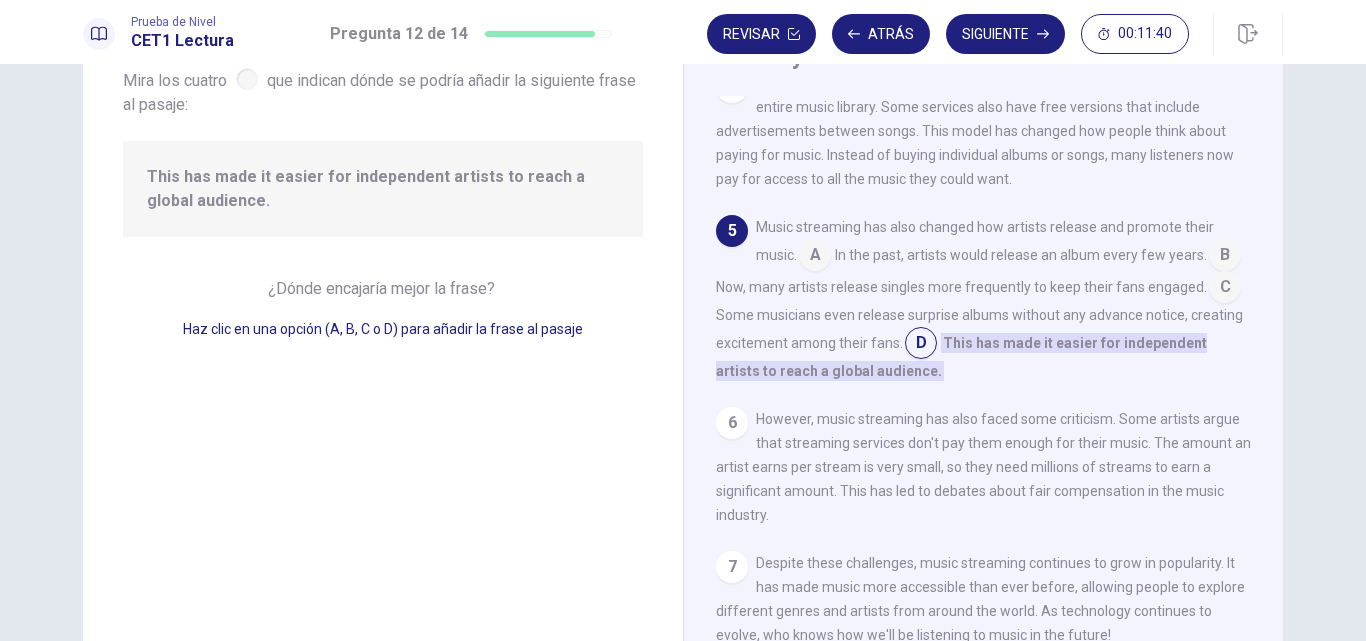 click on "Siguiente" at bounding box center (1005, 34) 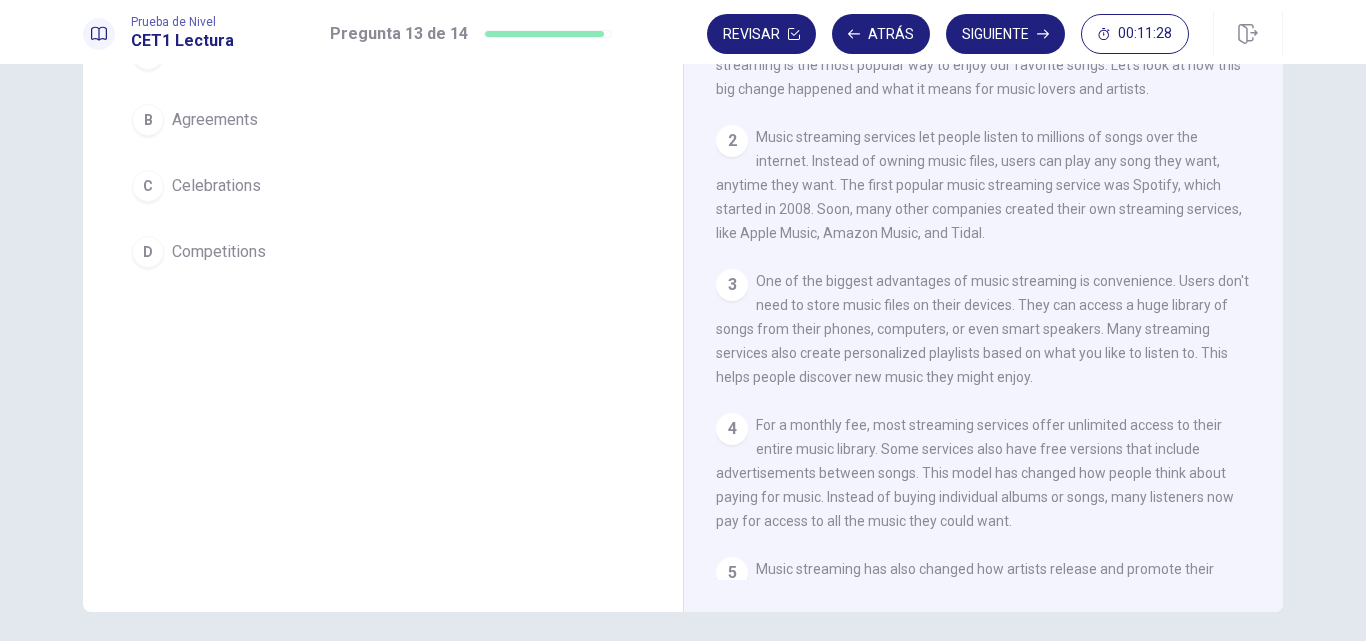 scroll, scrollTop: 294, scrollLeft: 0, axis: vertical 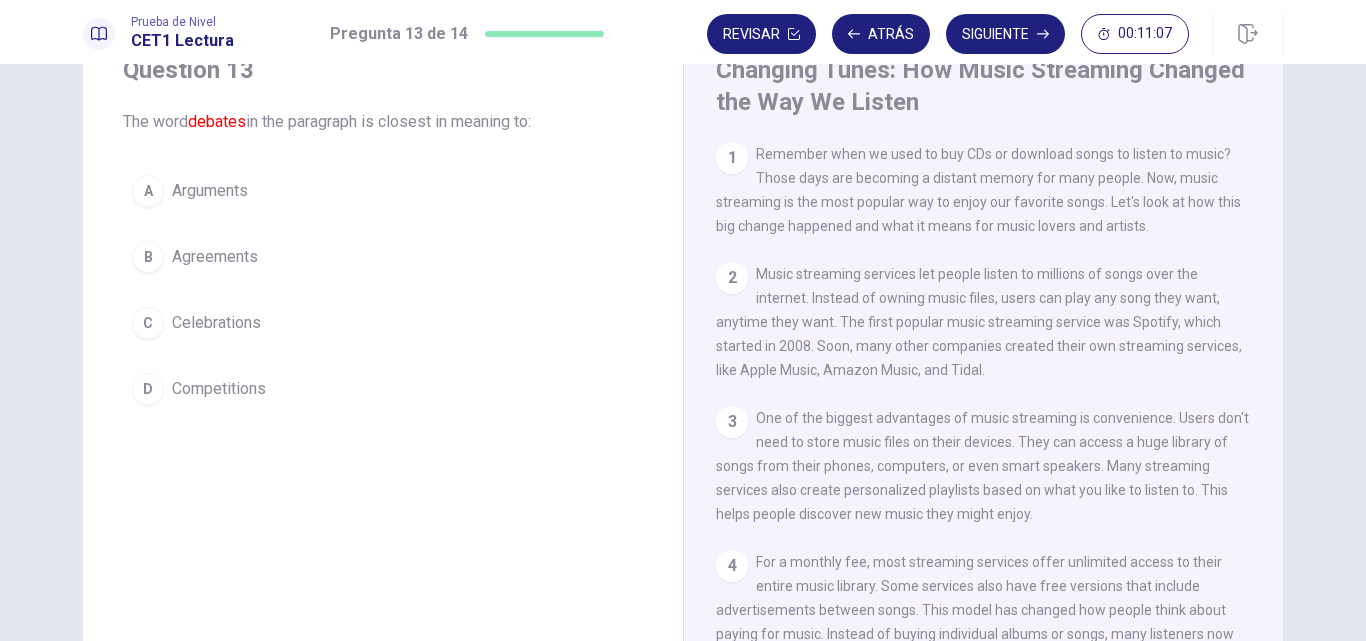 click on "A" at bounding box center (148, 191) 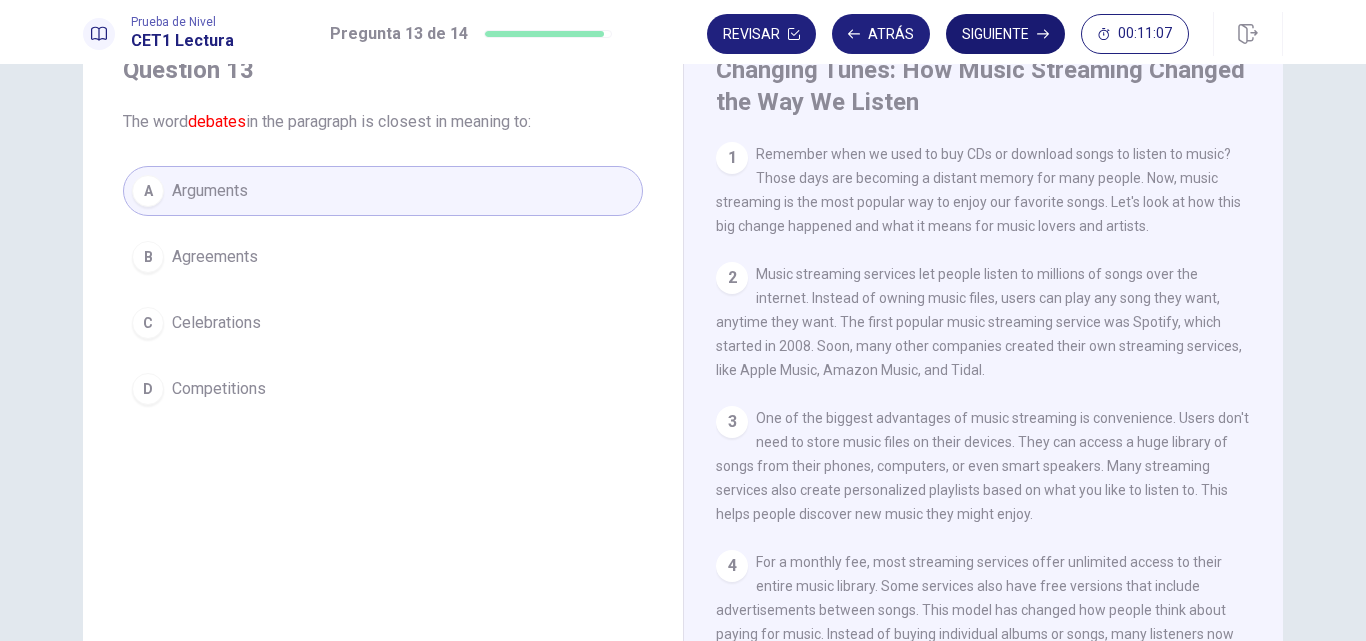click on "Siguiente" at bounding box center (1005, 34) 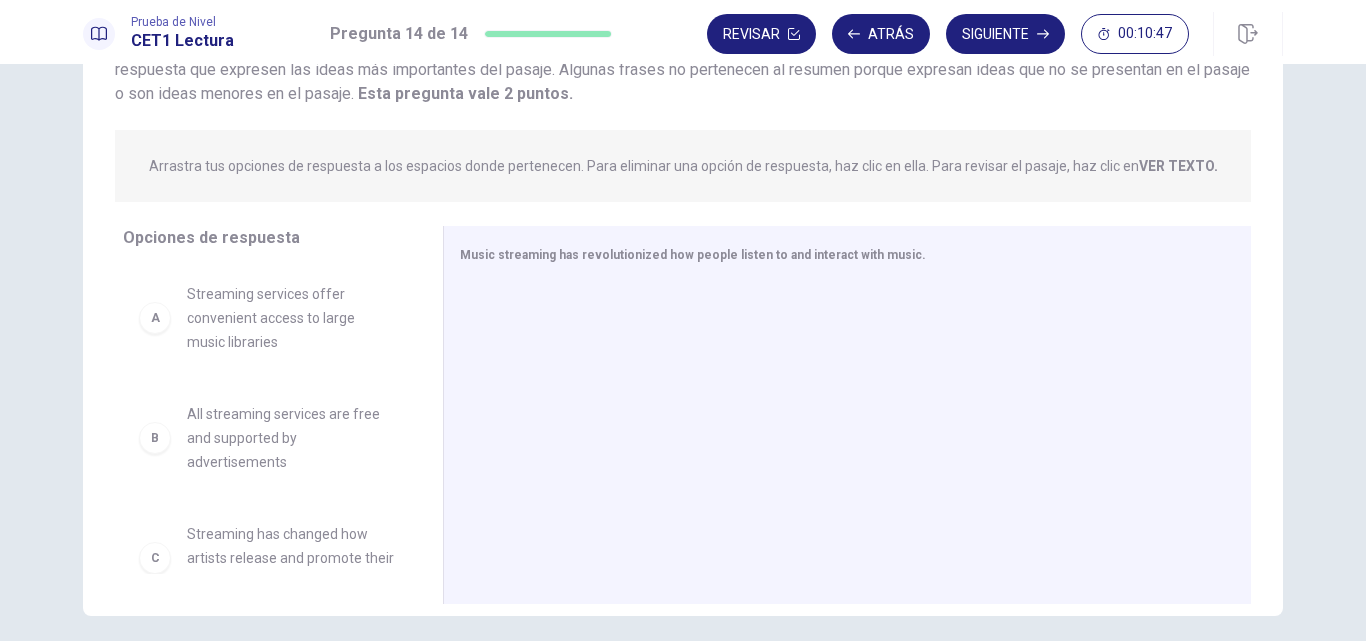 scroll, scrollTop: 226, scrollLeft: 0, axis: vertical 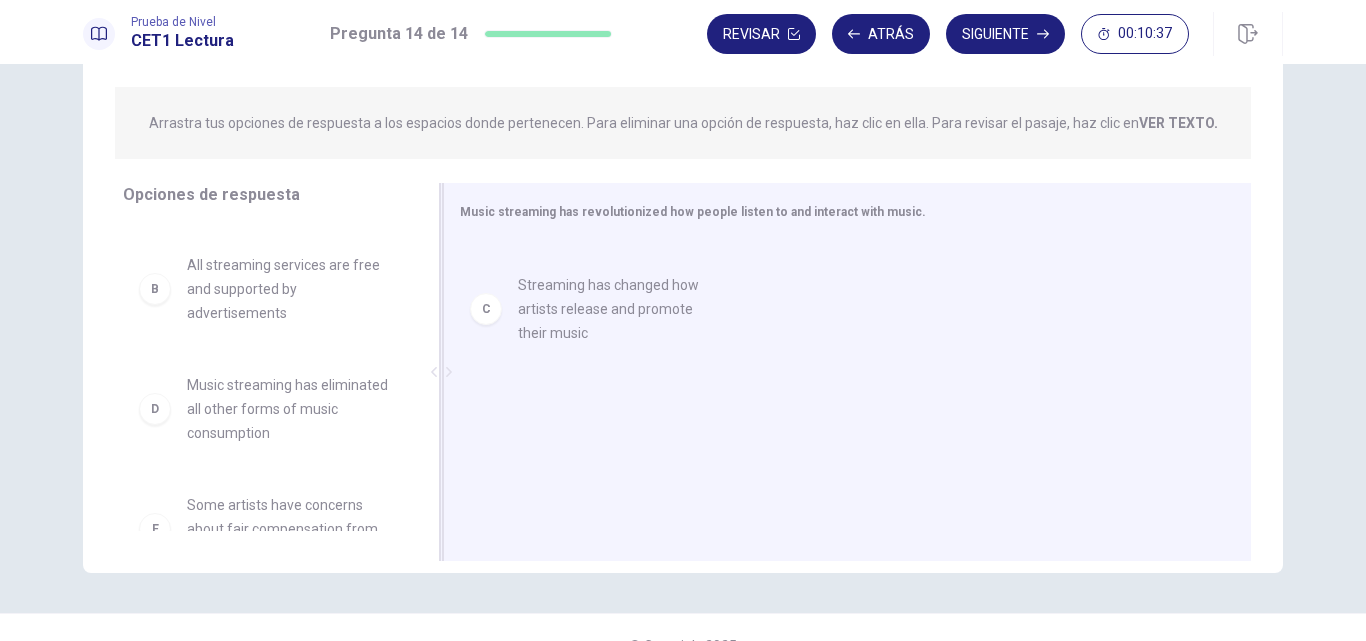 drag, startPoint x: 297, startPoint y: 401, endPoint x: 672, endPoint y: 276, distance: 395.2847 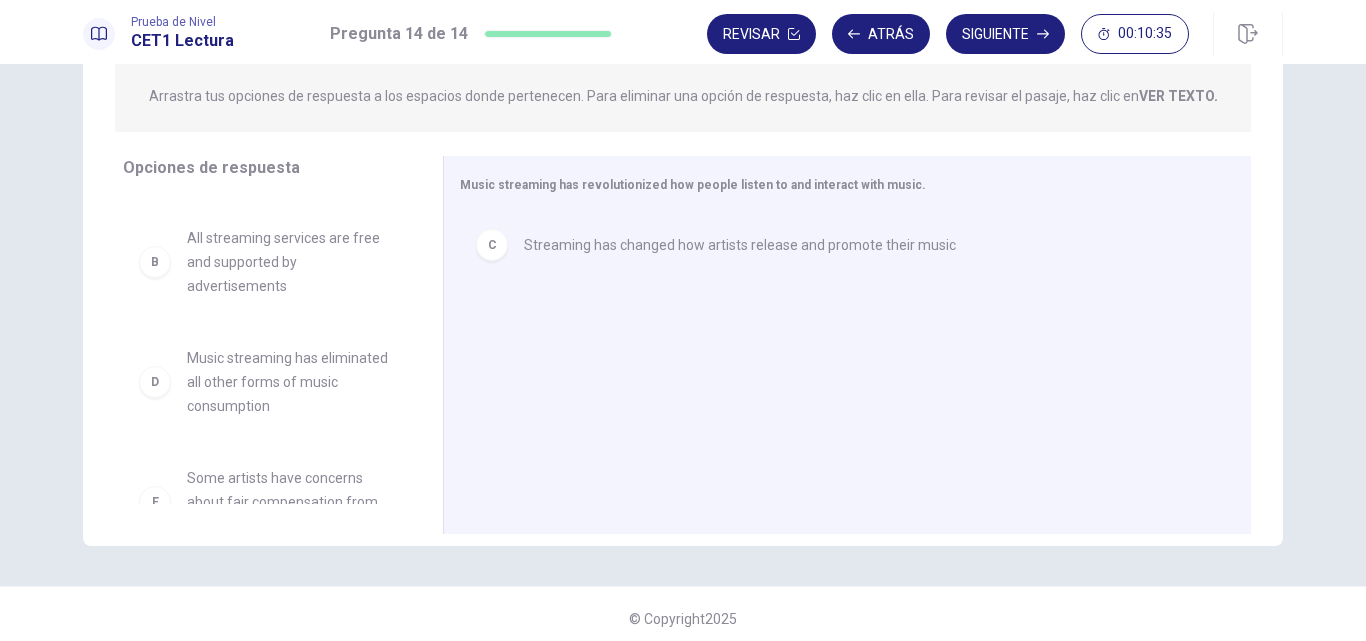 scroll, scrollTop: 262, scrollLeft: 0, axis: vertical 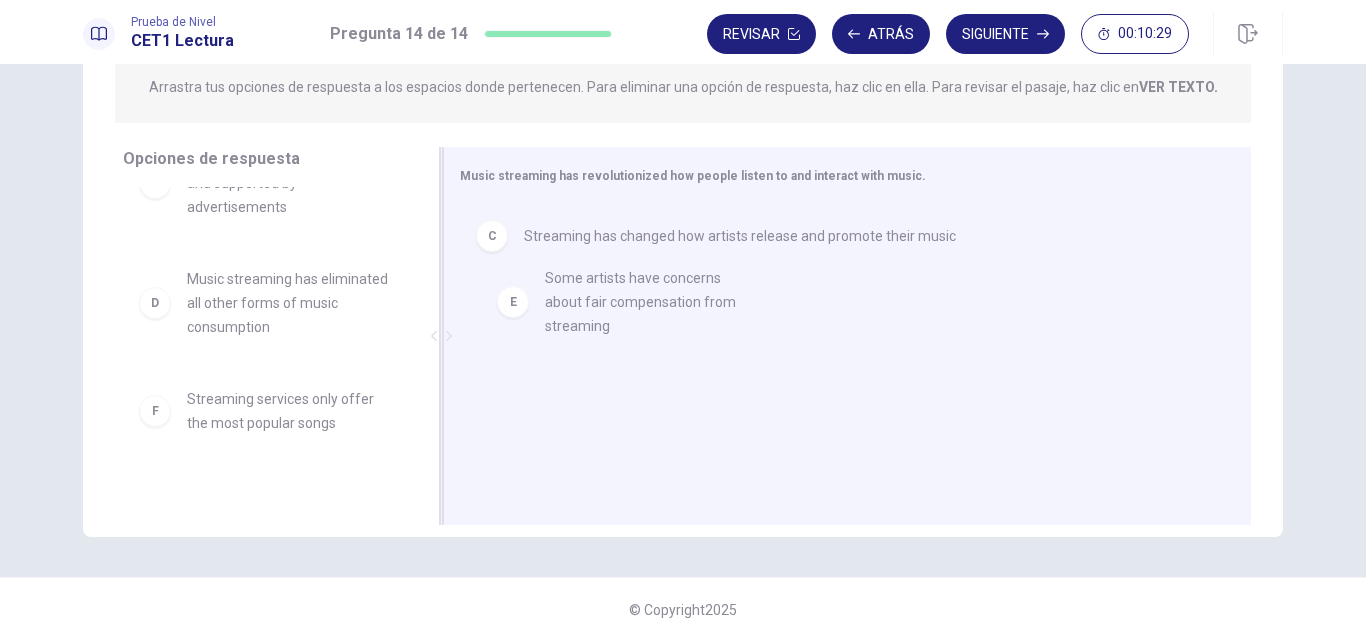 drag, startPoint x: 255, startPoint y: 422, endPoint x: 624, endPoint y: 300, distance: 388.64508 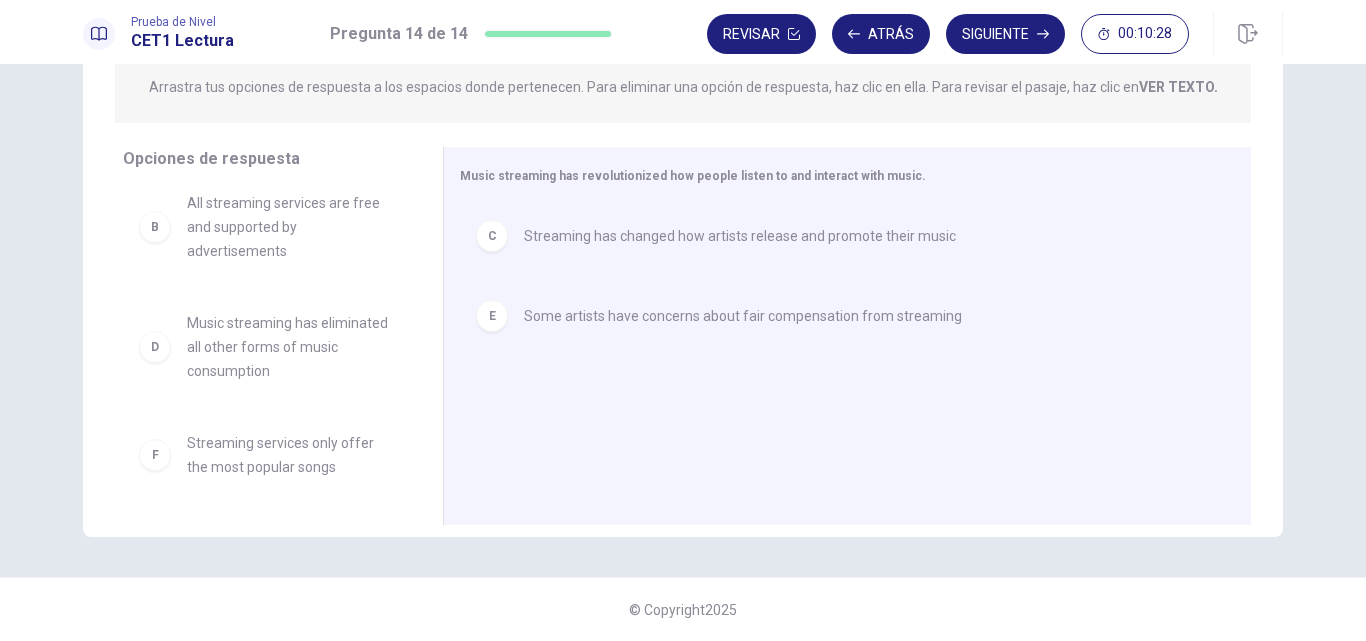 scroll, scrollTop: 132, scrollLeft: 0, axis: vertical 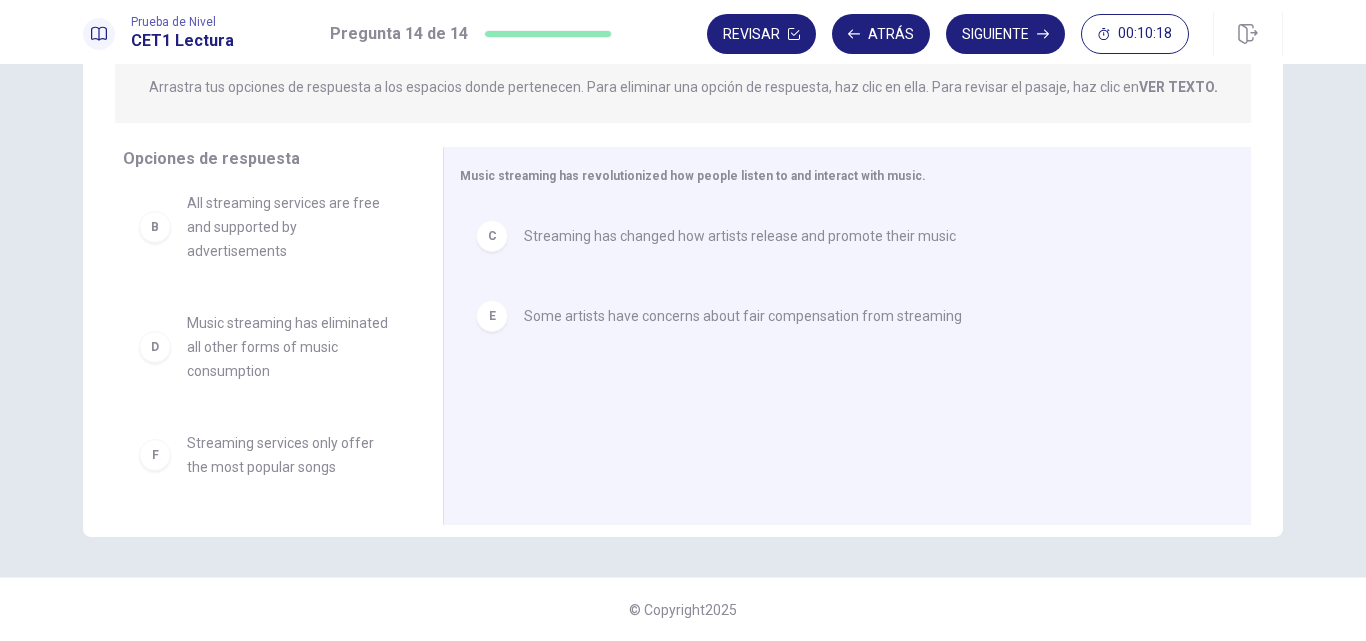 drag, startPoint x: 423, startPoint y: 384, endPoint x: 417, endPoint y: 333, distance: 51.351727 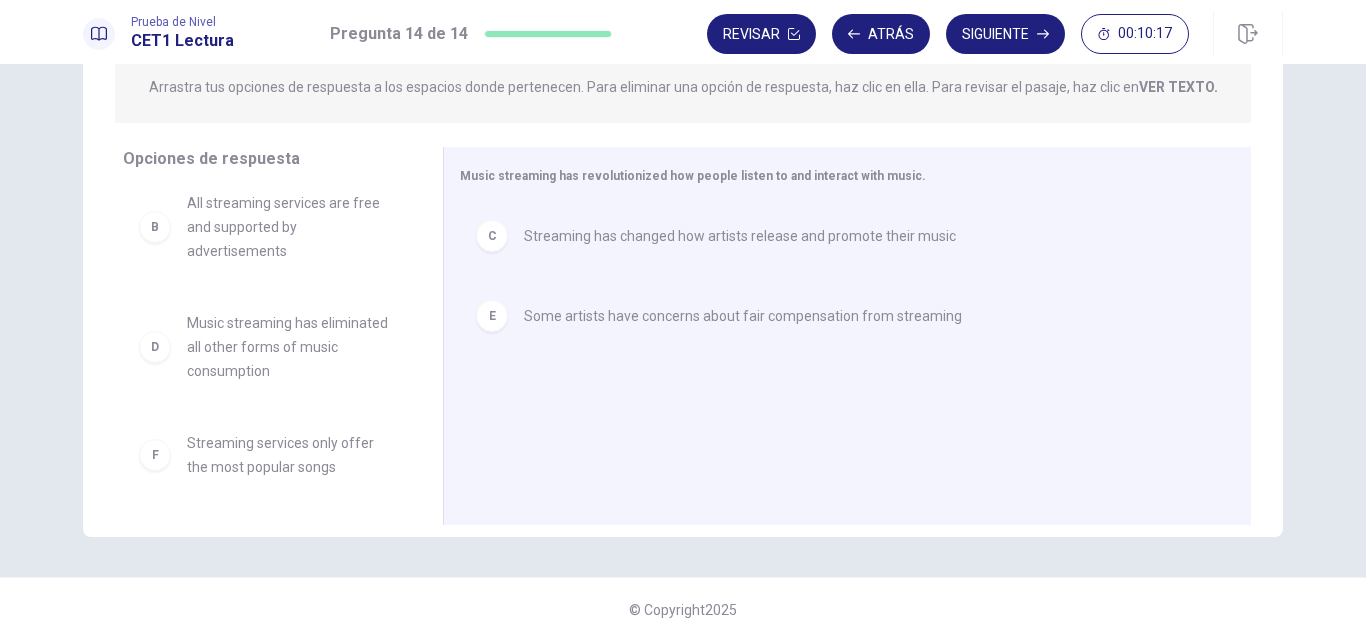 drag, startPoint x: 411, startPoint y: 347, endPoint x: 402, endPoint y: 274, distance: 73.552704 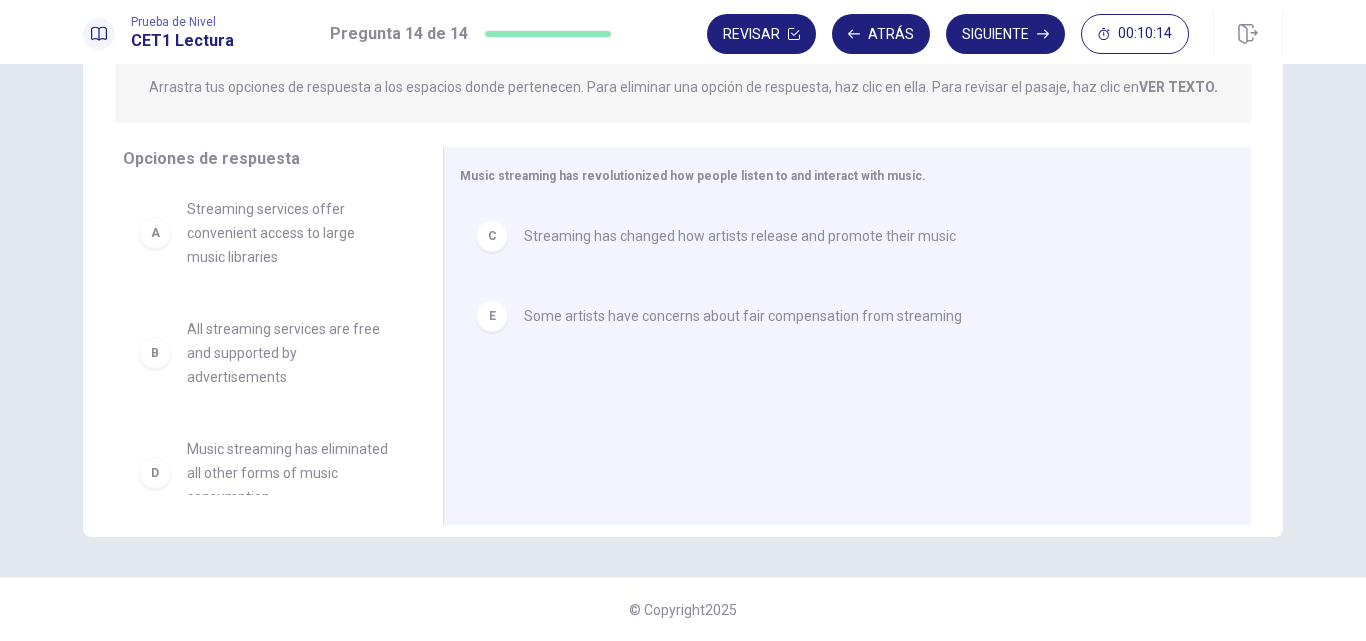 scroll, scrollTop: 0, scrollLeft: 0, axis: both 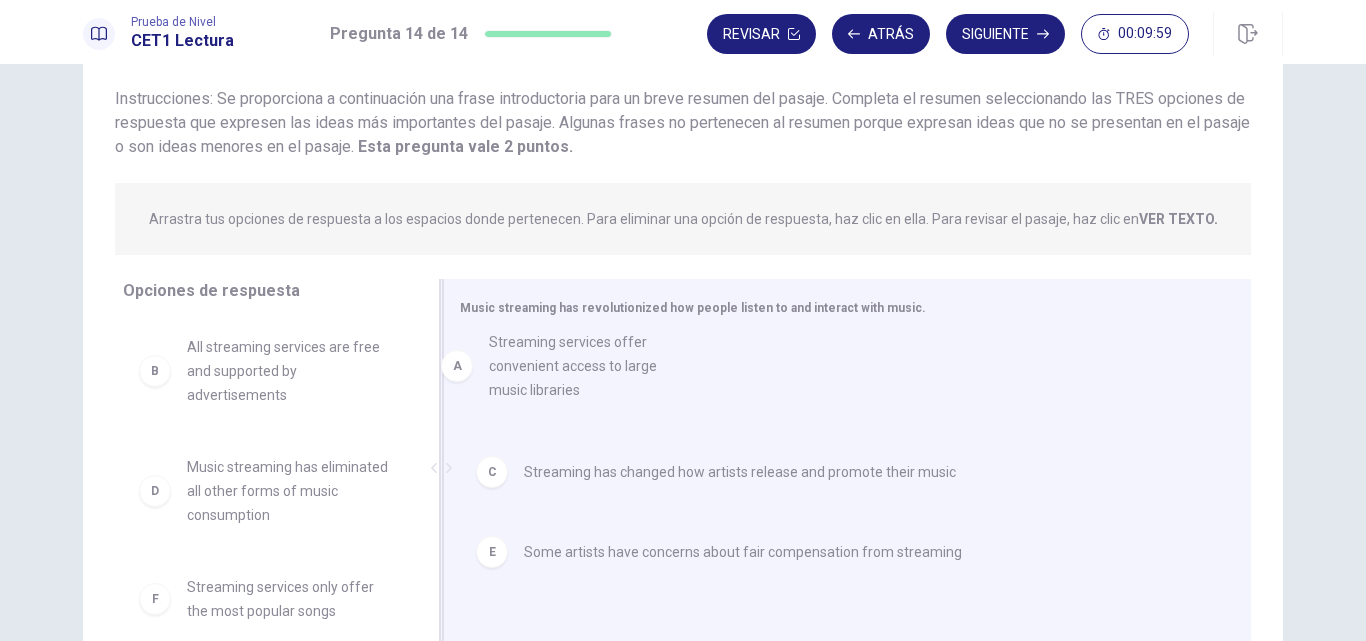 drag, startPoint x: 245, startPoint y: 386, endPoint x: 558, endPoint y: 381, distance: 313.03995 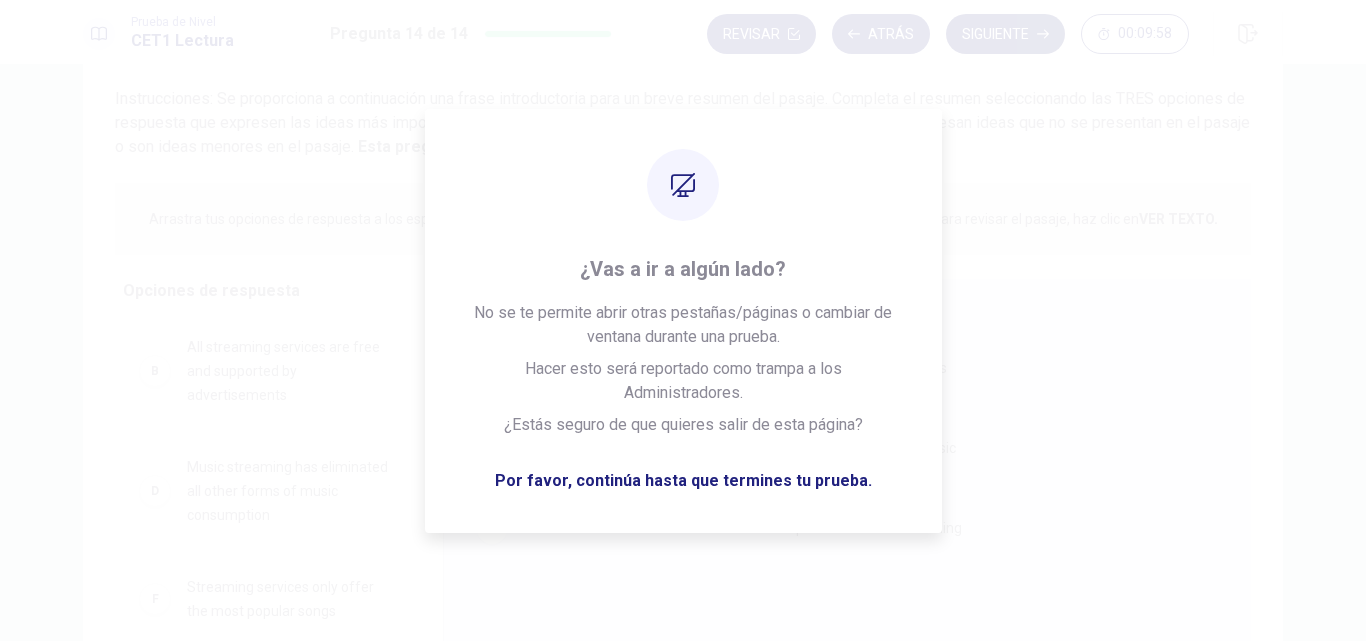 click on "Siguiente" at bounding box center [1005, 34] 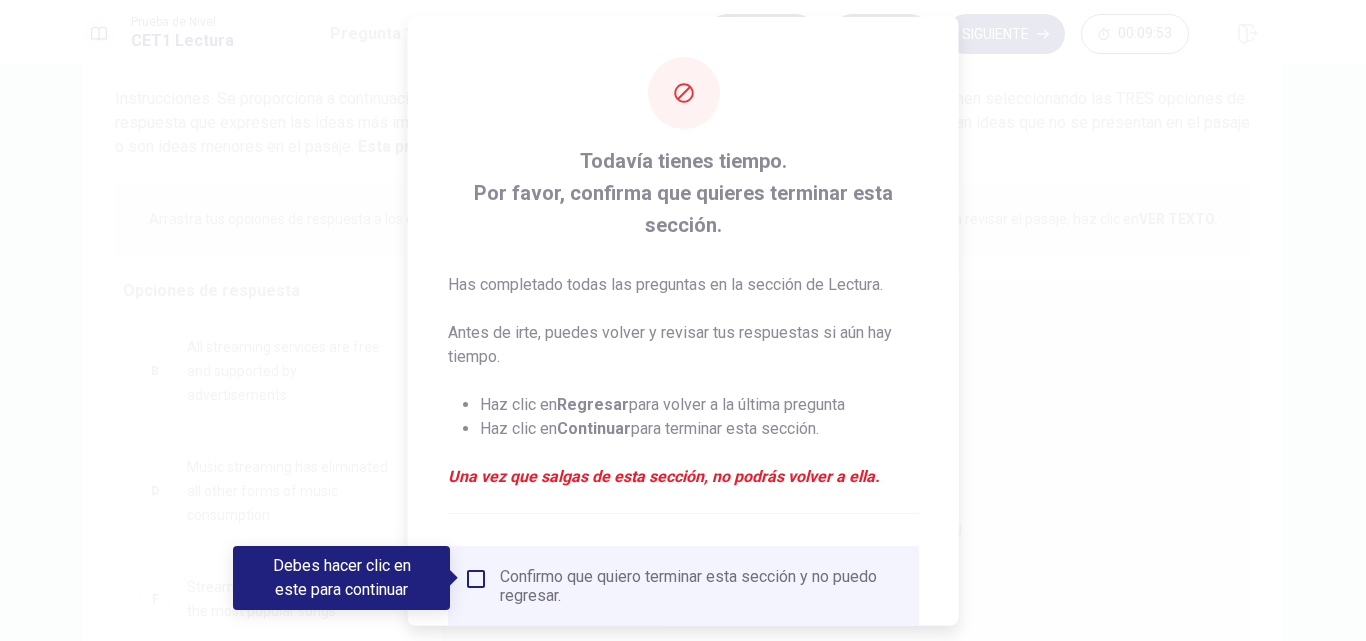 click at bounding box center [683, 320] 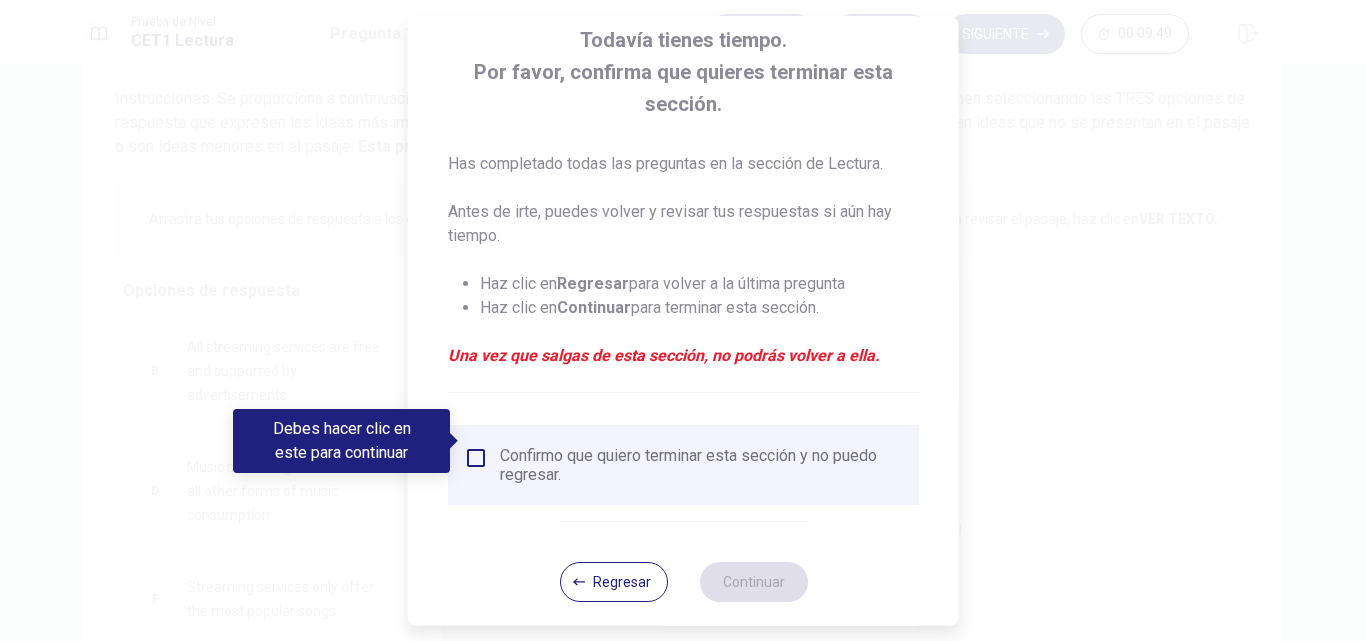 scroll, scrollTop: 137, scrollLeft: 0, axis: vertical 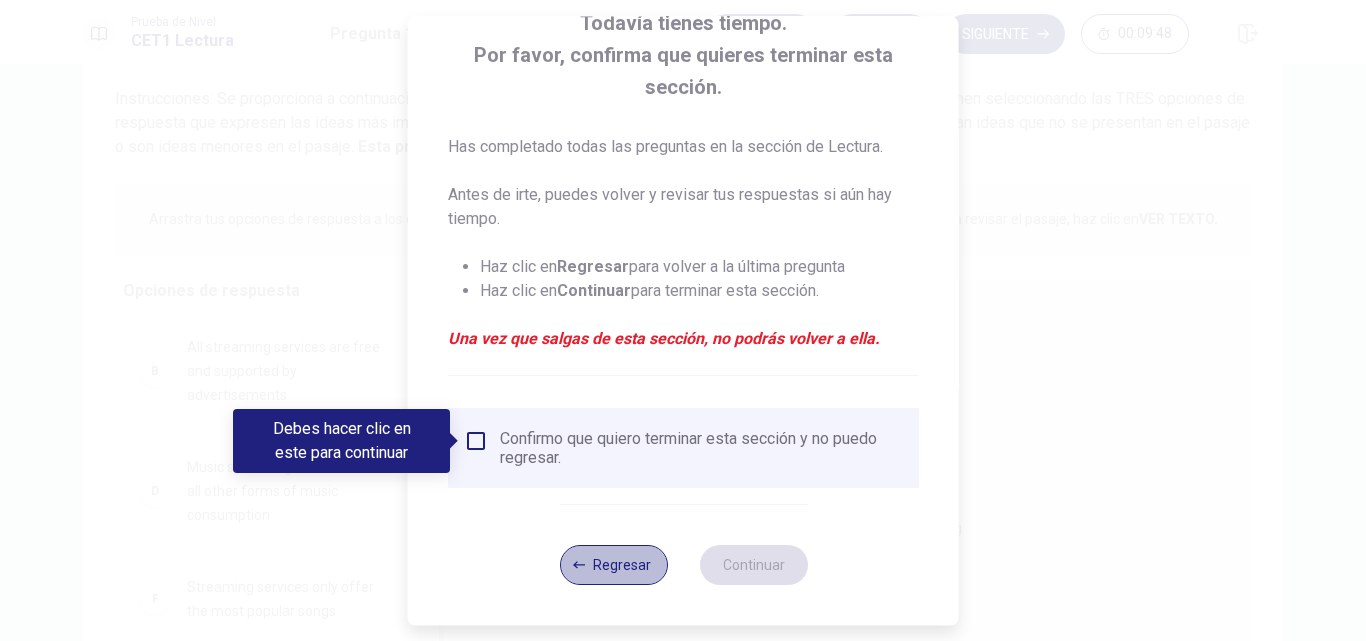 drag, startPoint x: 606, startPoint y: 555, endPoint x: 639, endPoint y: 360, distance: 197.7726 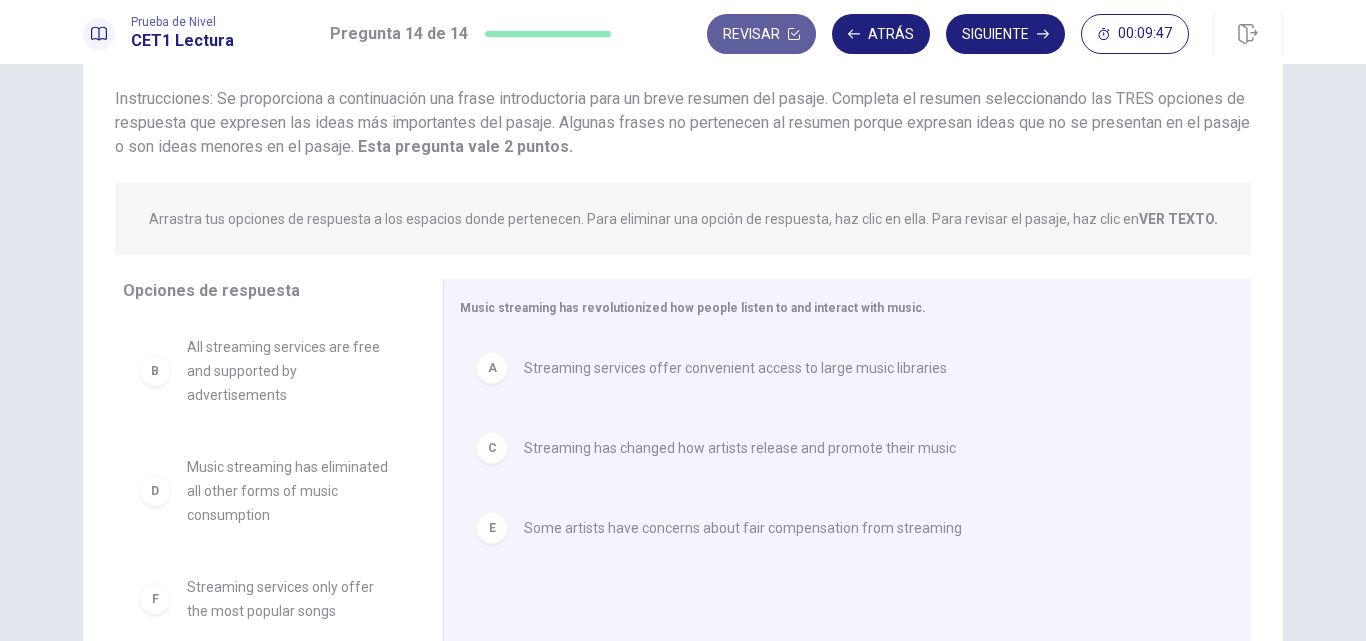 click on "Revisar" at bounding box center [761, 34] 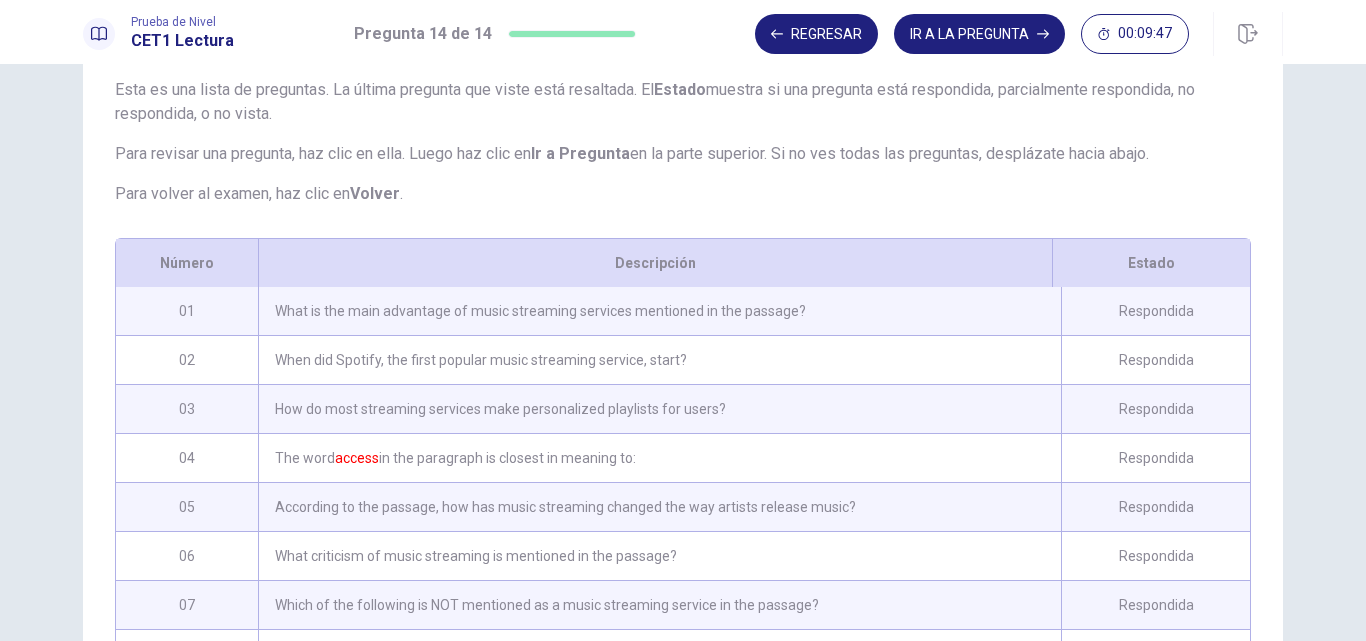 scroll, scrollTop: 247, scrollLeft: 0, axis: vertical 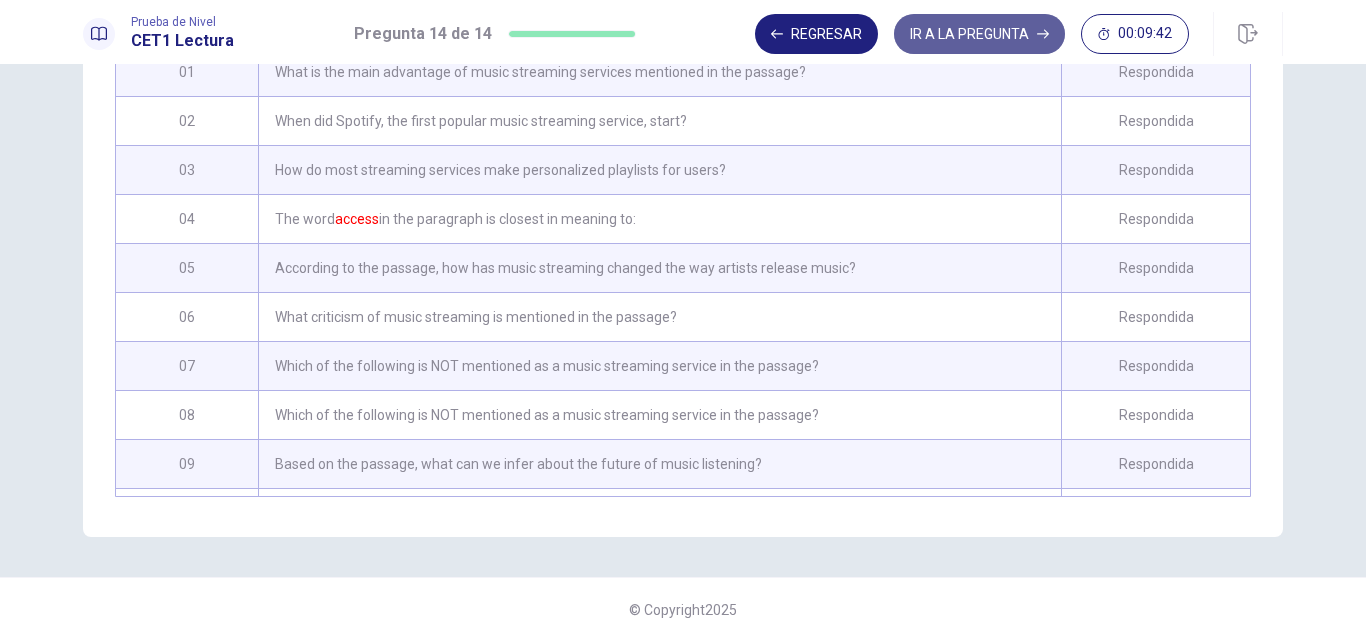 click on "IR A LA PREGUNTA" at bounding box center [979, 34] 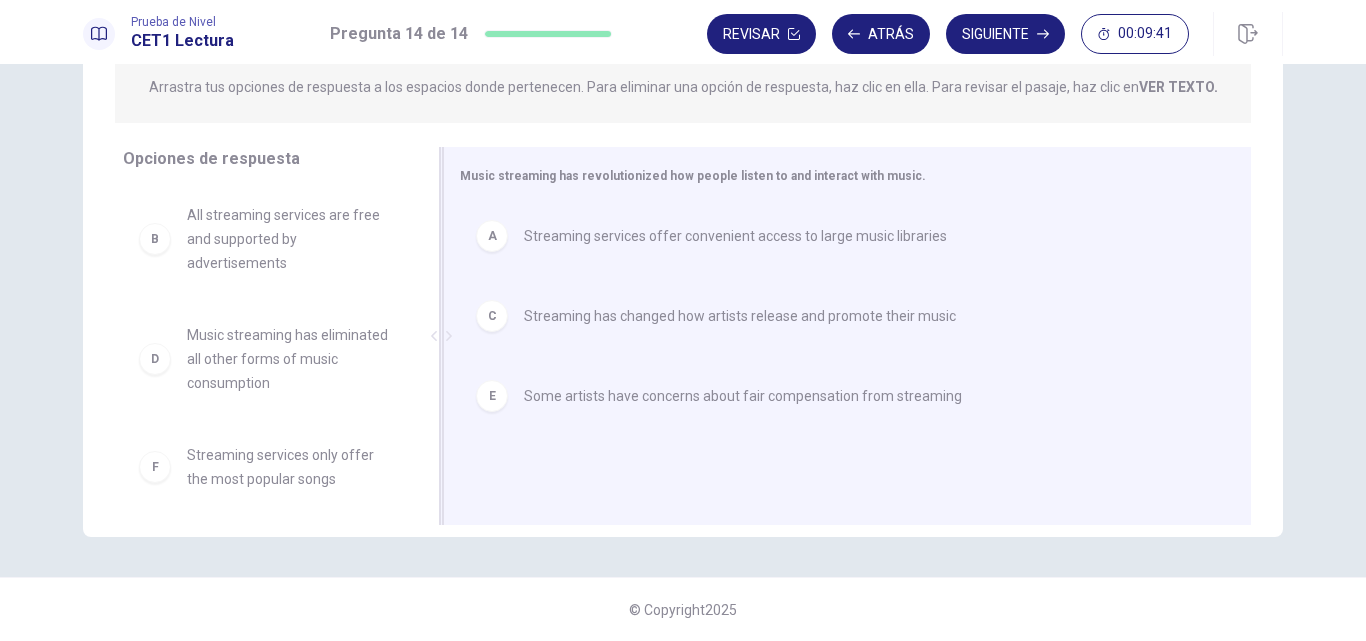 scroll, scrollTop: 262, scrollLeft: 0, axis: vertical 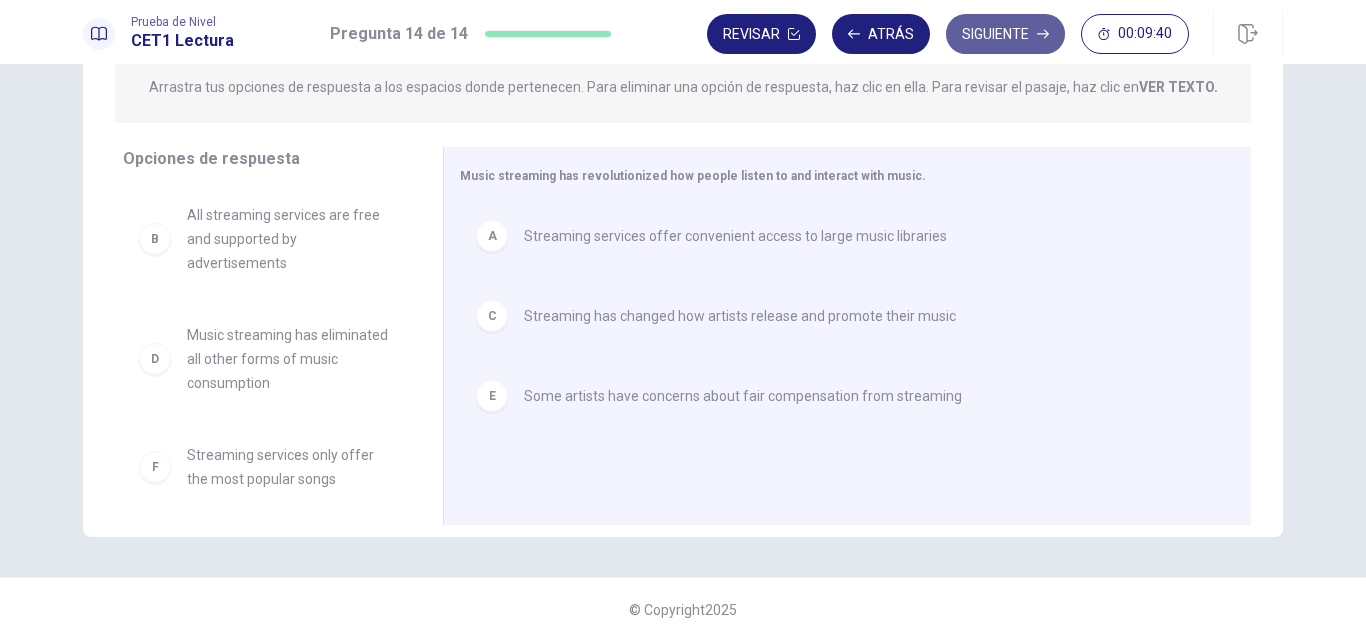 click on "Siguiente" at bounding box center (1005, 34) 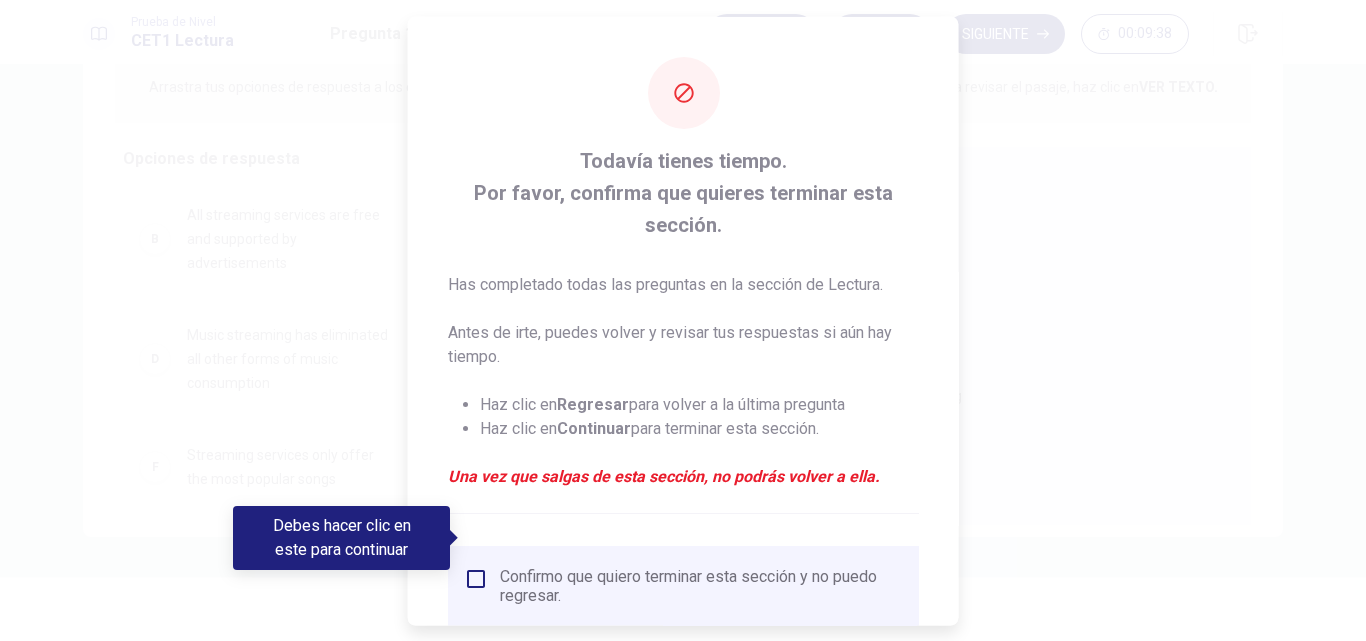 scroll, scrollTop: 134, scrollLeft: 0, axis: vertical 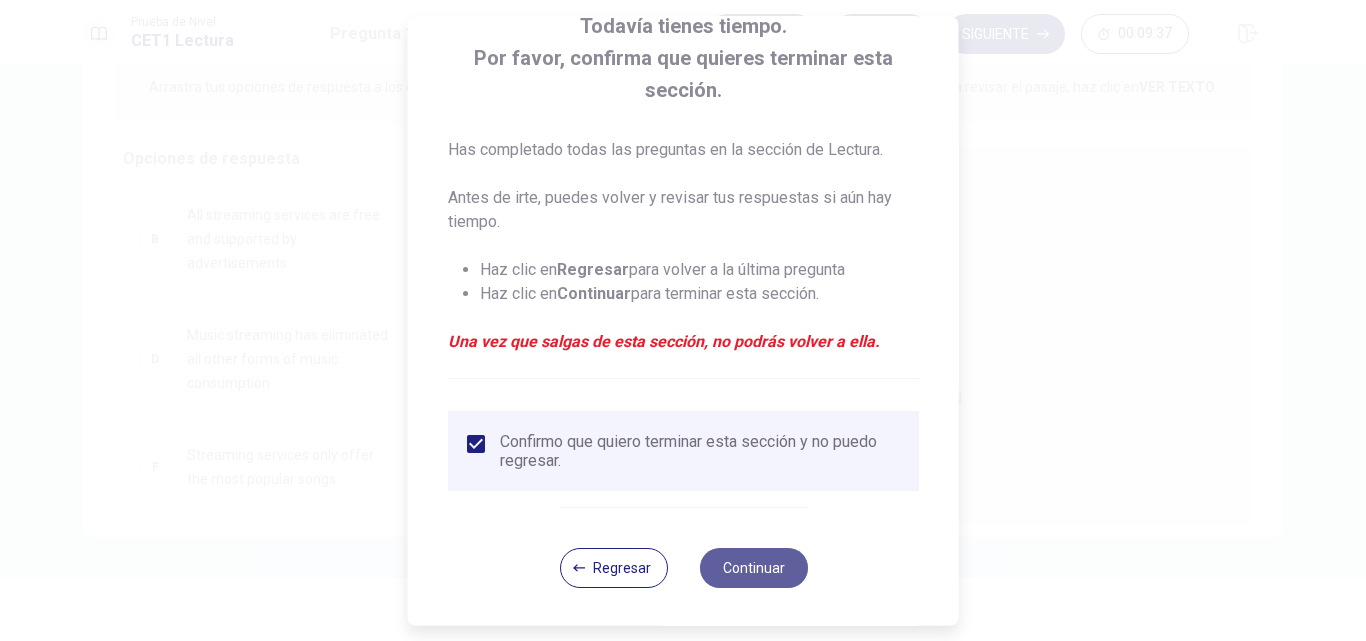 click on "Continuar" at bounding box center [753, 568] 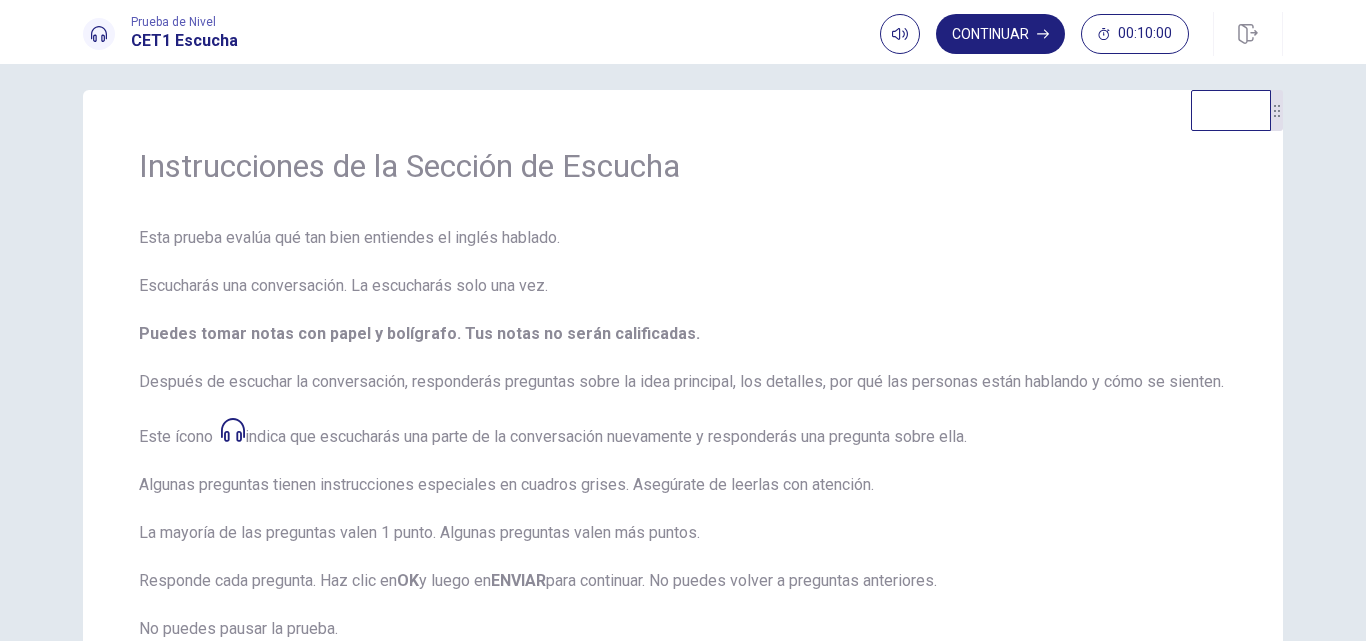 scroll, scrollTop: 2, scrollLeft: 0, axis: vertical 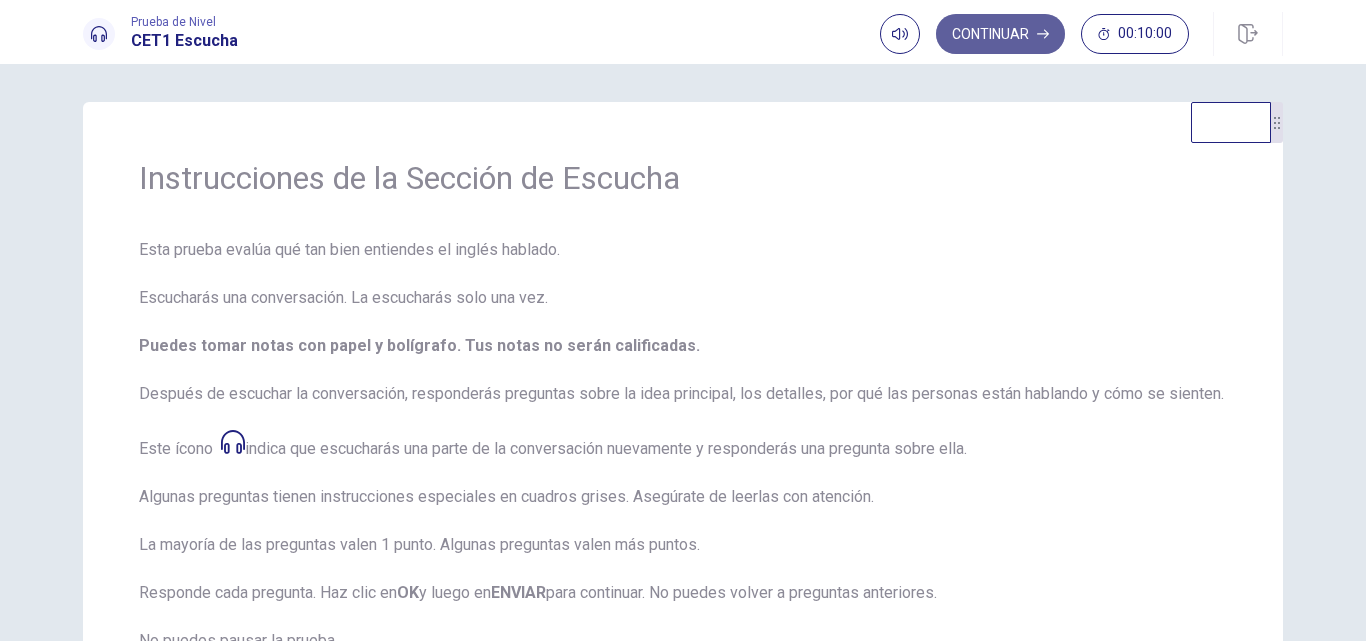 click on "Continuar" at bounding box center (1000, 34) 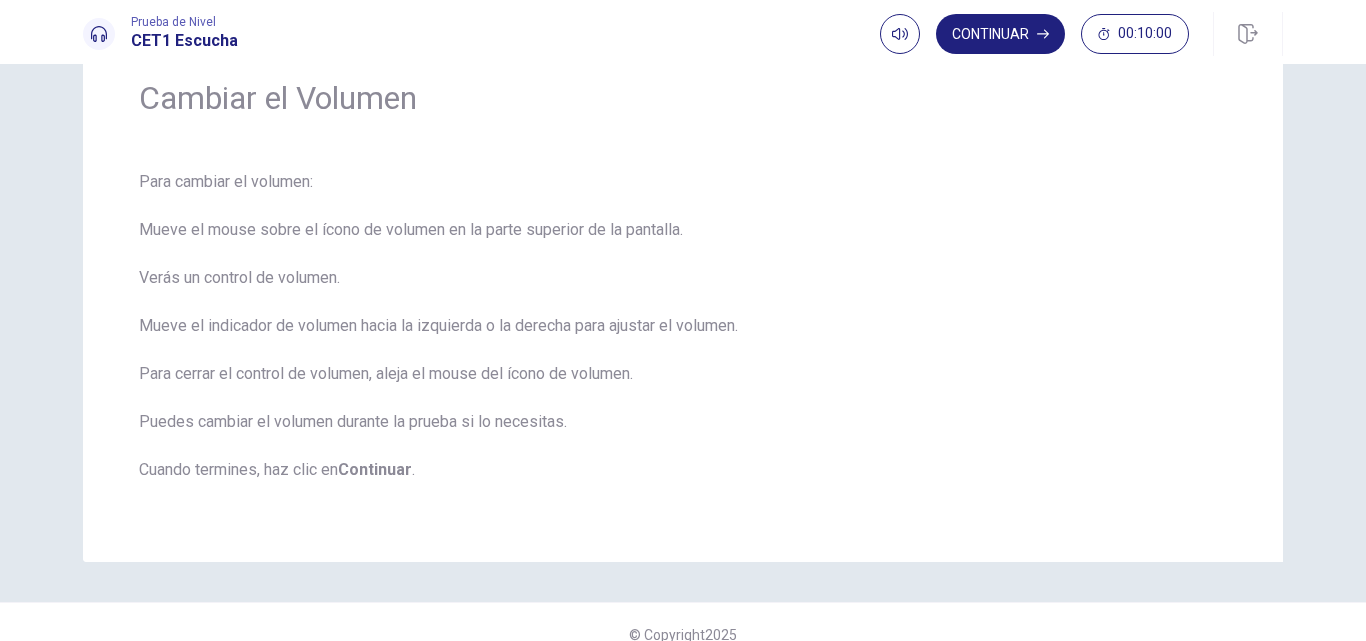 scroll, scrollTop: 107, scrollLeft: 0, axis: vertical 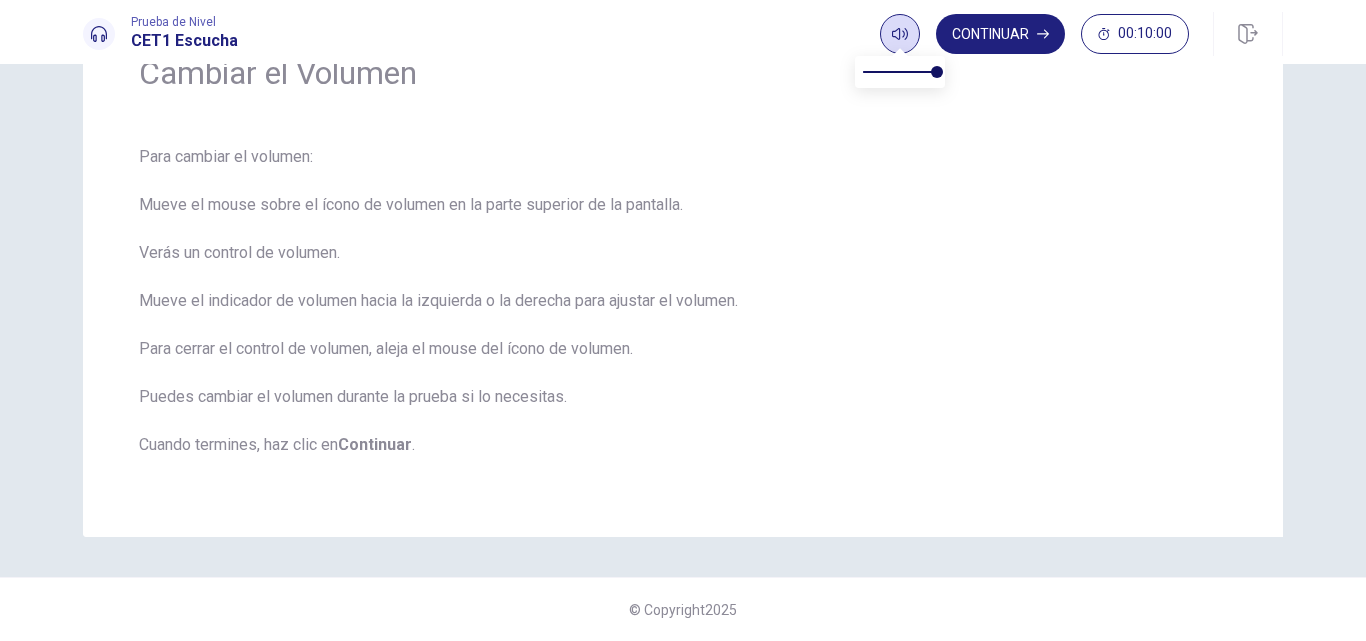 click 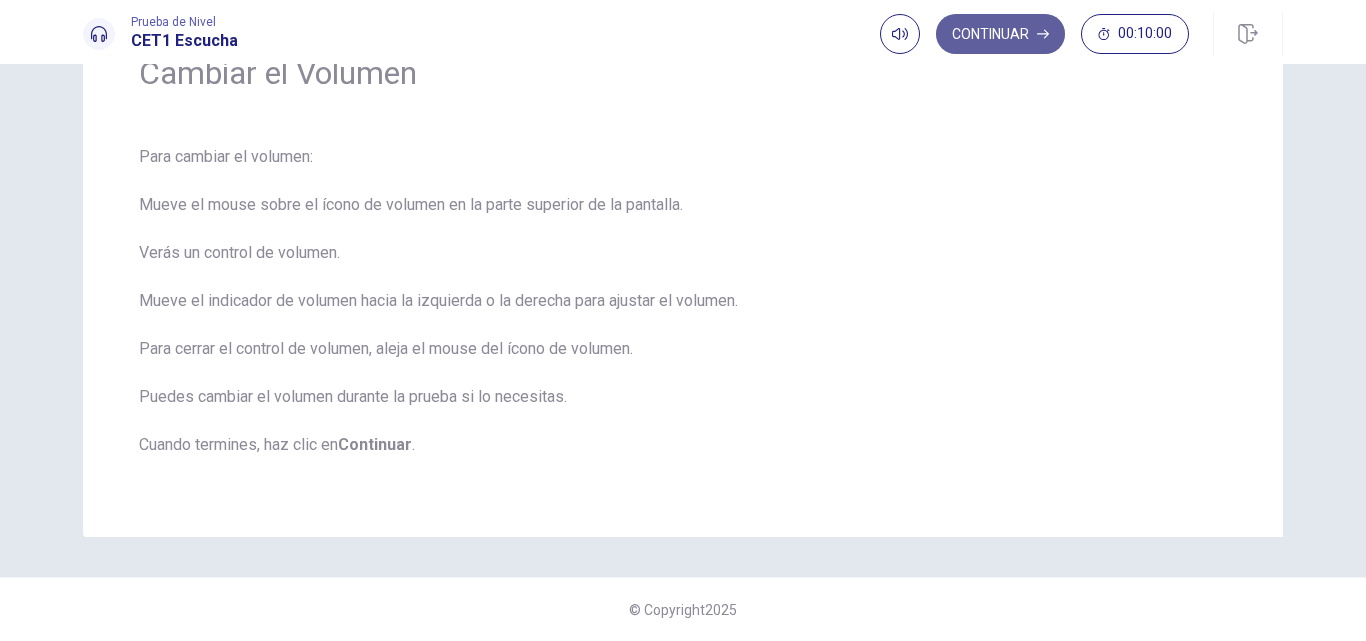 click on "Continuar" at bounding box center [1000, 34] 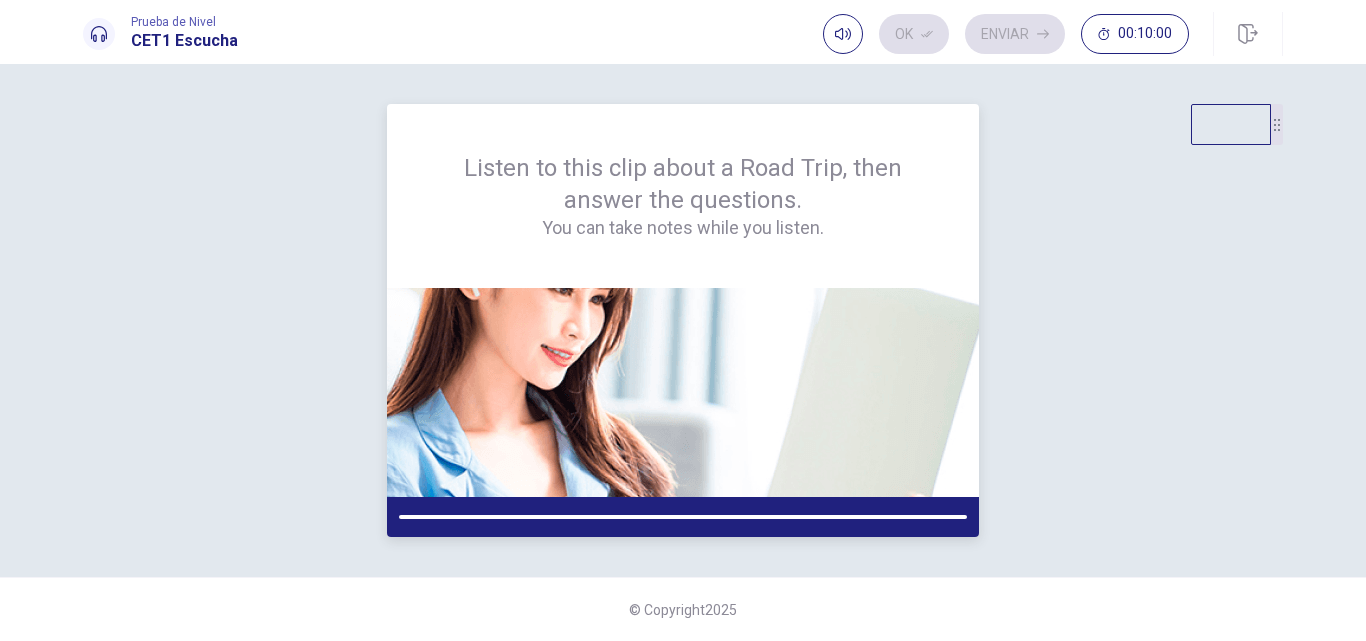 scroll, scrollTop: 0, scrollLeft: 0, axis: both 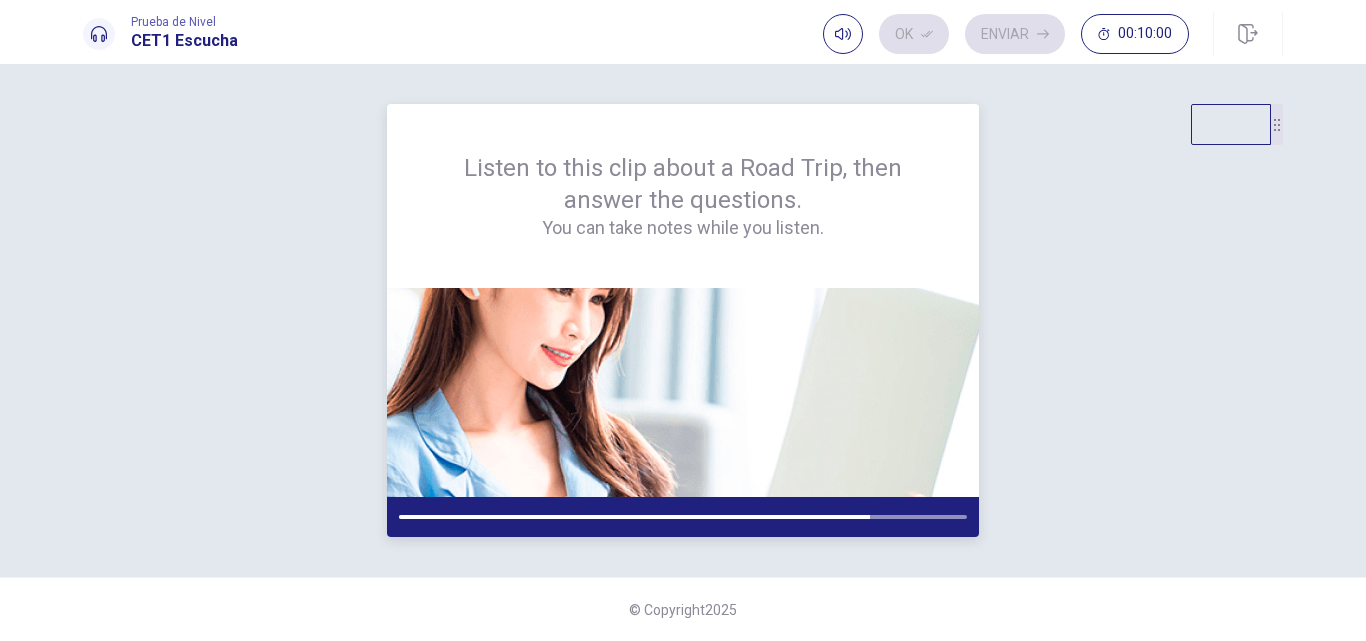 click at bounding box center (683, 517) 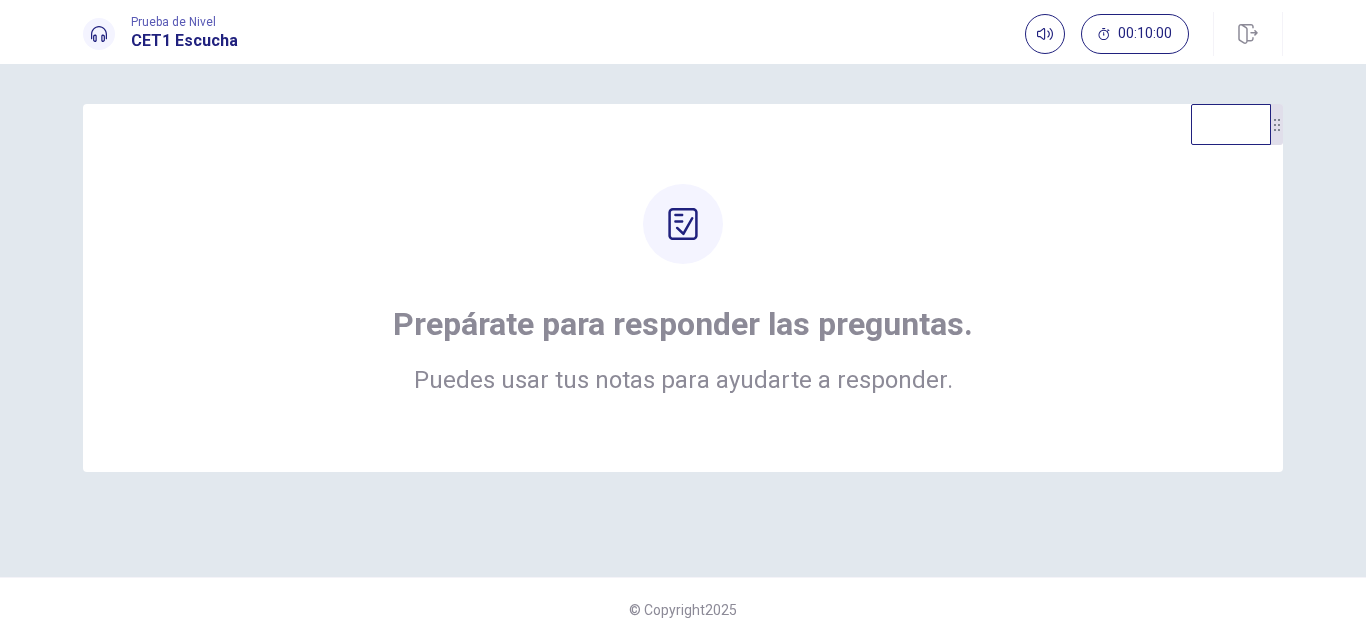click on "Prepárate para responder las preguntas.   Puedes usar tus notas para ayudarte a responder." at bounding box center [683, 288] 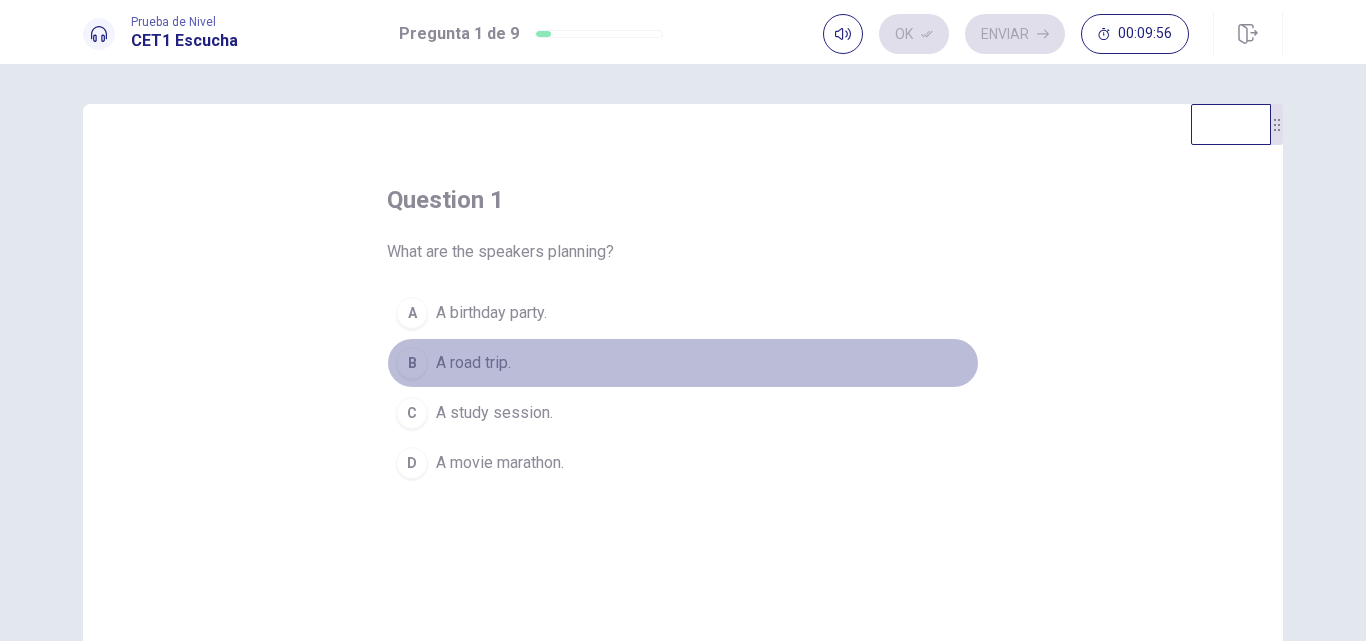 click on "B" at bounding box center [412, 363] 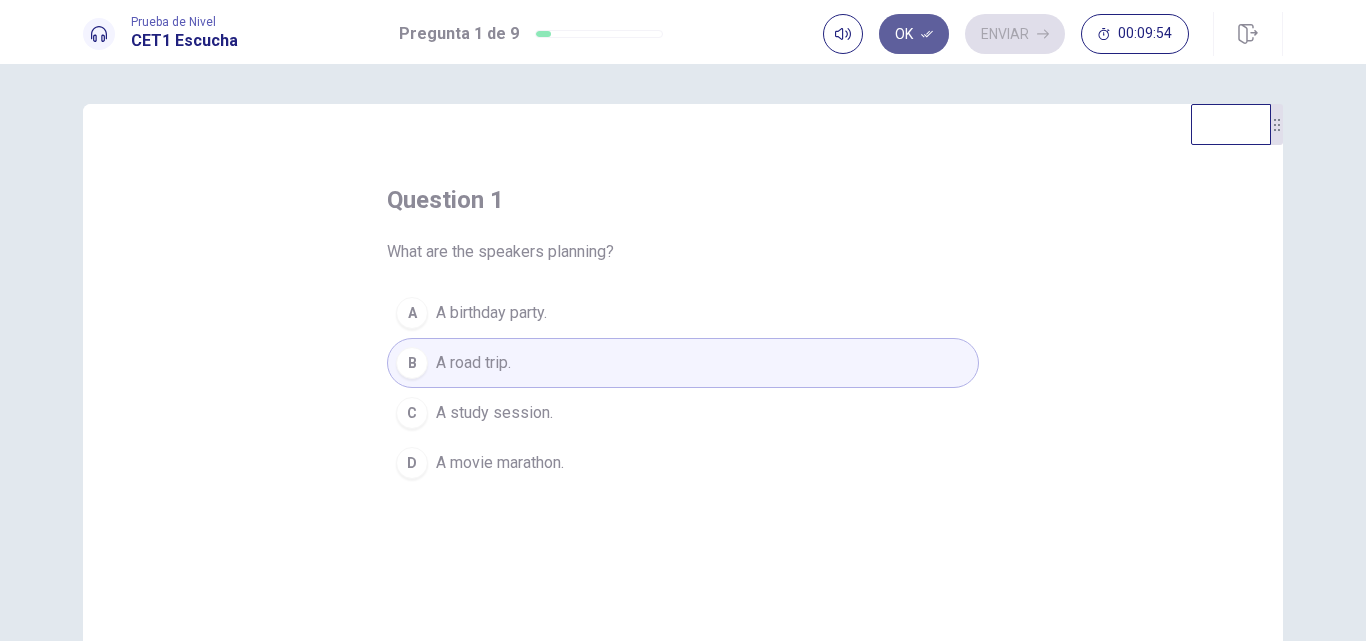 click on "Ok" at bounding box center [914, 34] 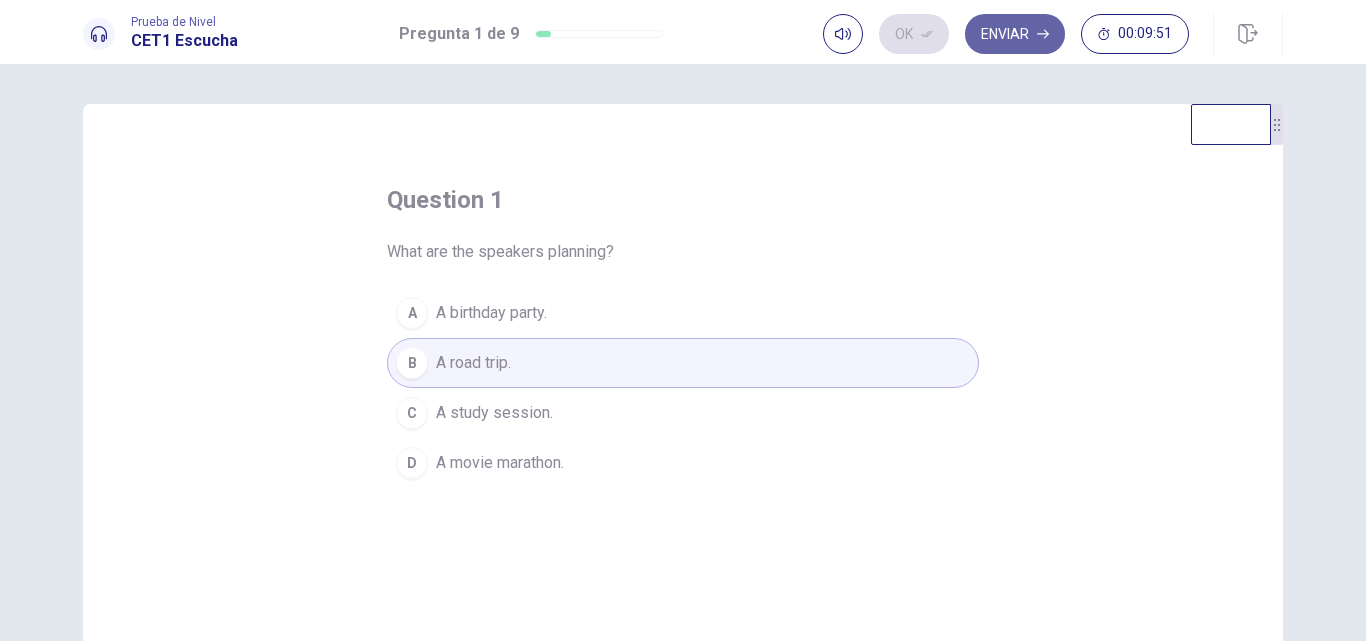 click on "Enviar" at bounding box center [1015, 34] 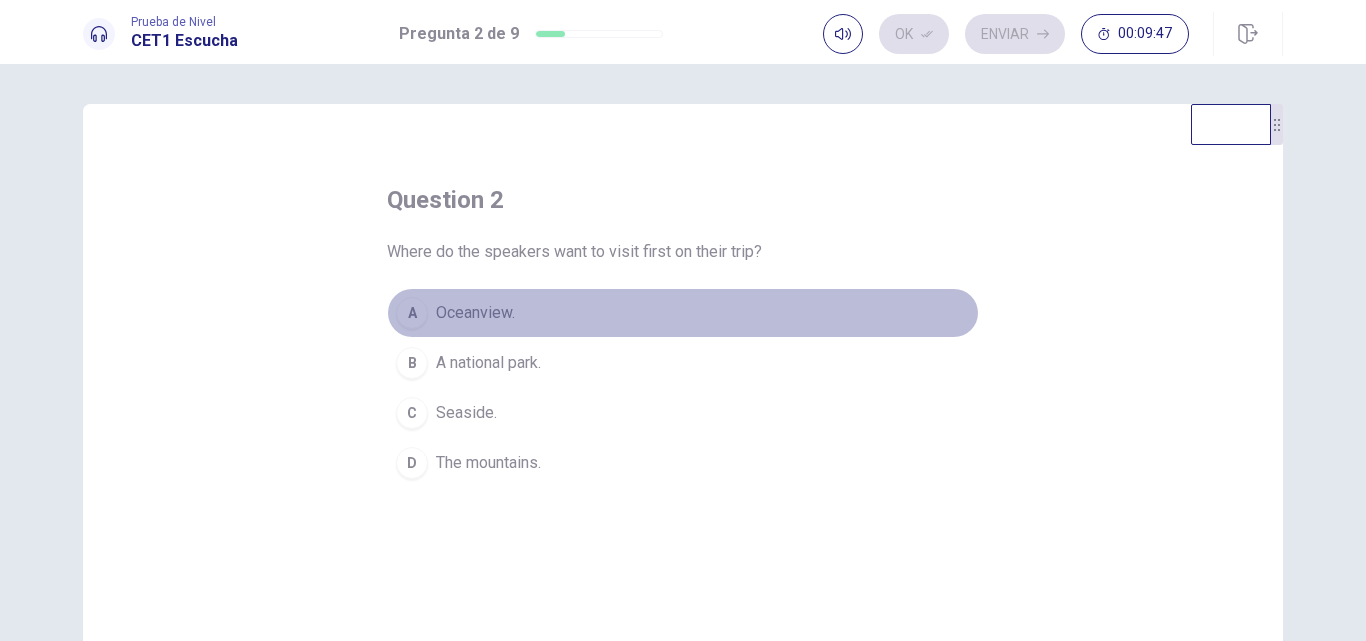 click on "A" at bounding box center [412, 313] 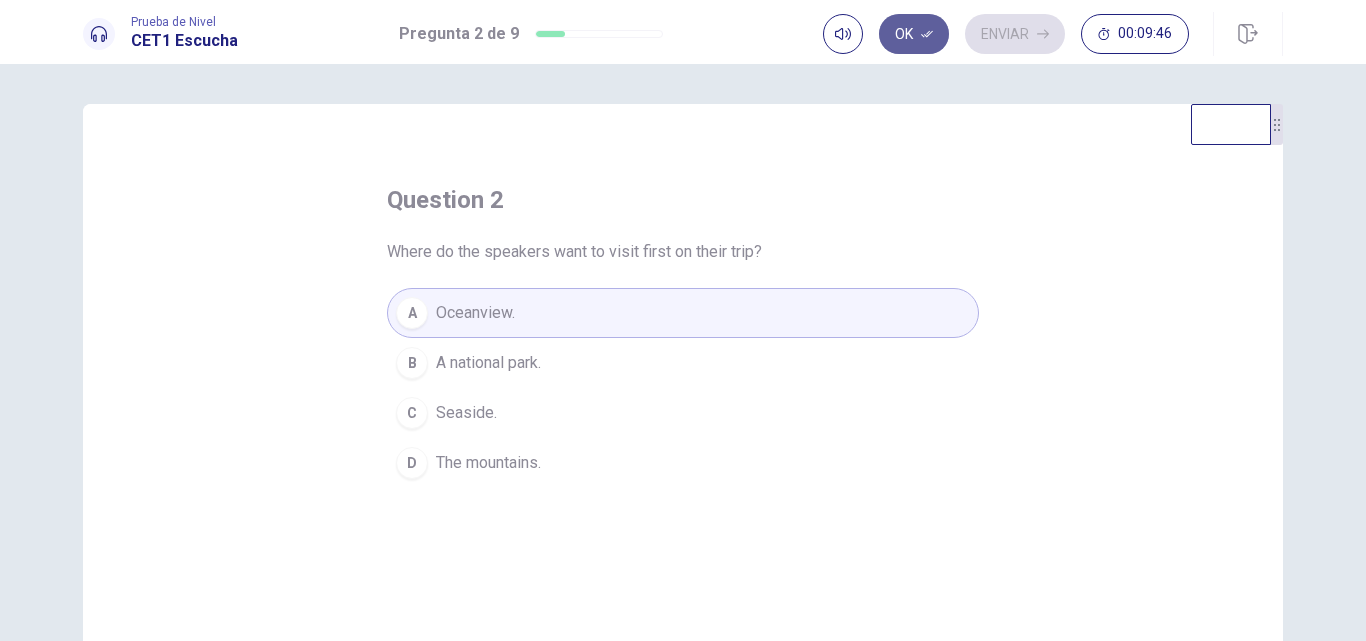 click on "Ok" at bounding box center [914, 34] 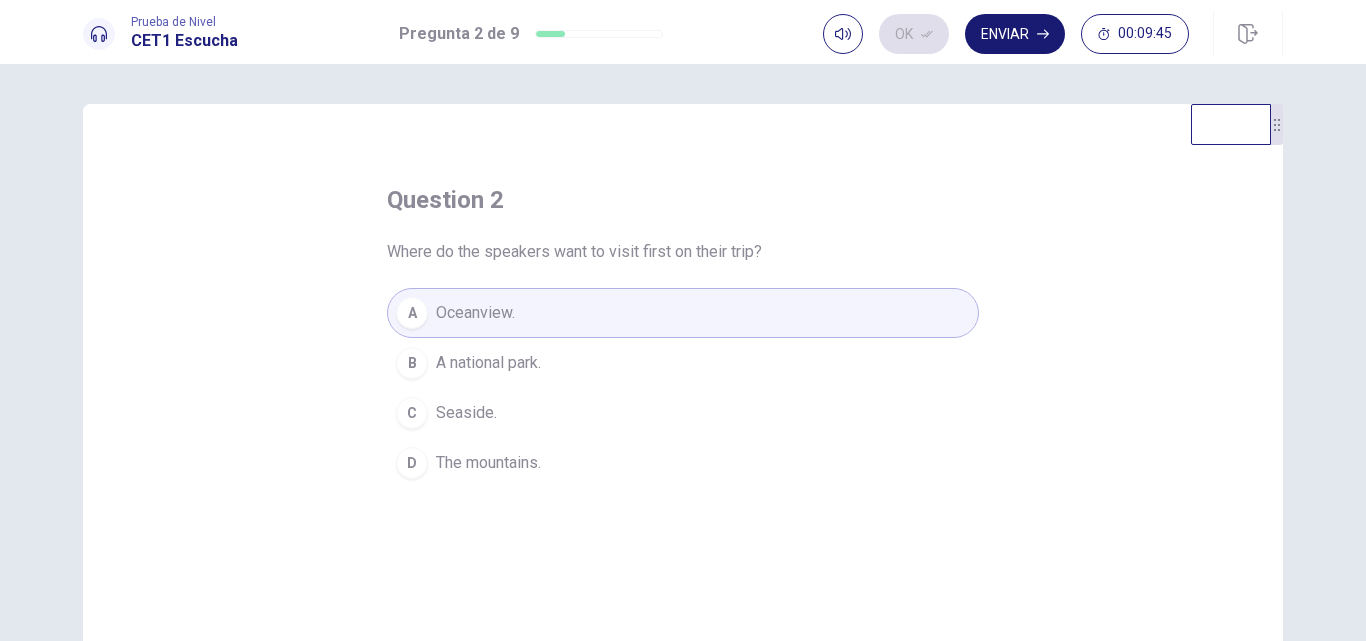 click on "Enviar" at bounding box center [1015, 34] 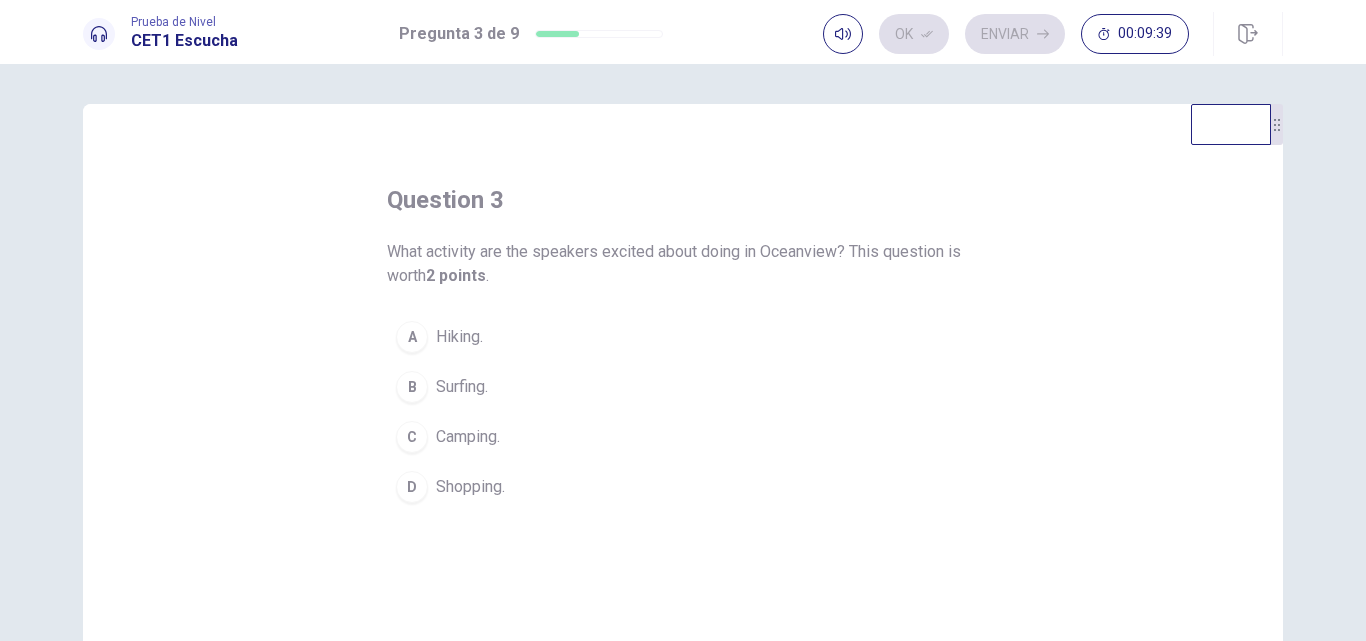 click on "C" at bounding box center [412, 437] 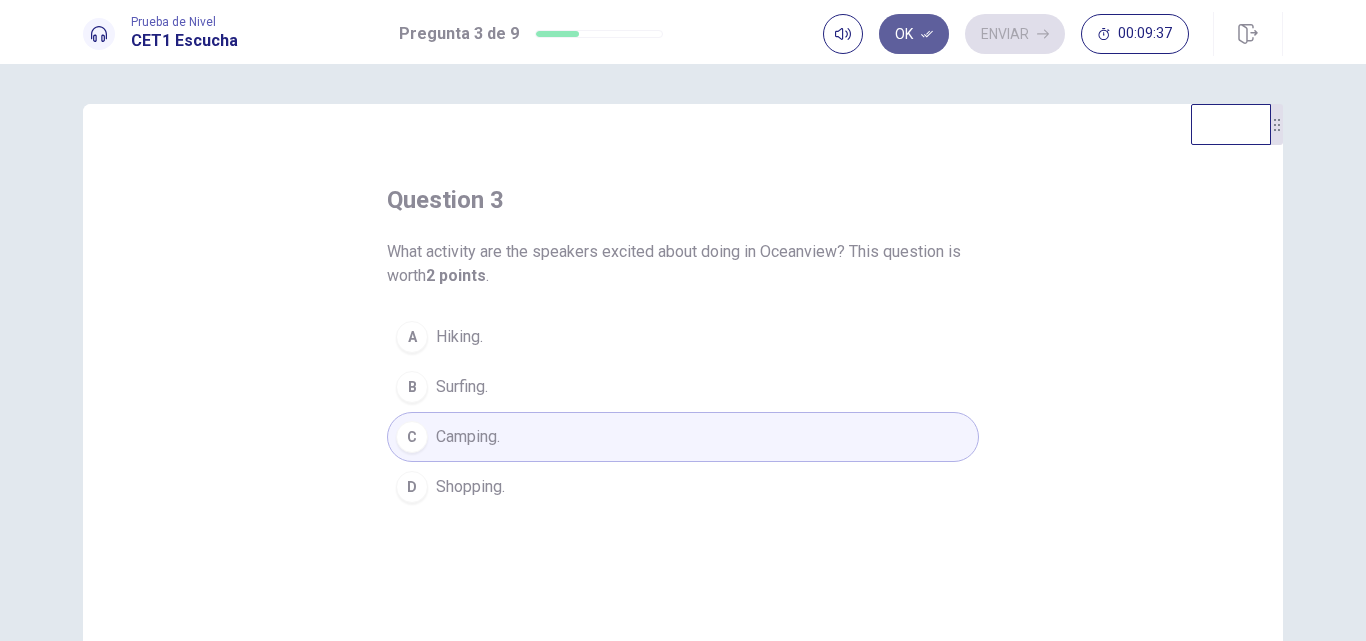 click on "Ok" at bounding box center (914, 34) 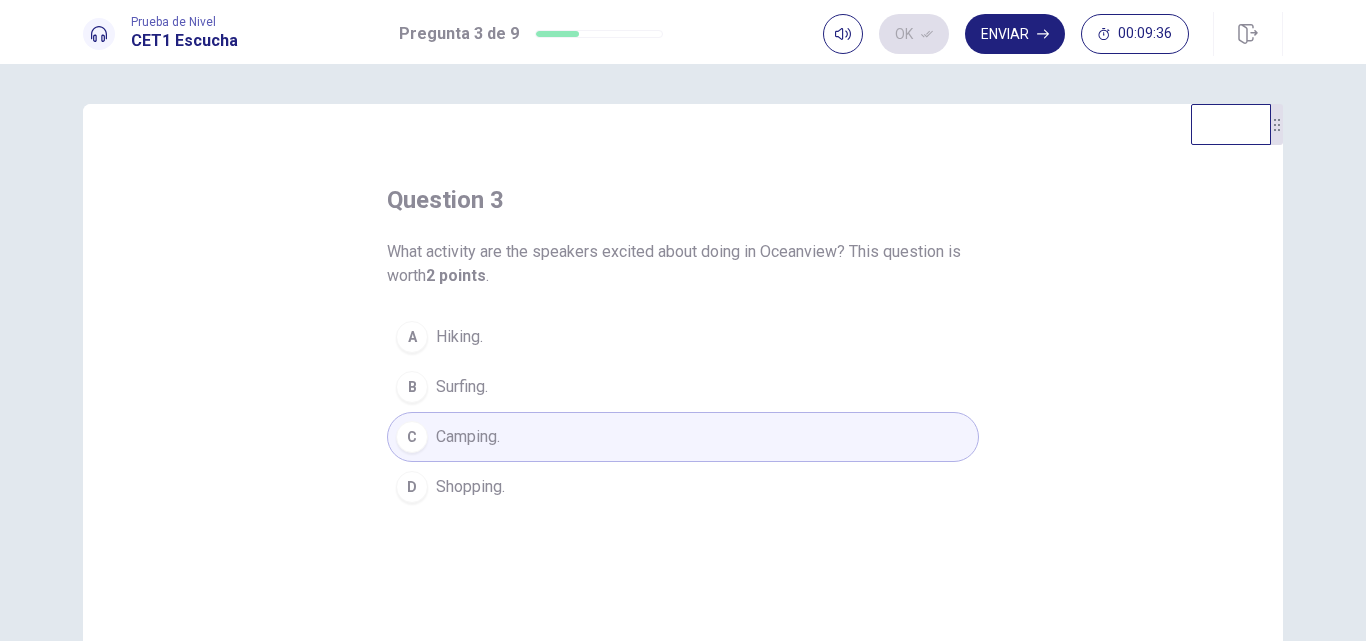click on "Enviar" at bounding box center (1015, 34) 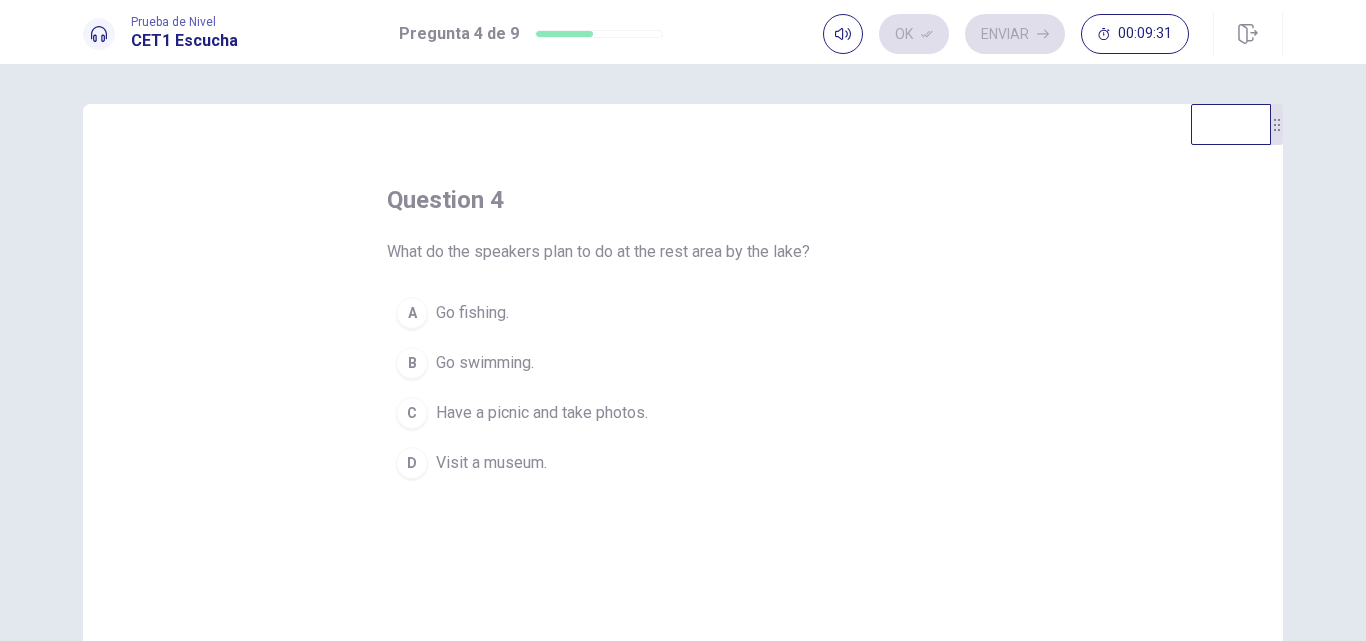 click on "C" at bounding box center [412, 413] 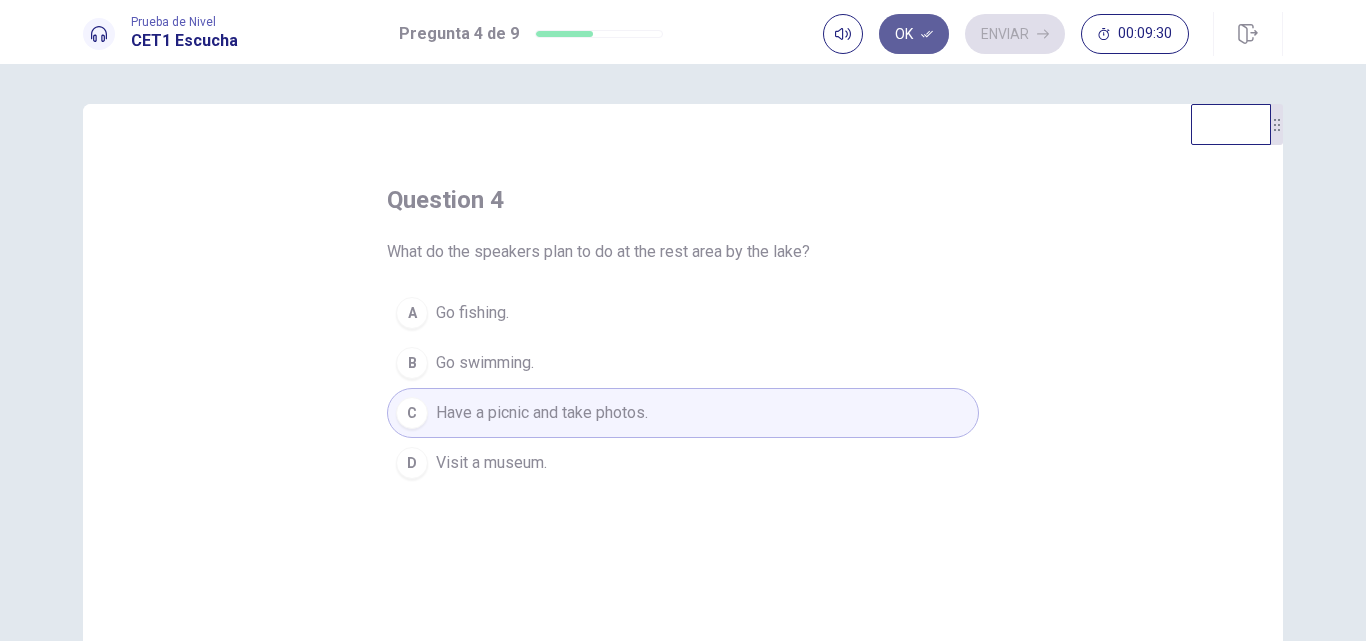 click on "Ok" at bounding box center (914, 34) 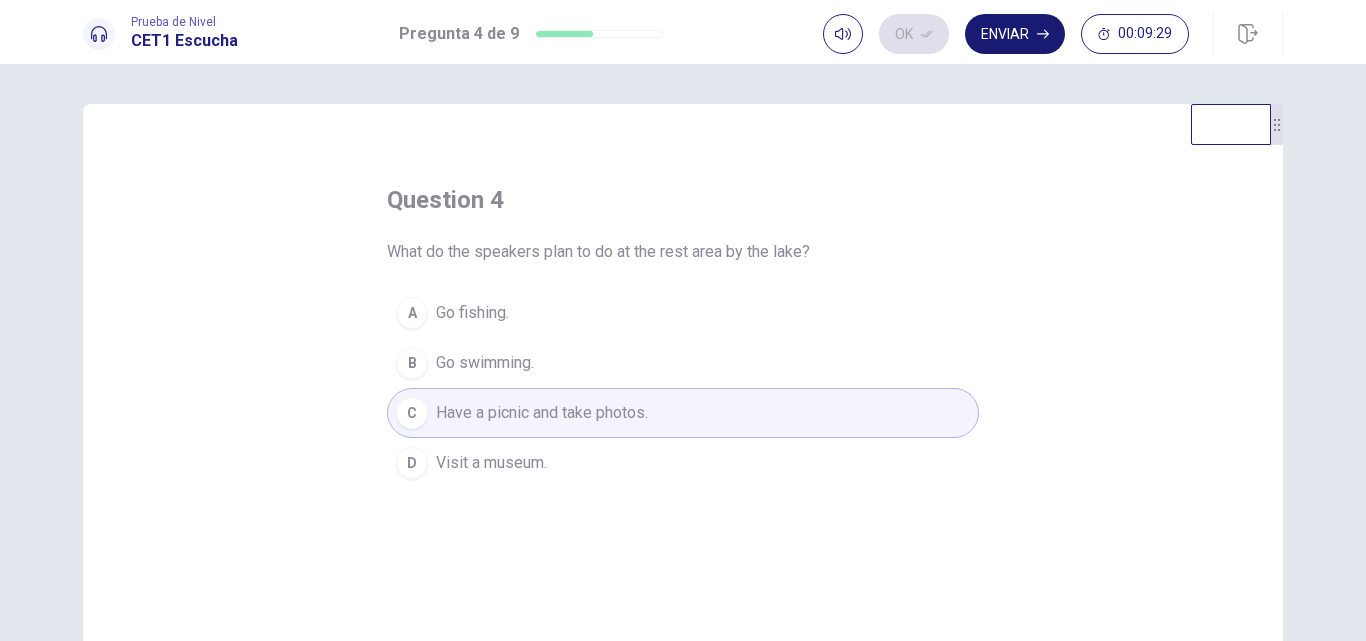 click on "Enviar" at bounding box center (1015, 34) 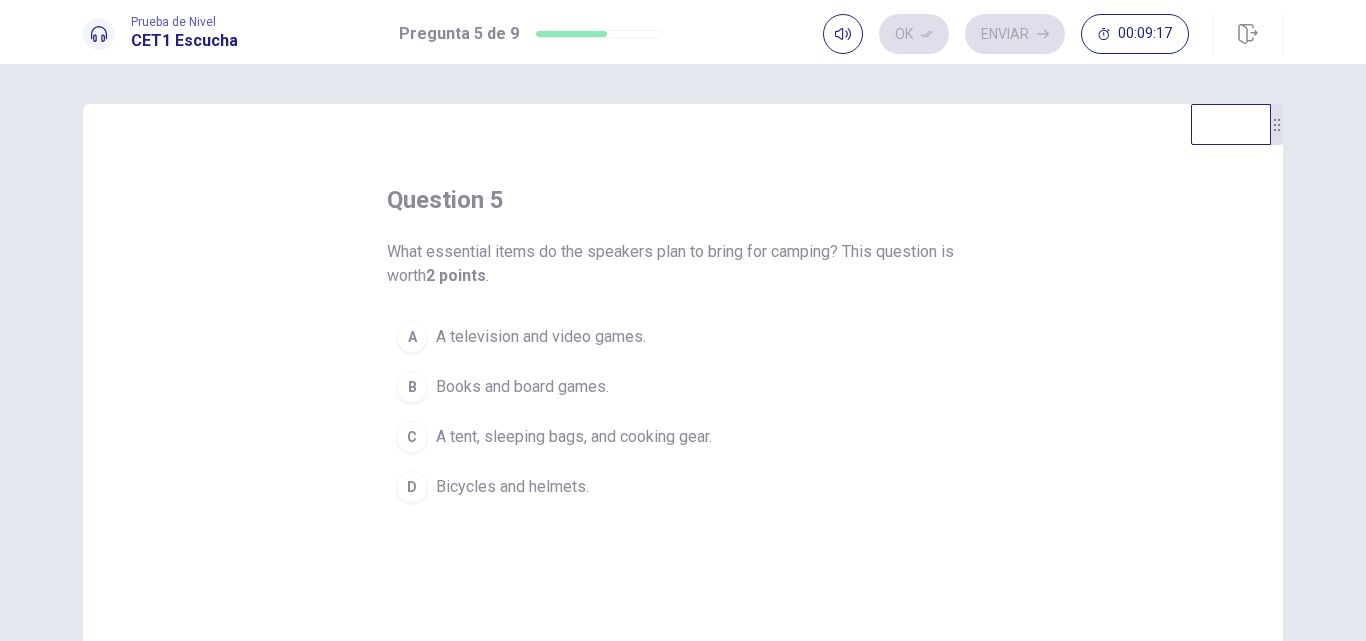 click on "C" at bounding box center [412, 437] 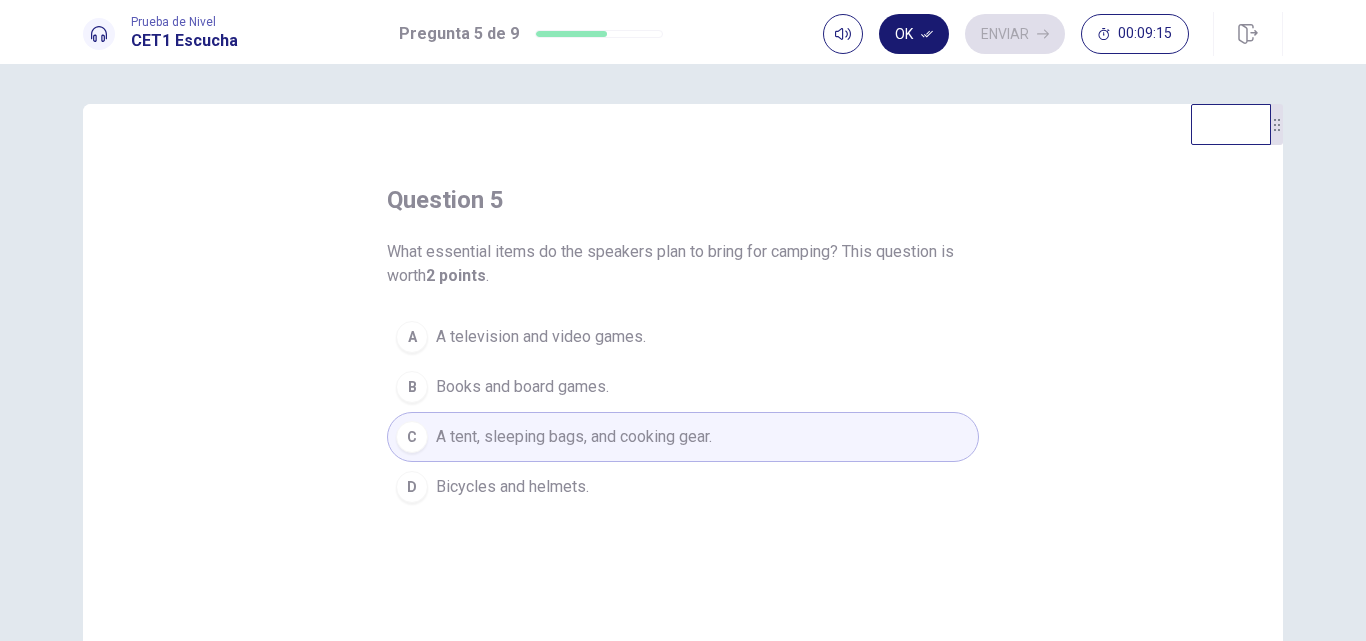 click on "Ok" at bounding box center (914, 34) 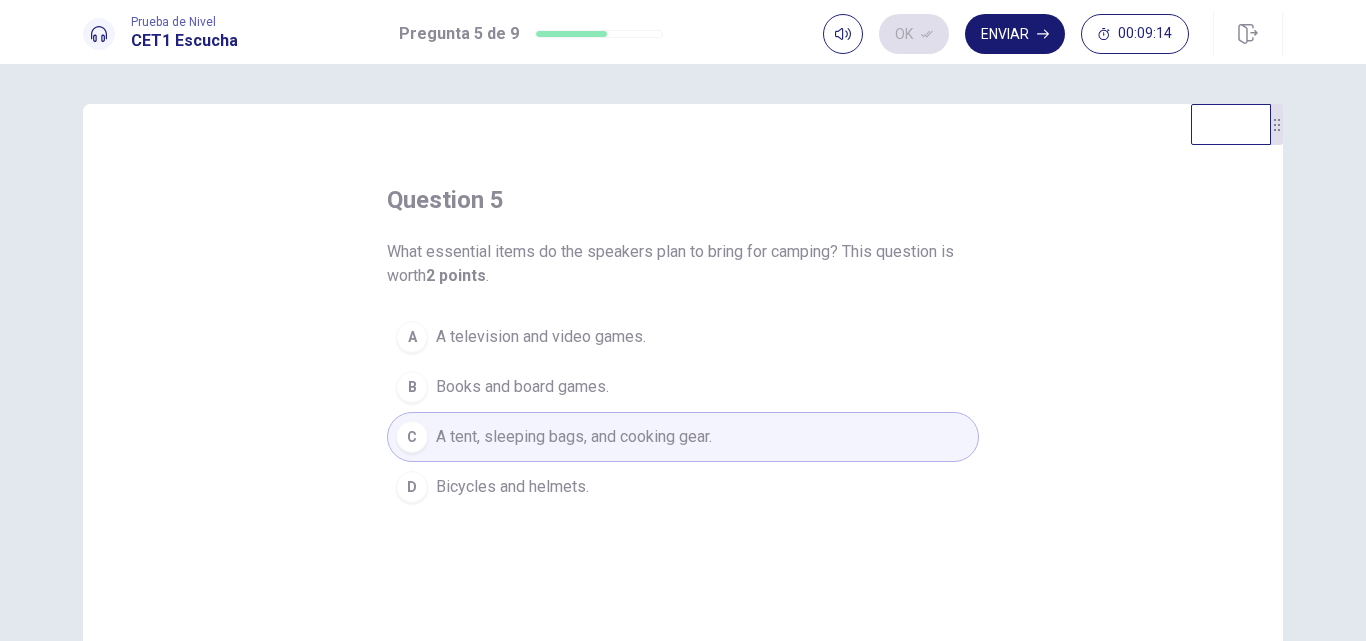 click on "Enviar" at bounding box center (1015, 34) 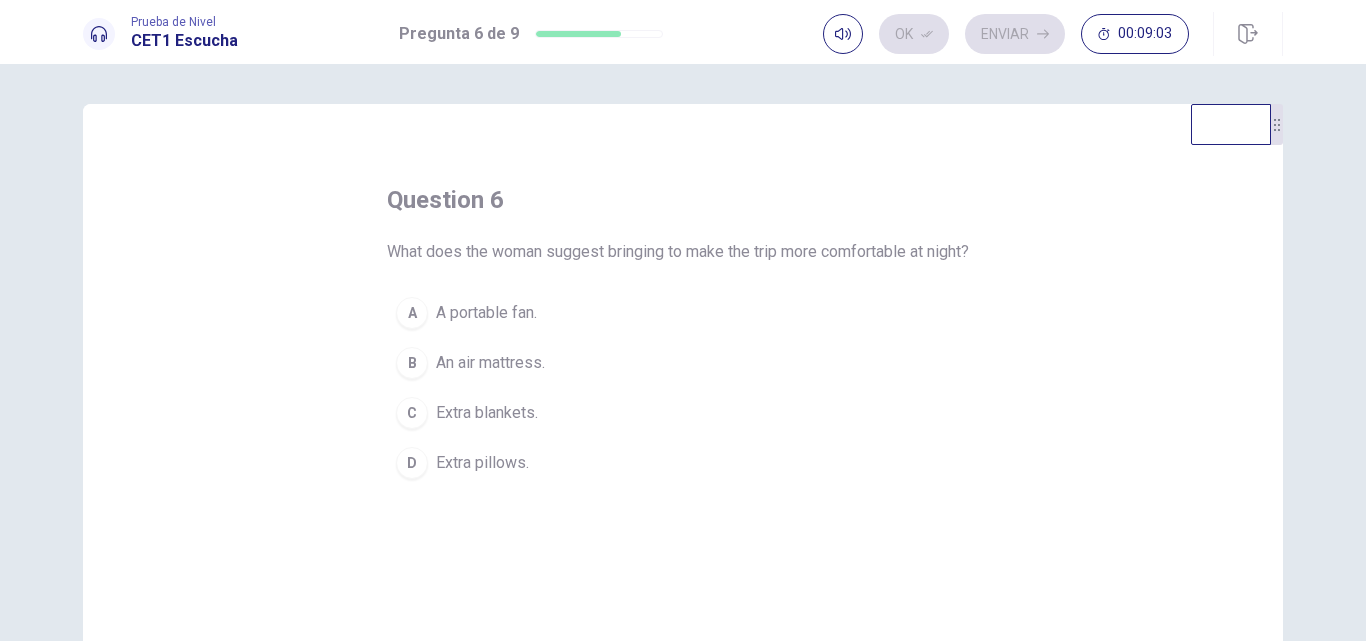 click on "B" at bounding box center (412, 363) 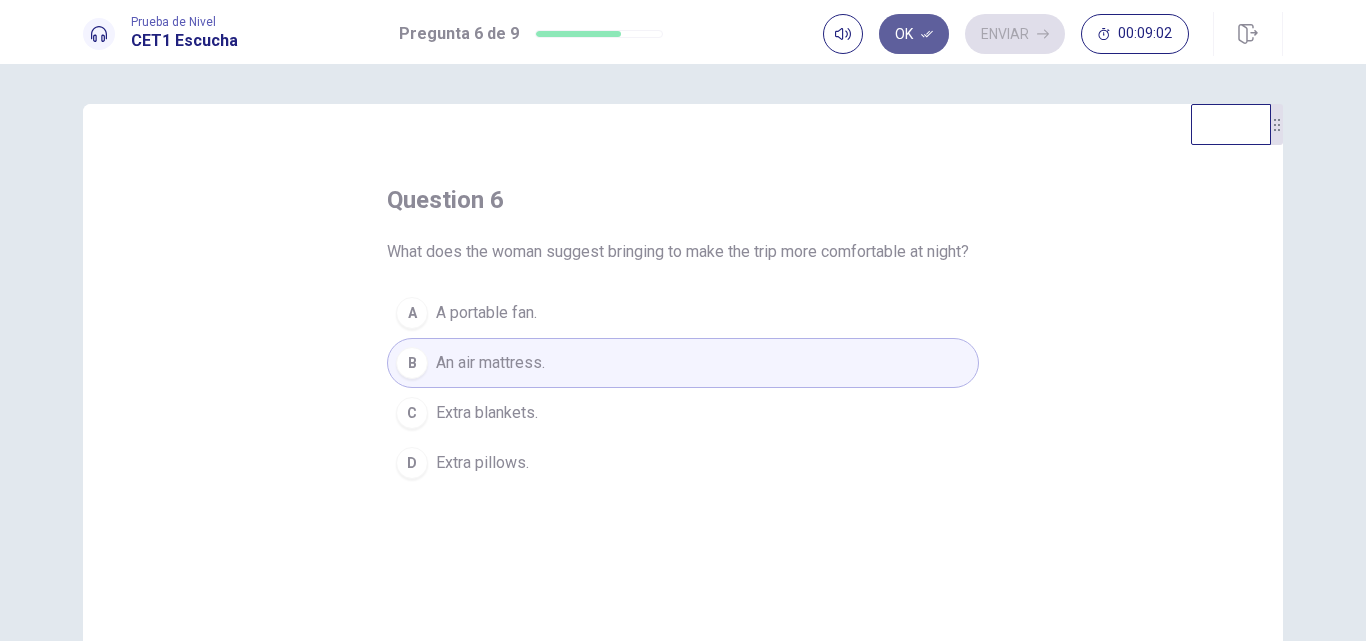 click on "Ok" at bounding box center [914, 34] 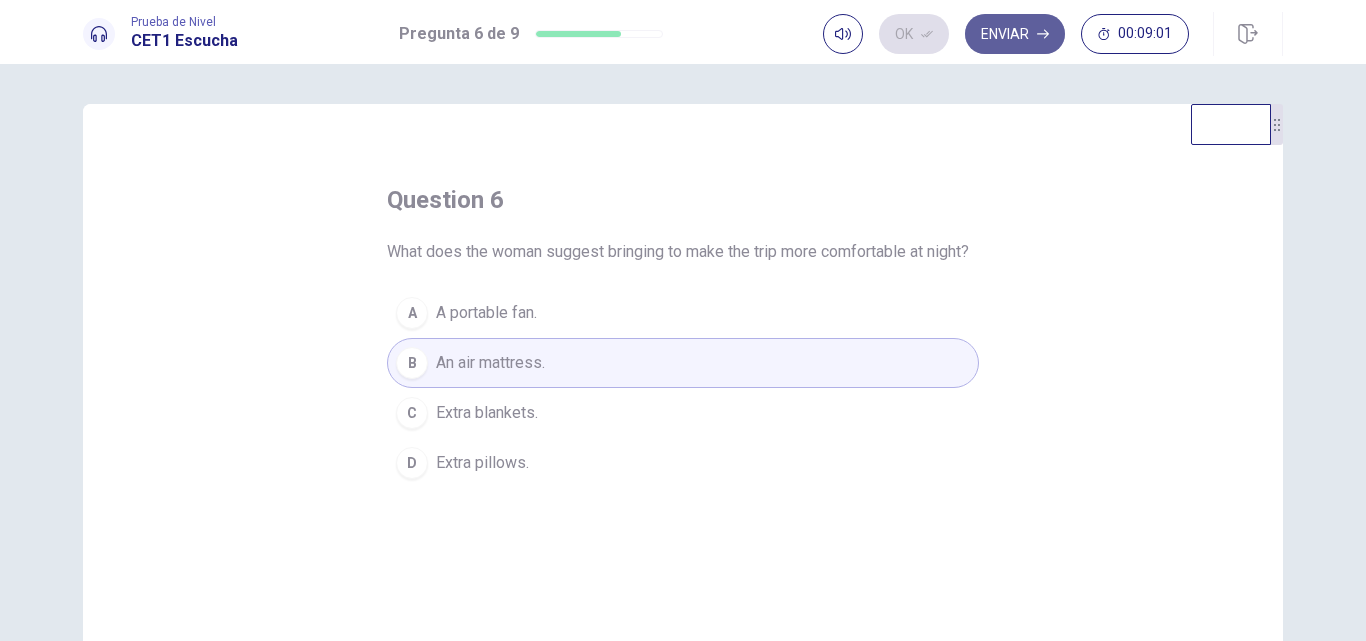 click on "Enviar" at bounding box center [1015, 34] 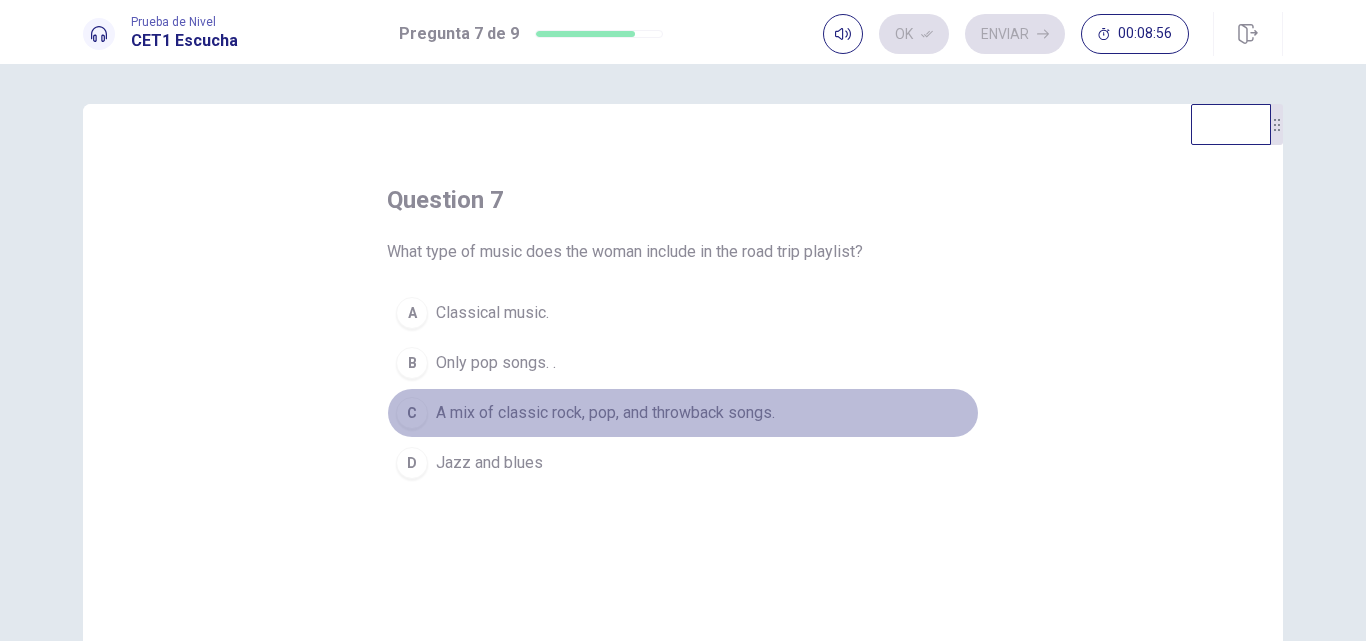 click on "C" at bounding box center [412, 413] 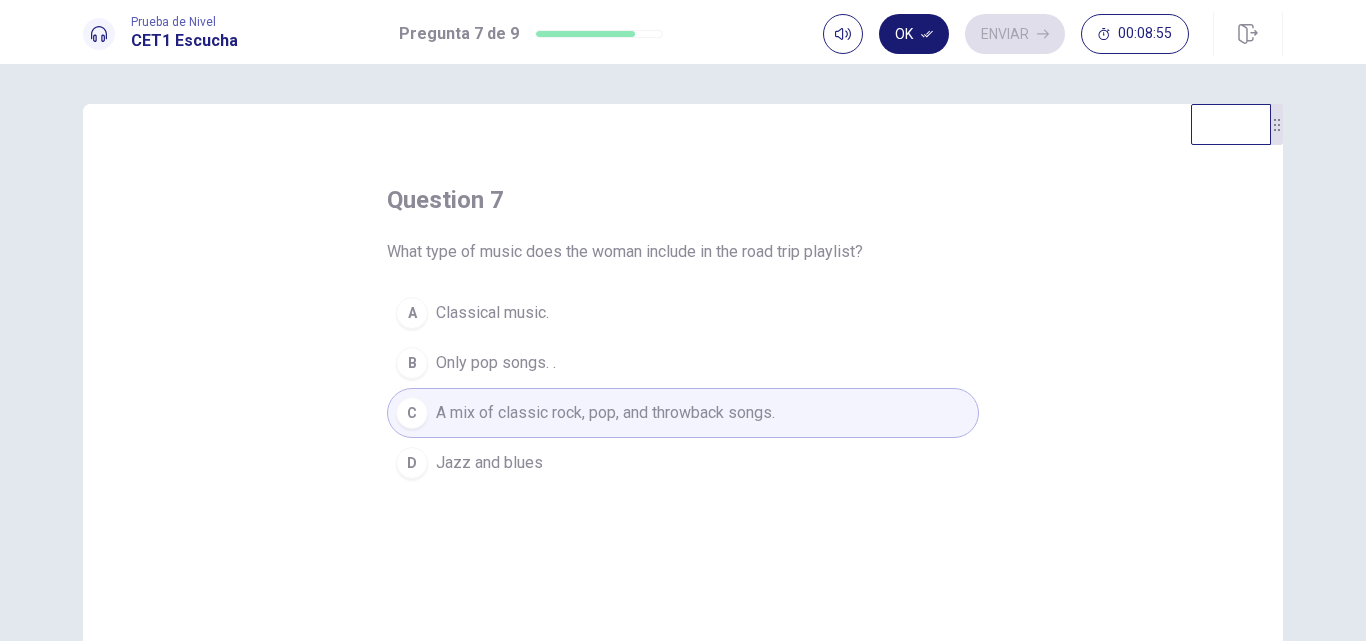click on "Ok" at bounding box center [914, 34] 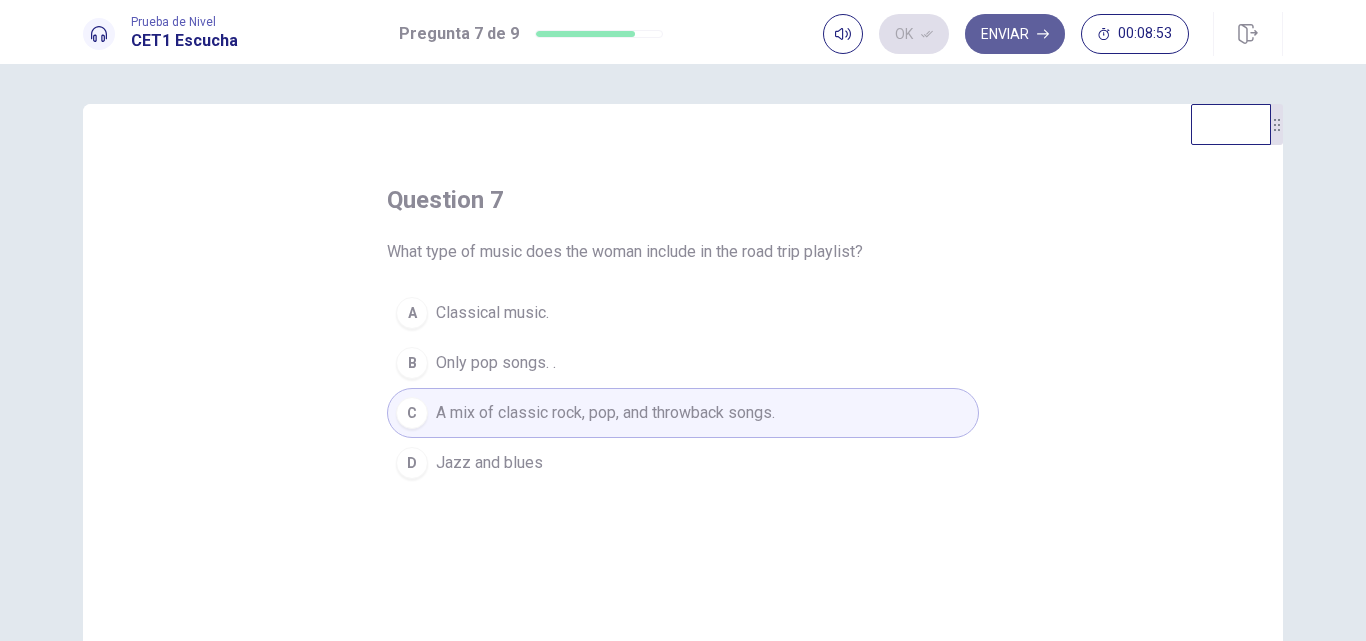 click on "Enviar" at bounding box center [1015, 34] 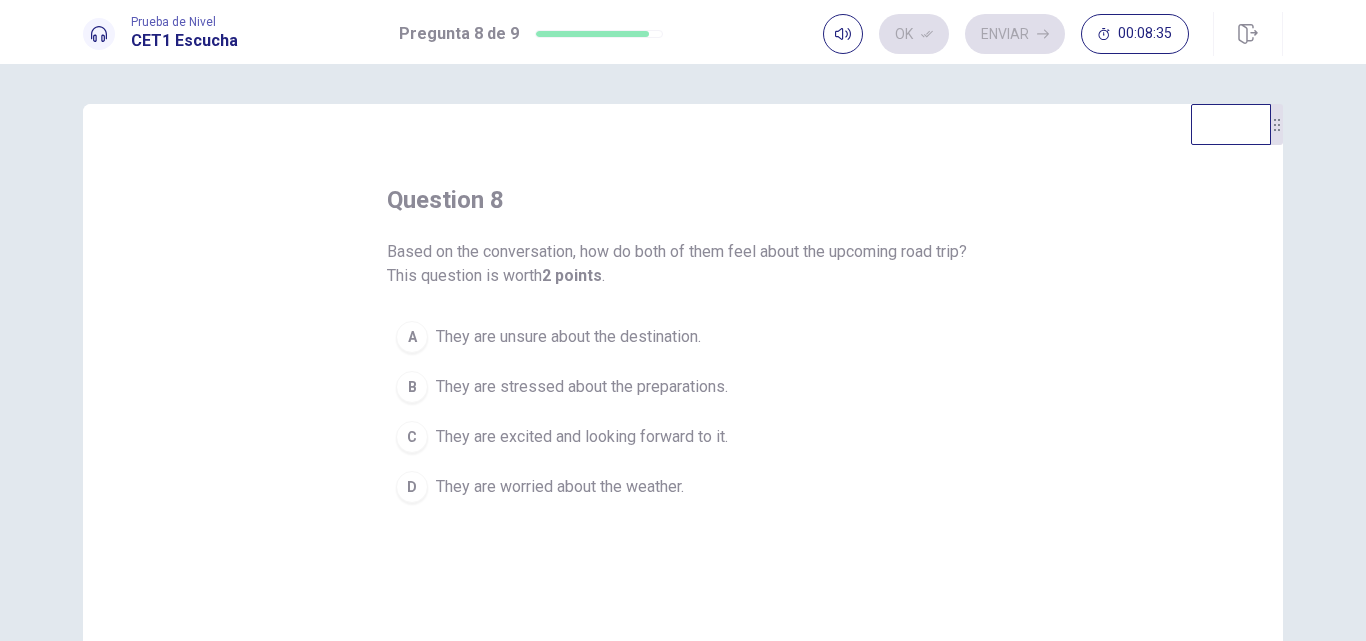 click on "C" at bounding box center [412, 437] 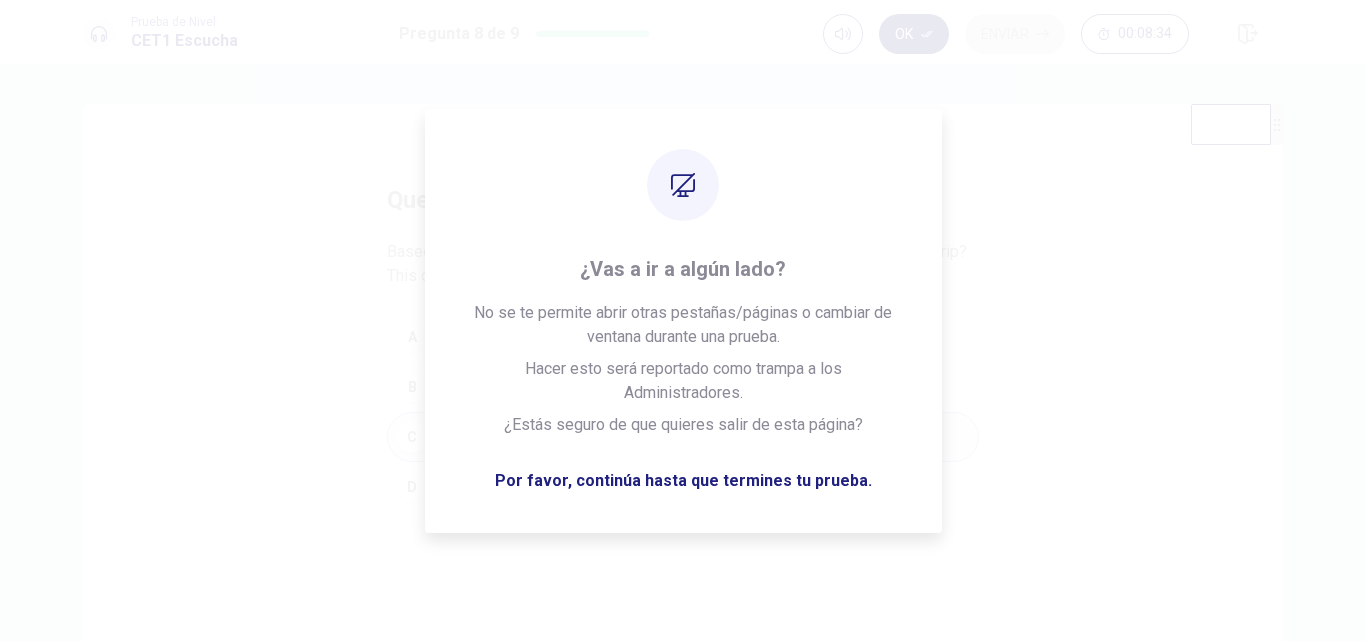 click 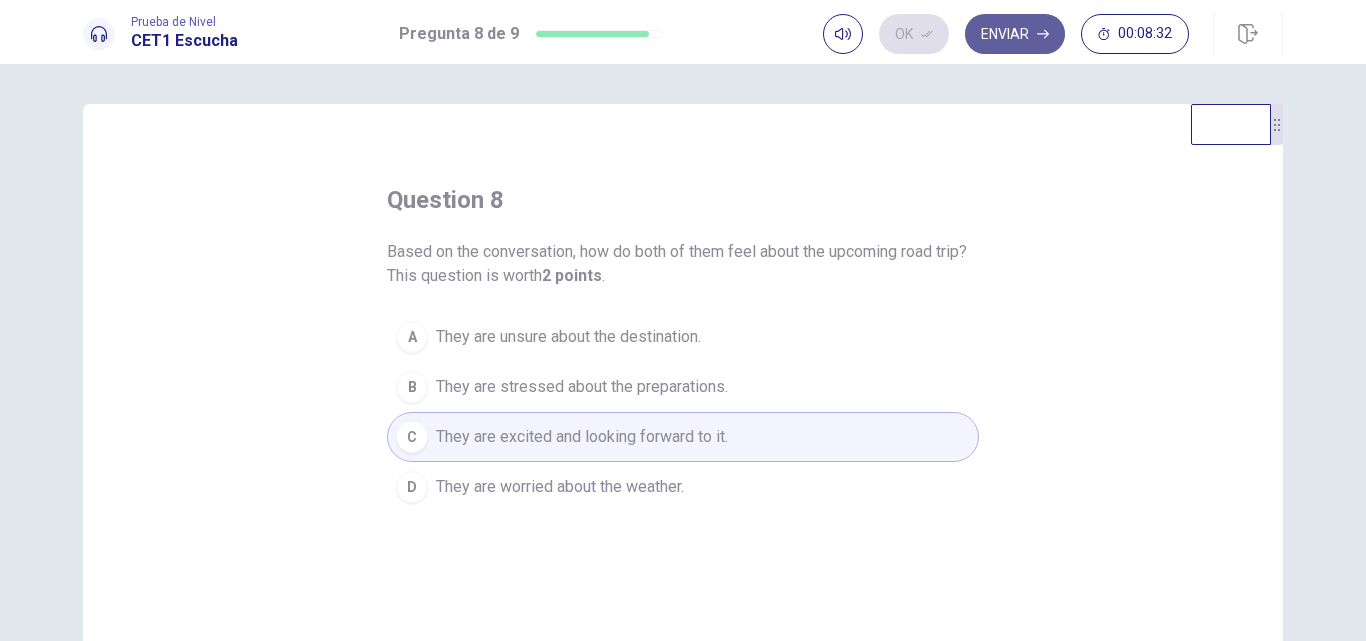 click 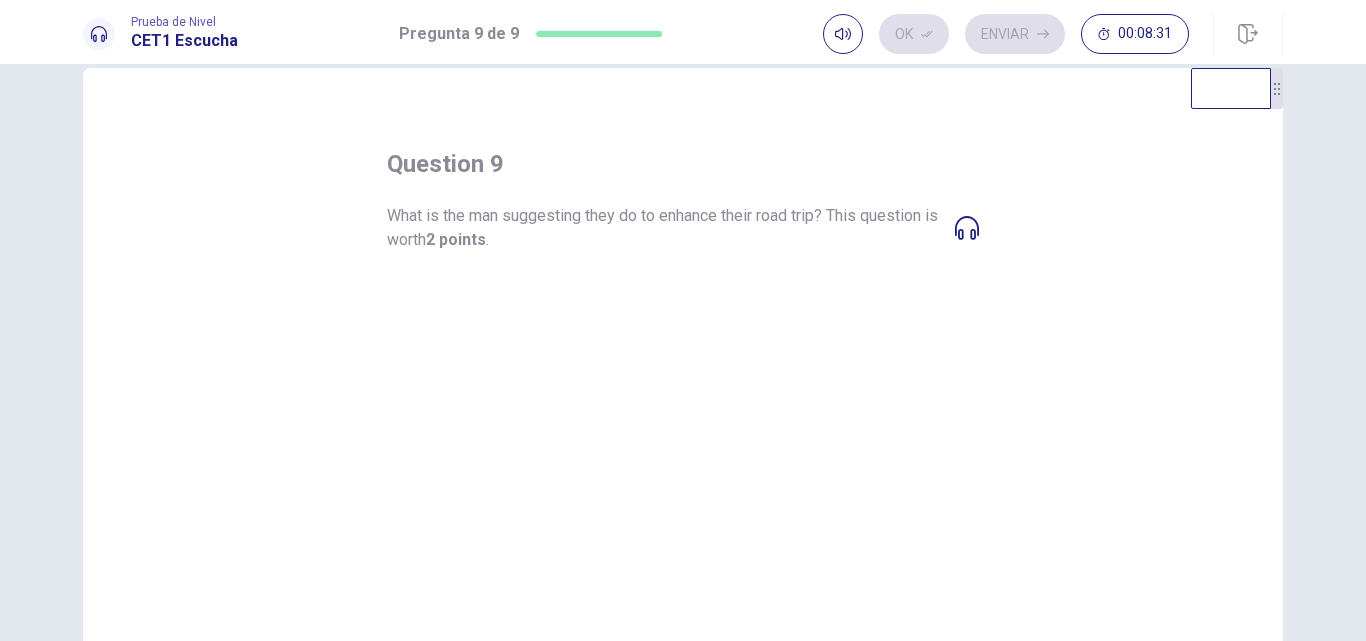 scroll, scrollTop: 33, scrollLeft: 0, axis: vertical 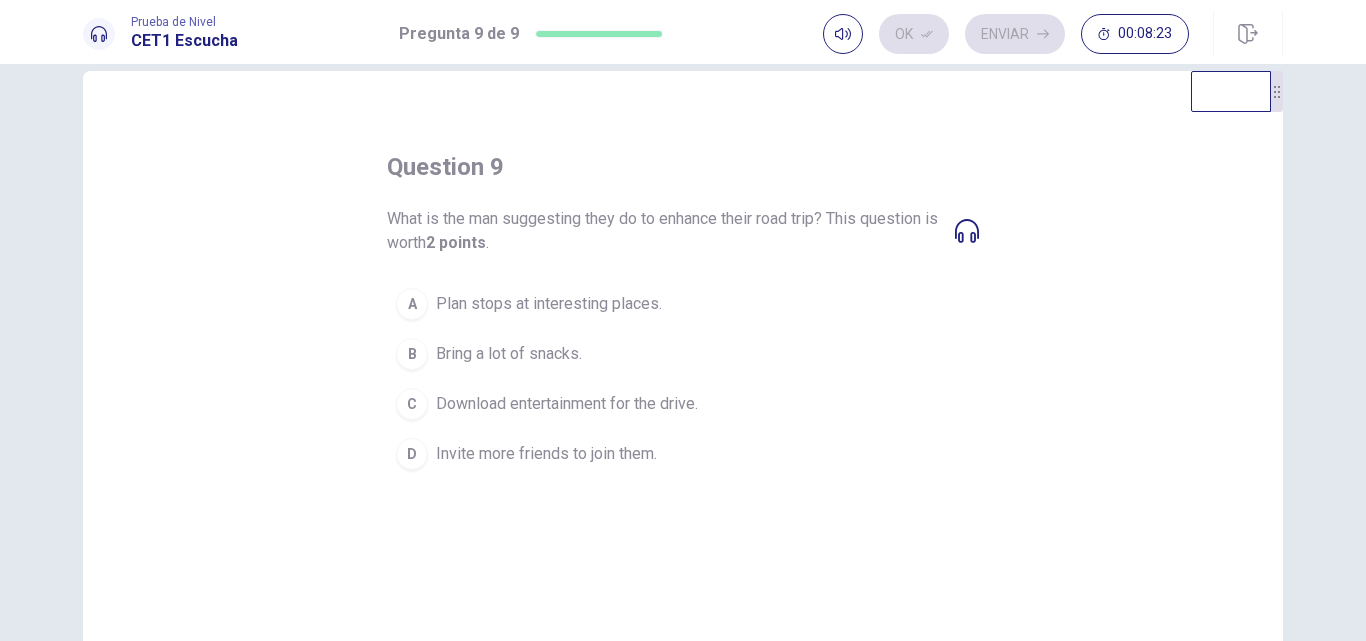 click 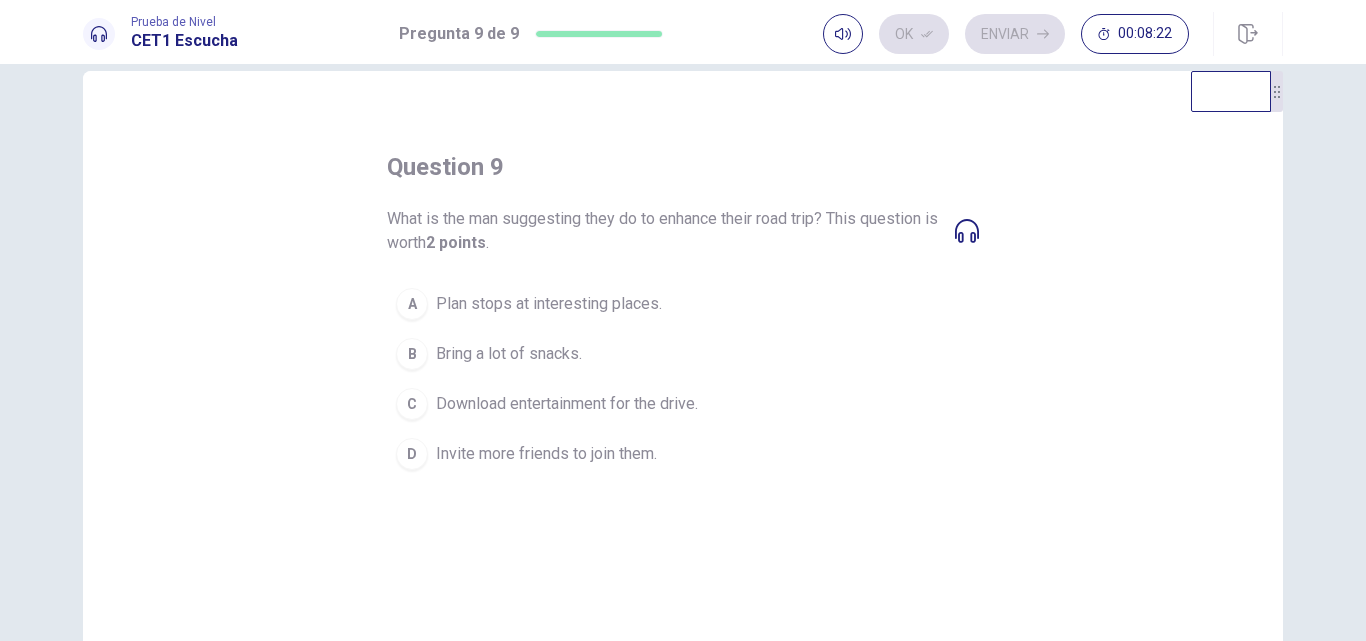 click 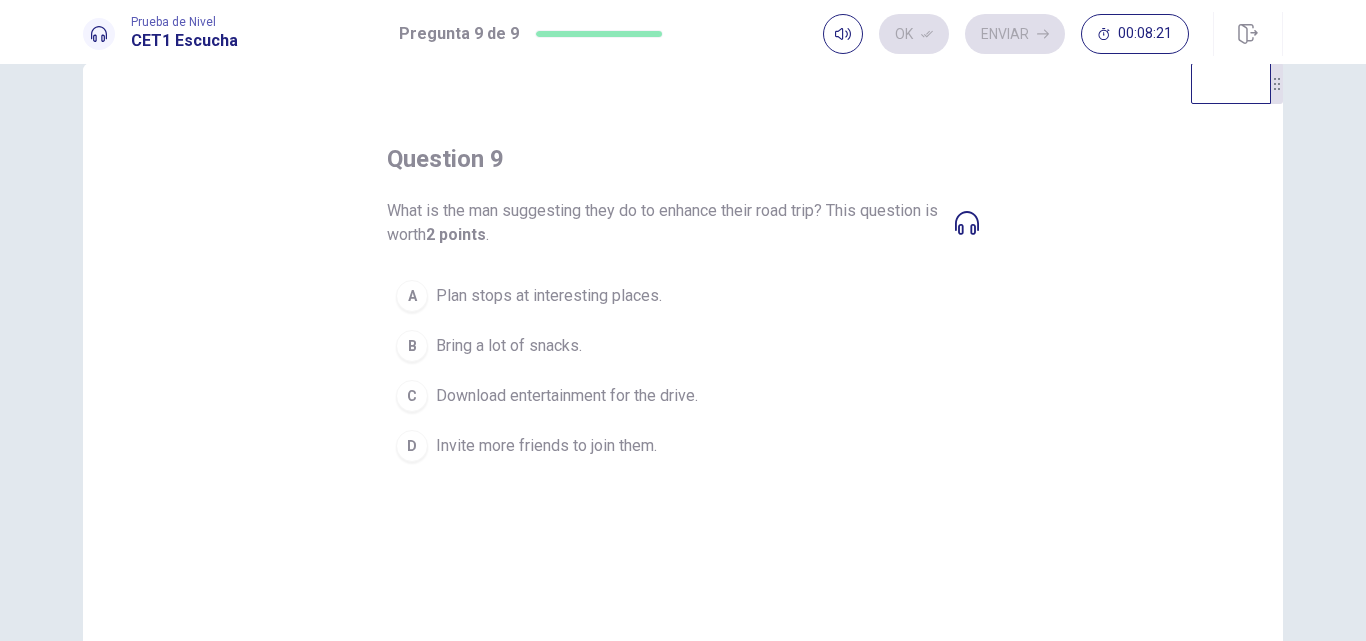 scroll, scrollTop: 0, scrollLeft: 0, axis: both 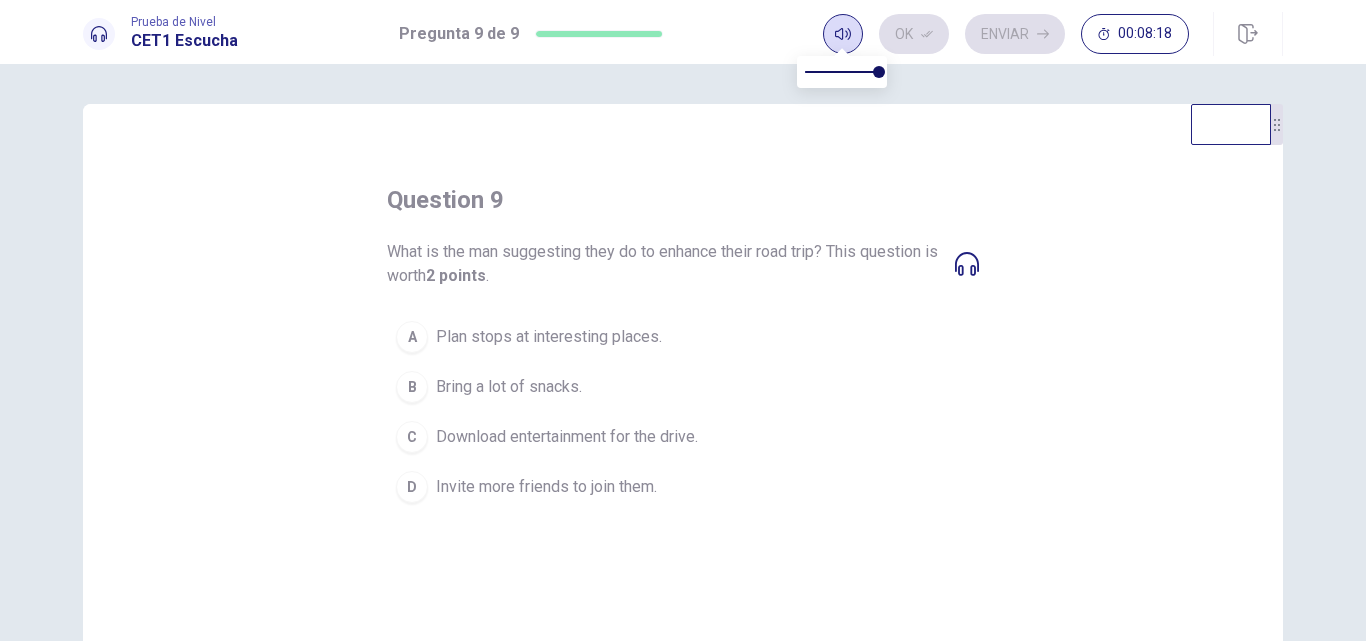 click at bounding box center (842, 50) 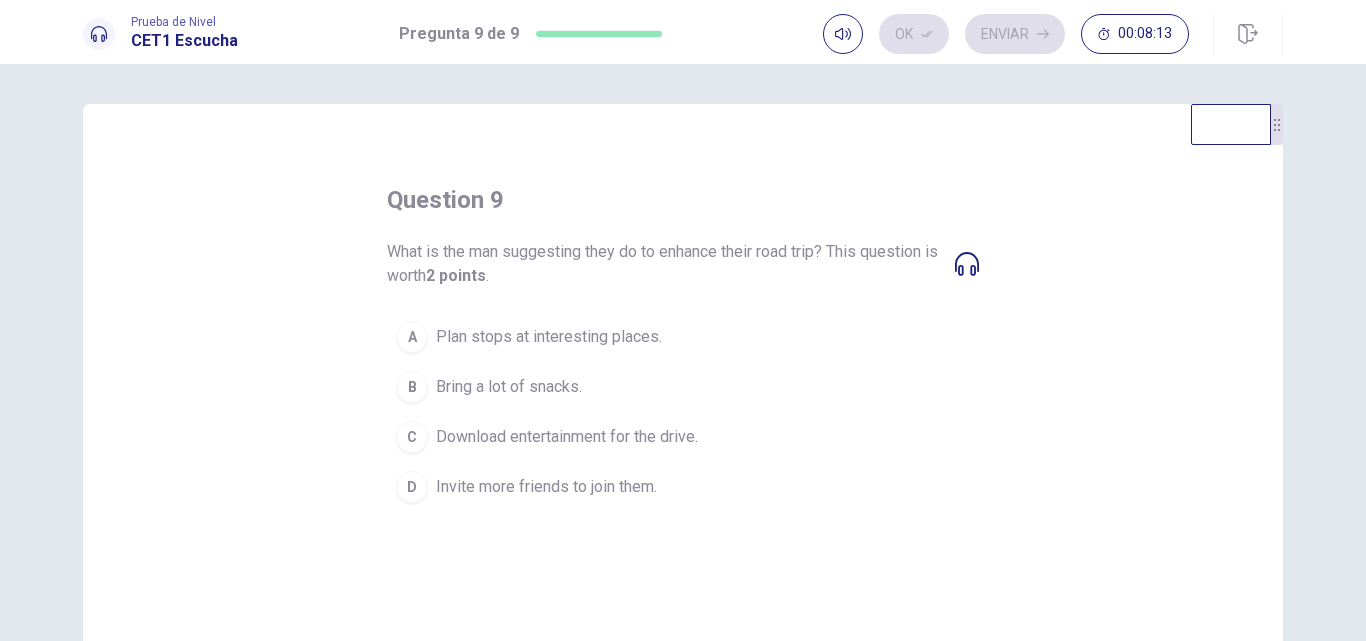 click on "C" at bounding box center (412, 437) 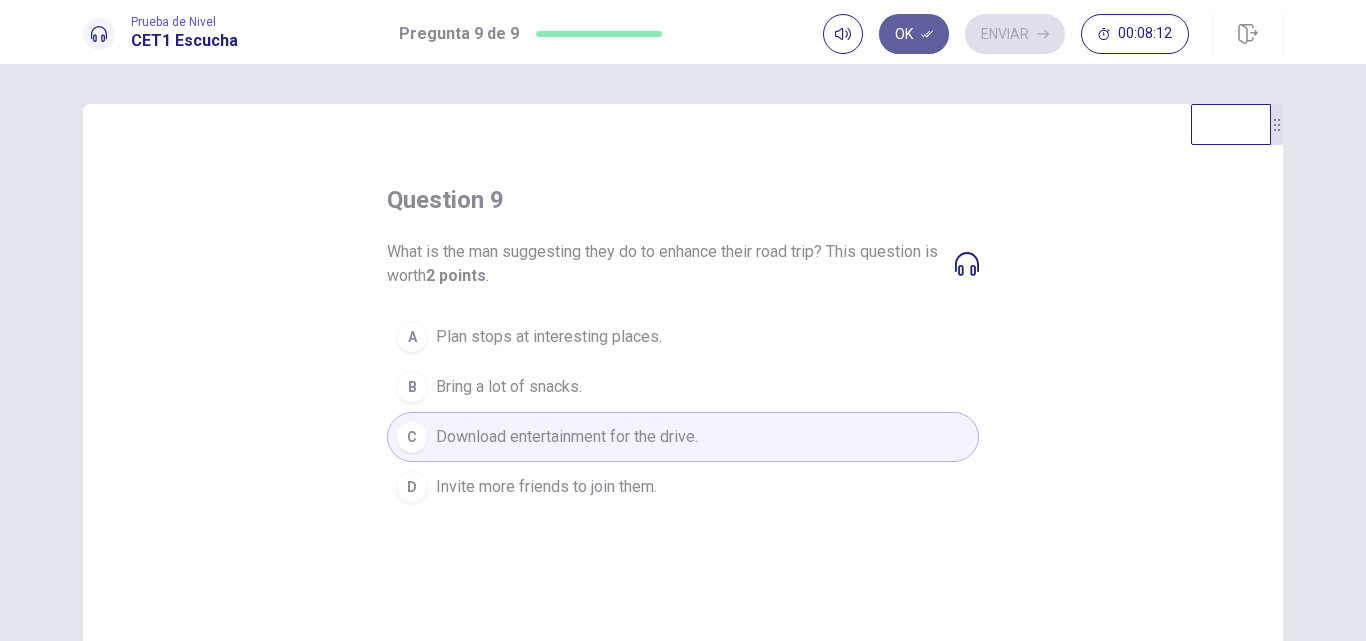 click on "Ok" at bounding box center (914, 34) 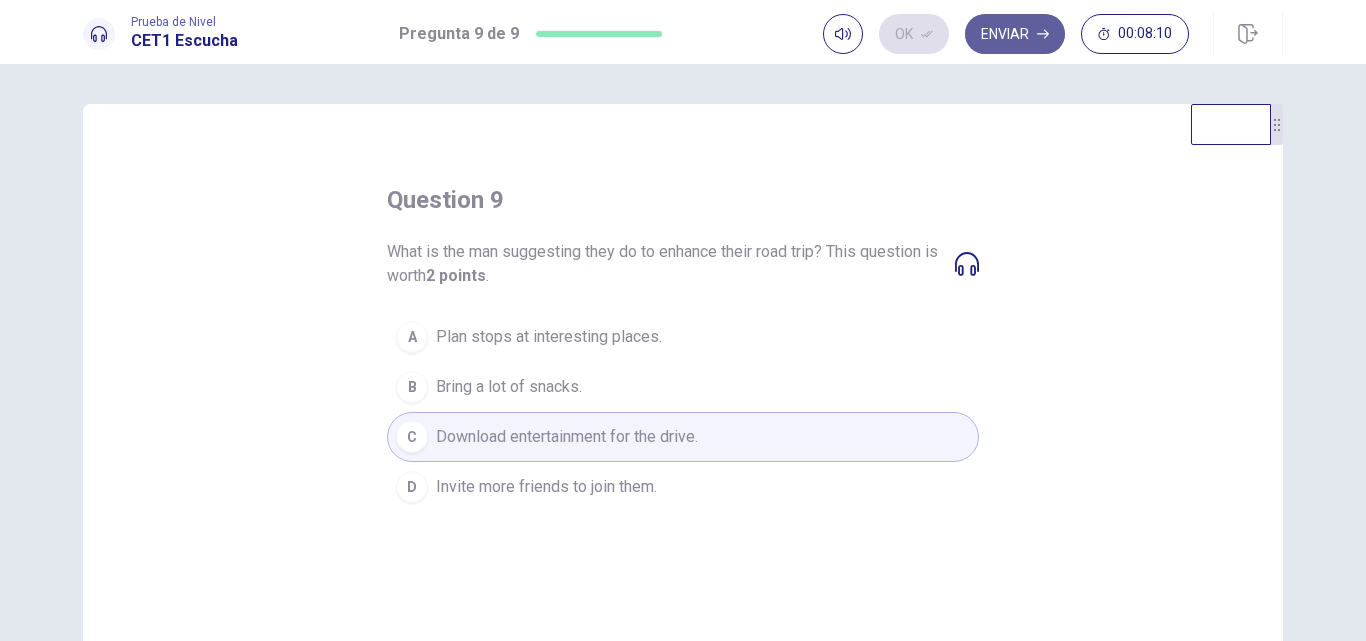 click on "Enviar" at bounding box center [1015, 34] 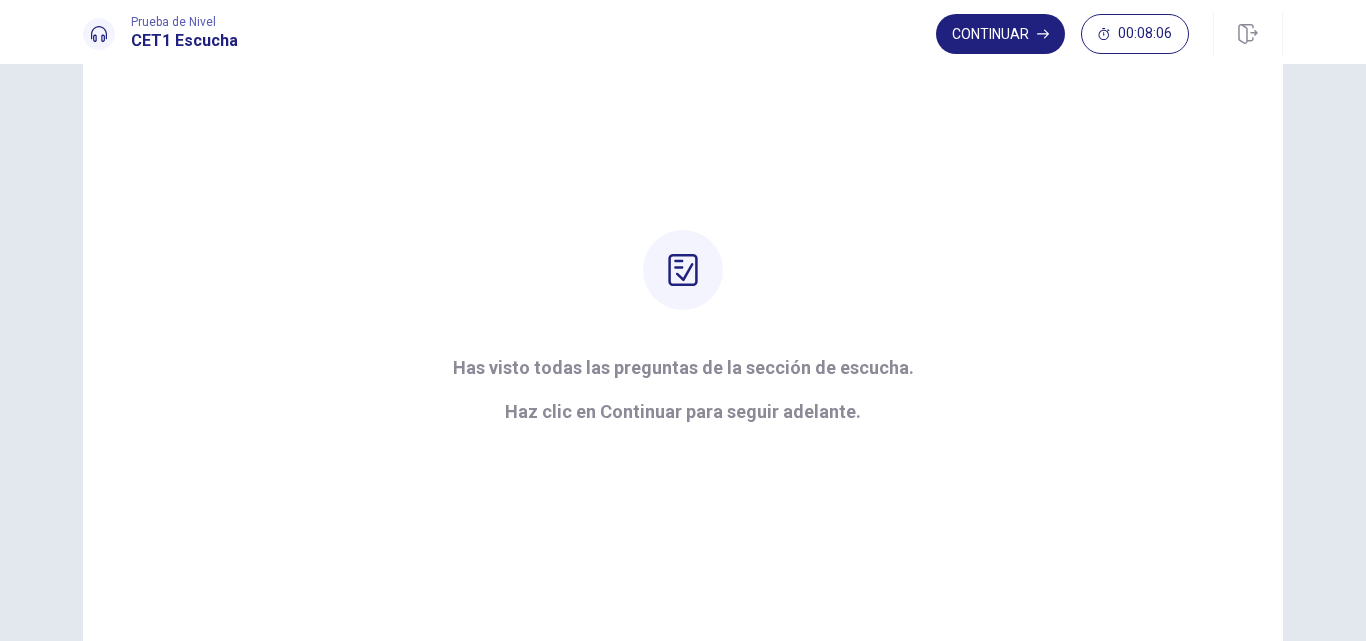 scroll, scrollTop: 0, scrollLeft: 0, axis: both 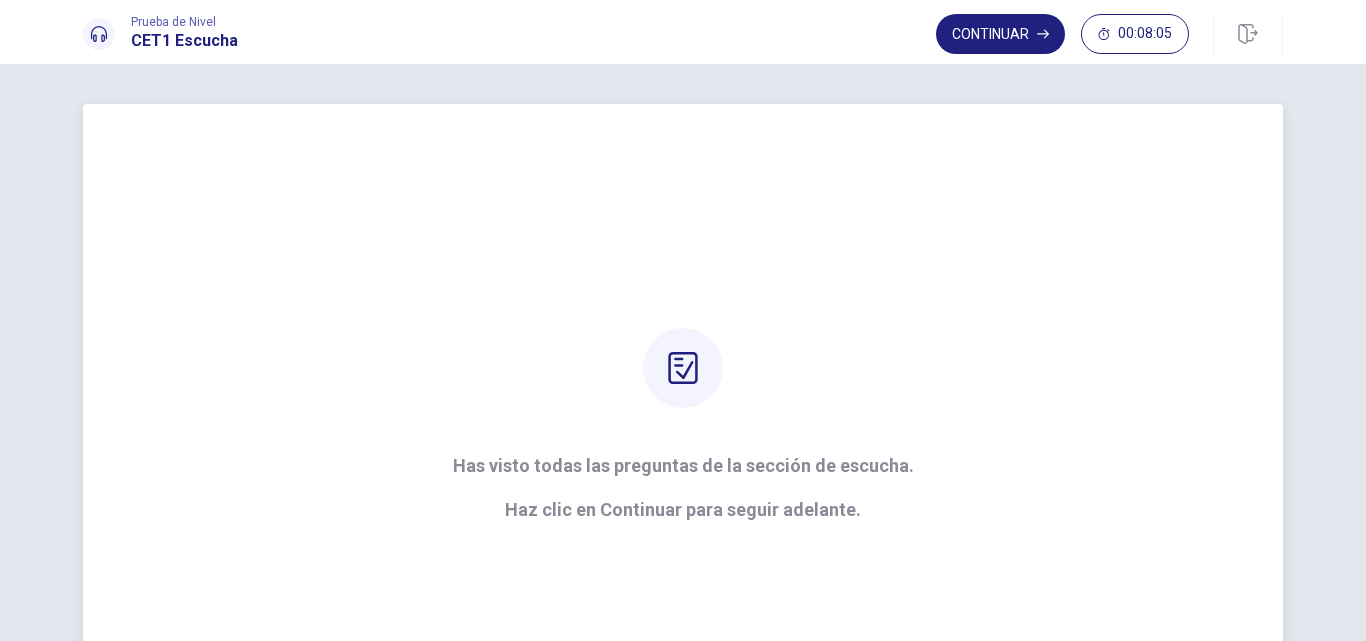 drag, startPoint x: 659, startPoint y: 395, endPoint x: 678, endPoint y: 373, distance: 29.068884 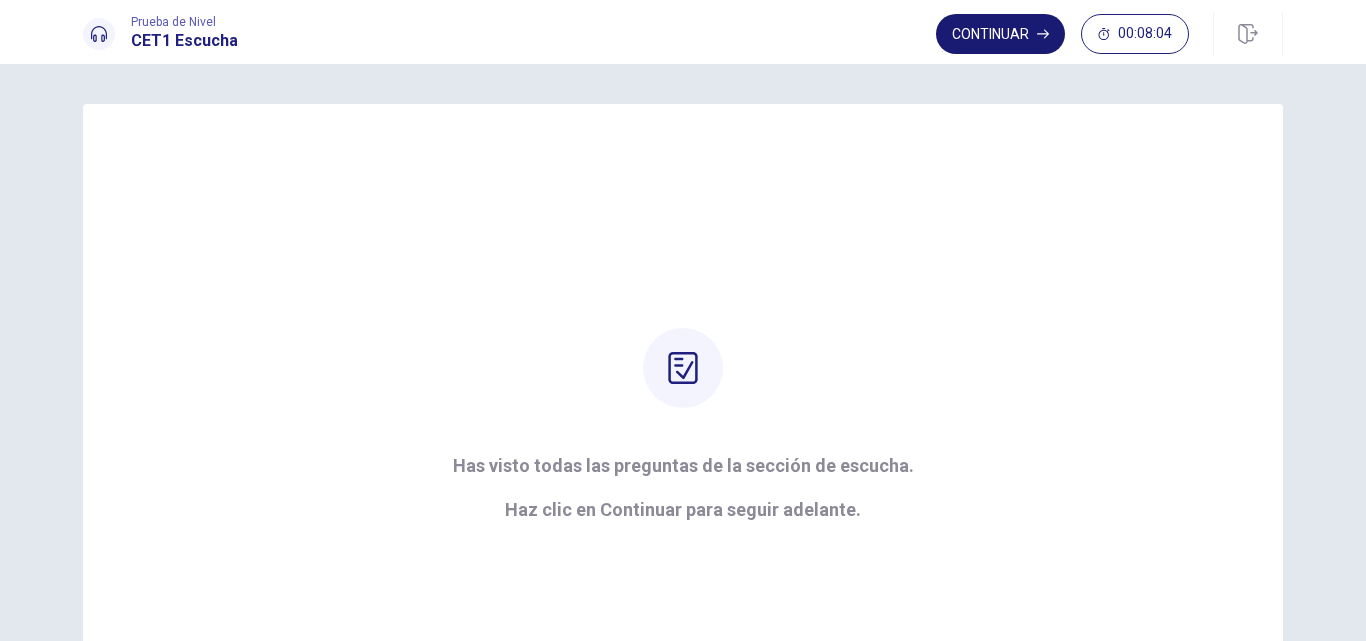 click on "Continuar" at bounding box center [1000, 34] 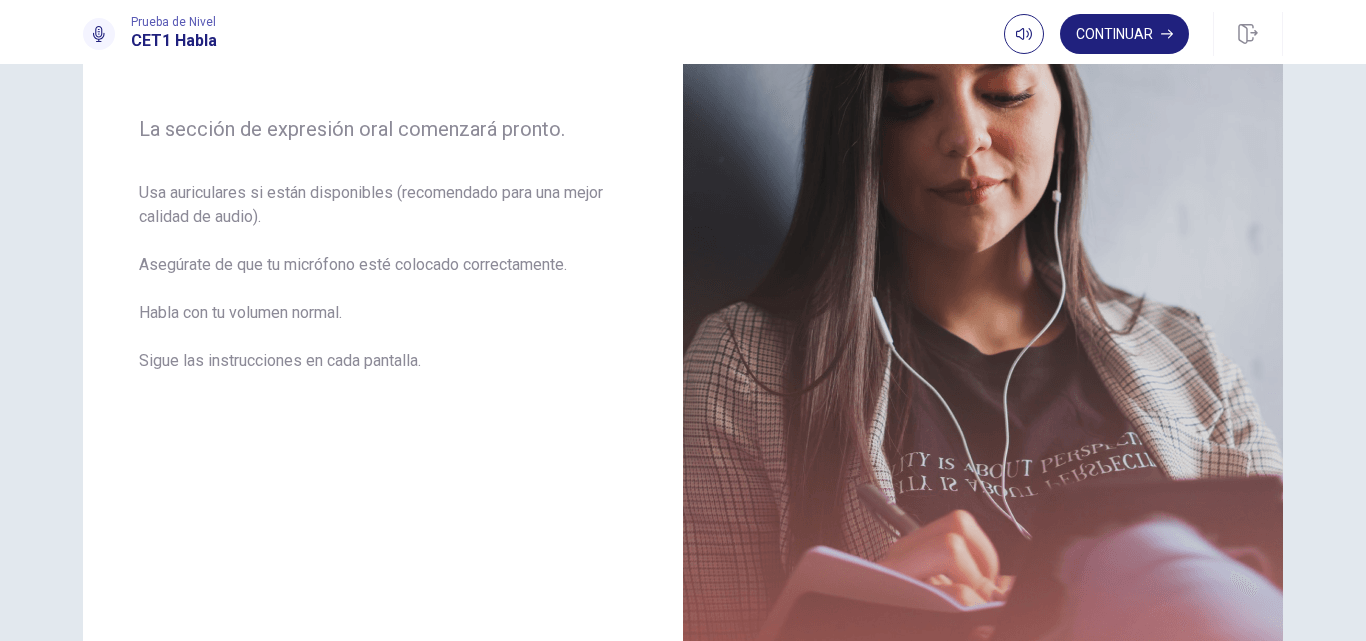 scroll, scrollTop: 287, scrollLeft: 0, axis: vertical 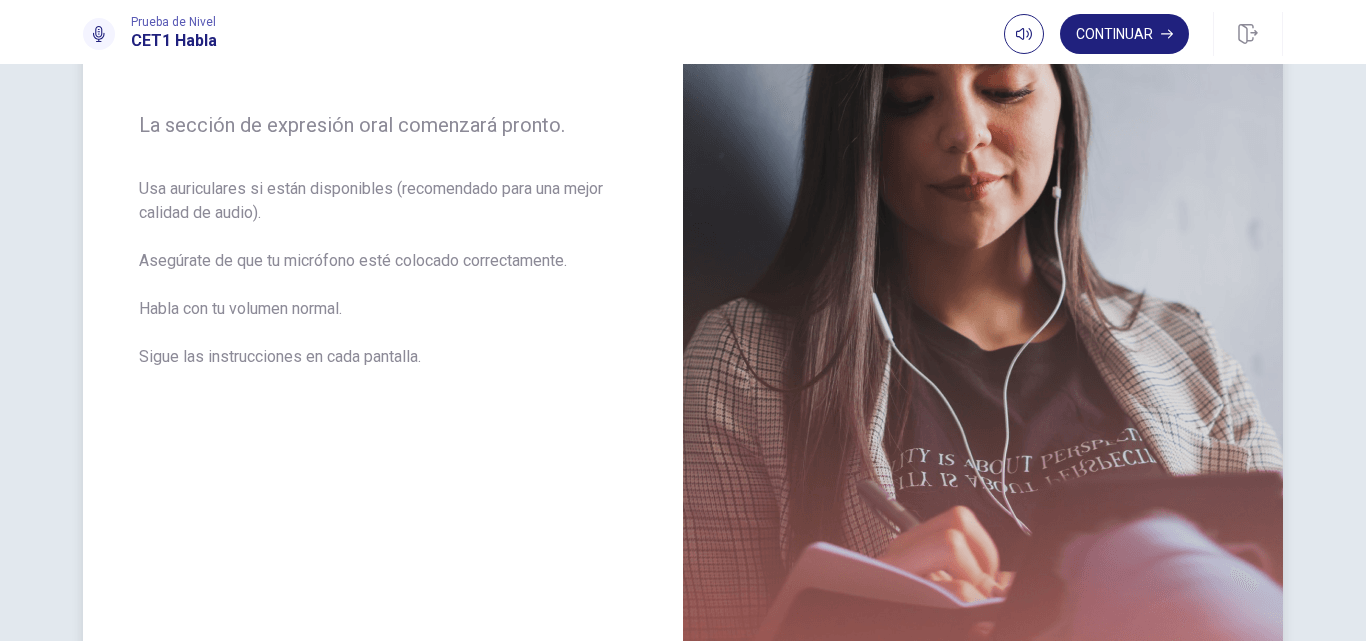 click at bounding box center (983, 253) 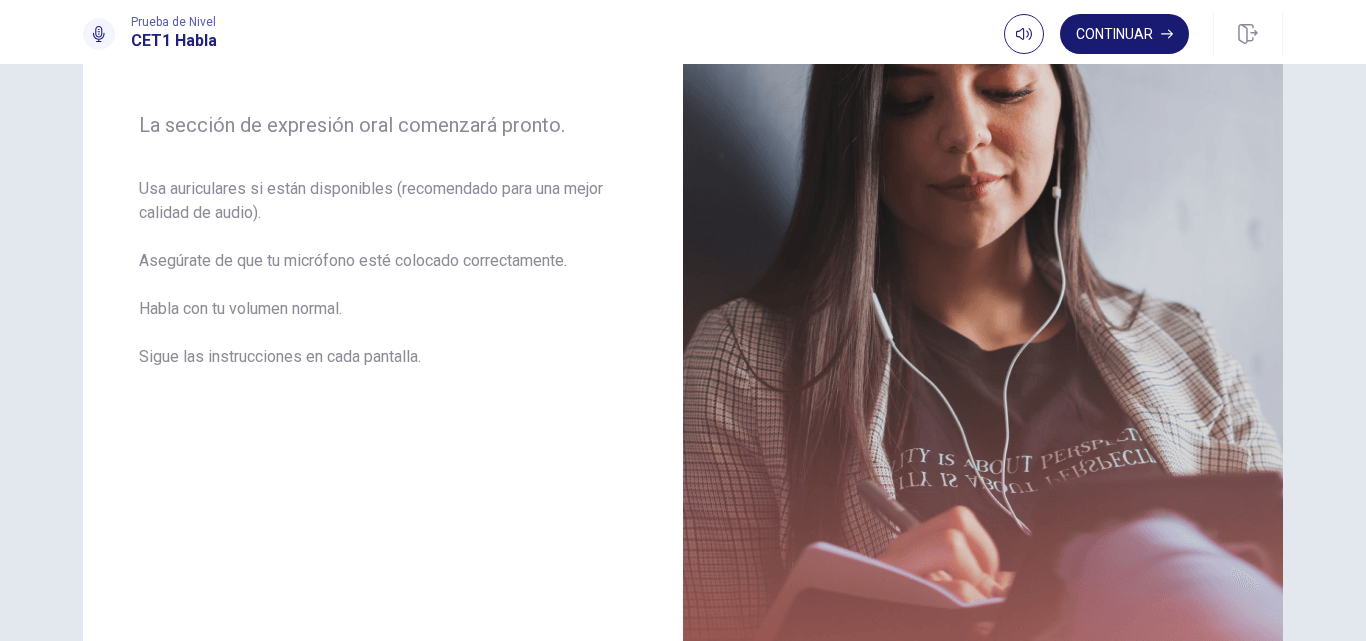 click on "Continuar" at bounding box center (1124, 34) 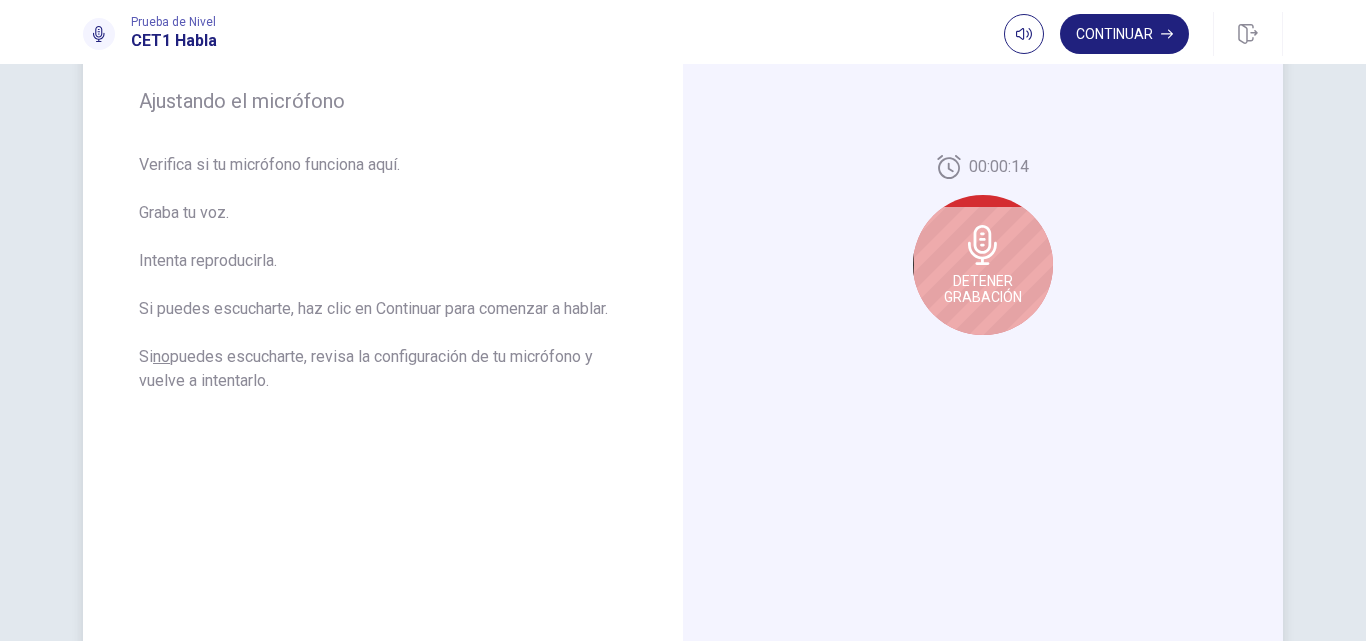 click on "Detener   Grabación" at bounding box center [983, 265] 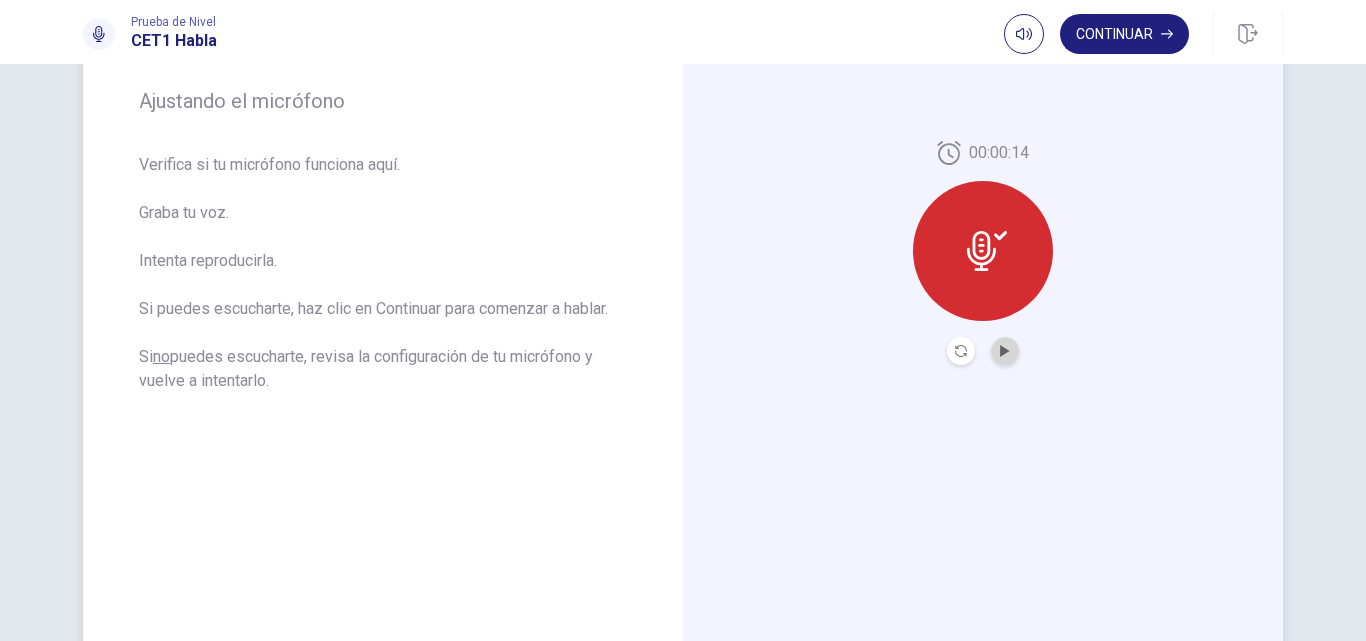 click at bounding box center [1005, 351] 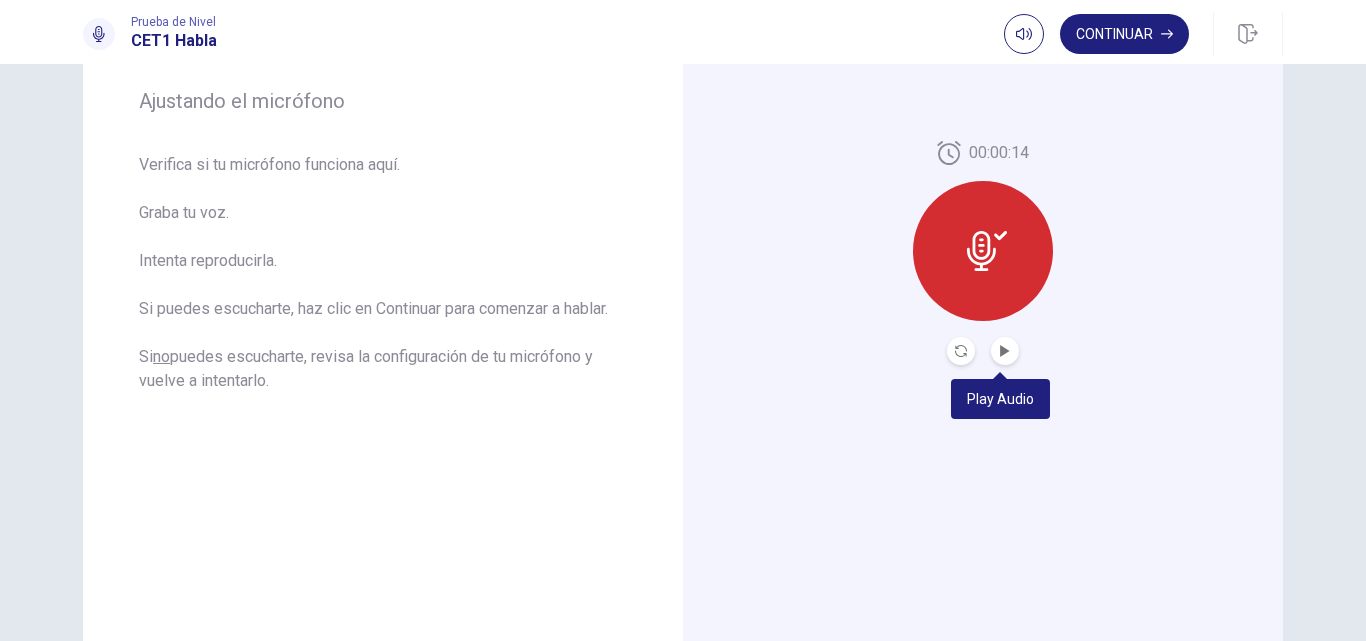 click on "Este sitio utiliza cookies, como se explica en nuestra  Política de Privacidad . Si acepta el uso de cookies, haga clic en el botón Aceptar y continúe navegando por nuestro sitio.   Política de Privacidad Aceptar Prueba de Nivel CET1   Habla Continuar Continuar Ajustando el micrófono Verifica si tu micrófono funciona aquí.
Graba tu voz.
Intenta reproducirla.
Si puedes escucharte, haz clic en Continuar para comenzar a hablar.
Si  no  puedes escucharte, revisa la configuración de tu micrófono y vuelve a intentarlo. 00:00:14 © Copyright  2025 ¿Vas a ir a algún lado? No se te permite abrir otras pestañas/páginas o cambiar de ventana durante una prueba. Hacer esto será reportado como trampa a los Administradores. ¿Estás seguro de que quieres salir de esta página? Por favor, continúa hasta que termines tu prueba. Parece que hay un problema con tu conexión a internet. Tienes 10 minutos para reconectarte. 00:00 Haz clic para reconectarte ADVERTENCIA: Se te ha acabado el tiempo. Continuar" at bounding box center (683, 320) 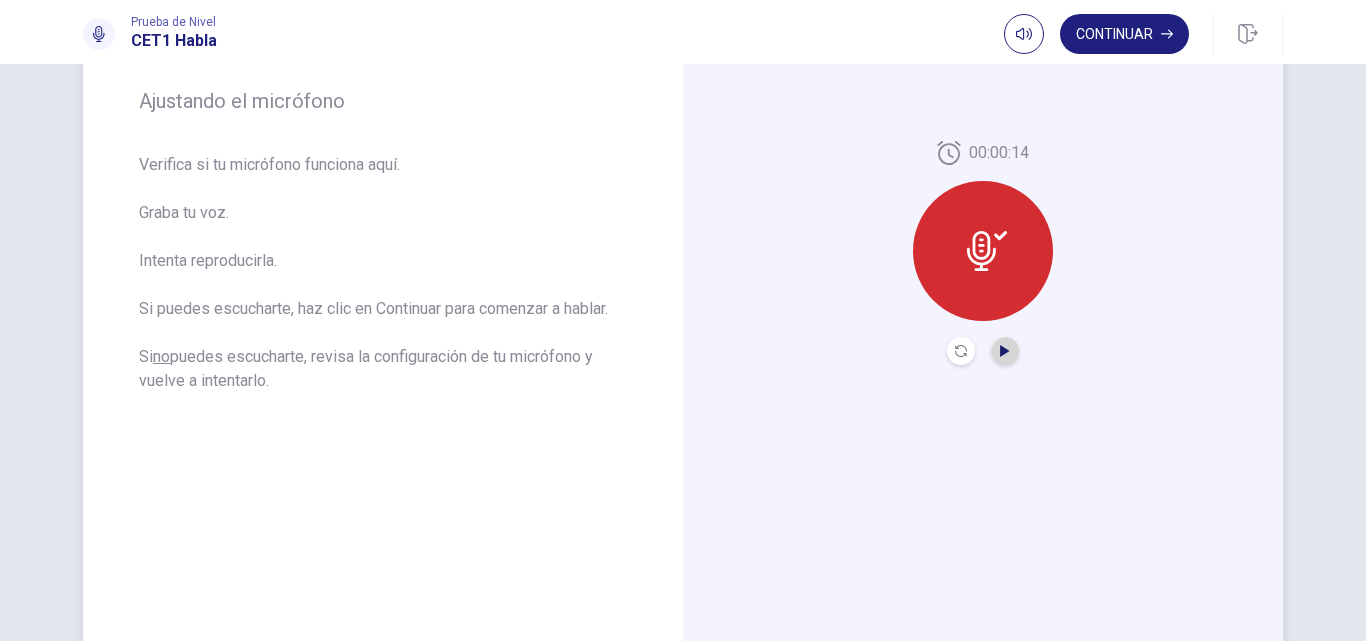 click 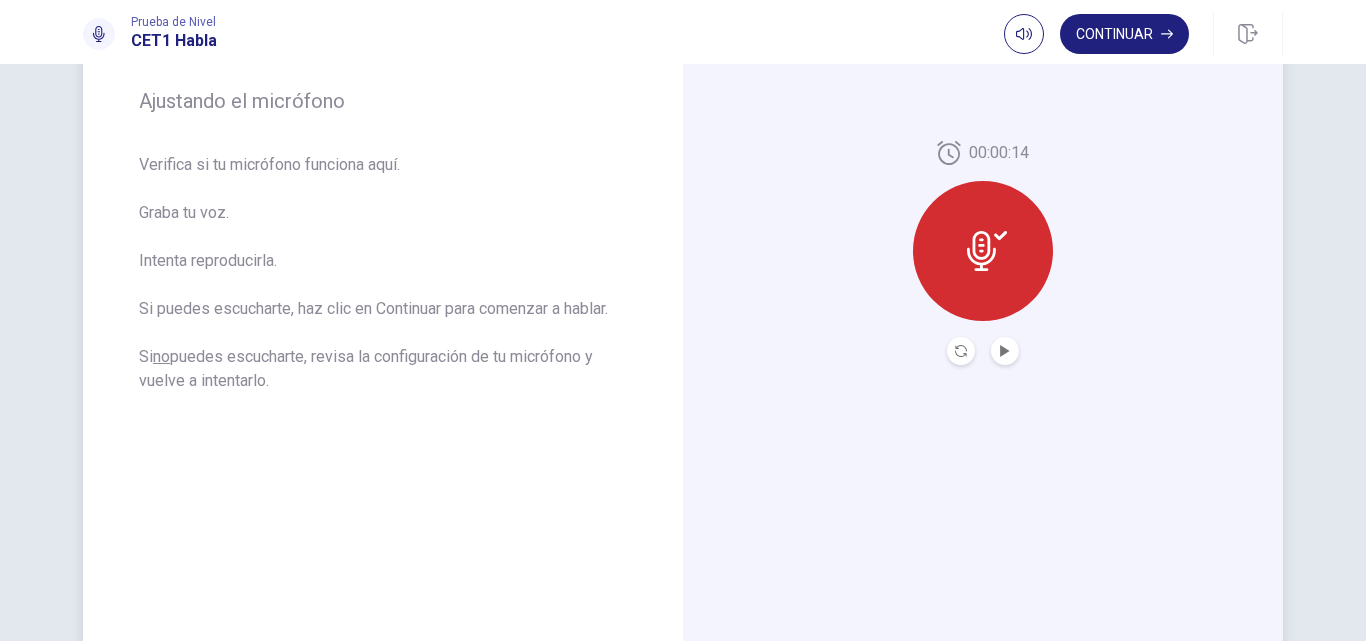 click at bounding box center (961, 351) 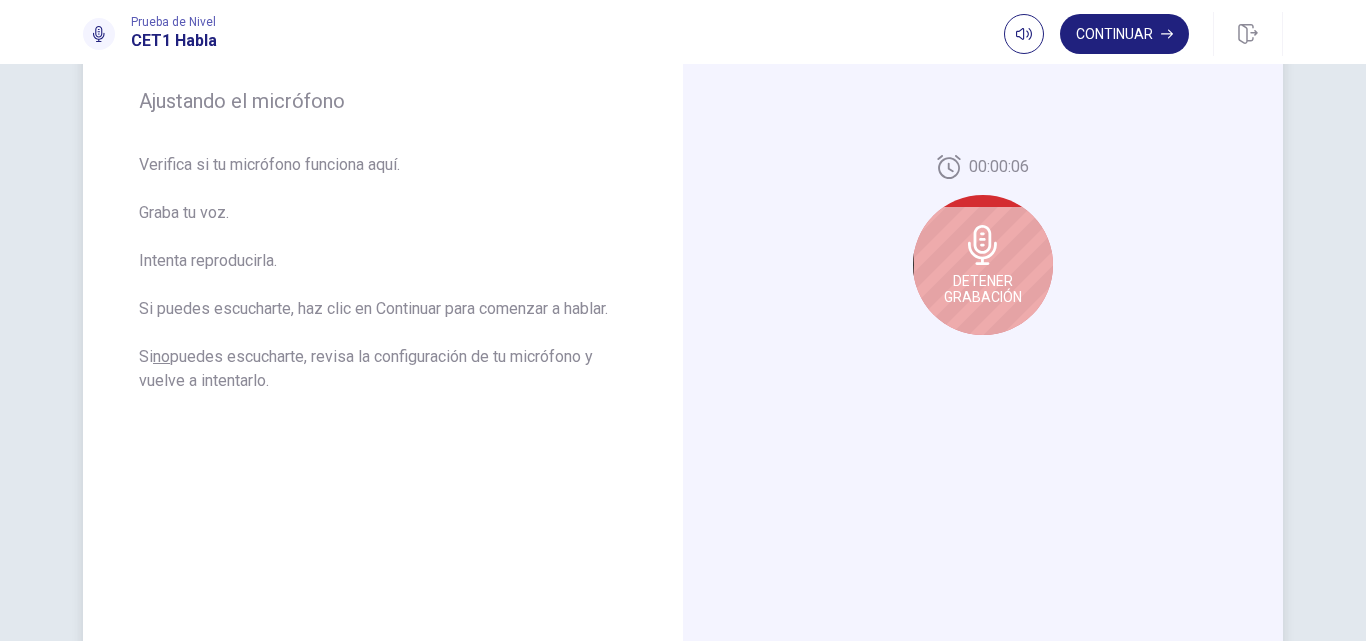 click on "Detener   Grabación" at bounding box center (983, 265) 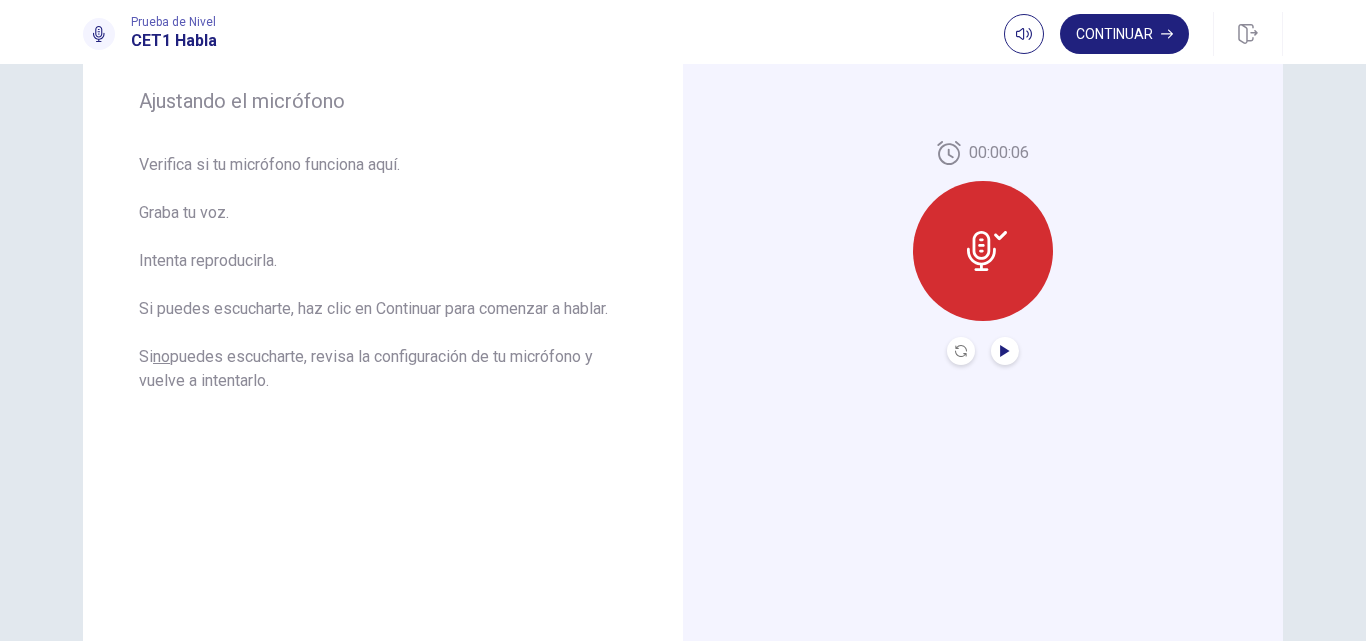click 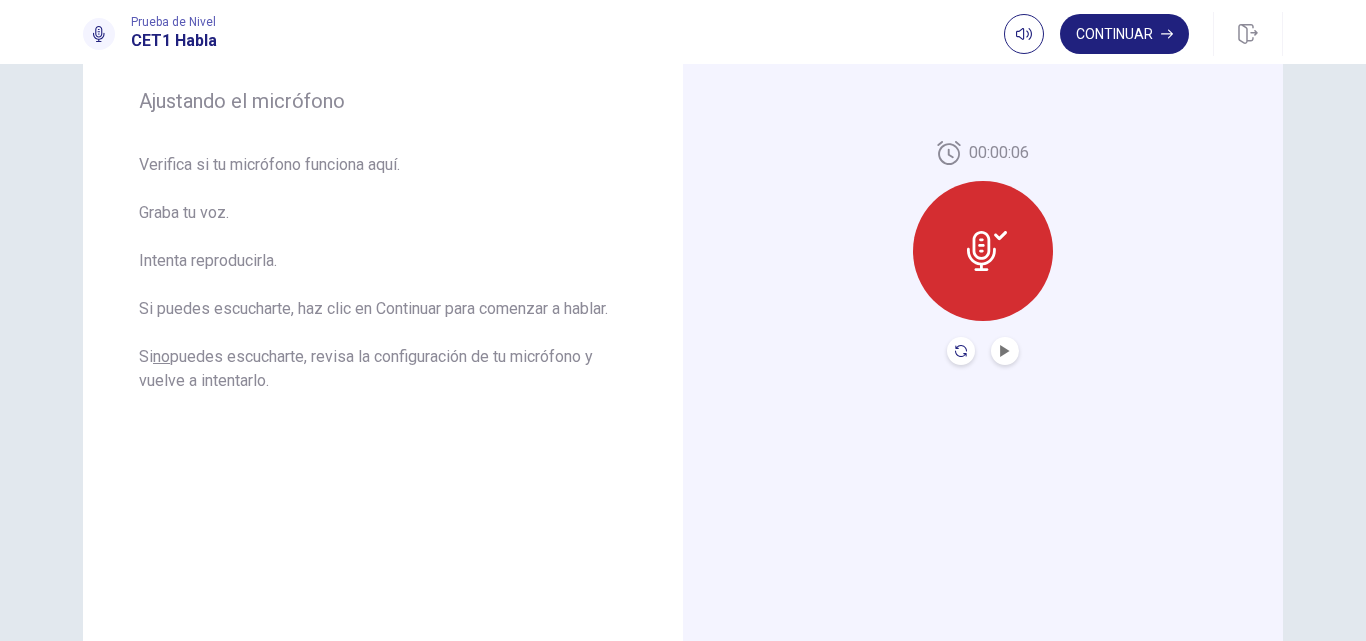 click 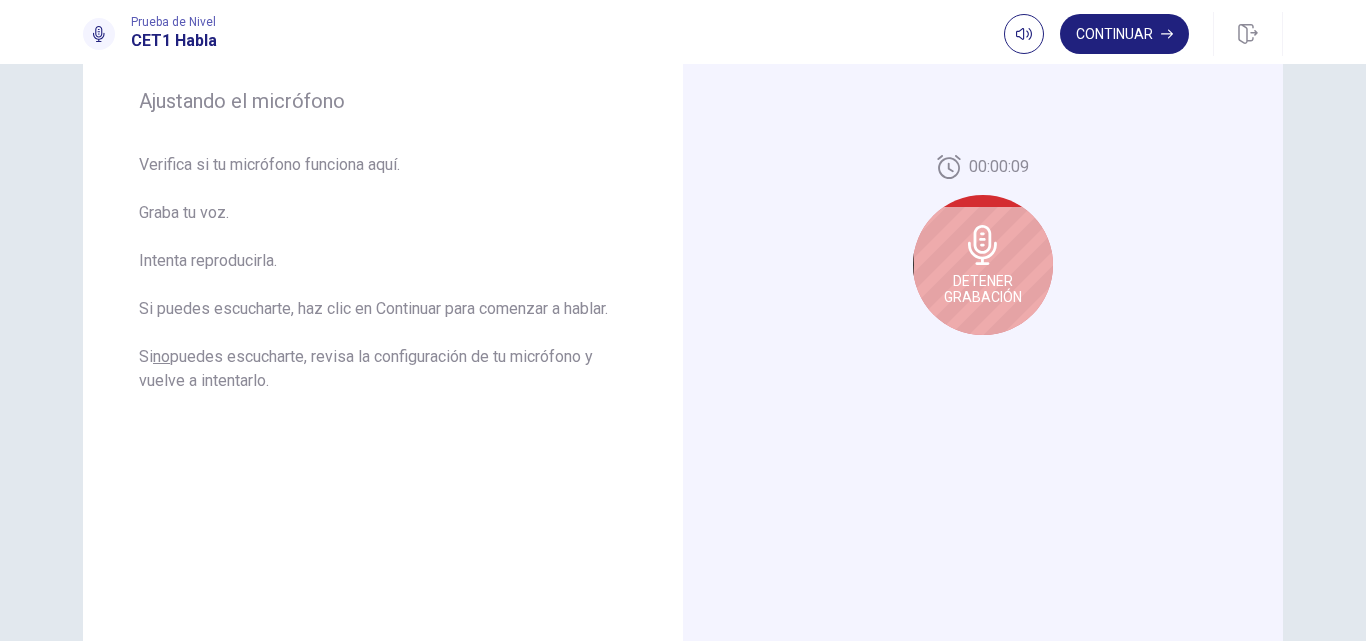click on "Detener   Grabación" at bounding box center [983, 289] 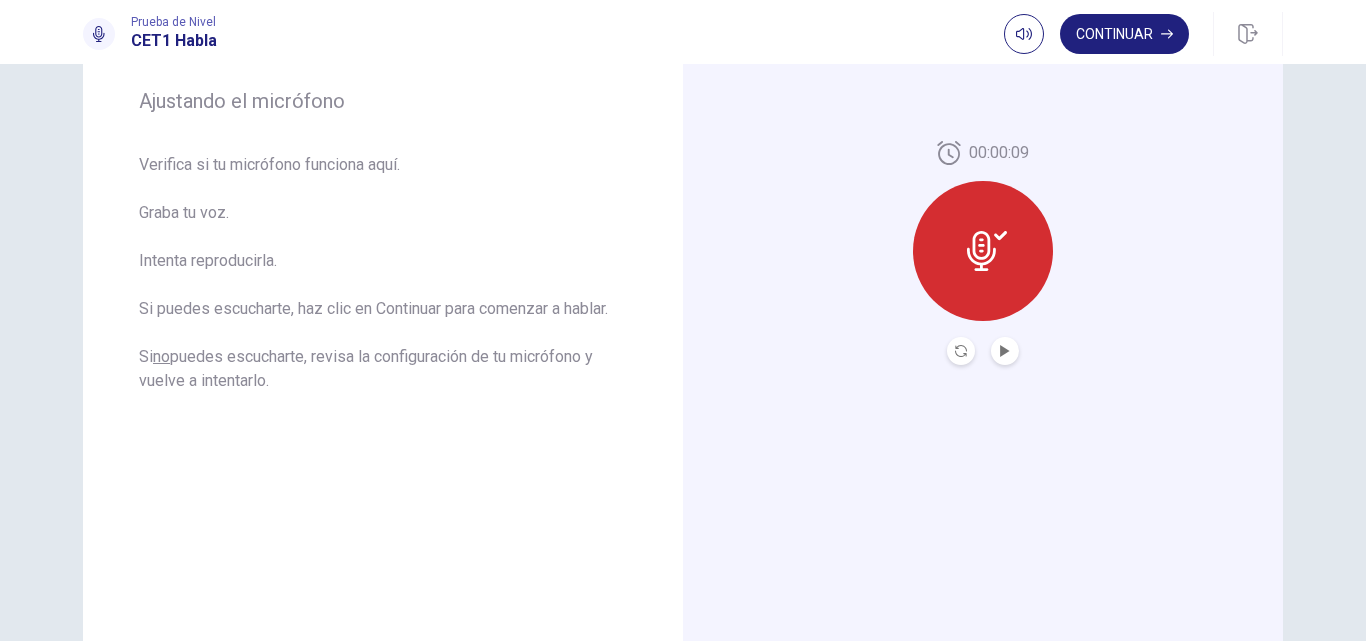 click at bounding box center (1005, 351) 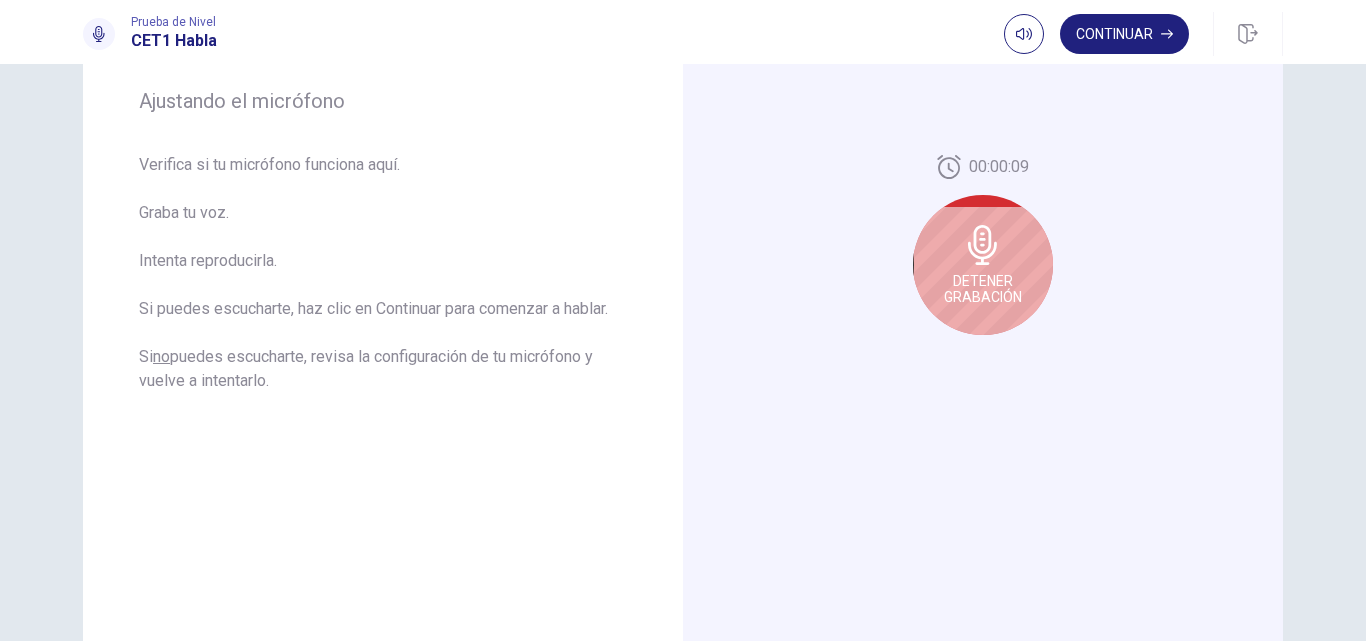 drag, startPoint x: 966, startPoint y: 255, endPoint x: 920, endPoint y: 258, distance: 46.09772 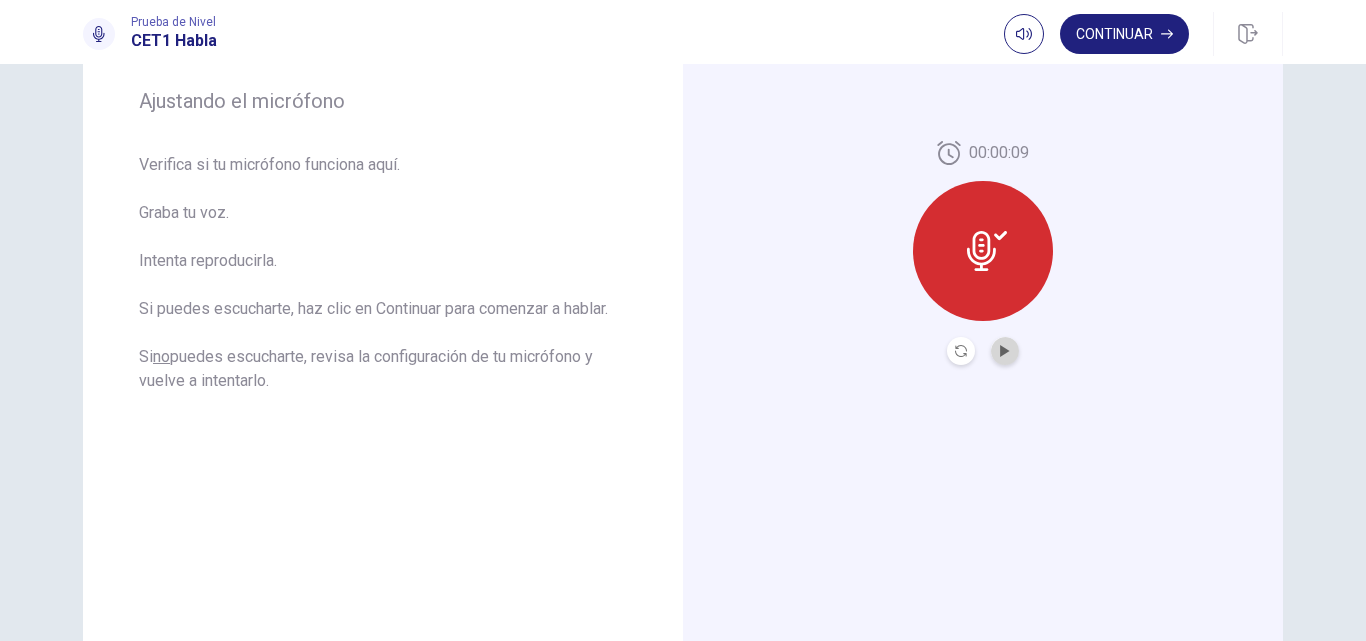 click at bounding box center (1005, 351) 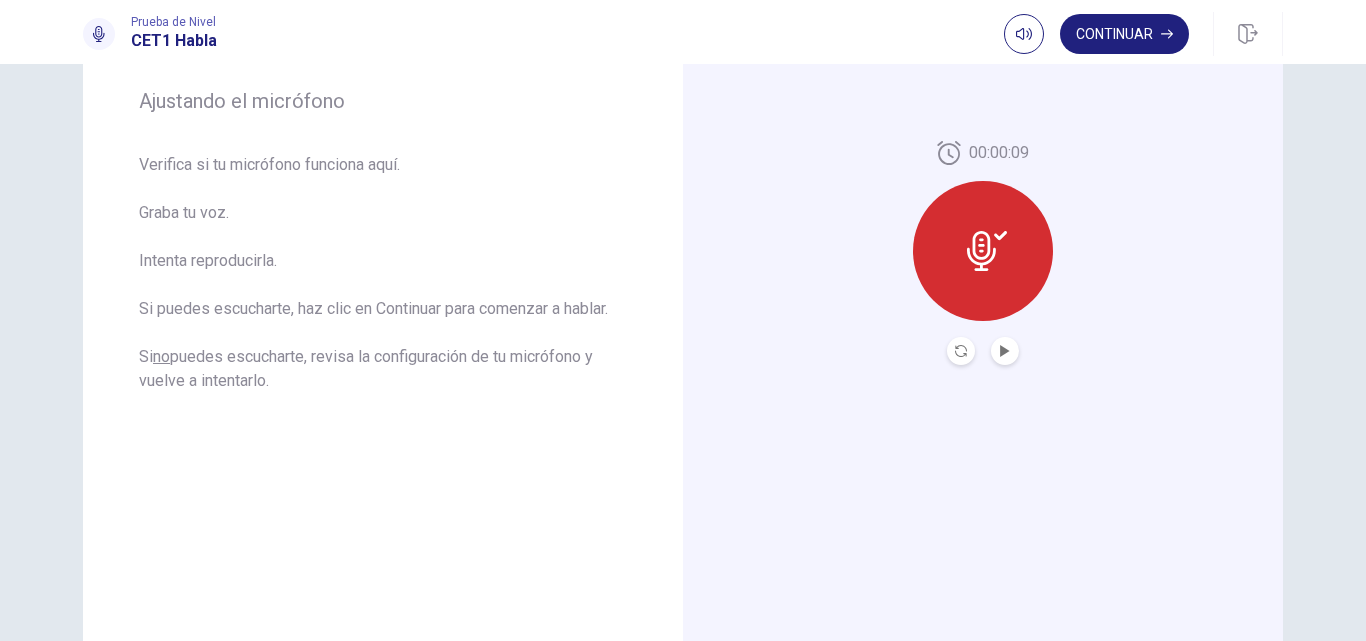 click at bounding box center (961, 351) 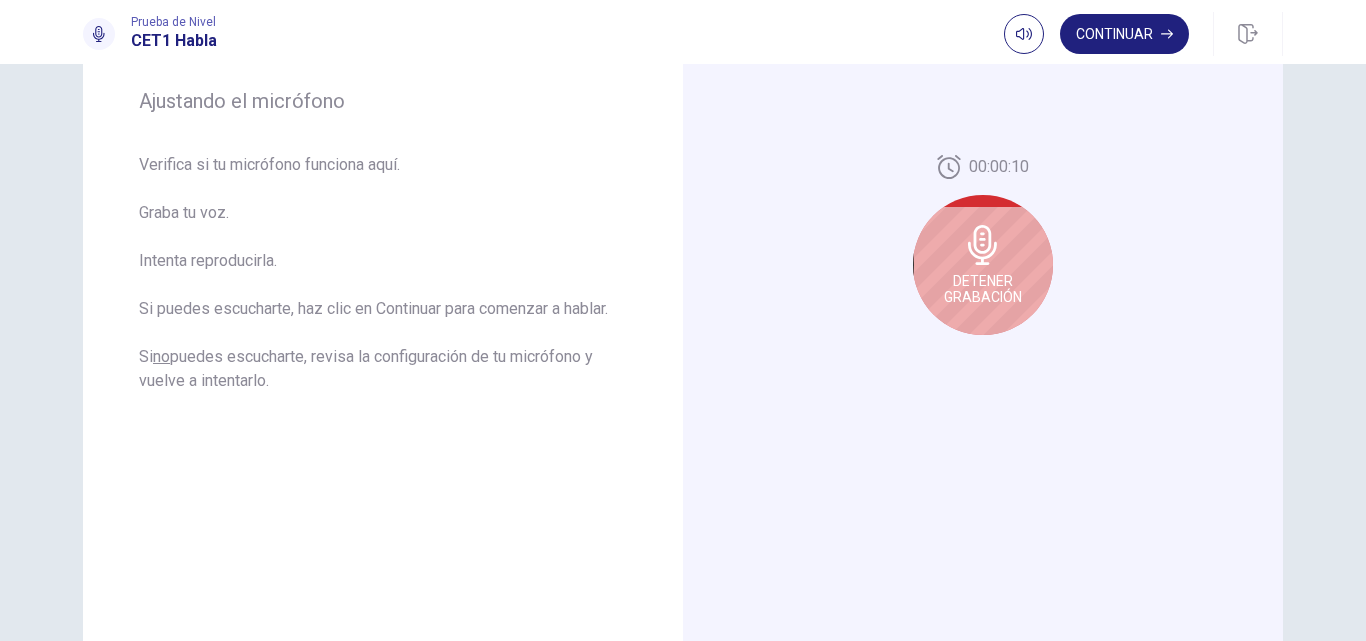click on "Detener   Grabación" at bounding box center (983, 265) 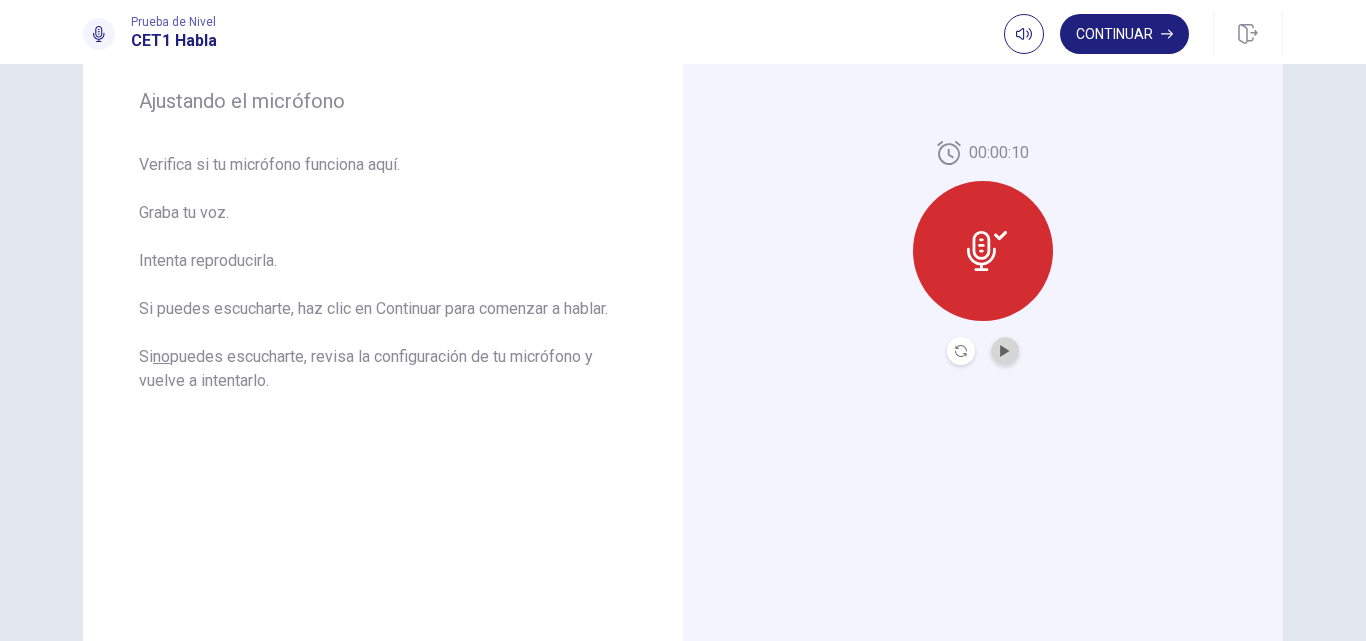 click at bounding box center (1005, 351) 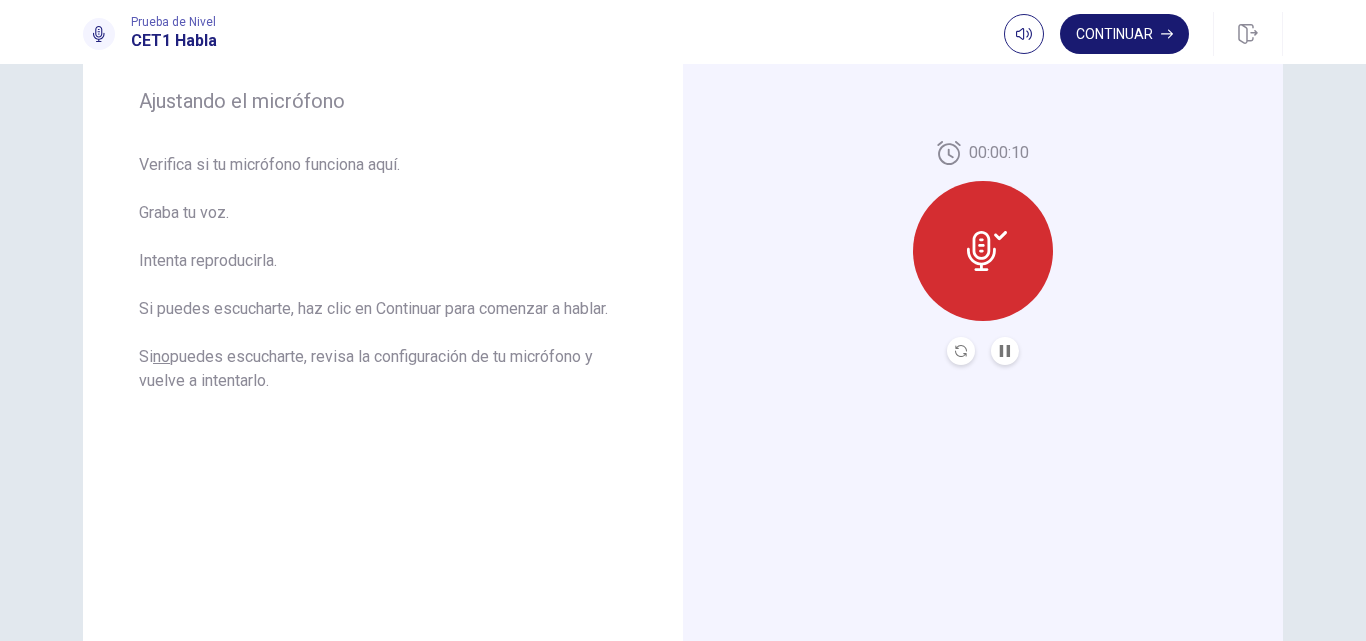 click on "Continuar" at bounding box center (1124, 34) 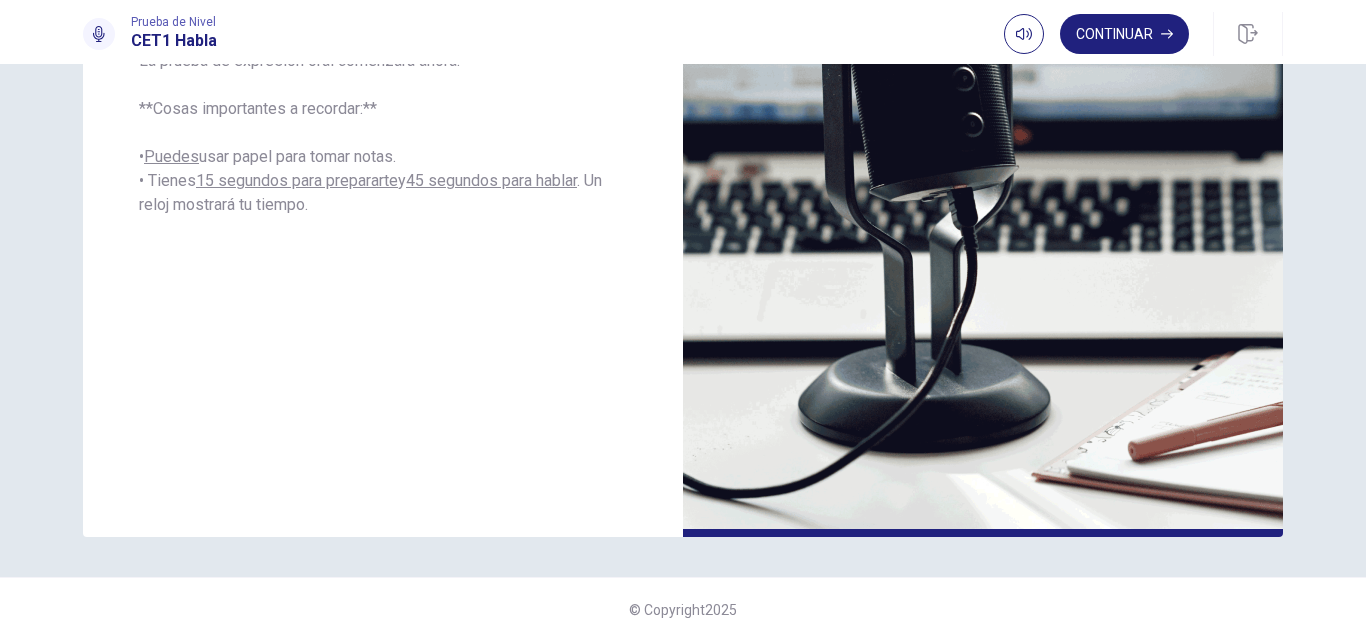 scroll, scrollTop: 174, scrollLeft: 0, axis: vertical 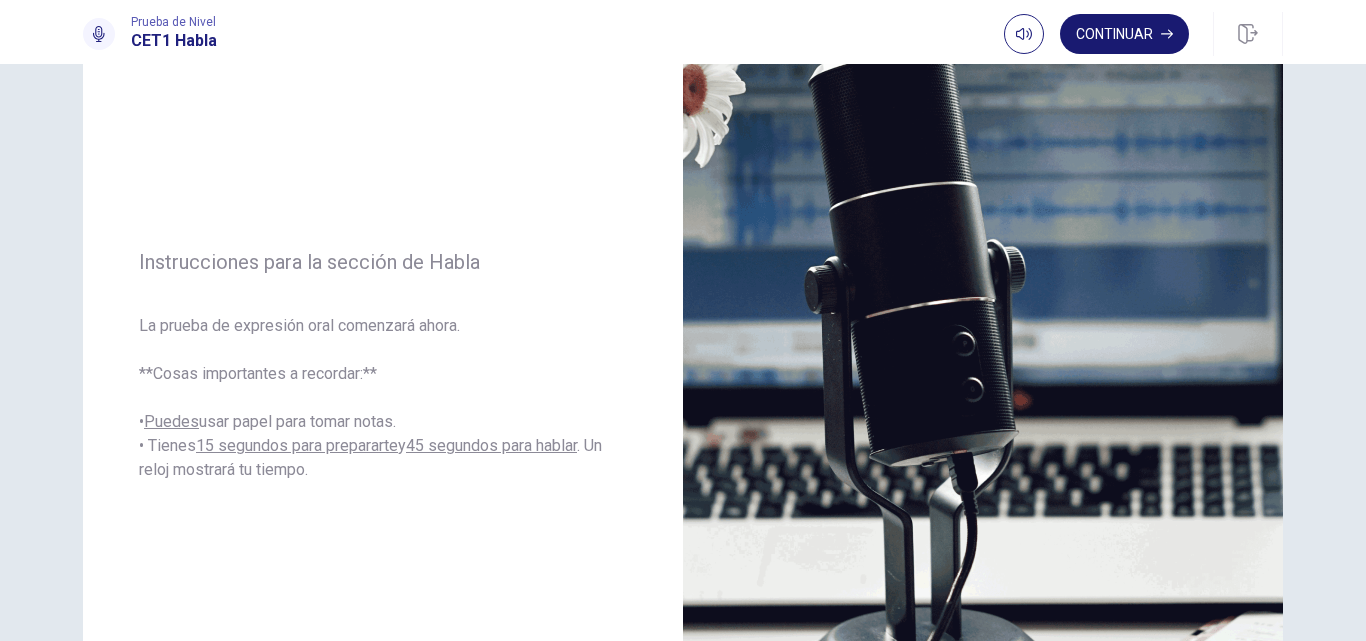 click on "Continuar" at bounding box center (1124, 34) 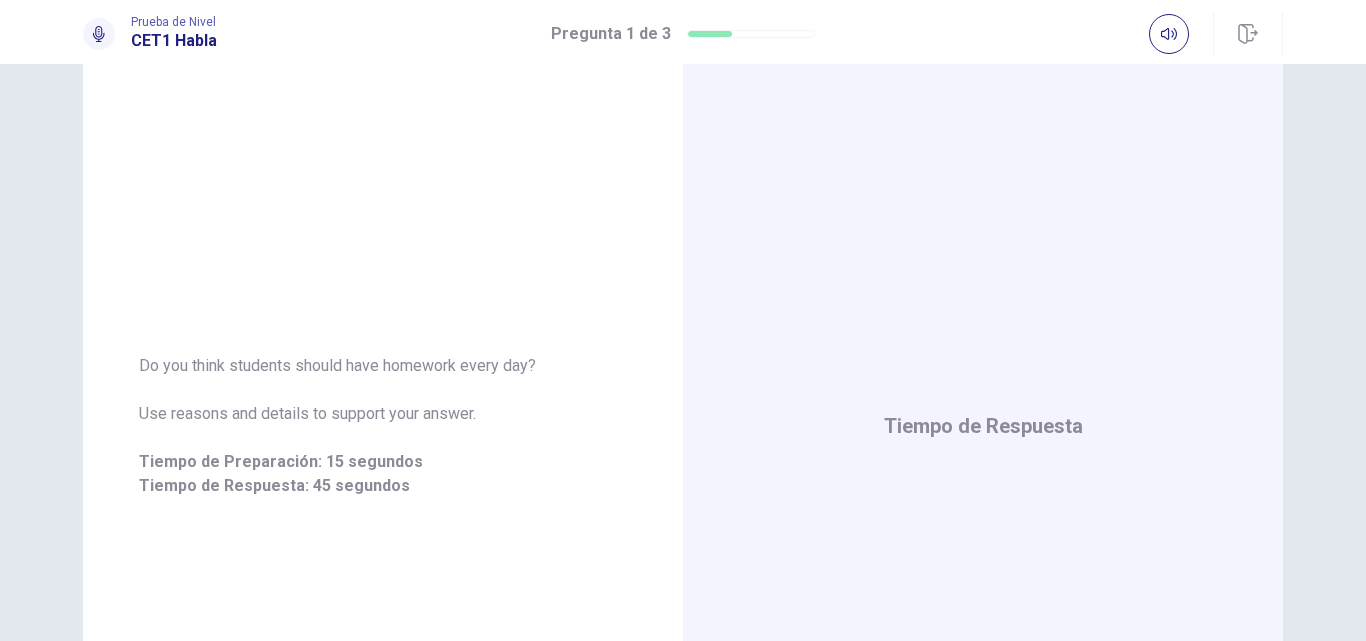 scroll, scrollTop: 112, scrollLeft: 0, axis: vertical 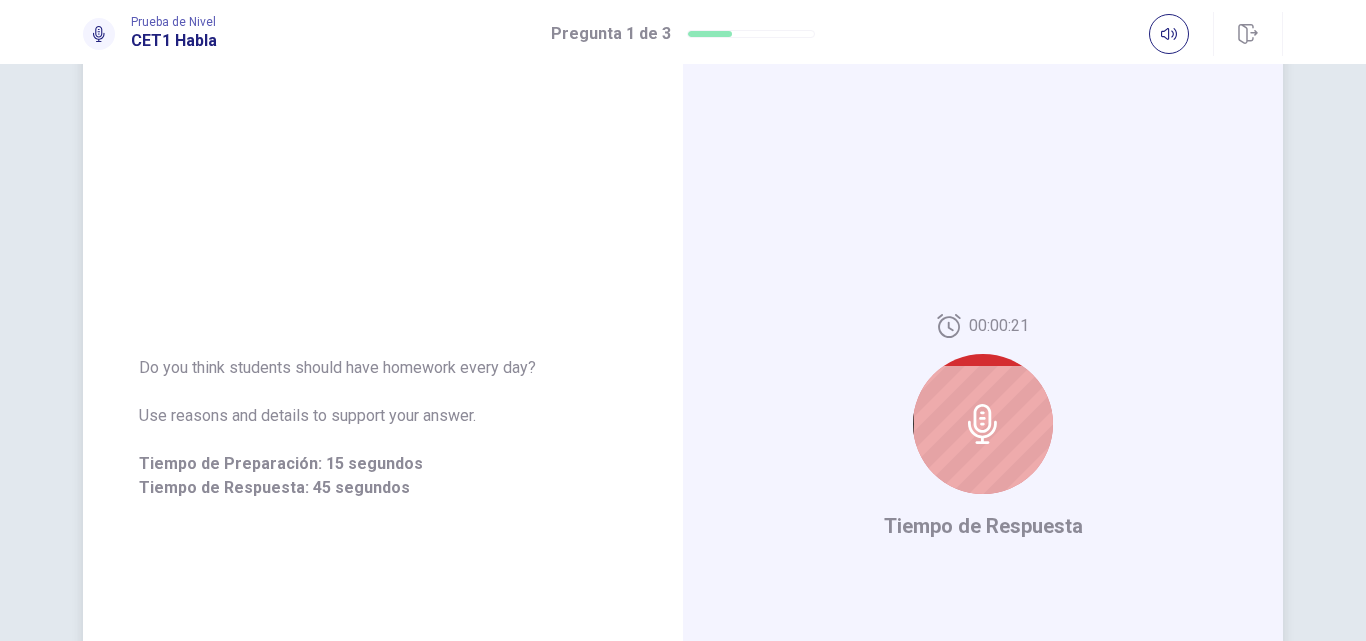 click at bounding box center (983, 424) 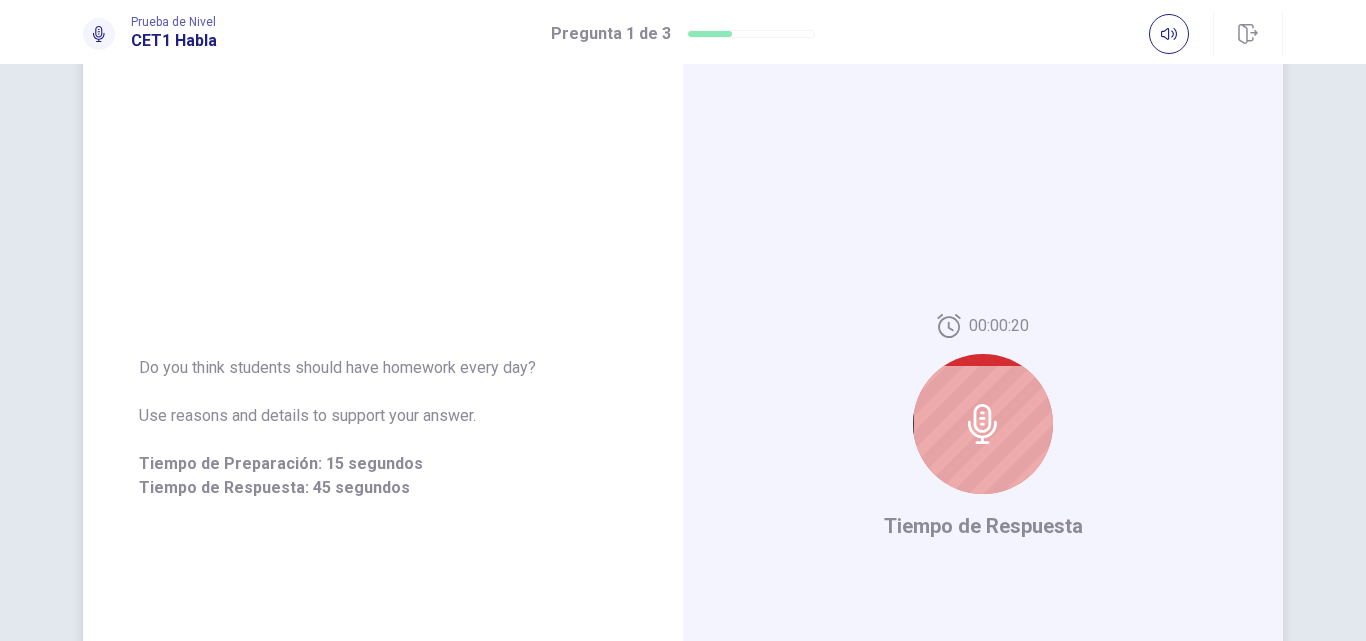 click 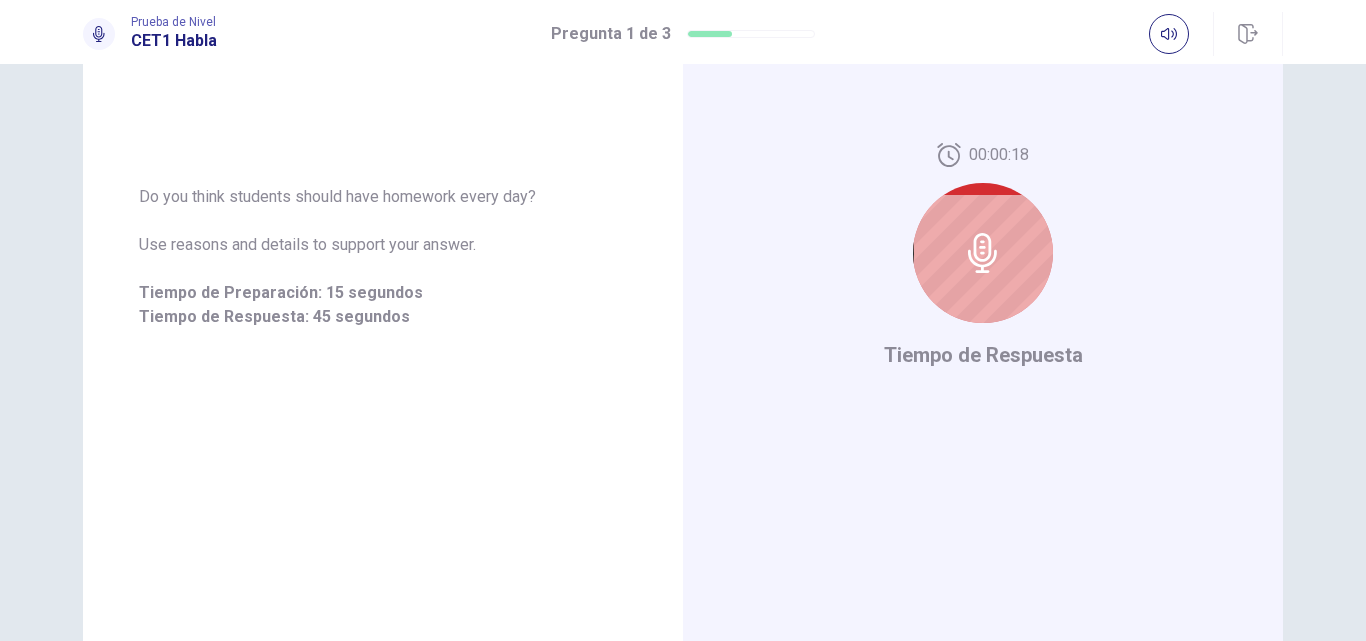 scroll, scrollTop: 230, scrollLeft: 0, axis: vertical 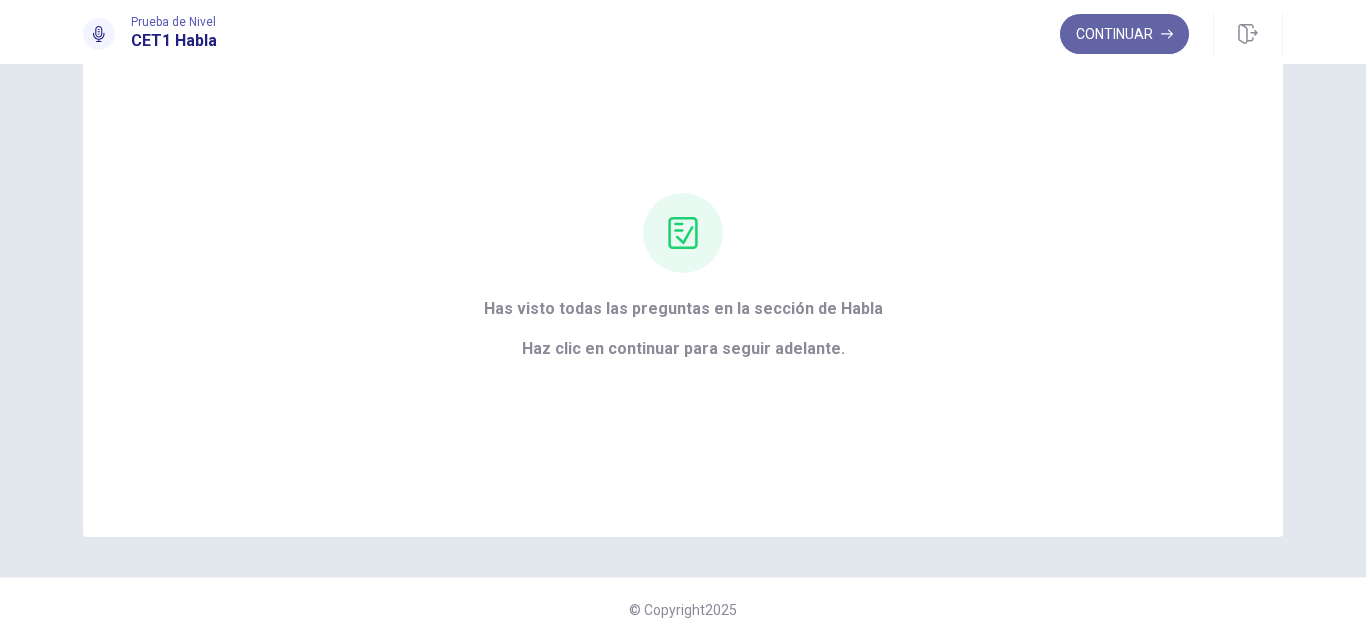 click on "Continuar" at bounding box center (1124, 34) 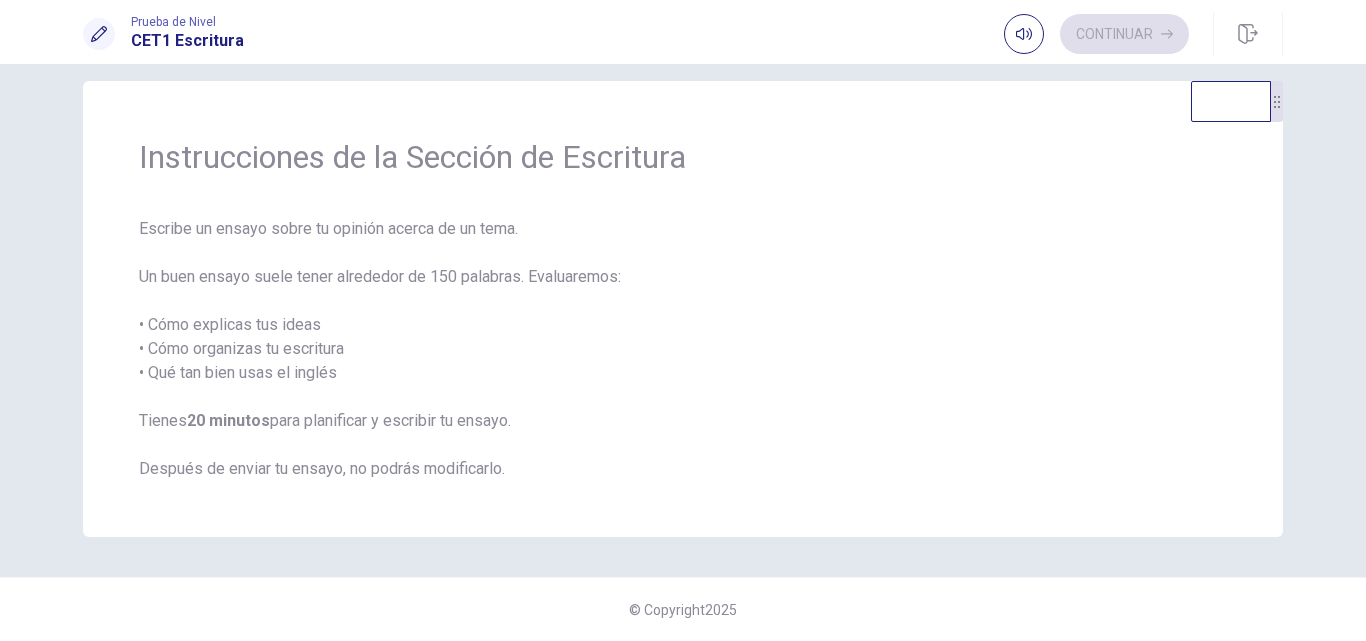 scroll, scrollTop: 23, scrollLeft: 0, axis: vertical 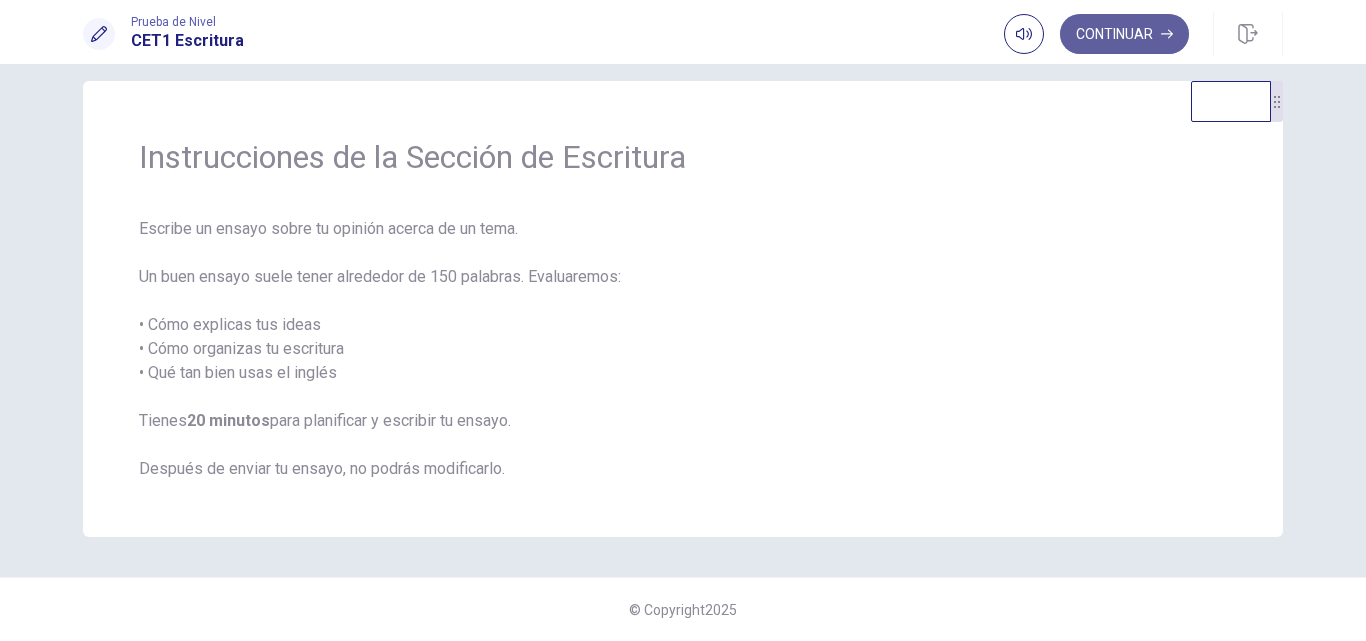 click on "Continuar" at bounding box center (1124, 34) 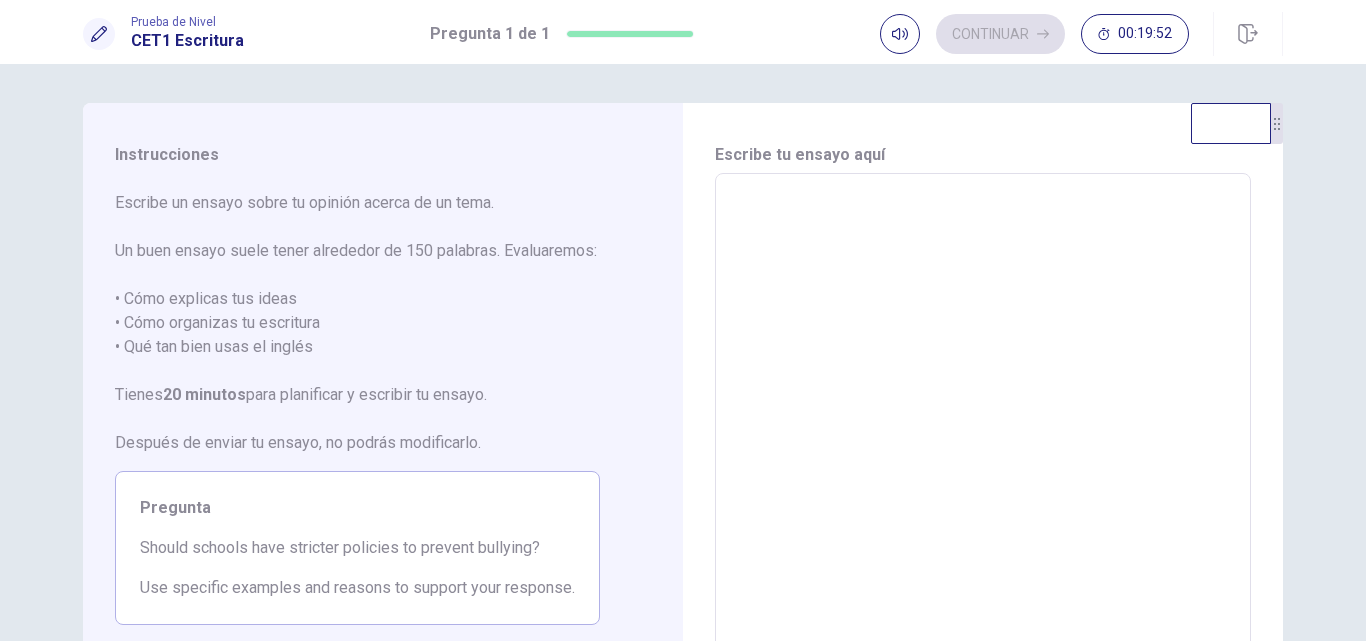scroll, scrollTop: 0, scrollLeft: 0, axis: both 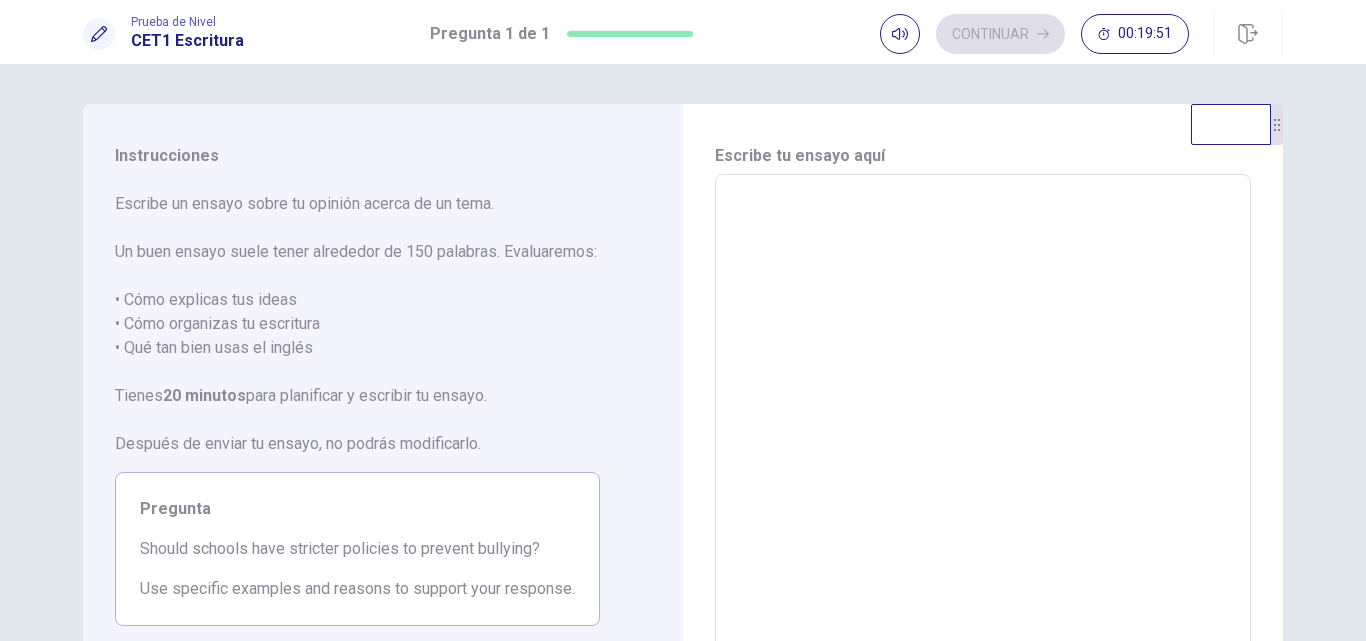 click at bounding box center [983, 451] 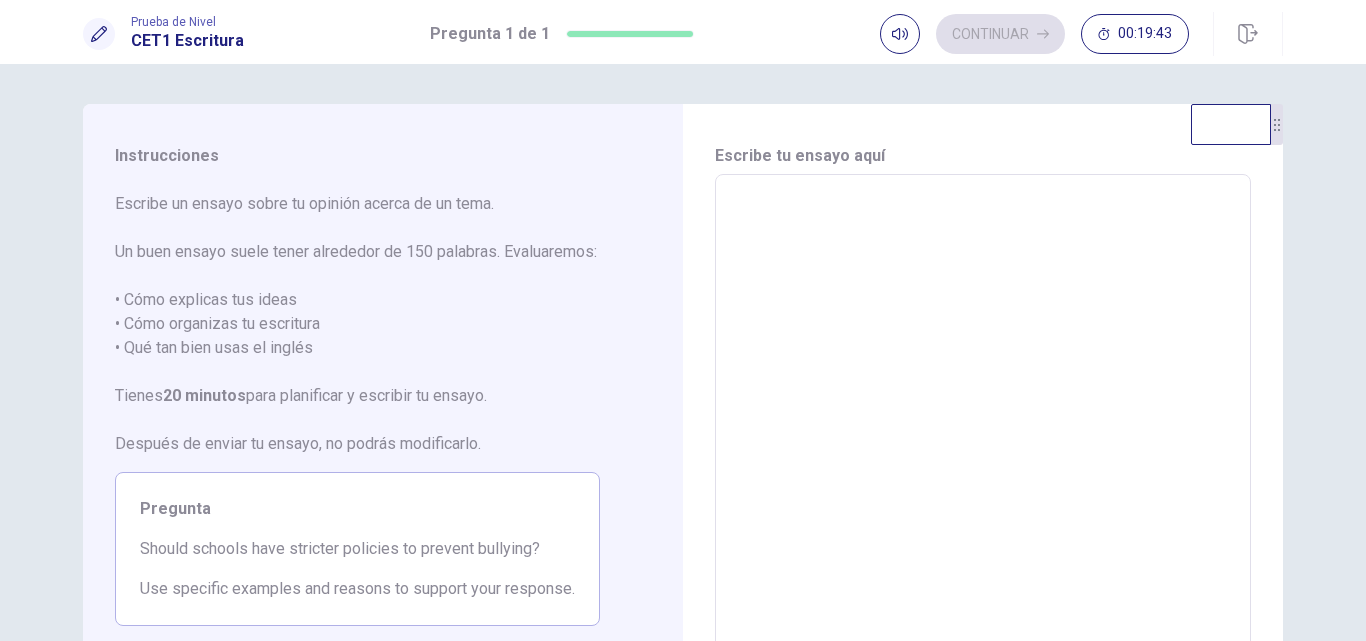 type on "*" 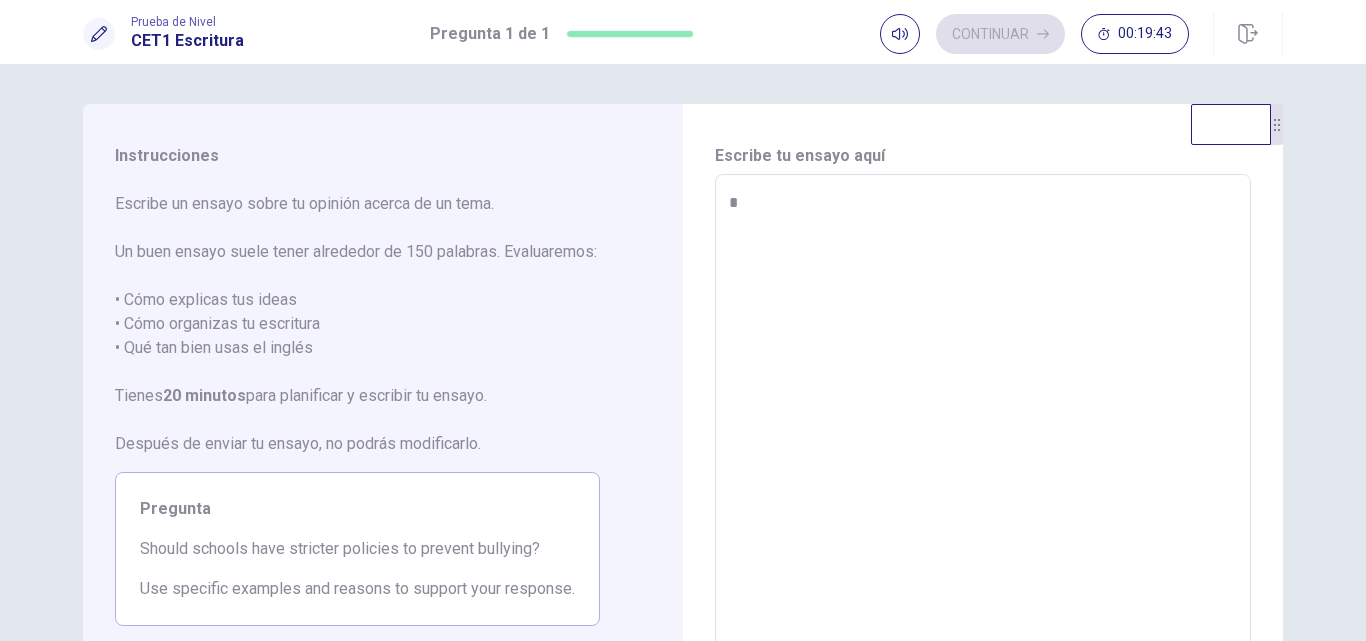 type on "*" 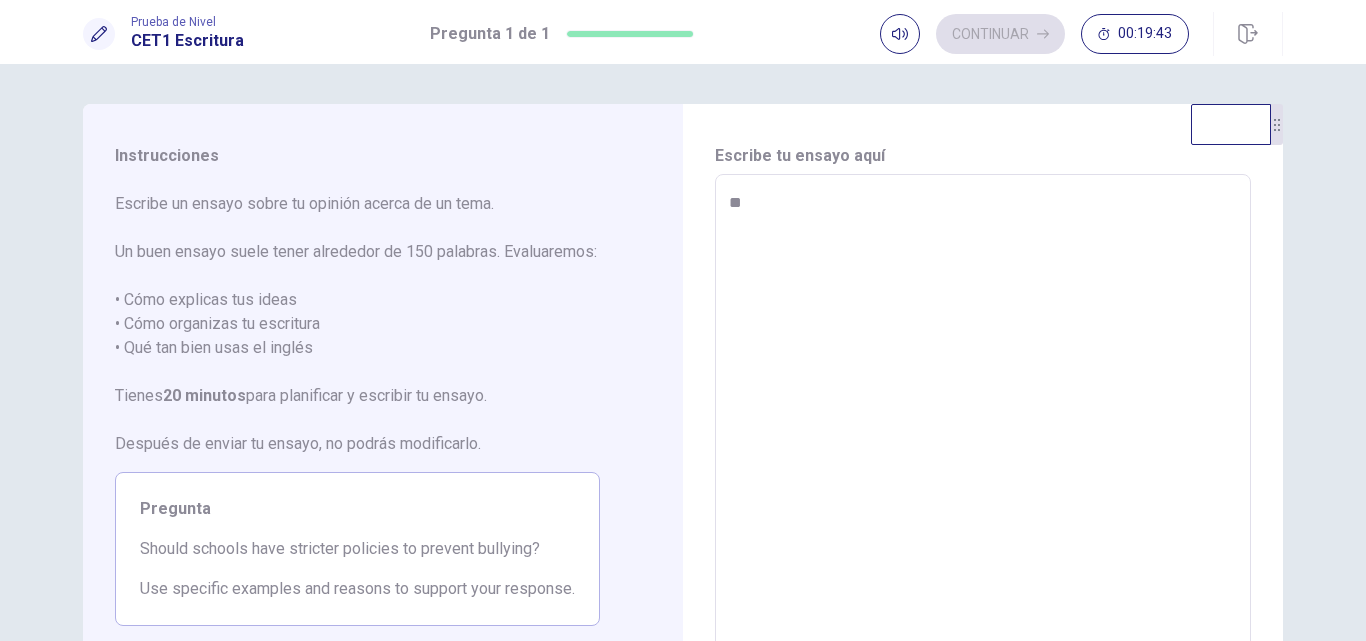 type on "**" 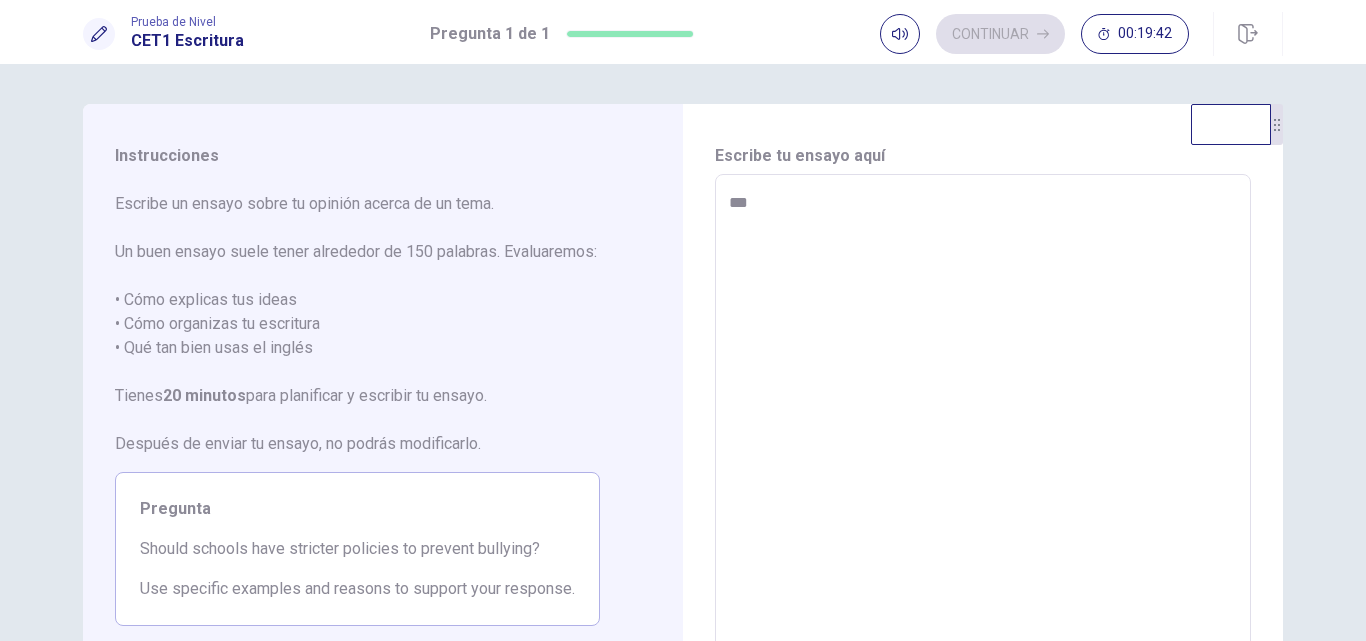 type on "*" 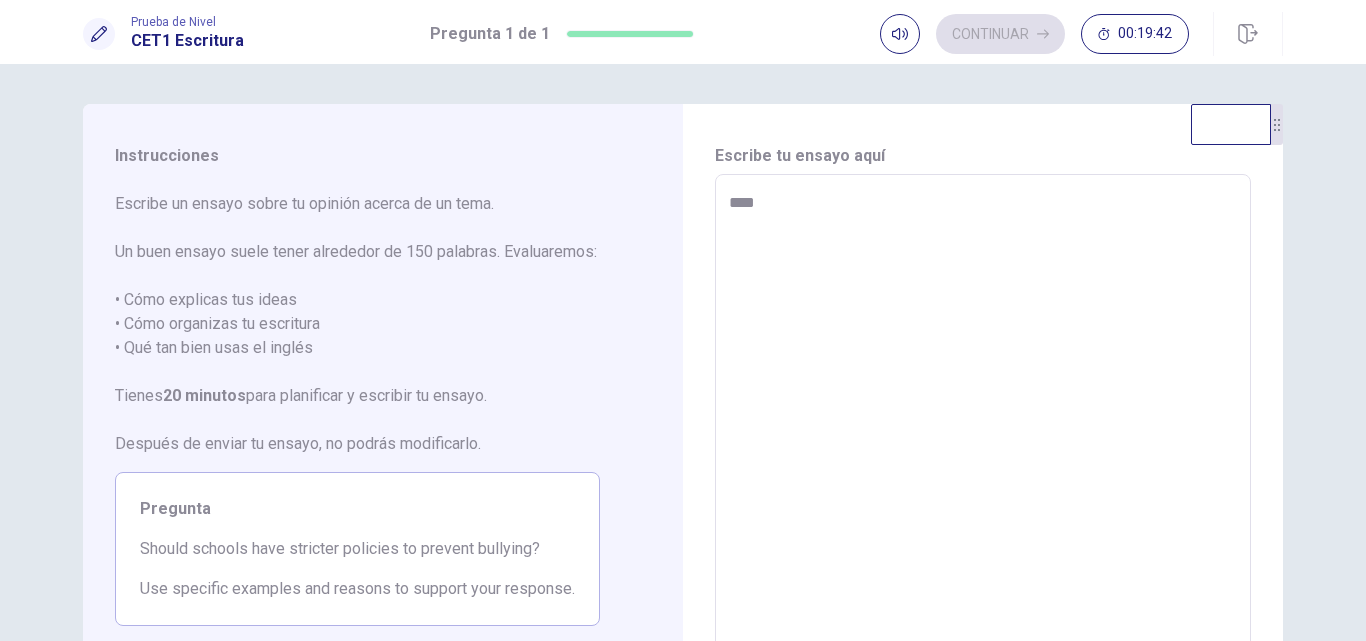 type on "*" 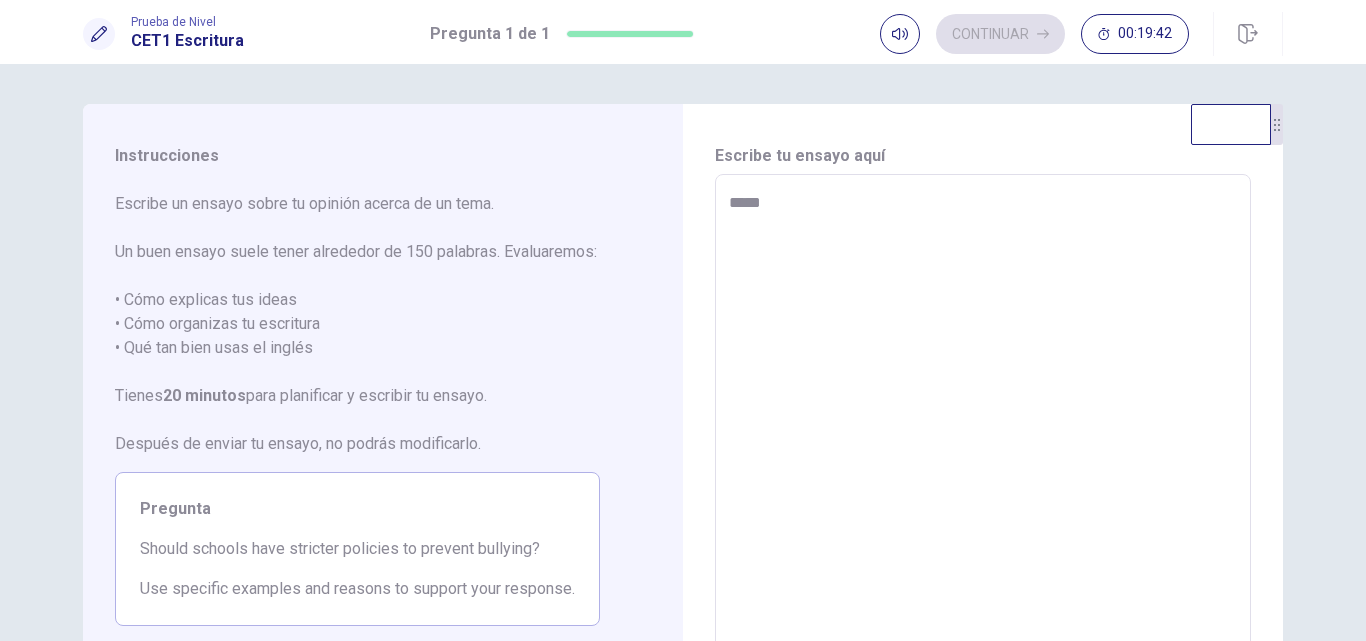 type on "*" 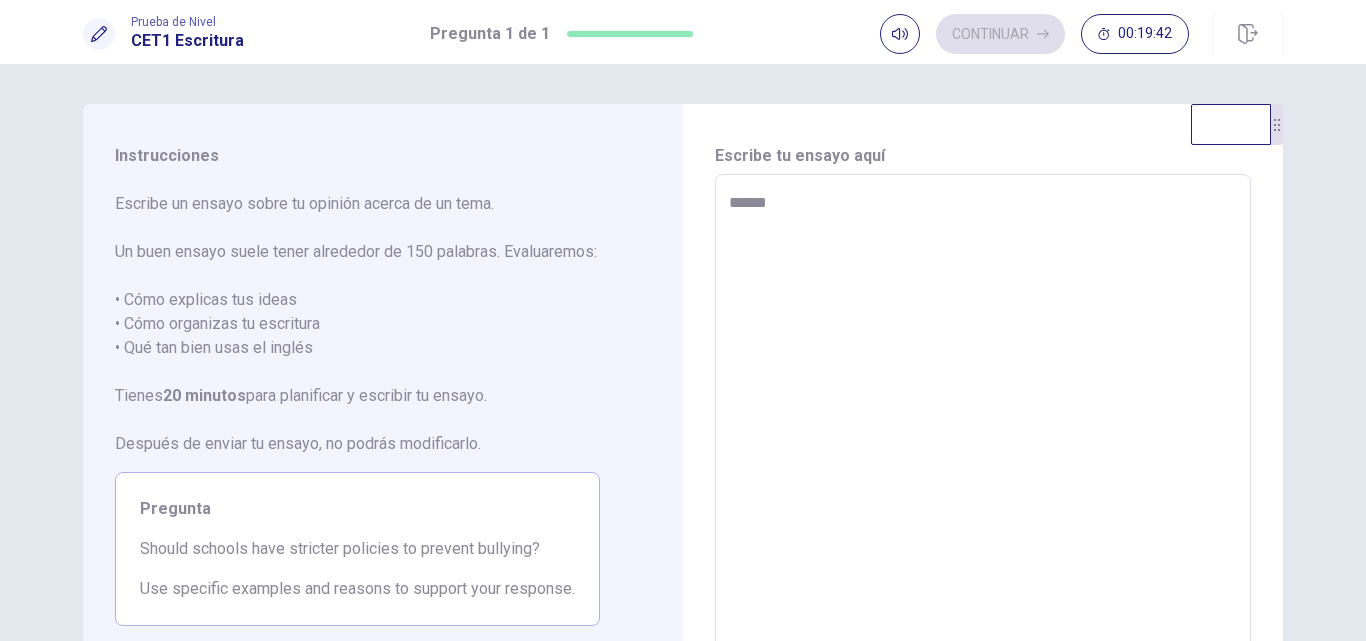type on "******" 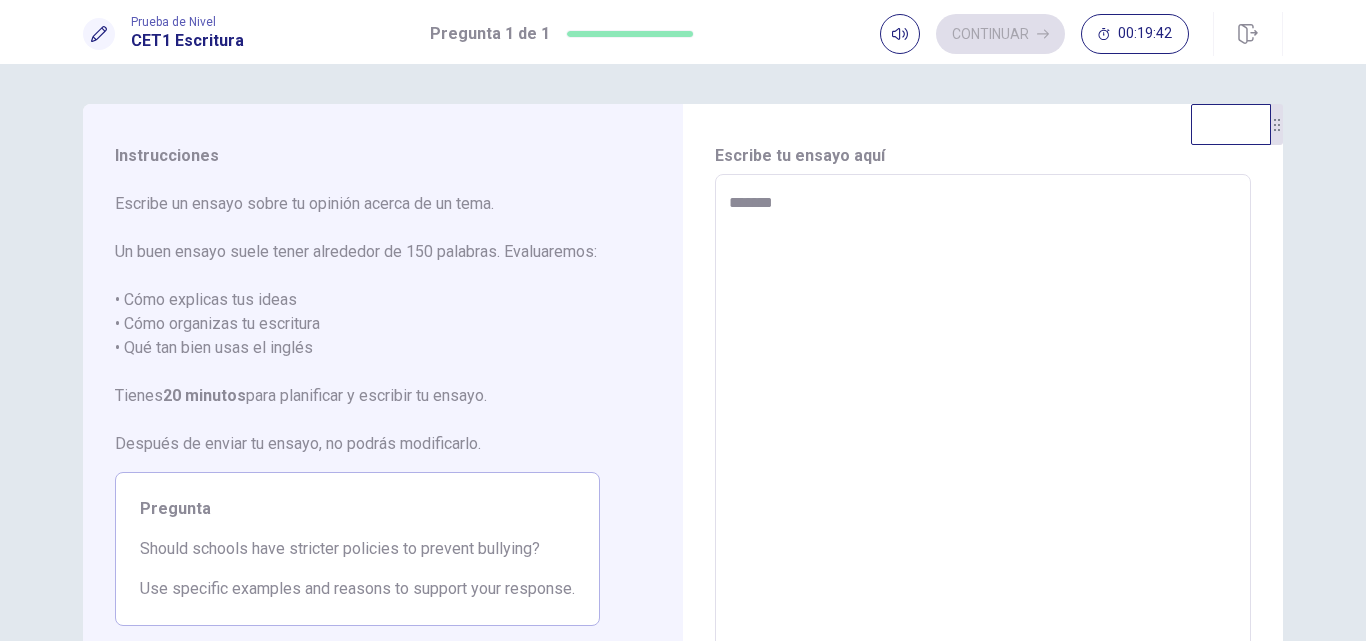 type on "*" 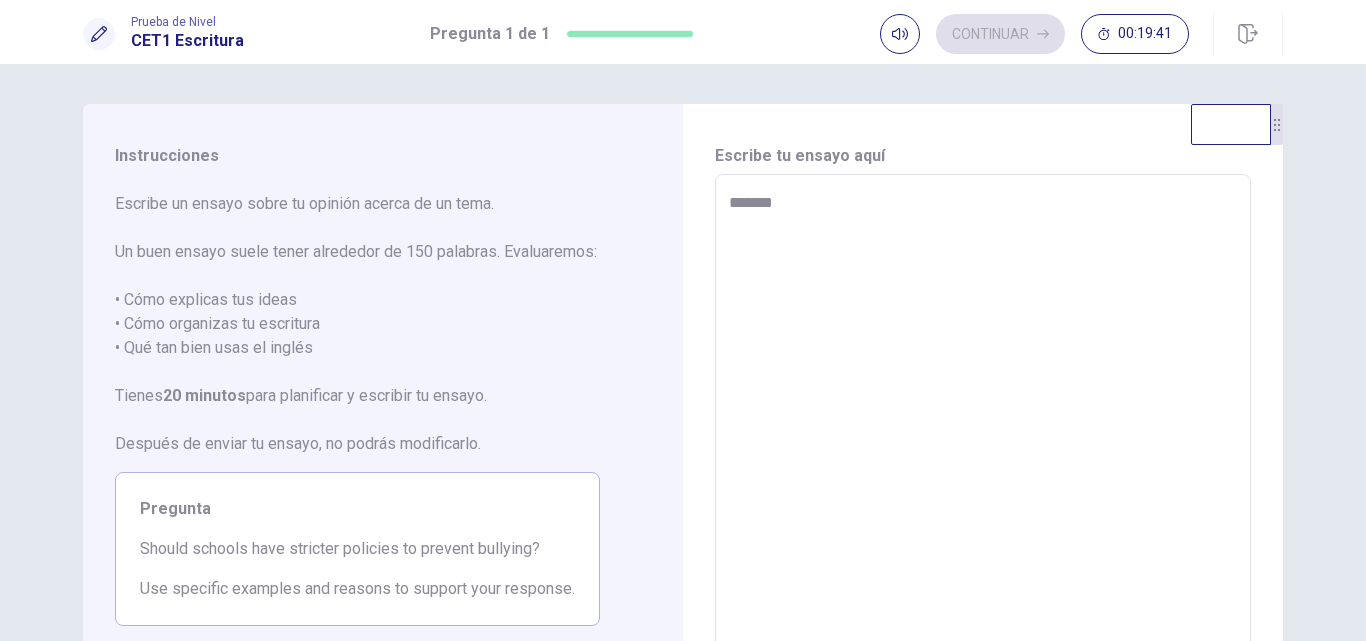type on "********" 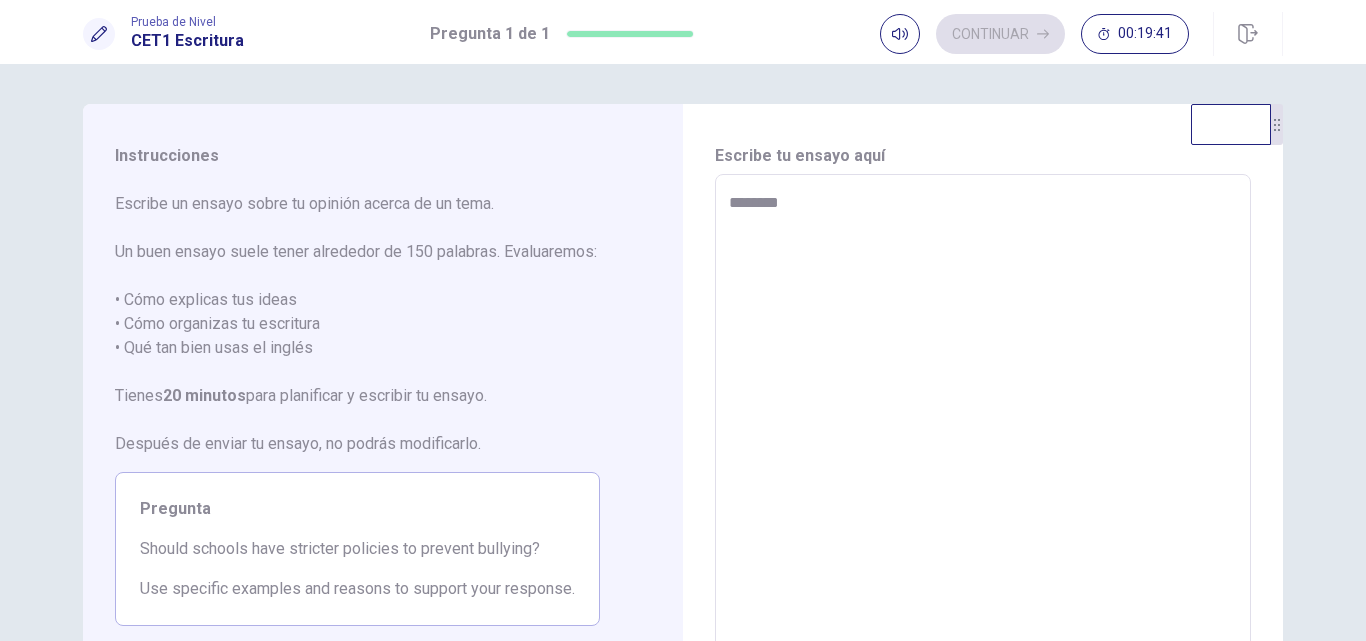type on "*" 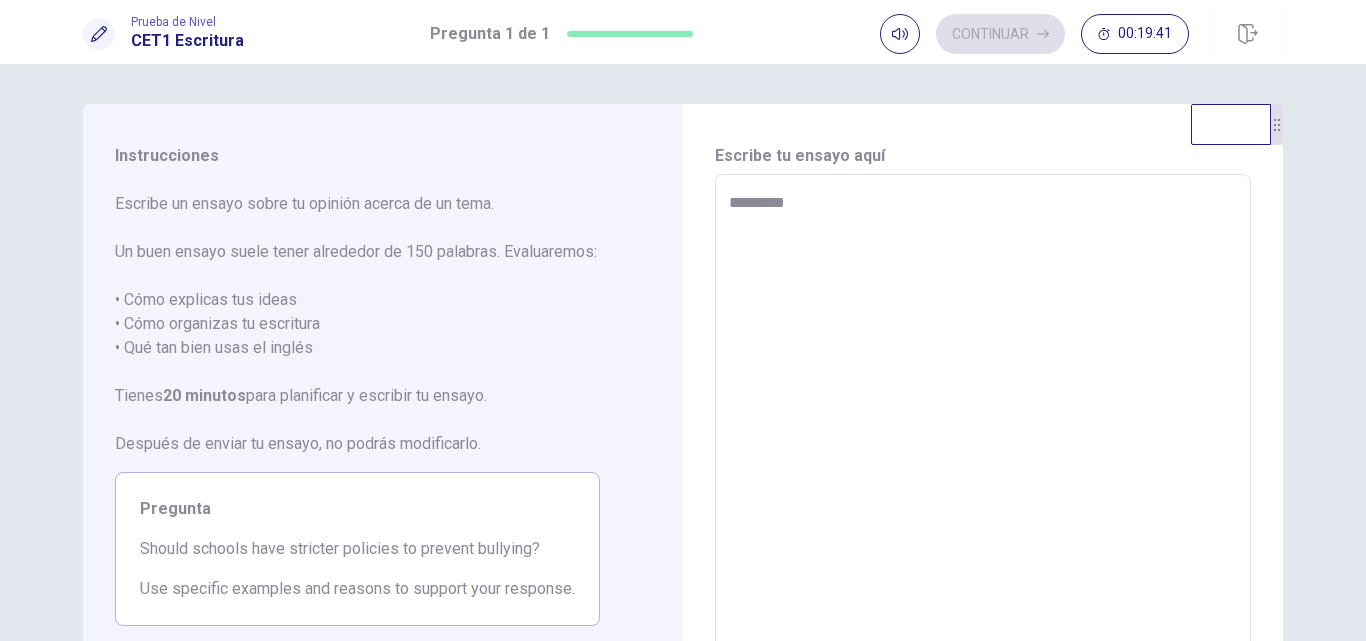 type on "*" 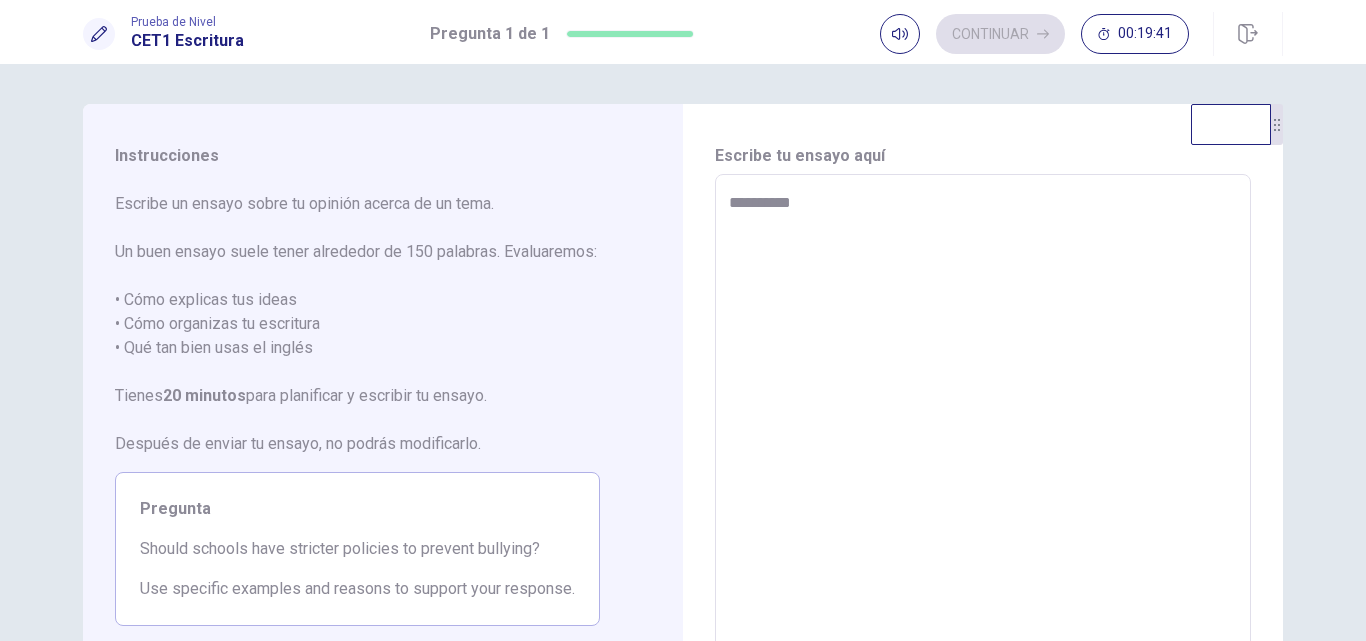 type on "*" 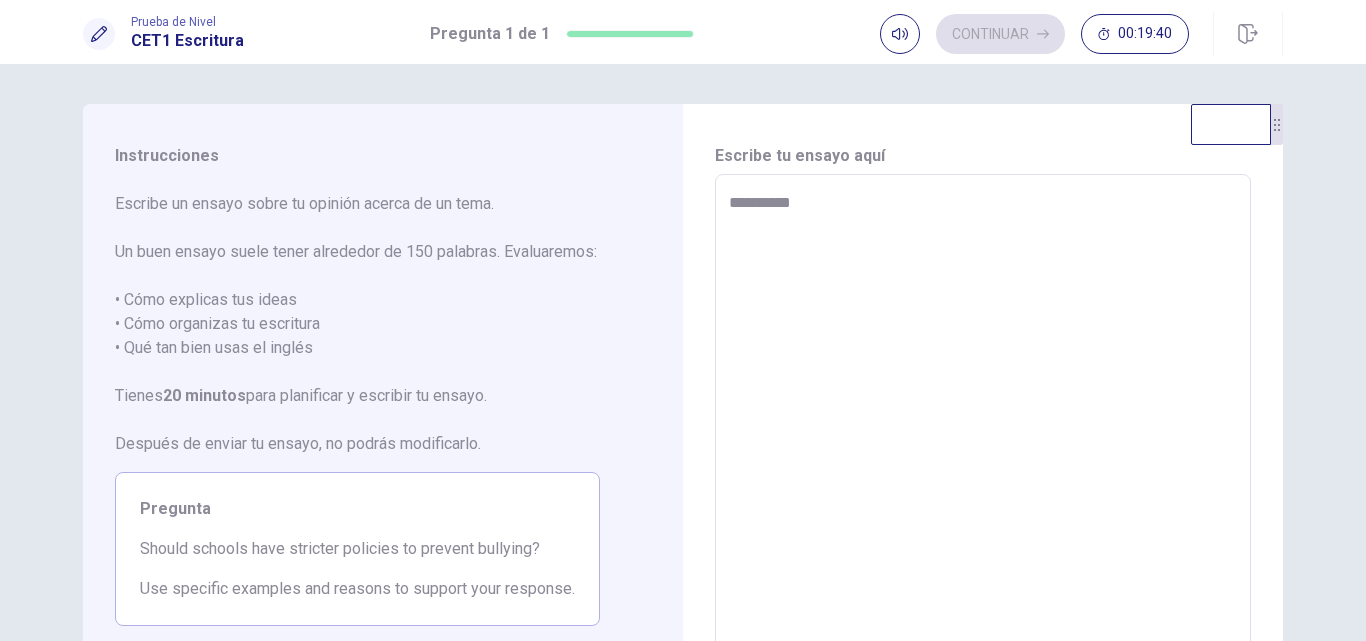 type on "**********" 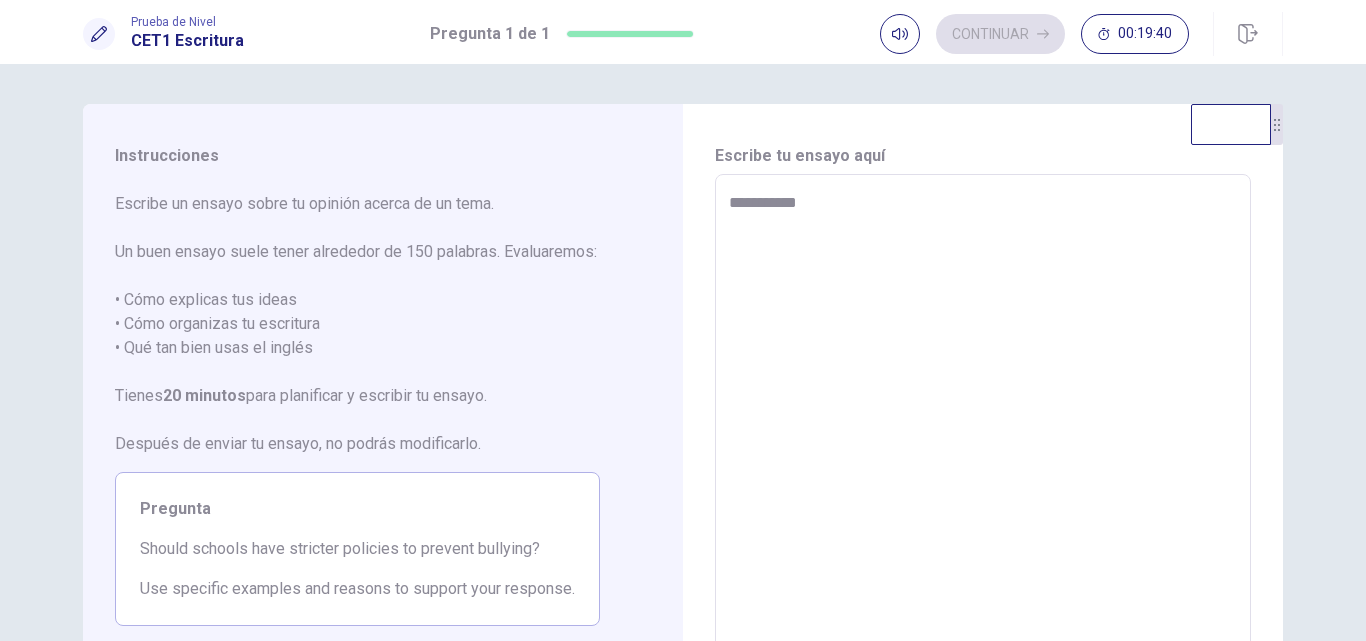 type on "**********" 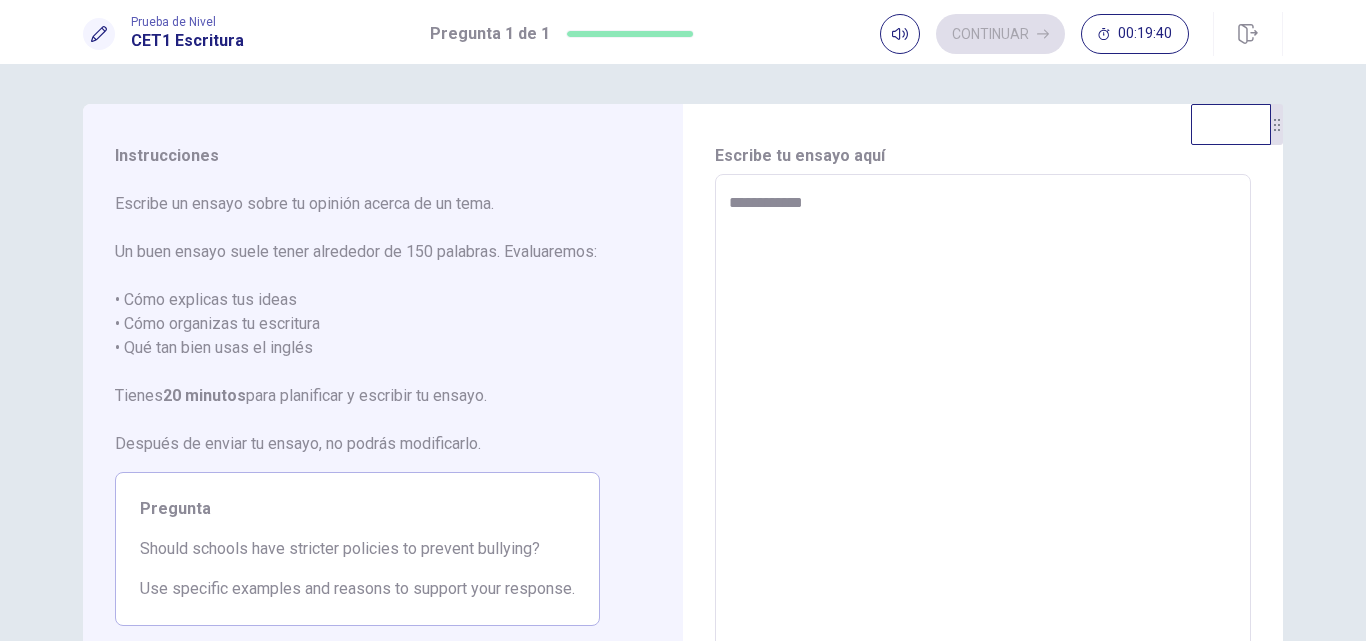 type on "*" 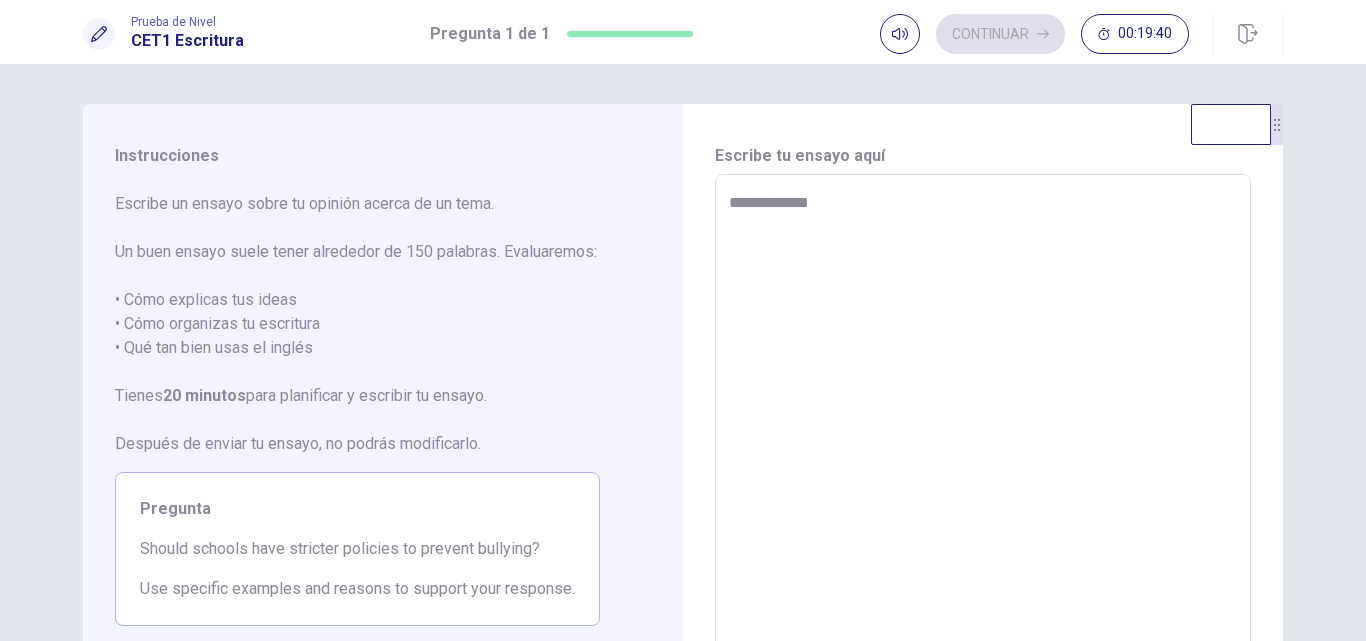 type on "*" 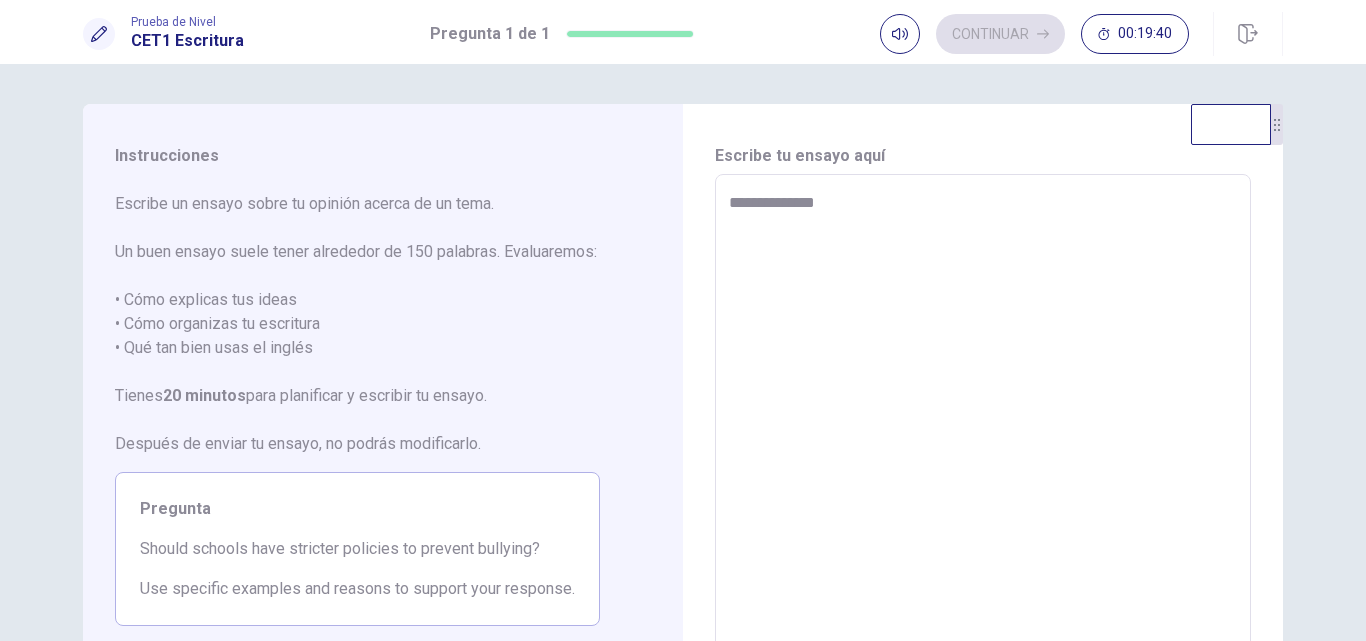 type on "*" 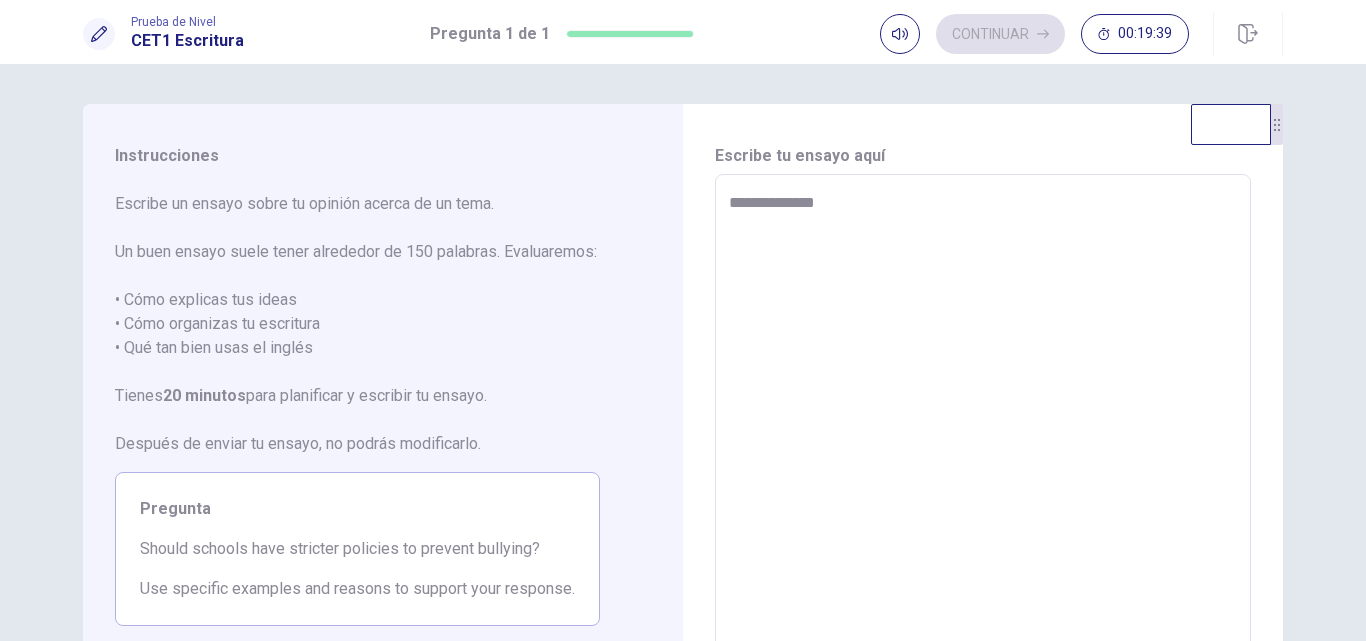 type on "**********" 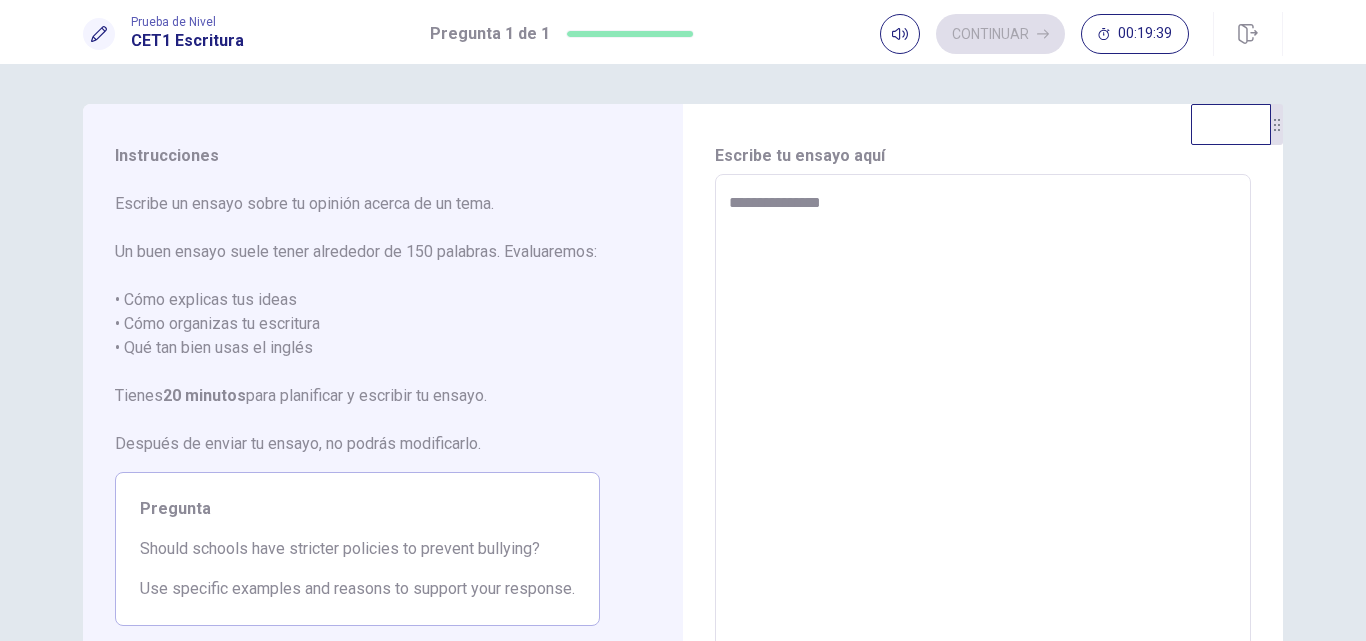 type on "*" 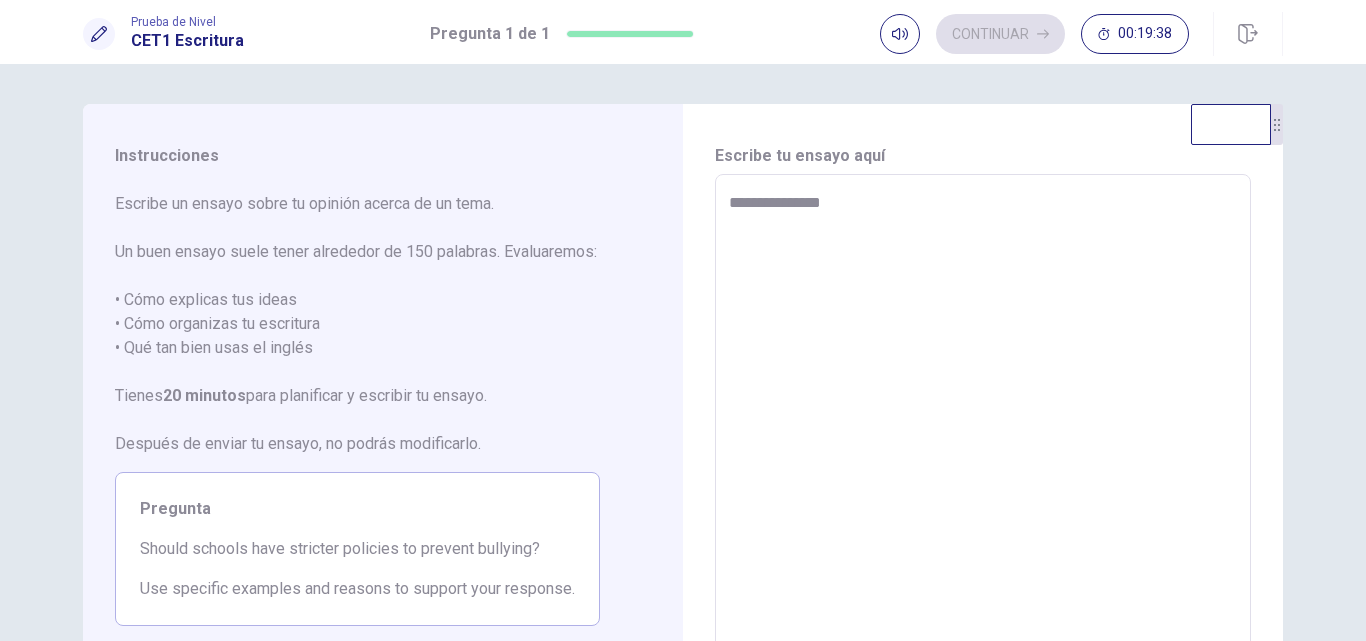 type on "**********" 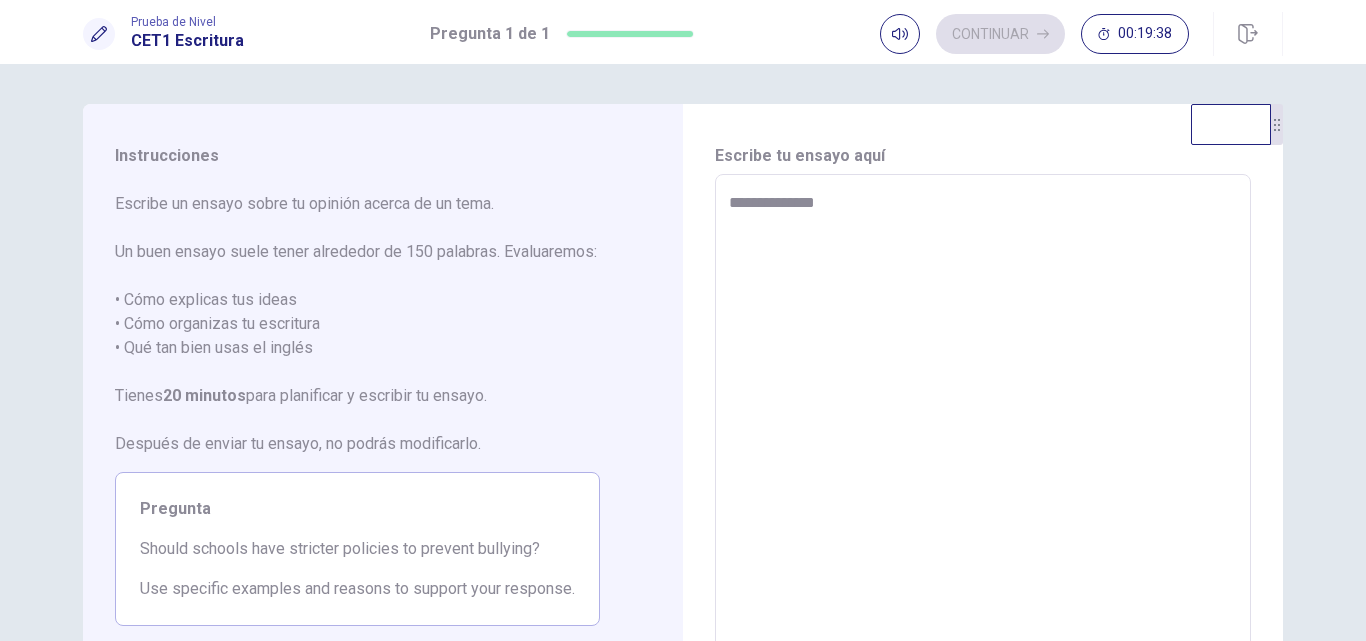 type on "*" 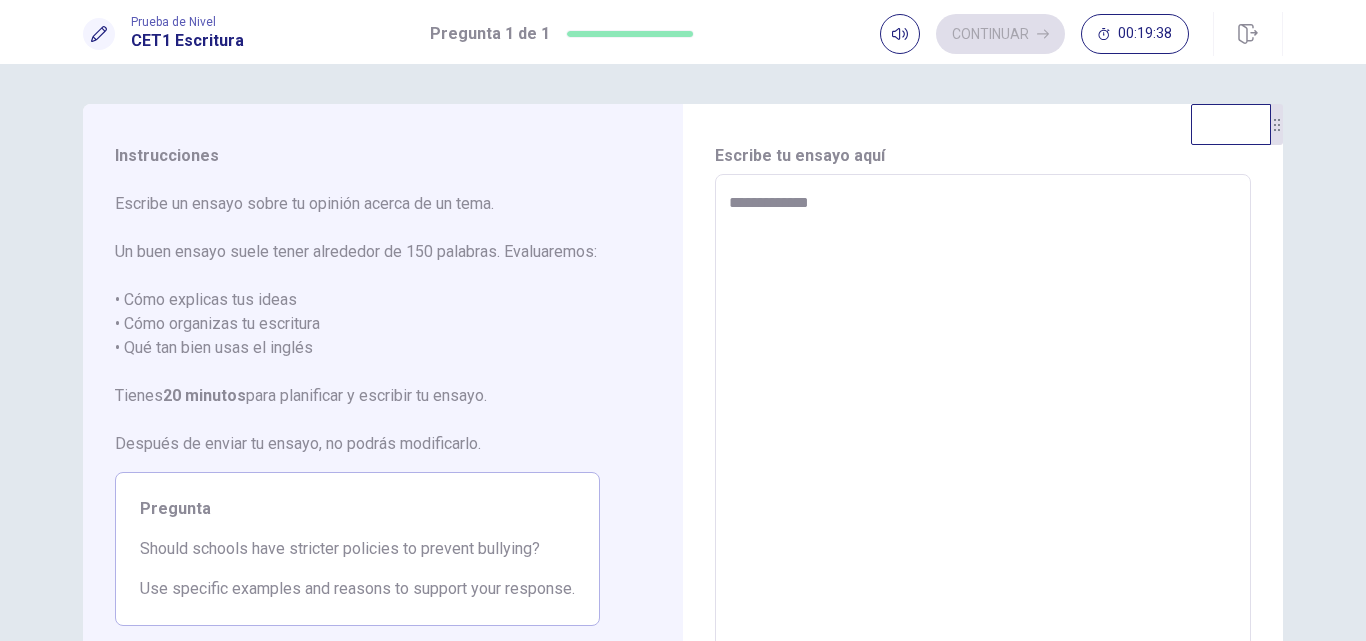 type on "*" 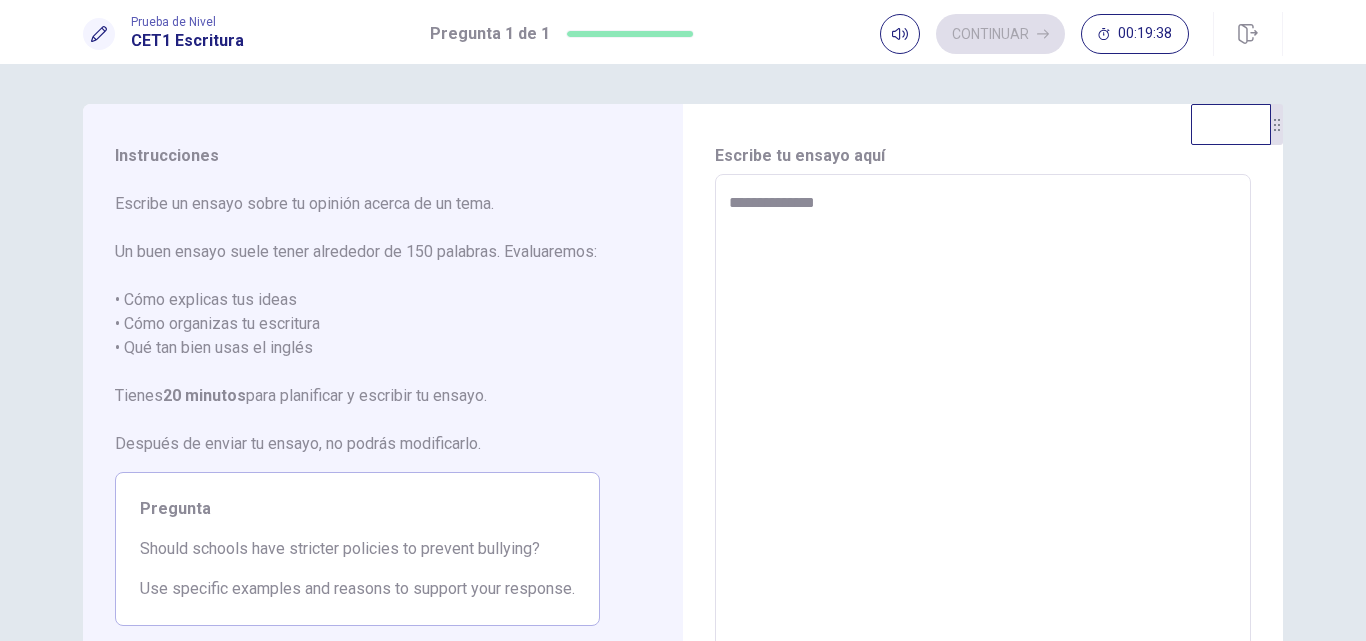type on "*" 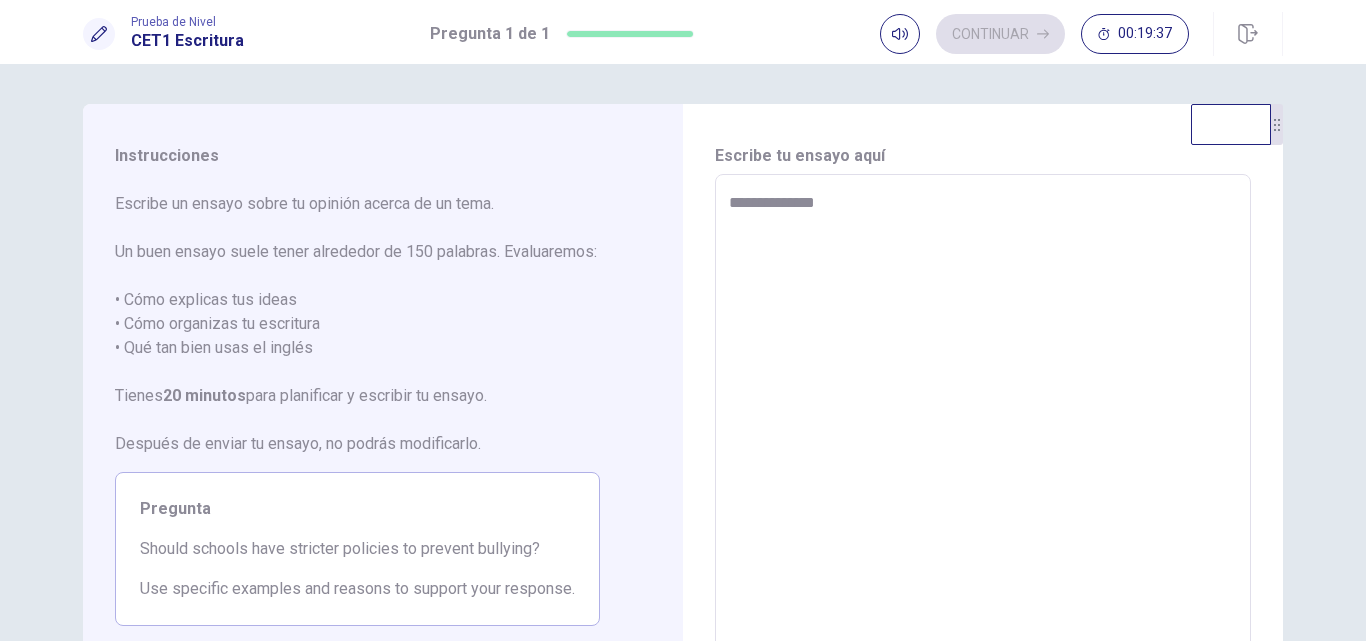 type on "**********" 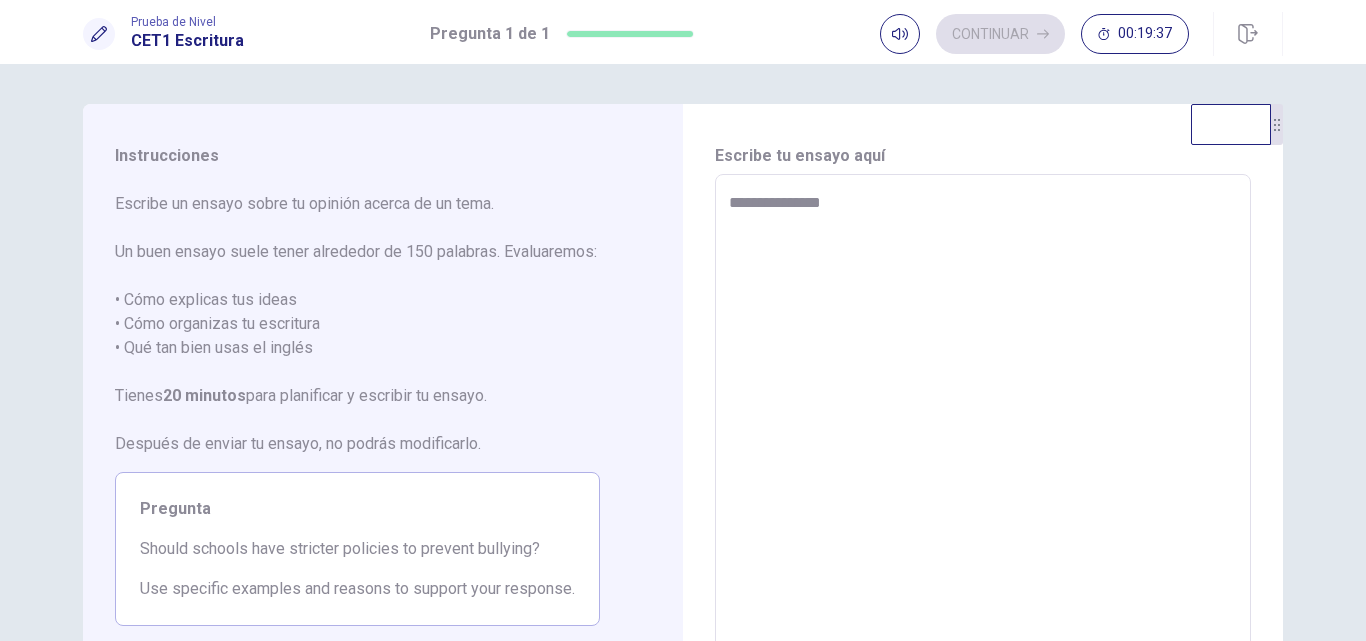 type on "*" 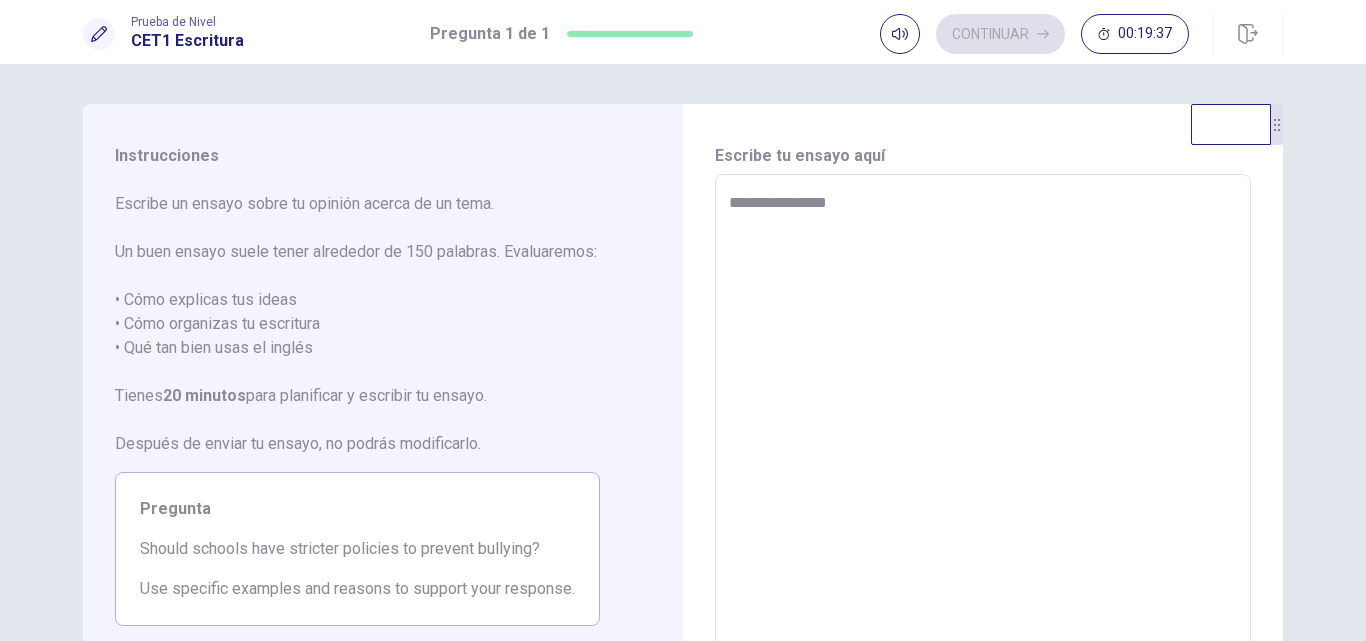 type on "*" 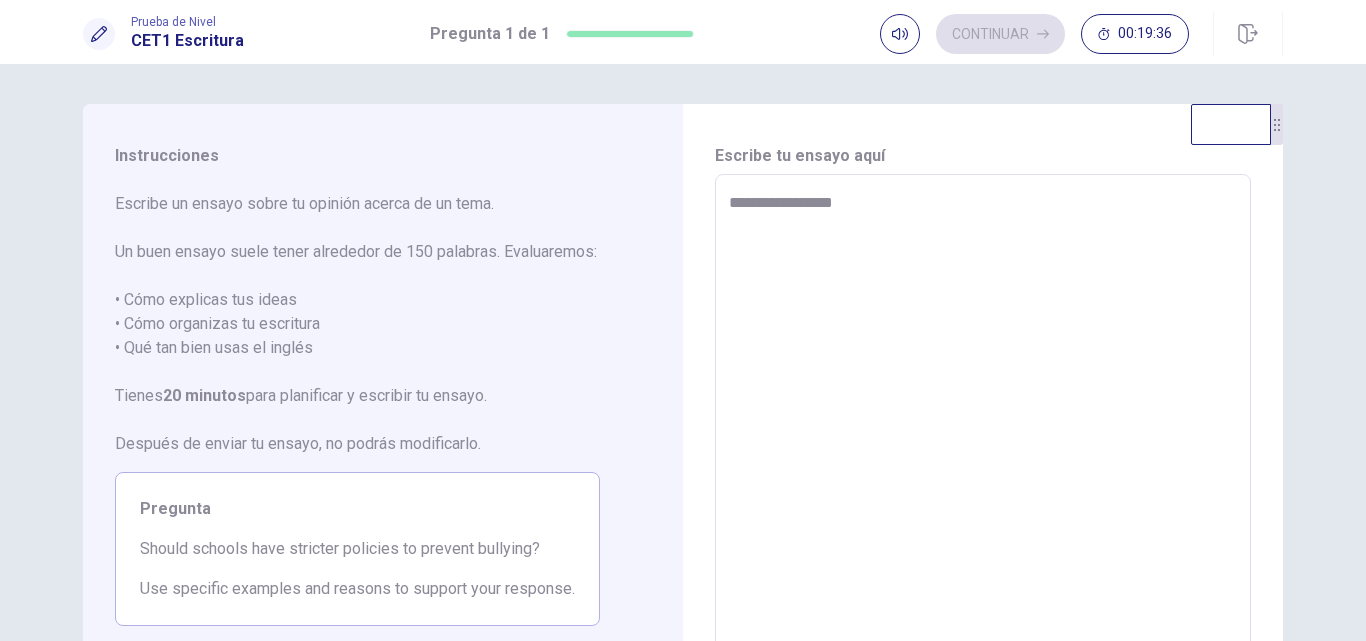 type on "*" 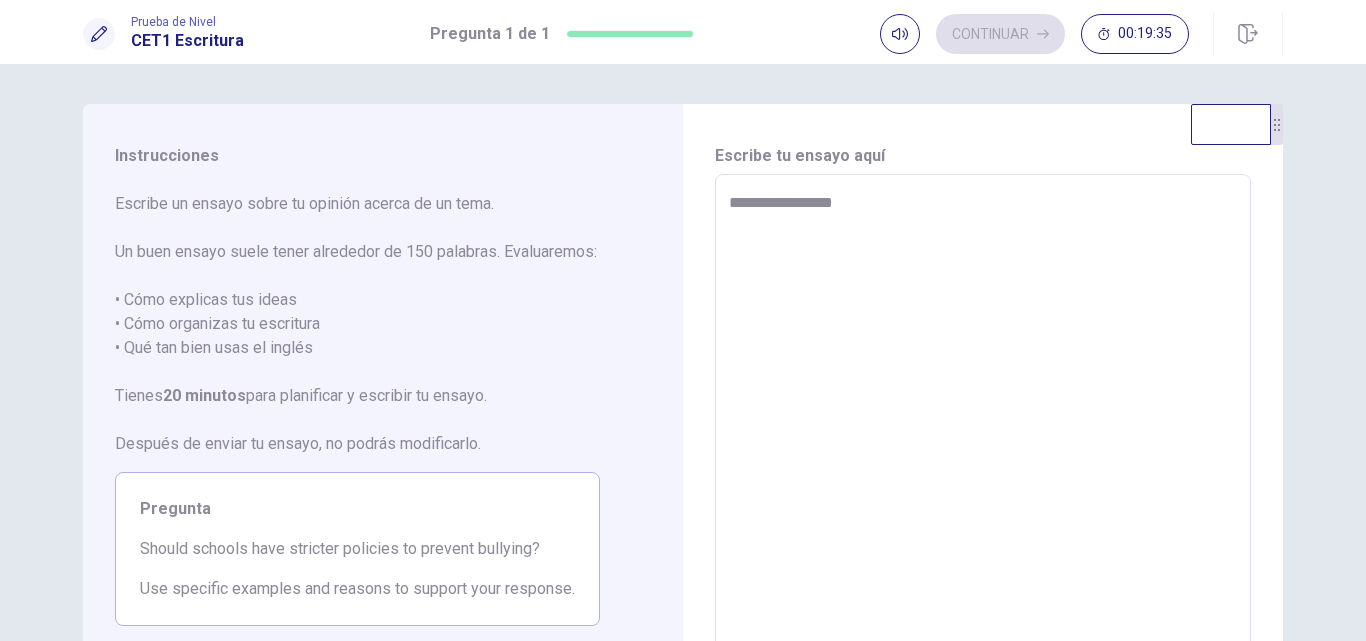 type on "**********" 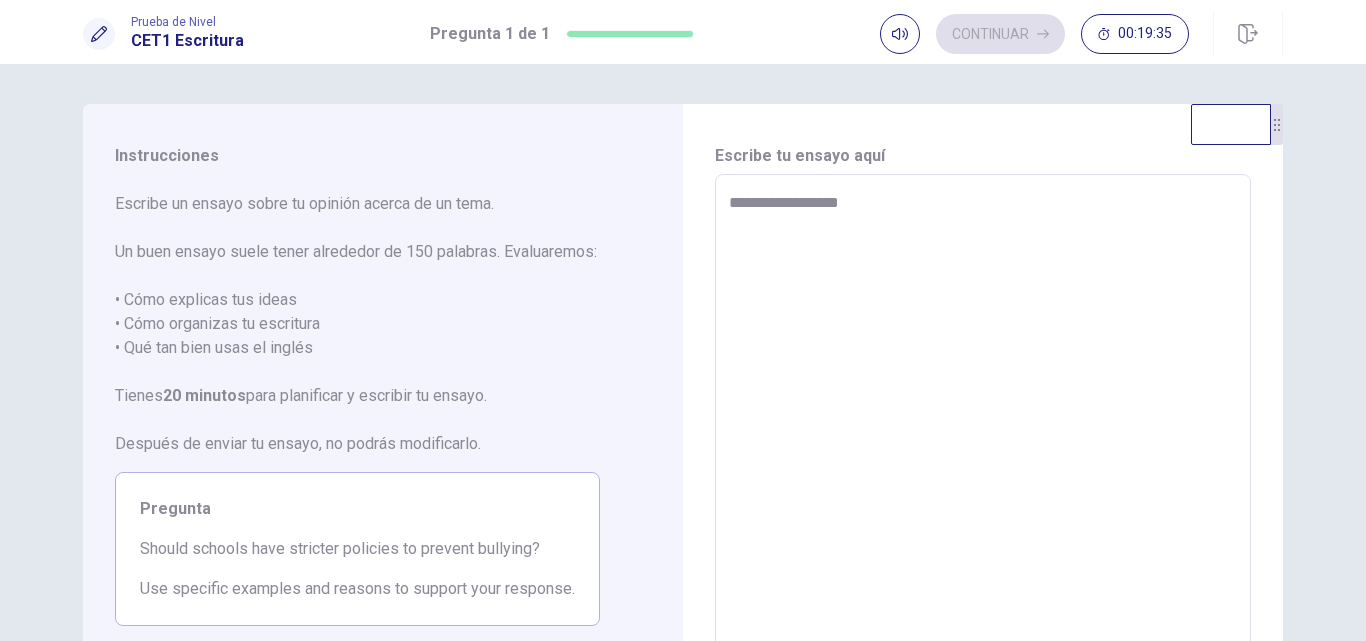 type on "*" 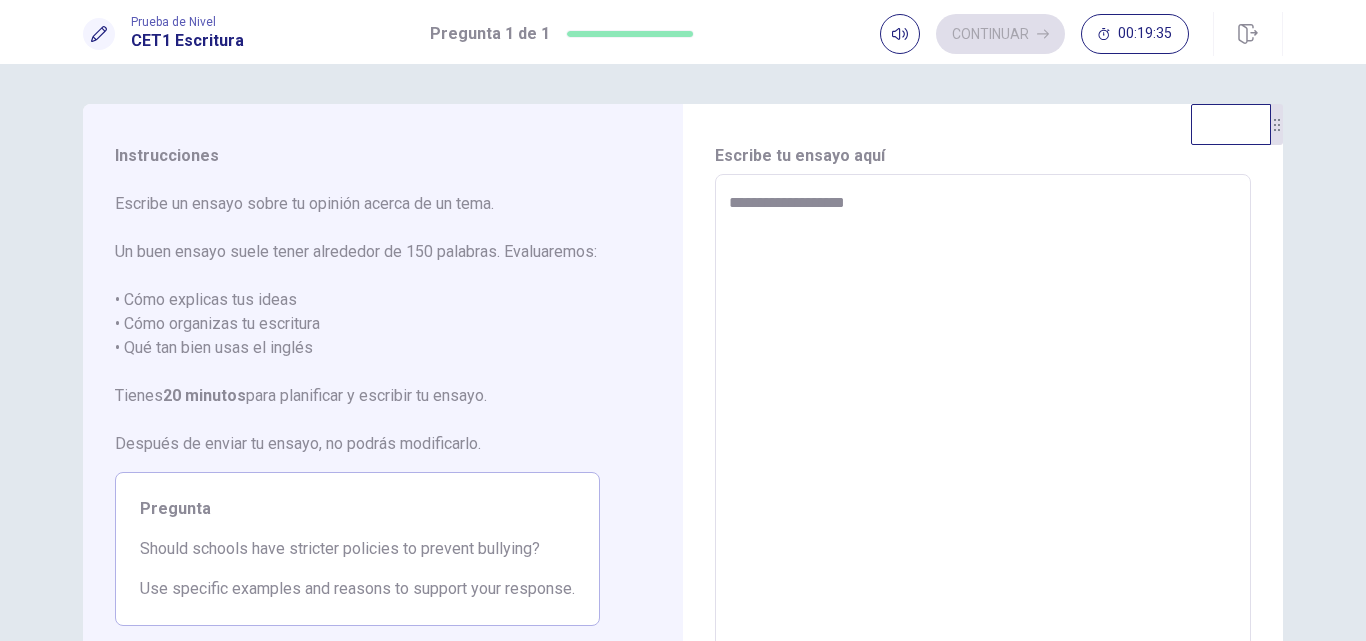 type on "*" 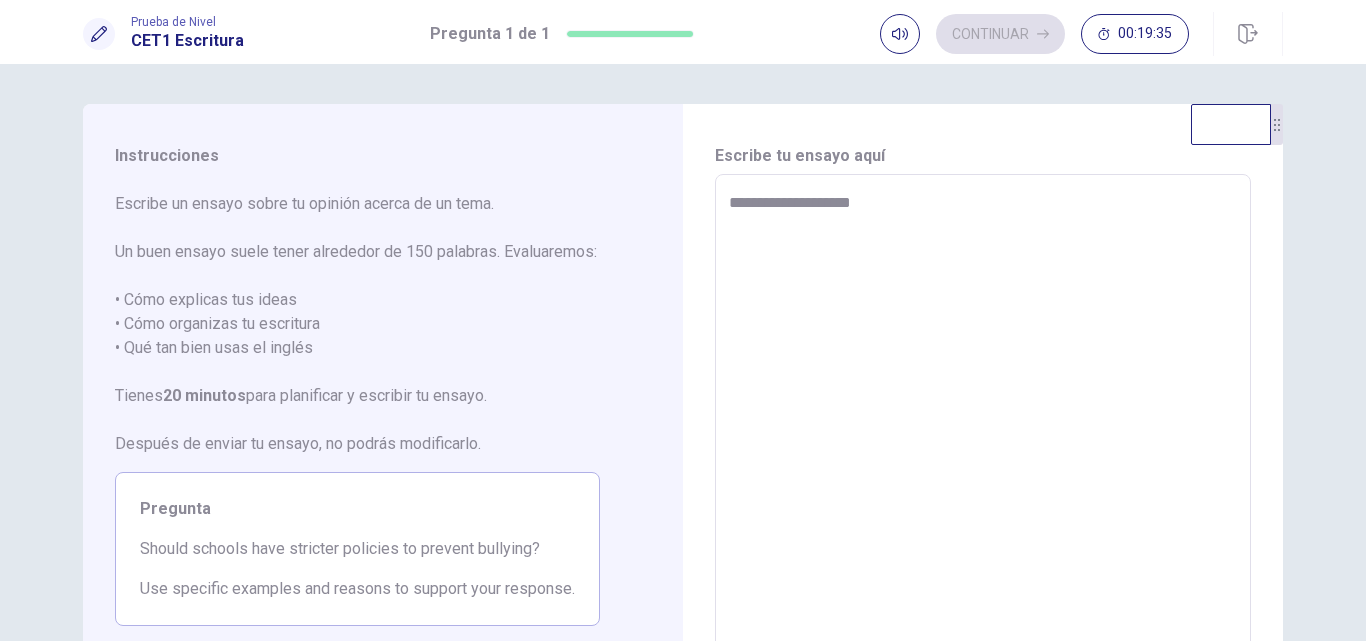 type on "*" 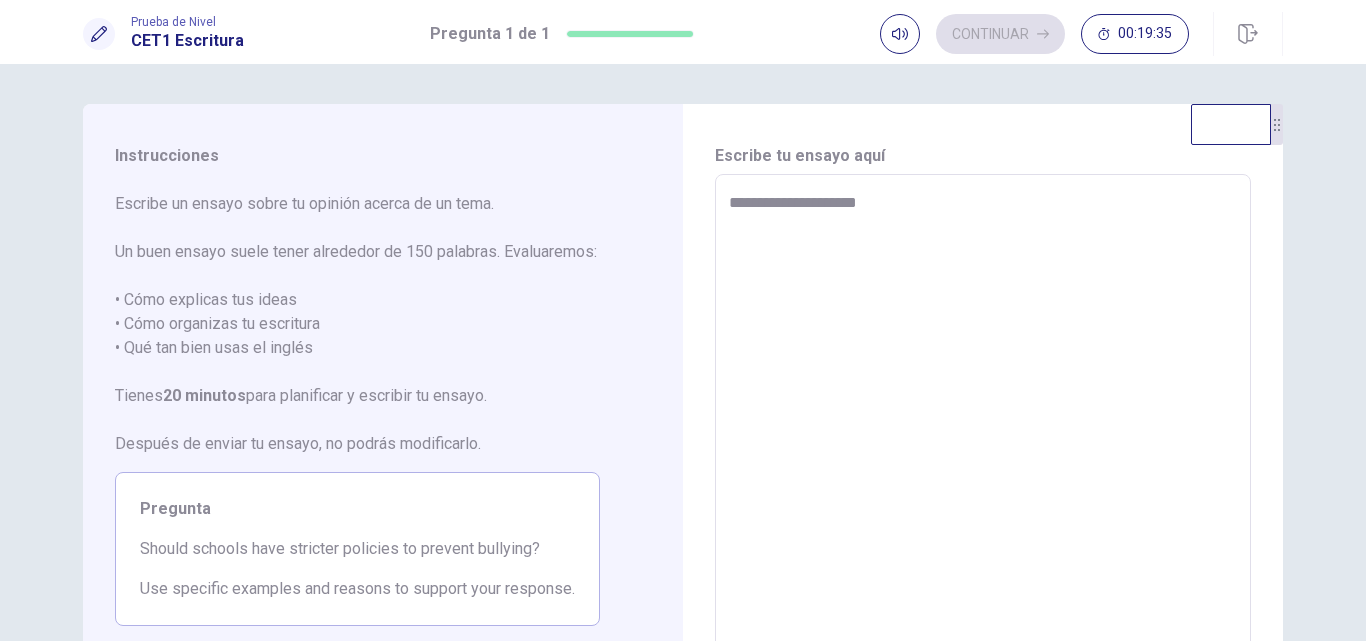 type on "*" 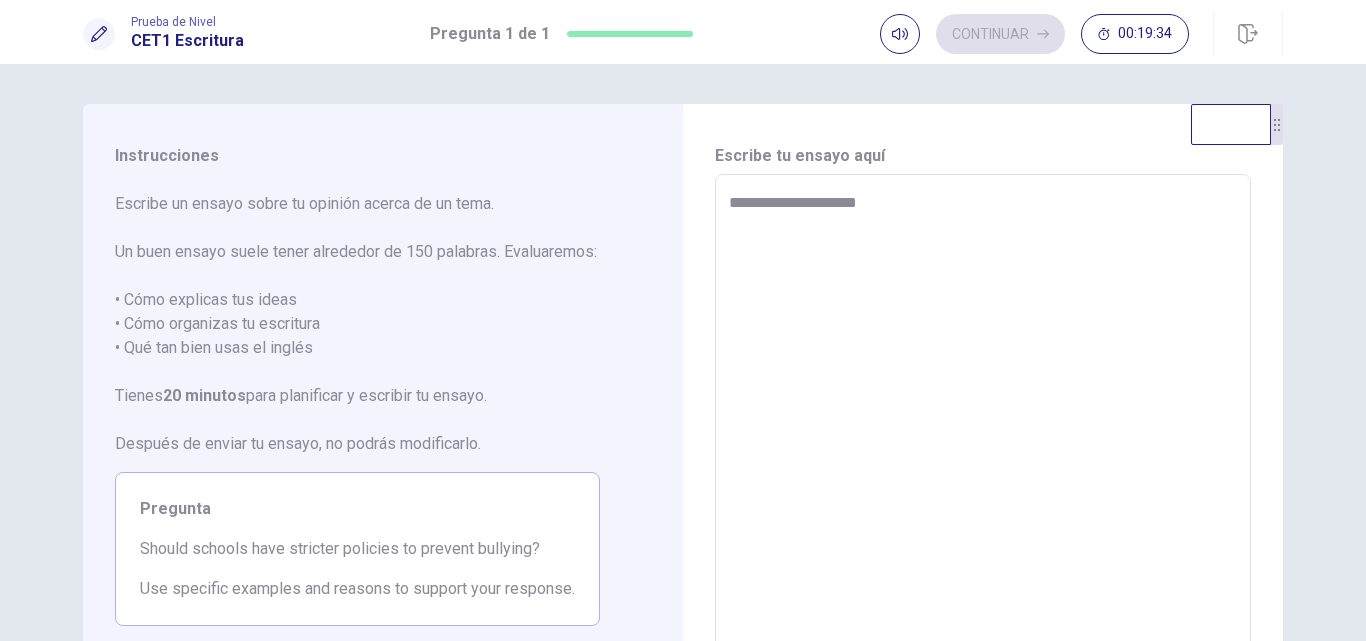 type on "**********" 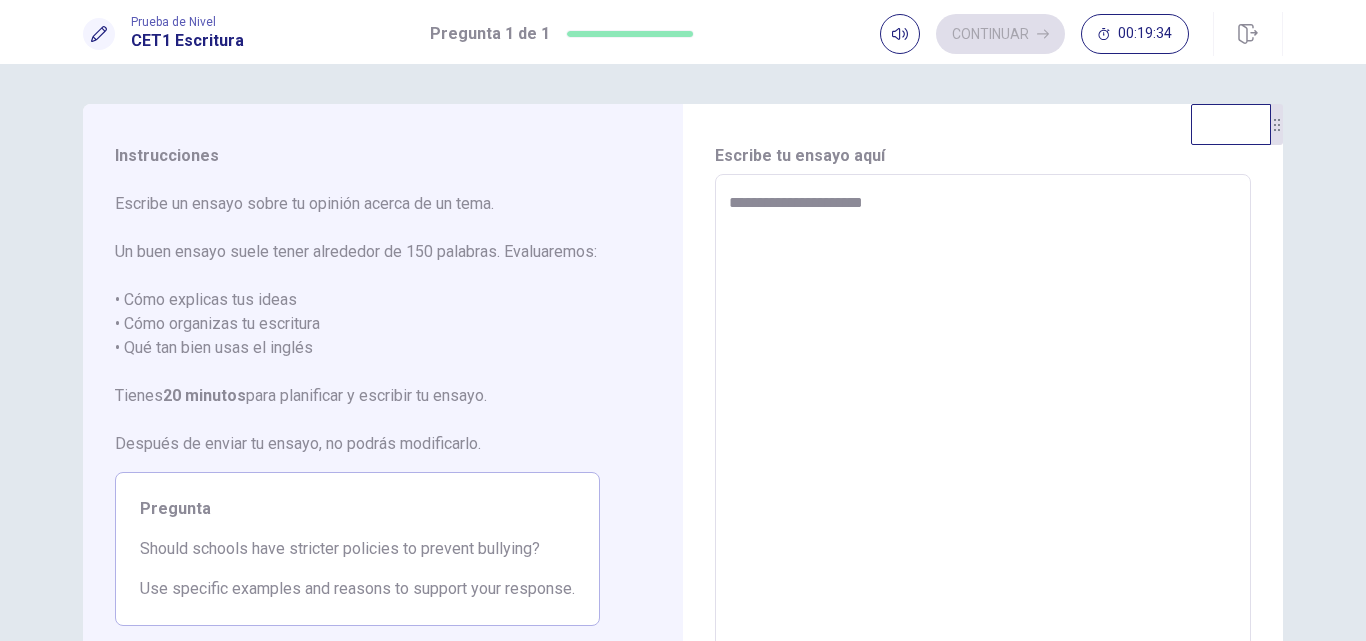 type on "*" 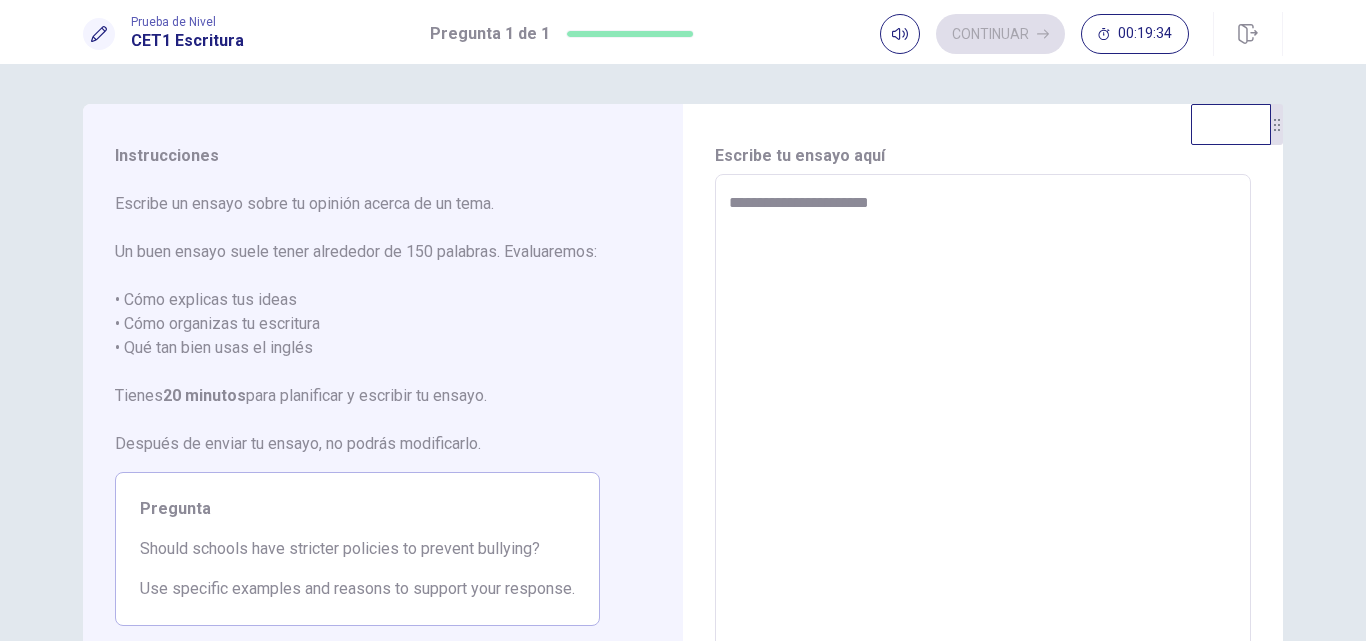 type on "*" 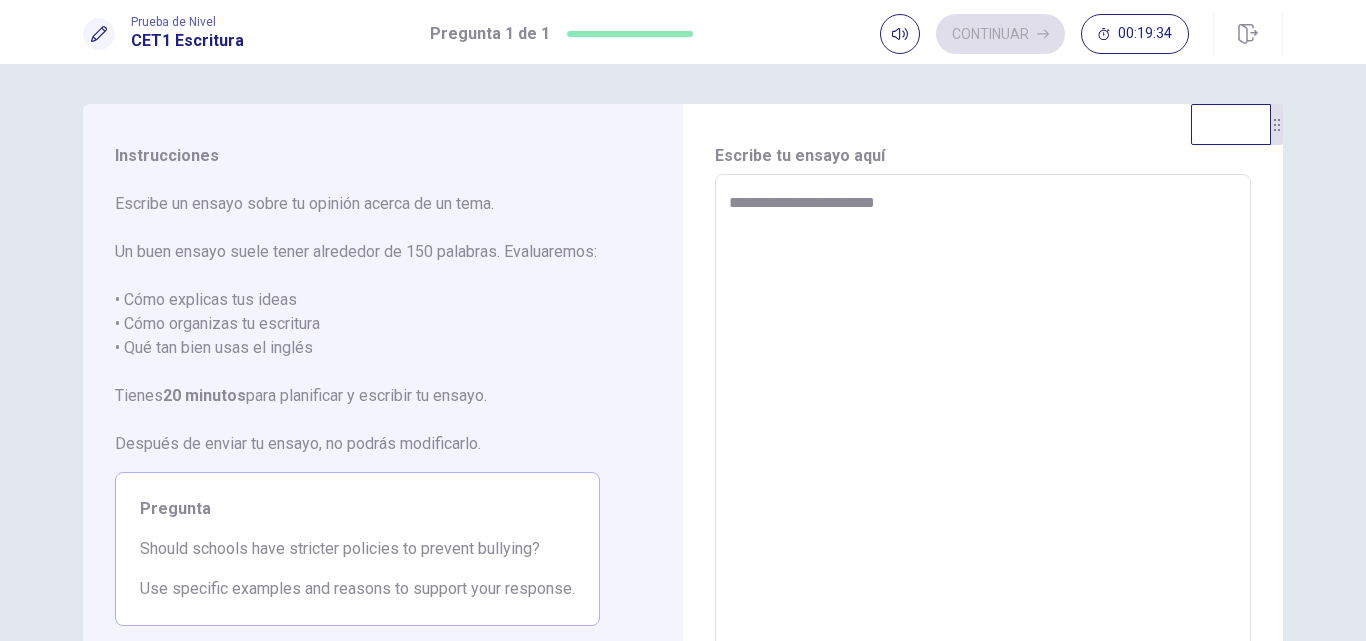 type on "*" 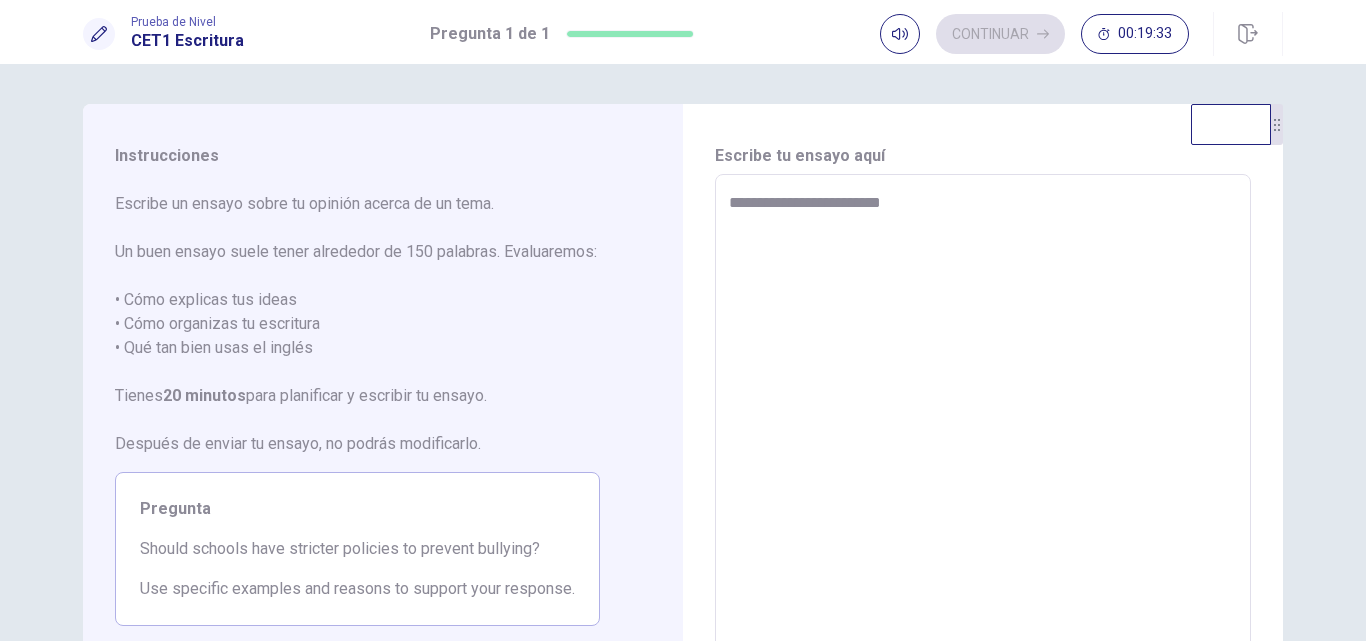 type on "*" 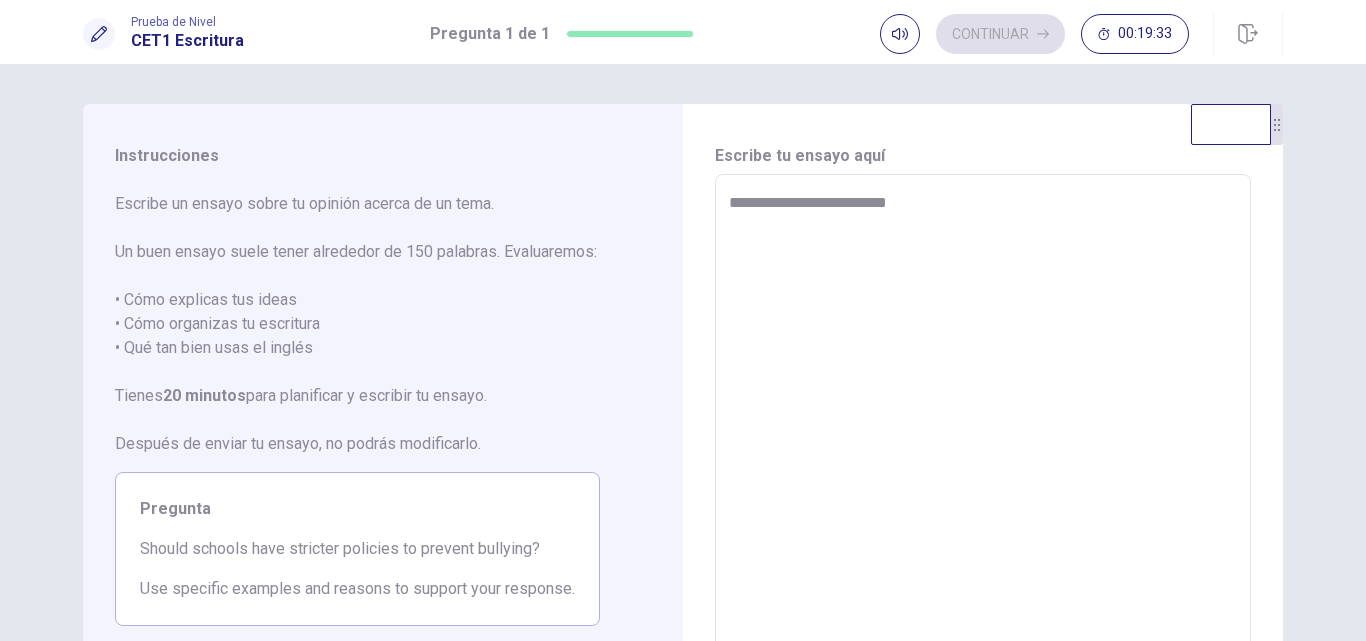 type on "*" 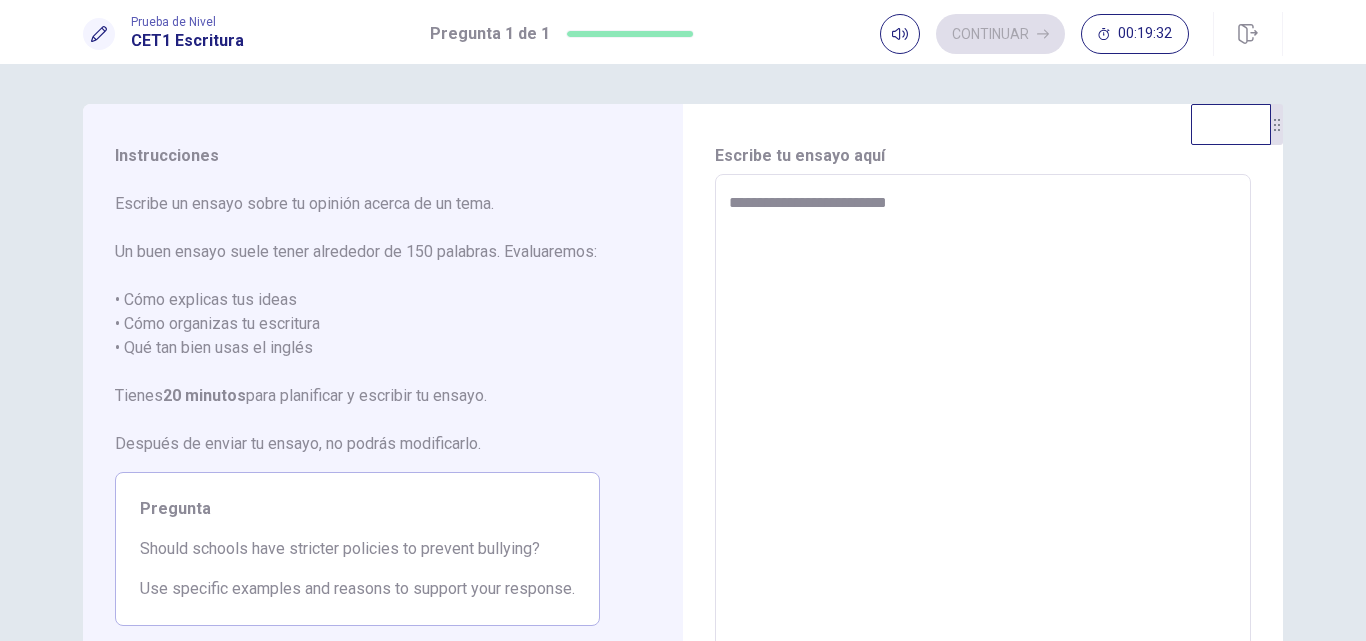 type on "**********" 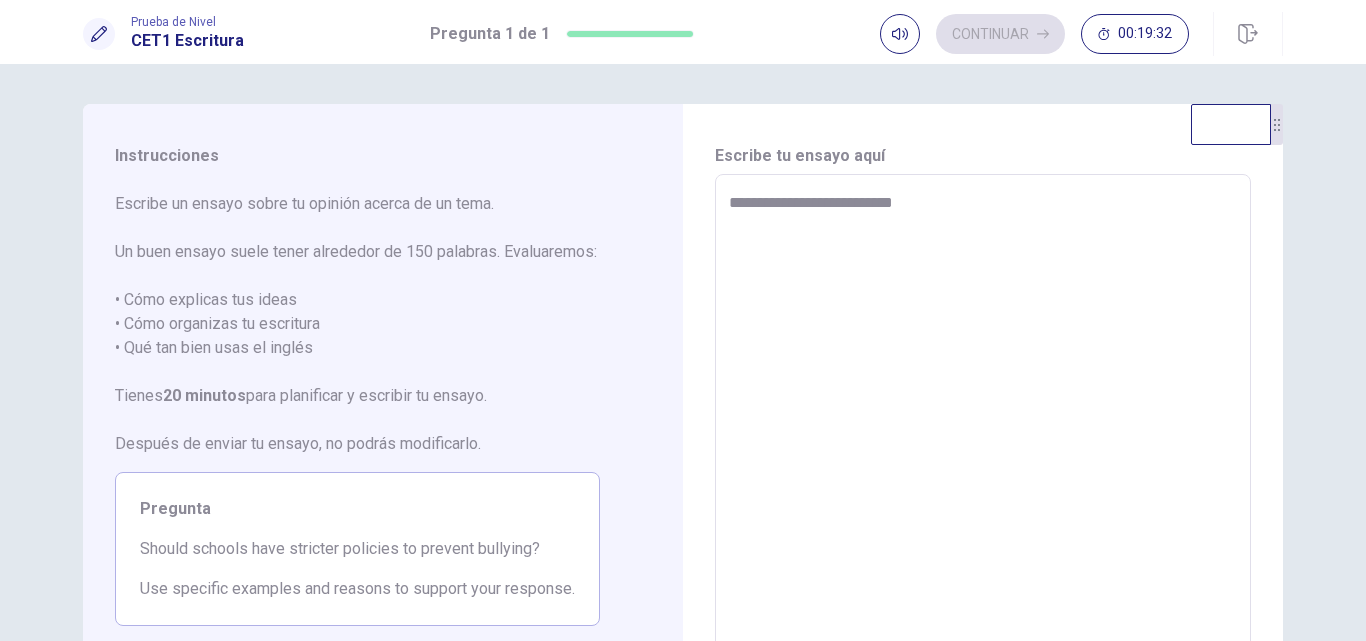 type on "*" 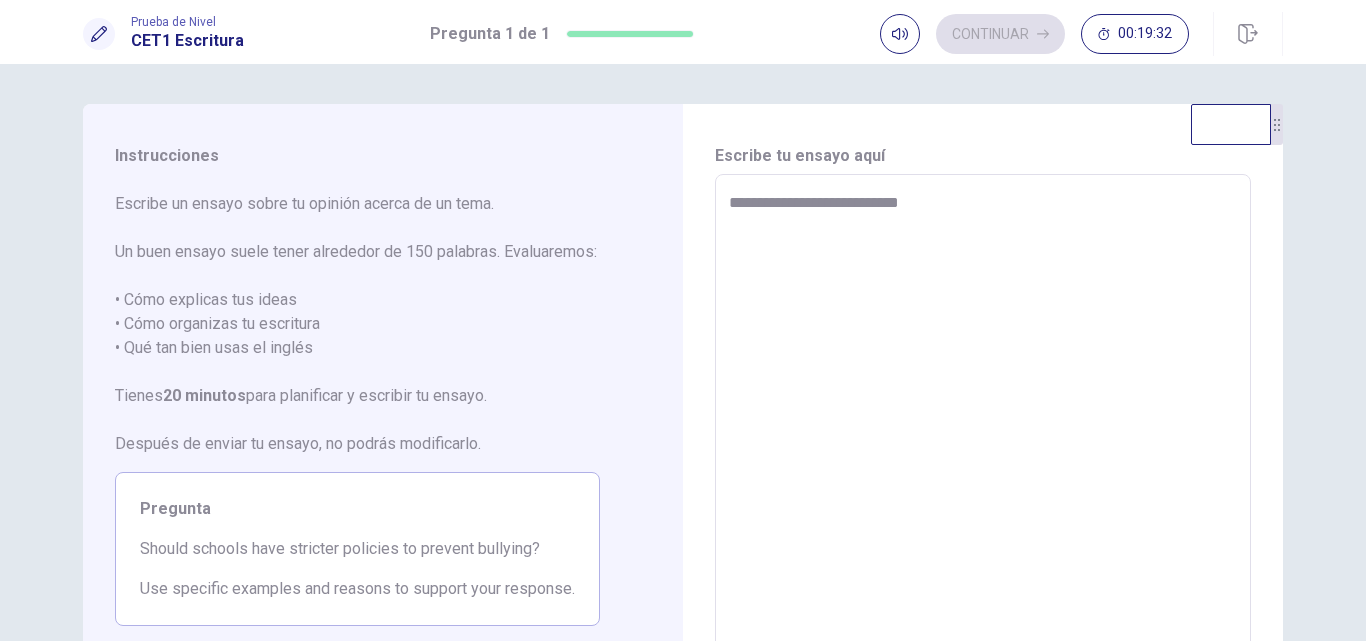 type on "*" 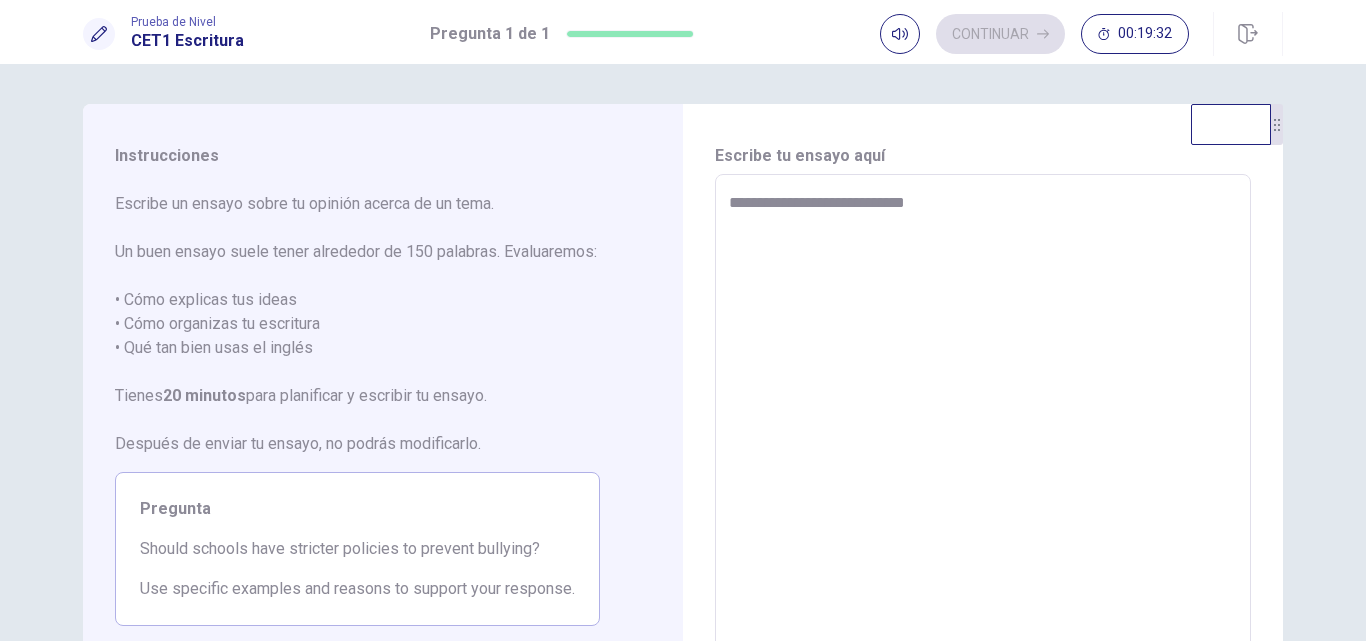 type on "*" 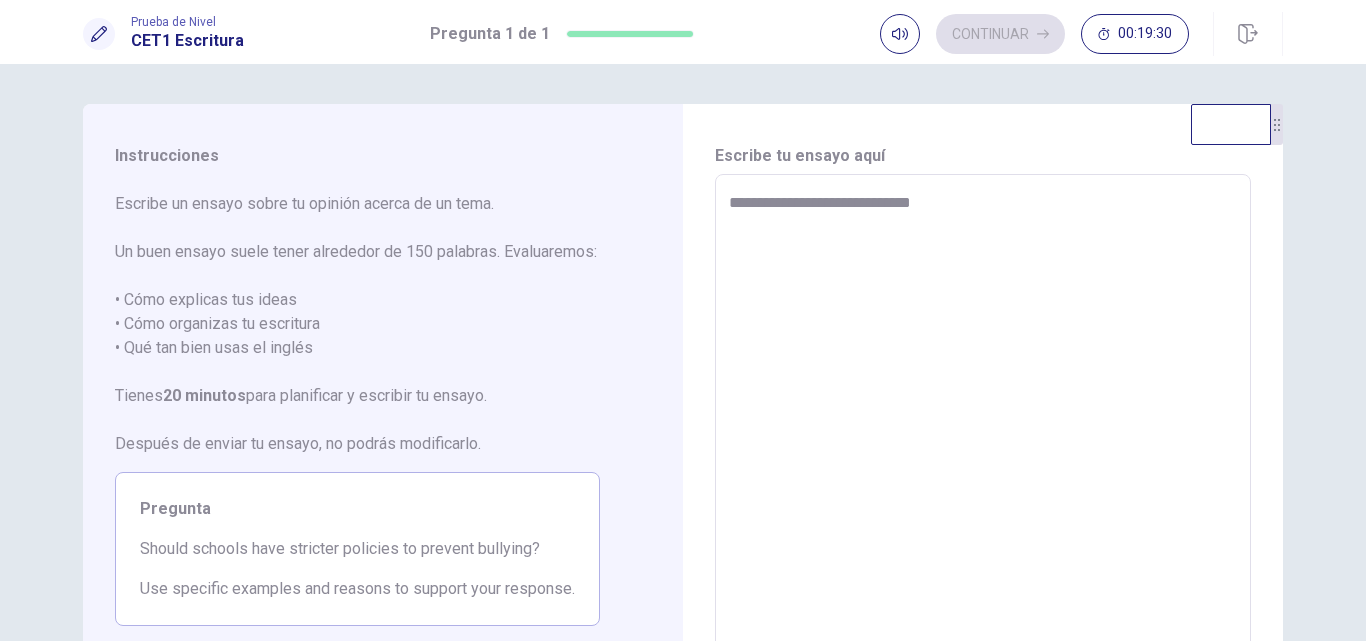 type on "*" 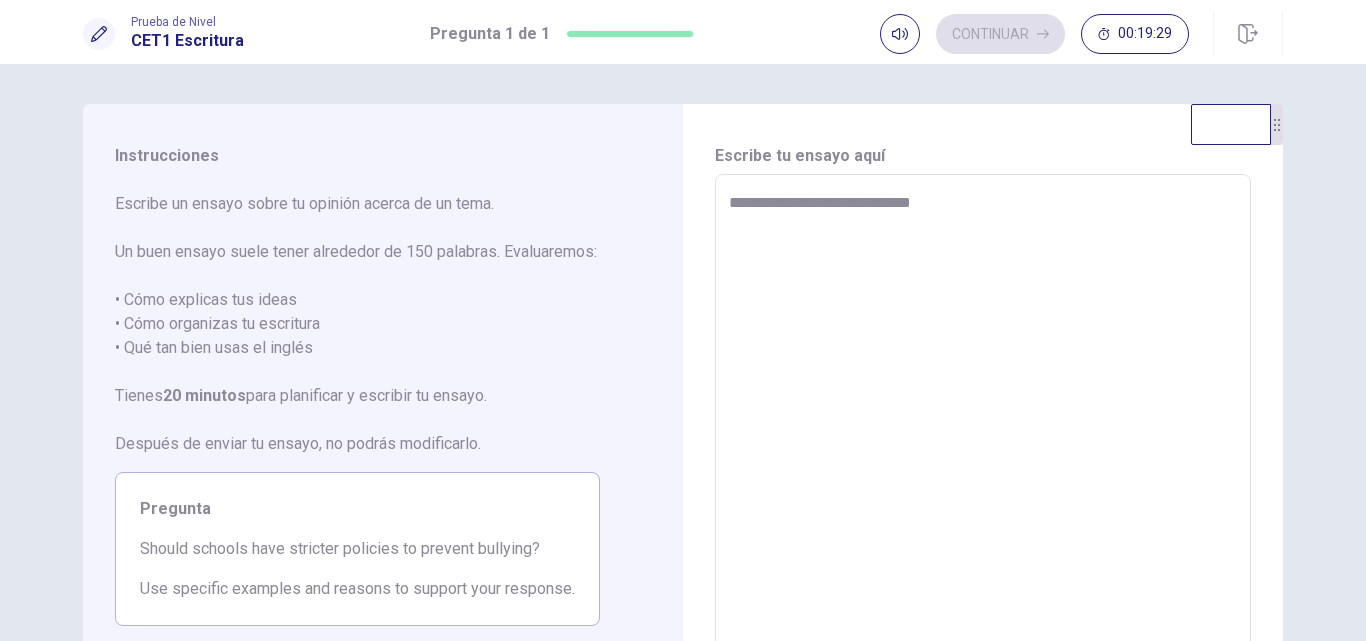 type on "**********" 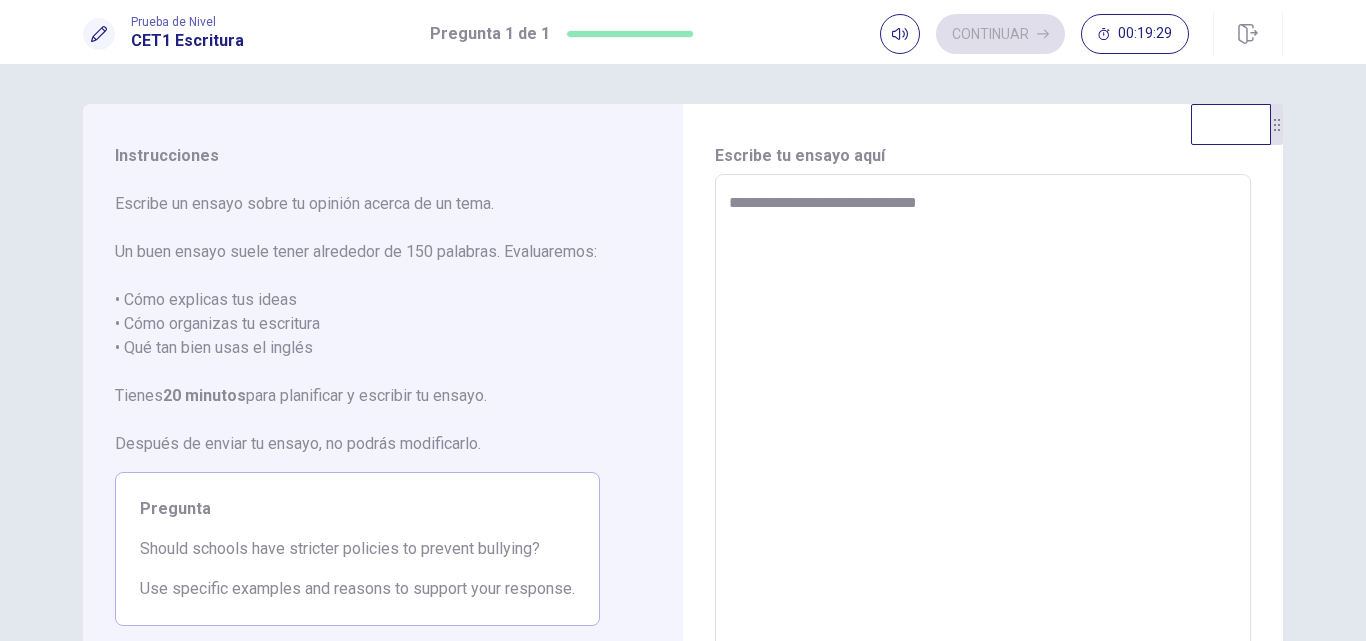 type on "*" 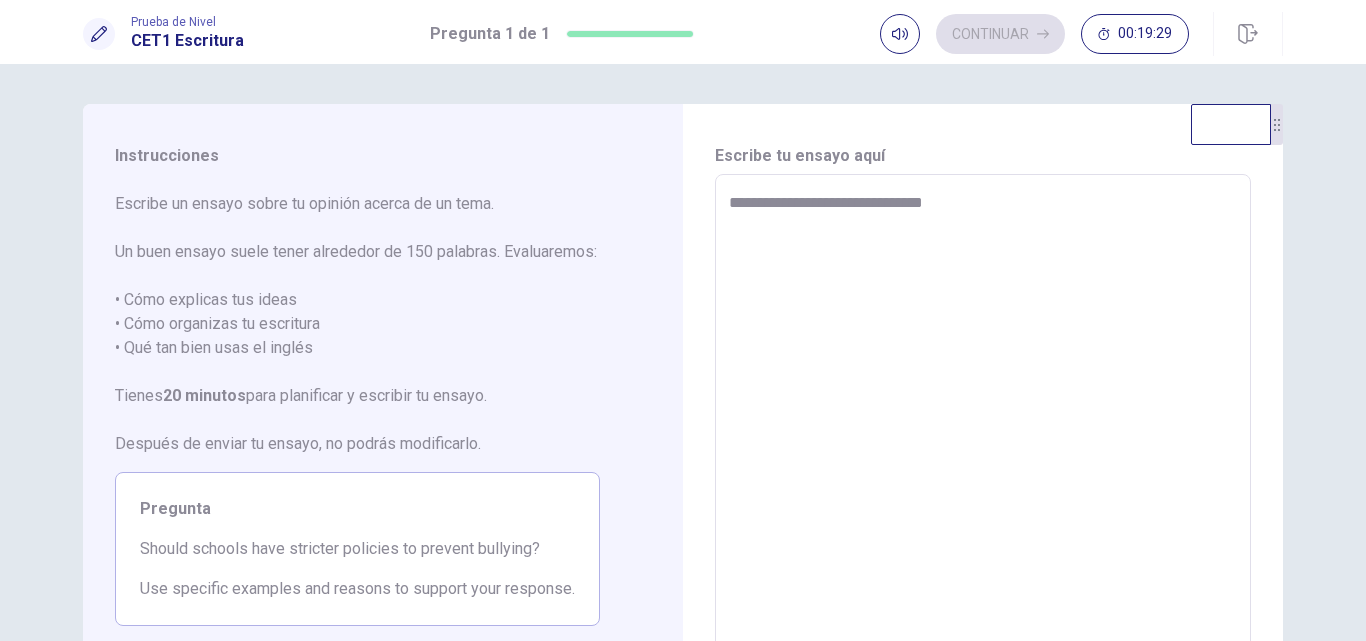 type on "*" 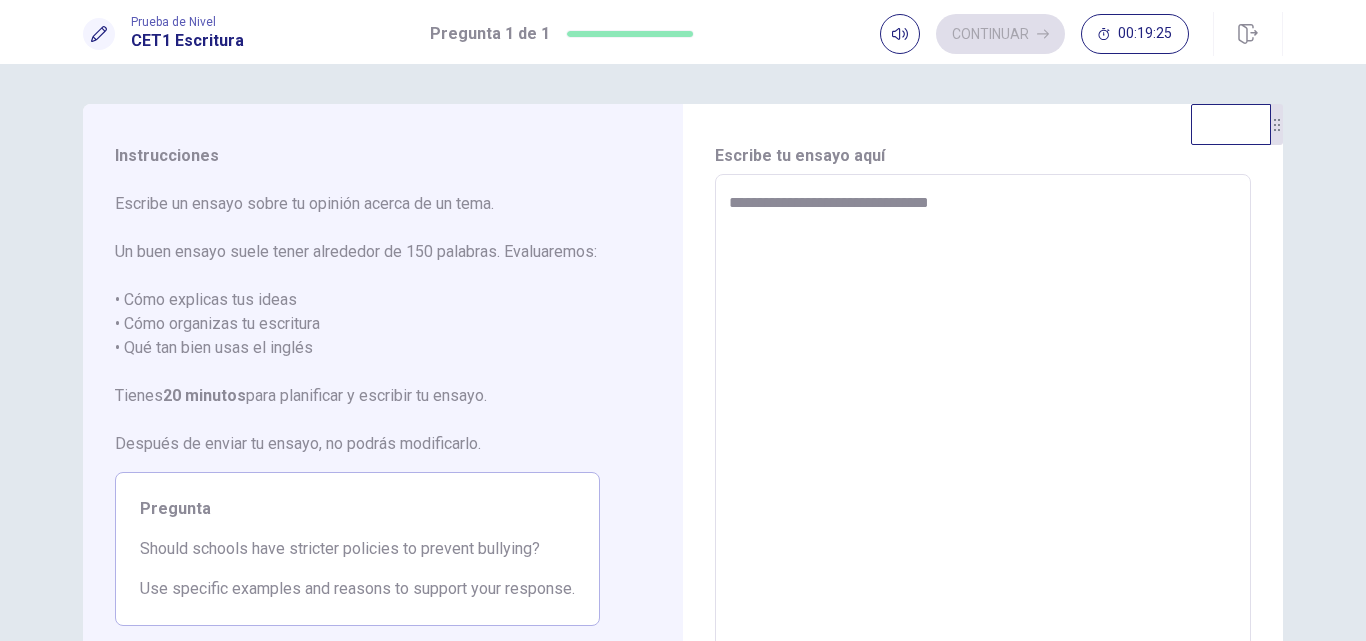 type on "*" 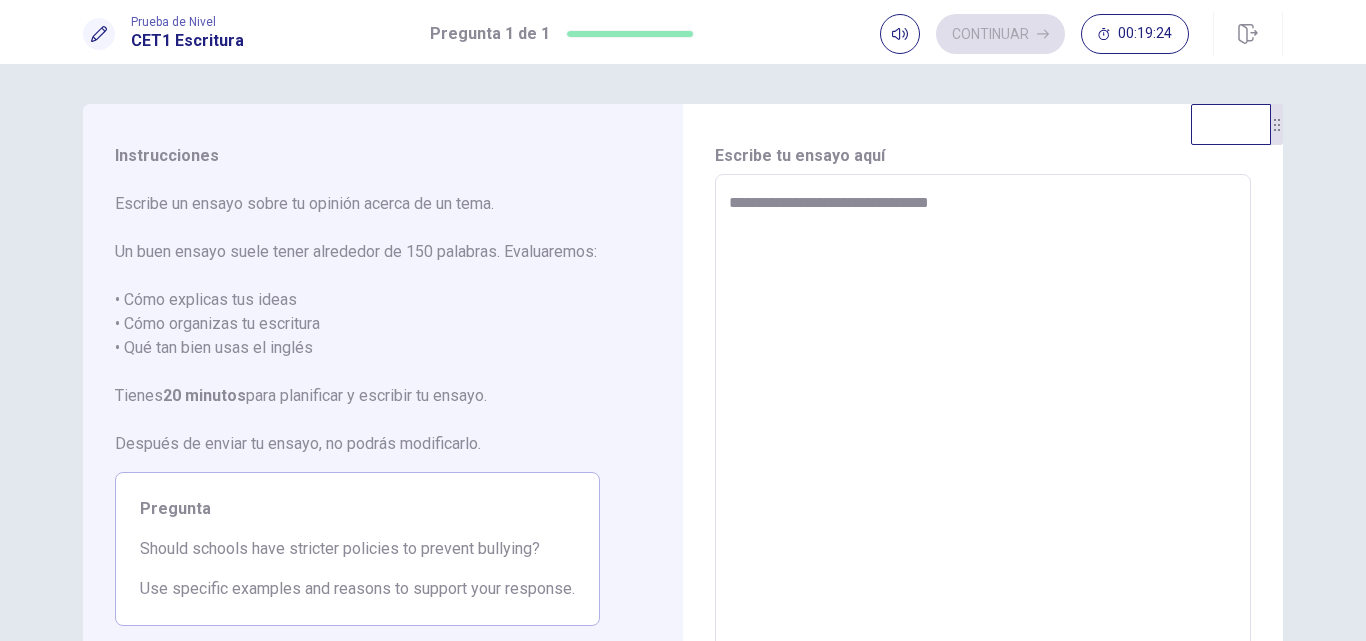 type on "**********" 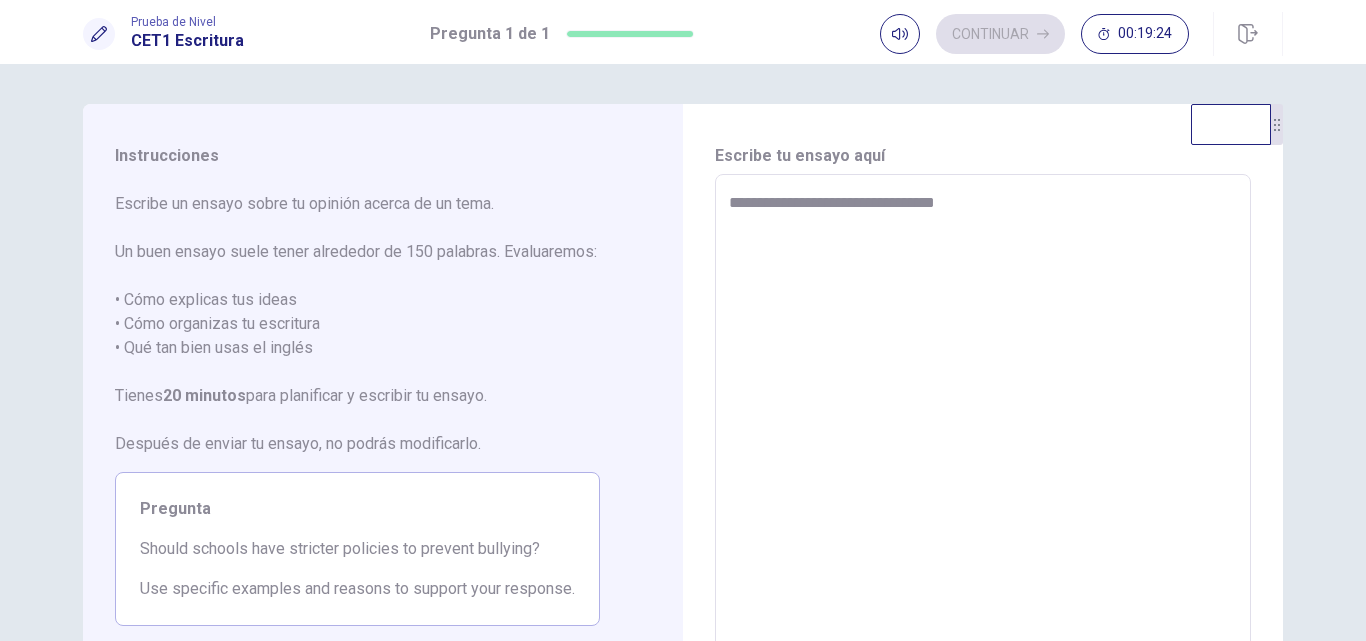 type on "**********" 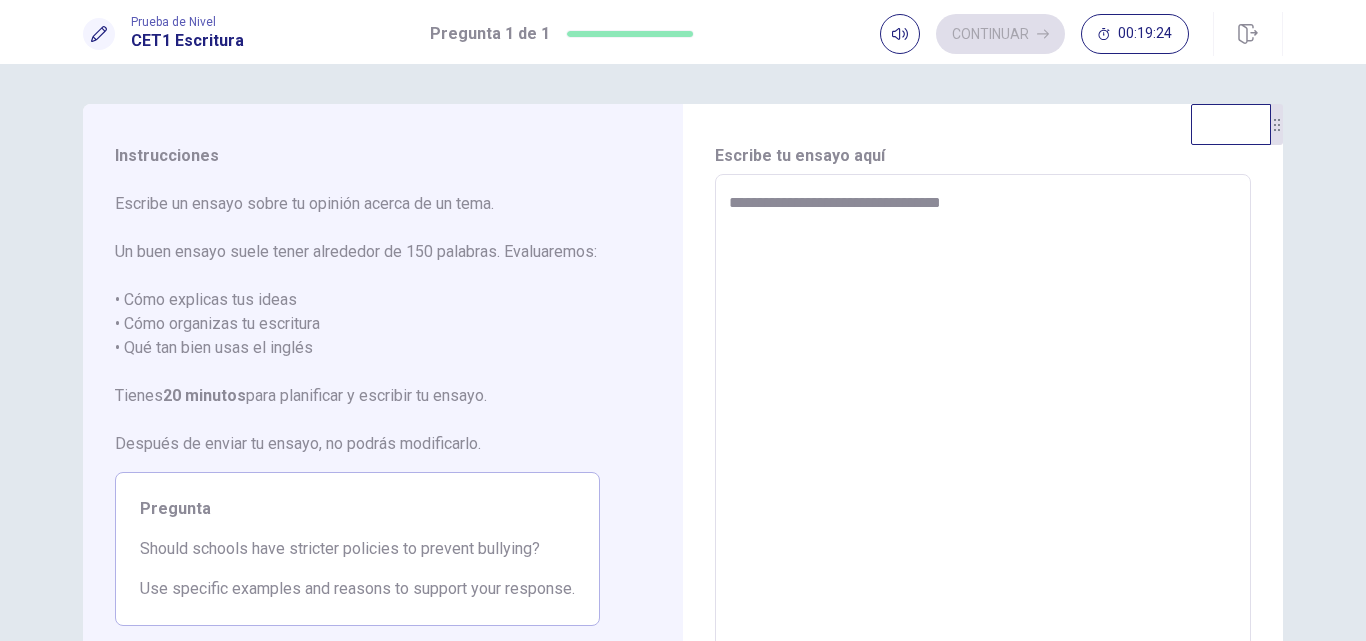type on "*" 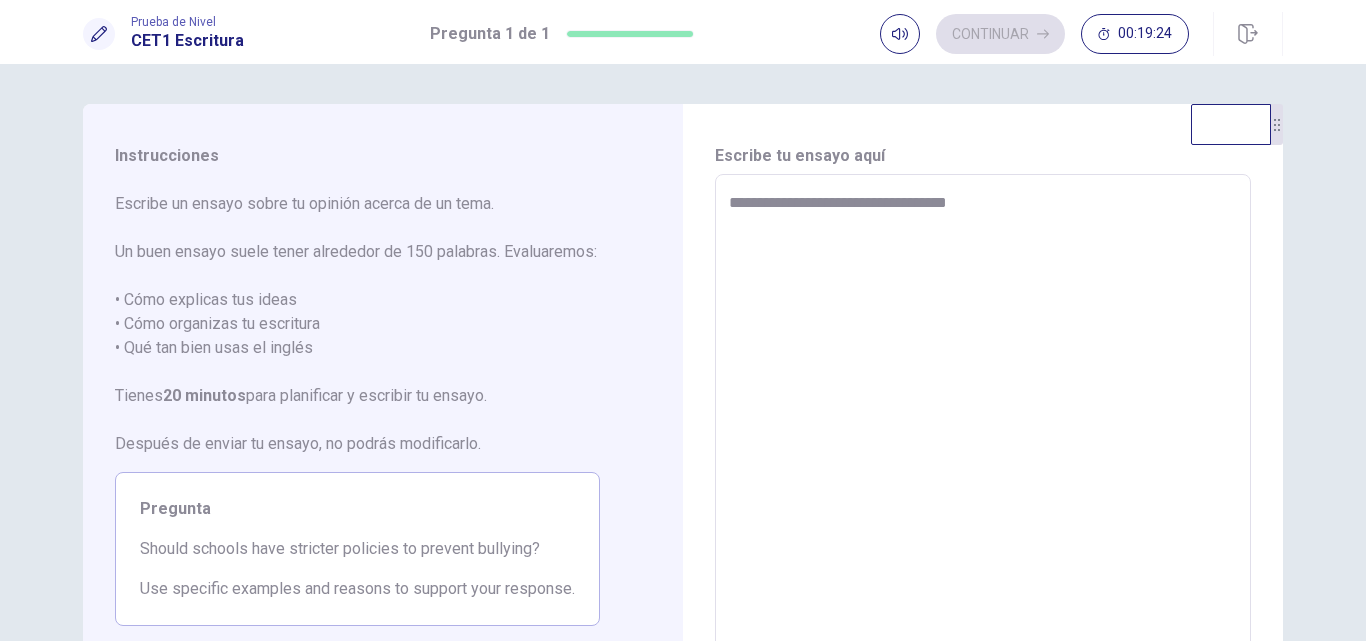 type on "**********" 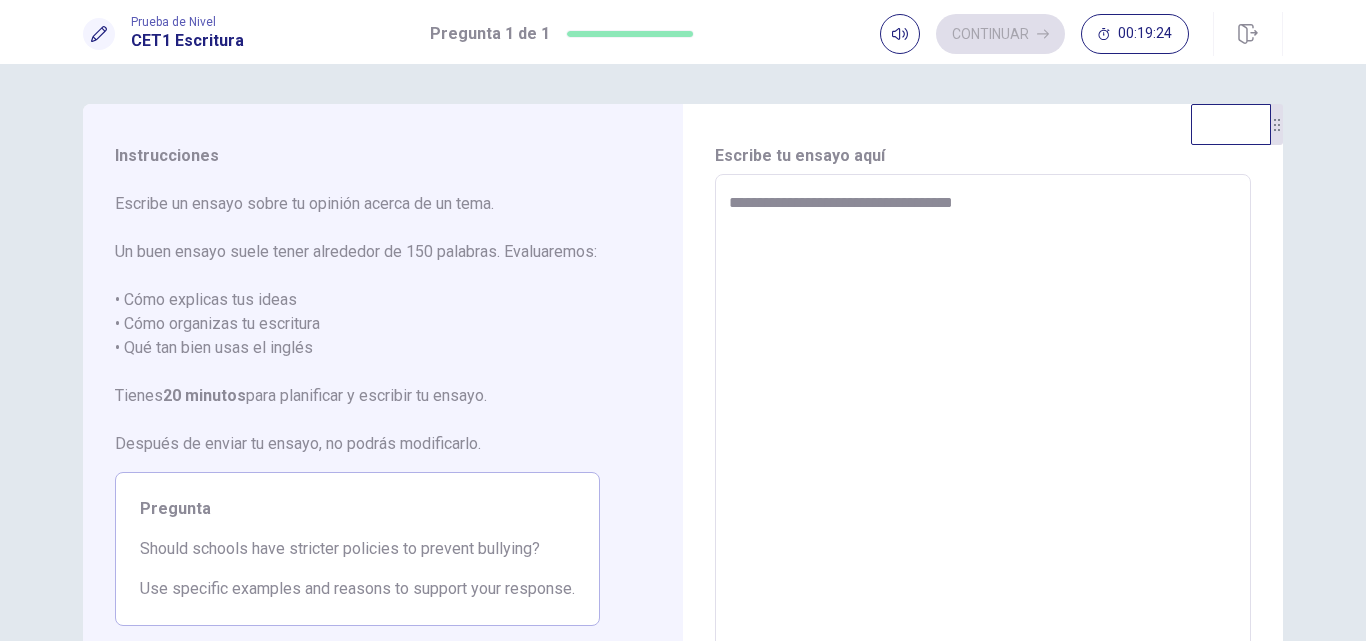 type on "*" 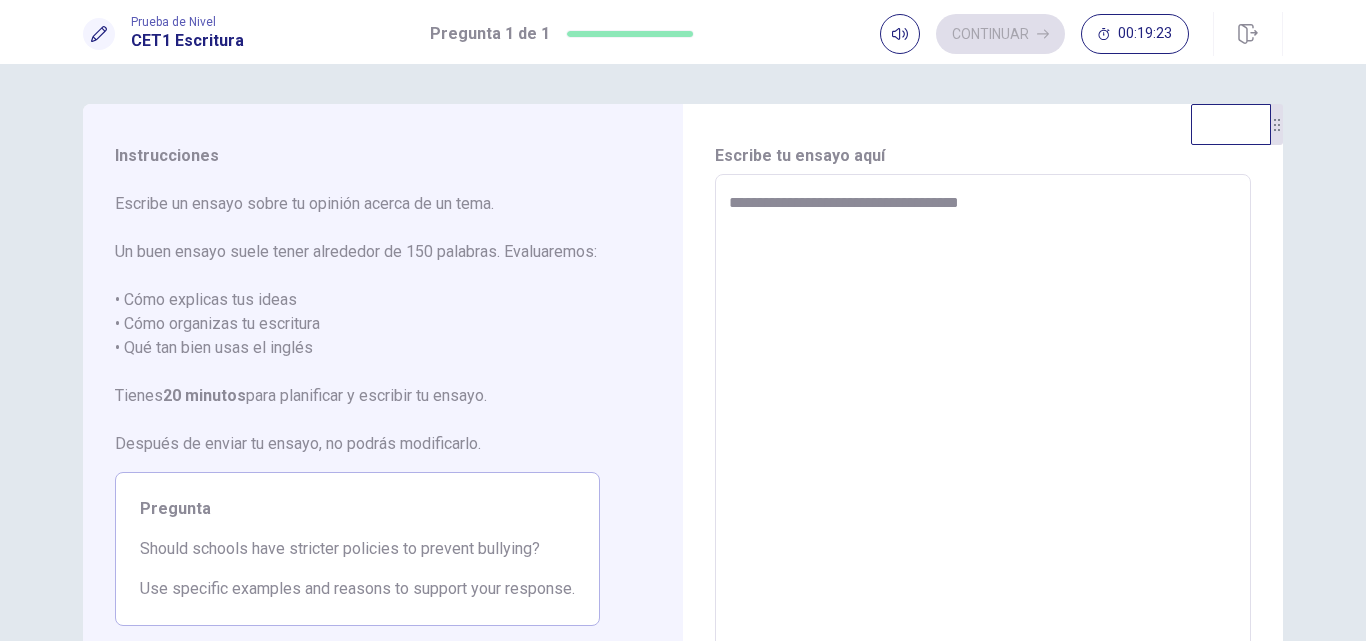 type on "**********" 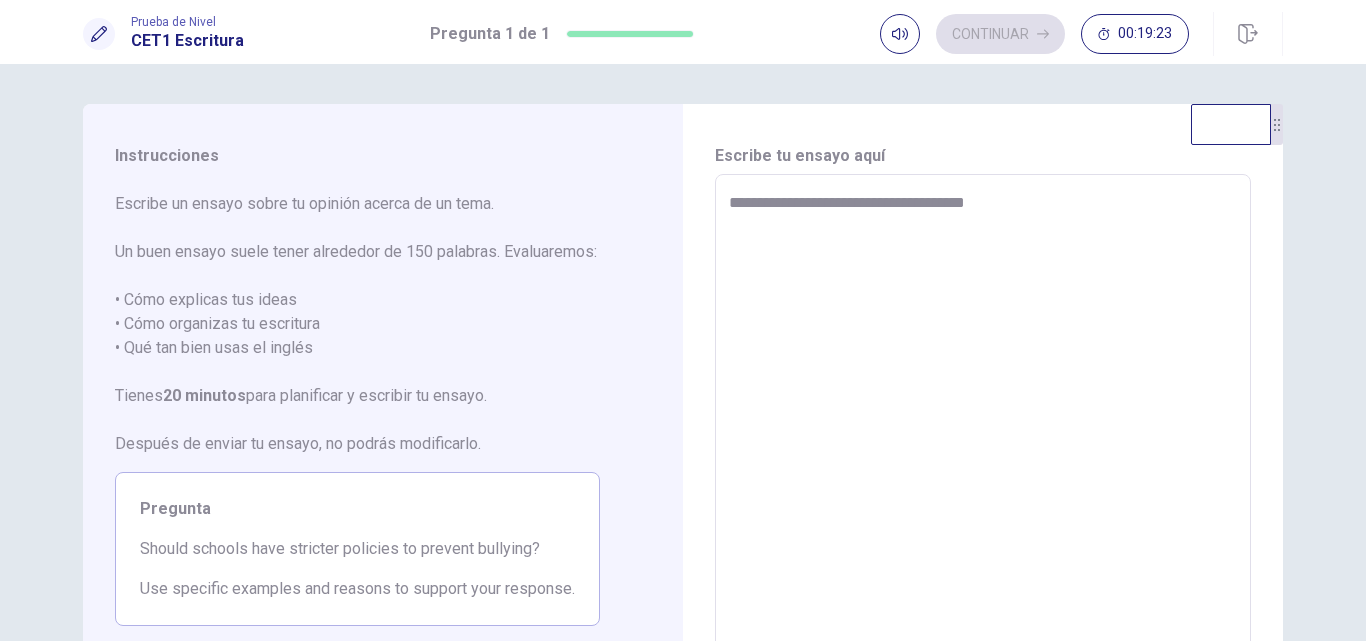 type on "*" 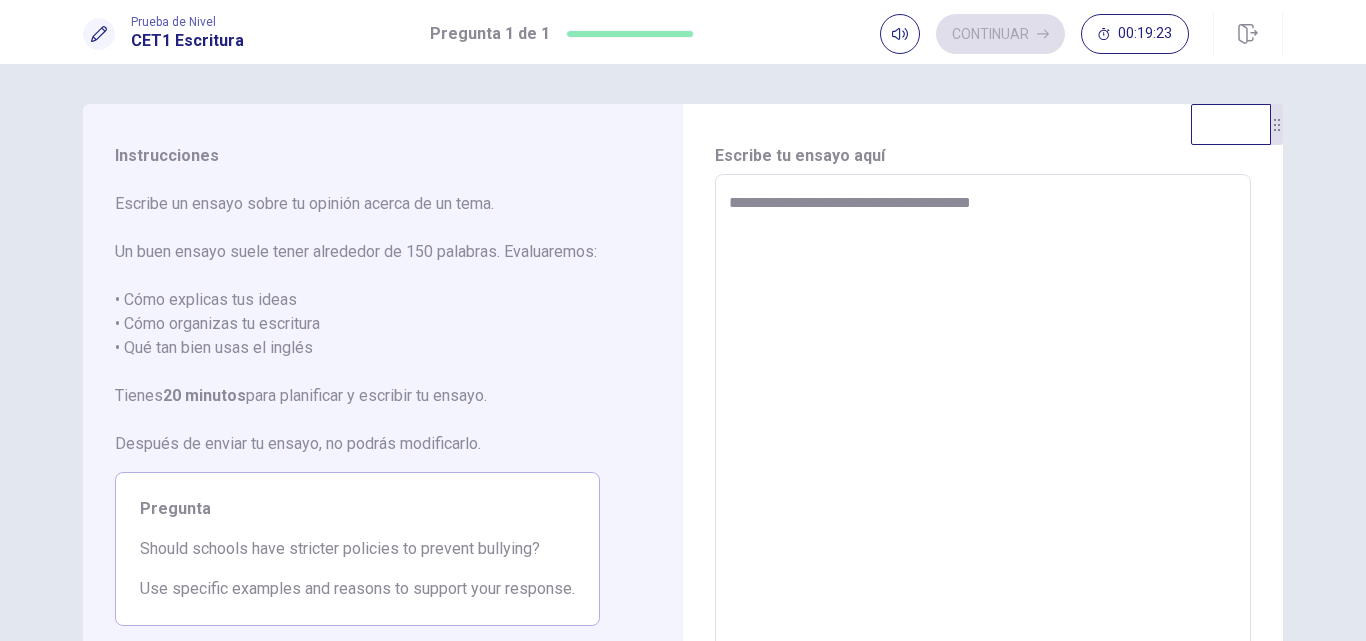 type on "*" 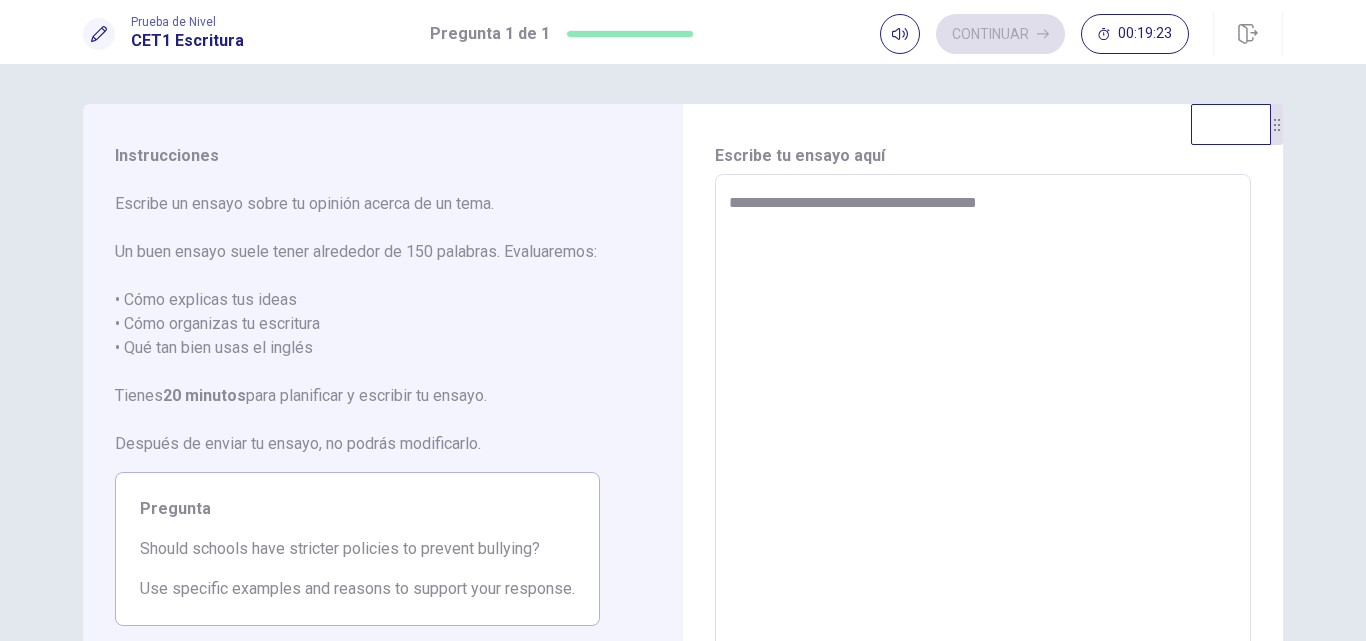 type on "*" 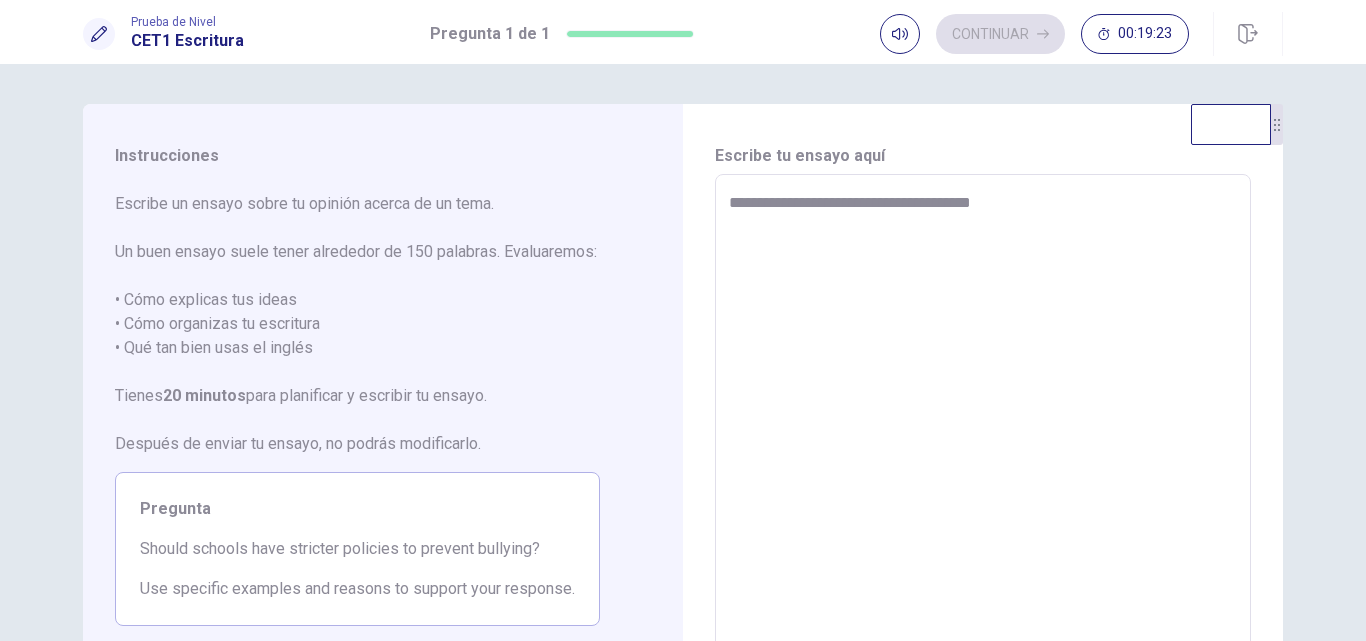 type on "*" 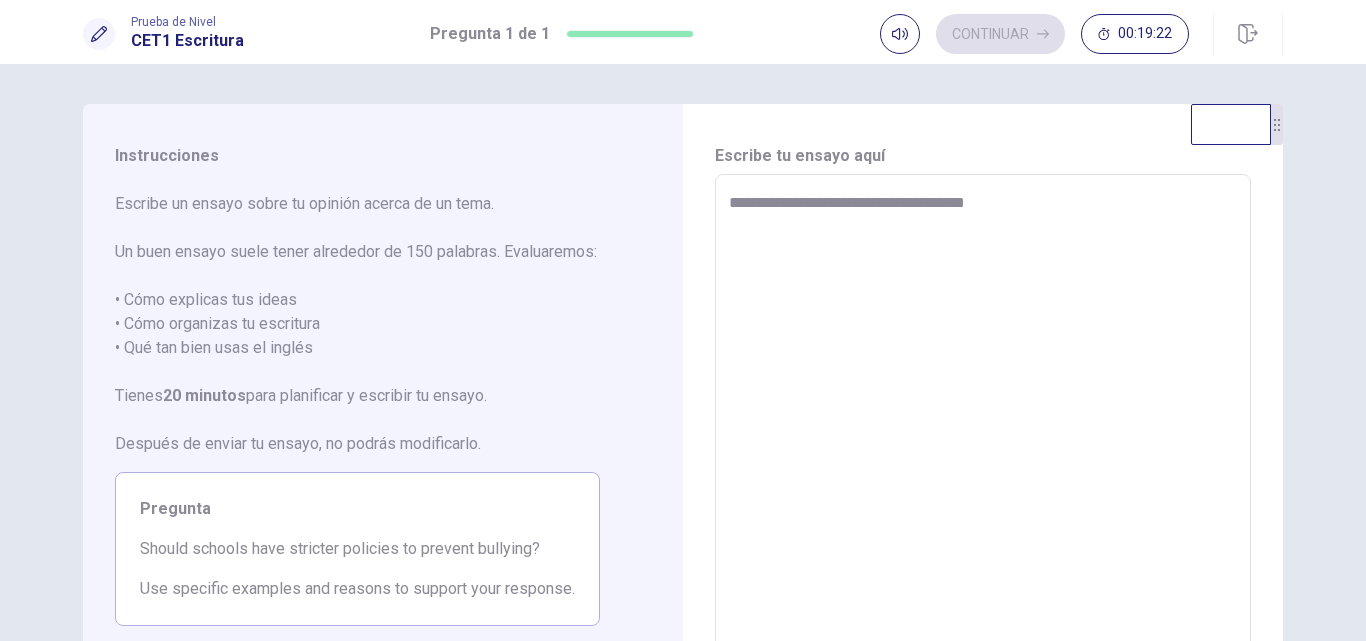 type on "*" 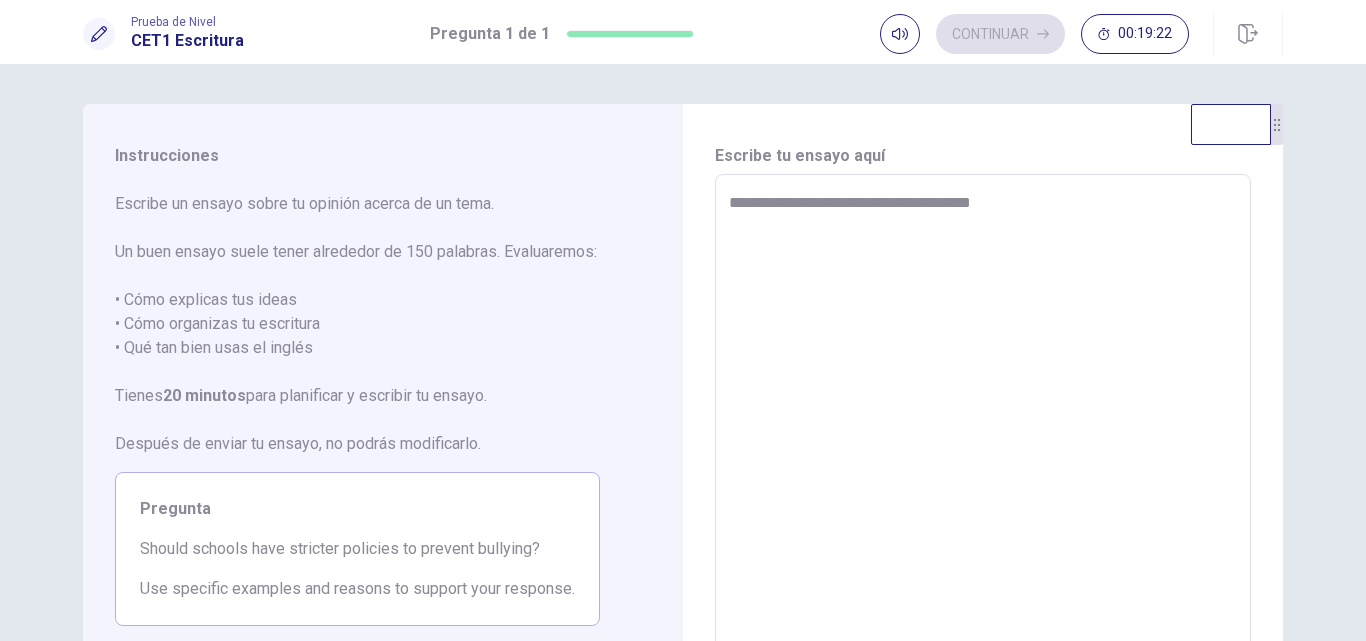 type on "*" 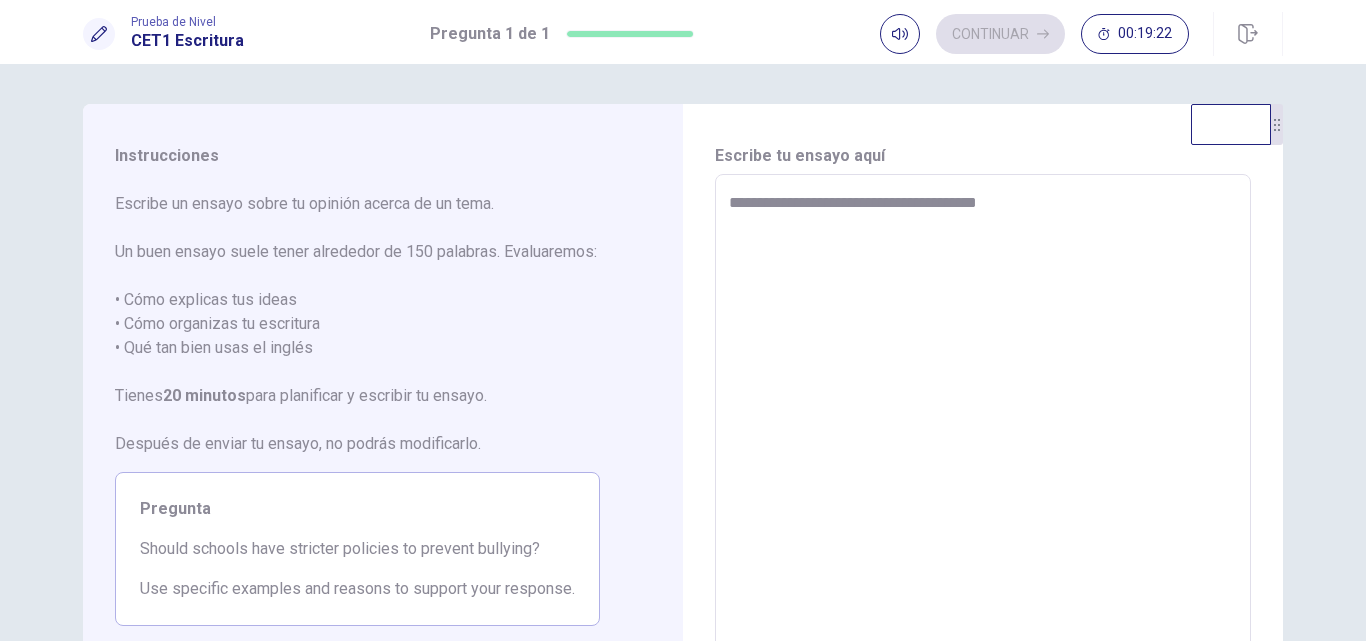 type on "*" 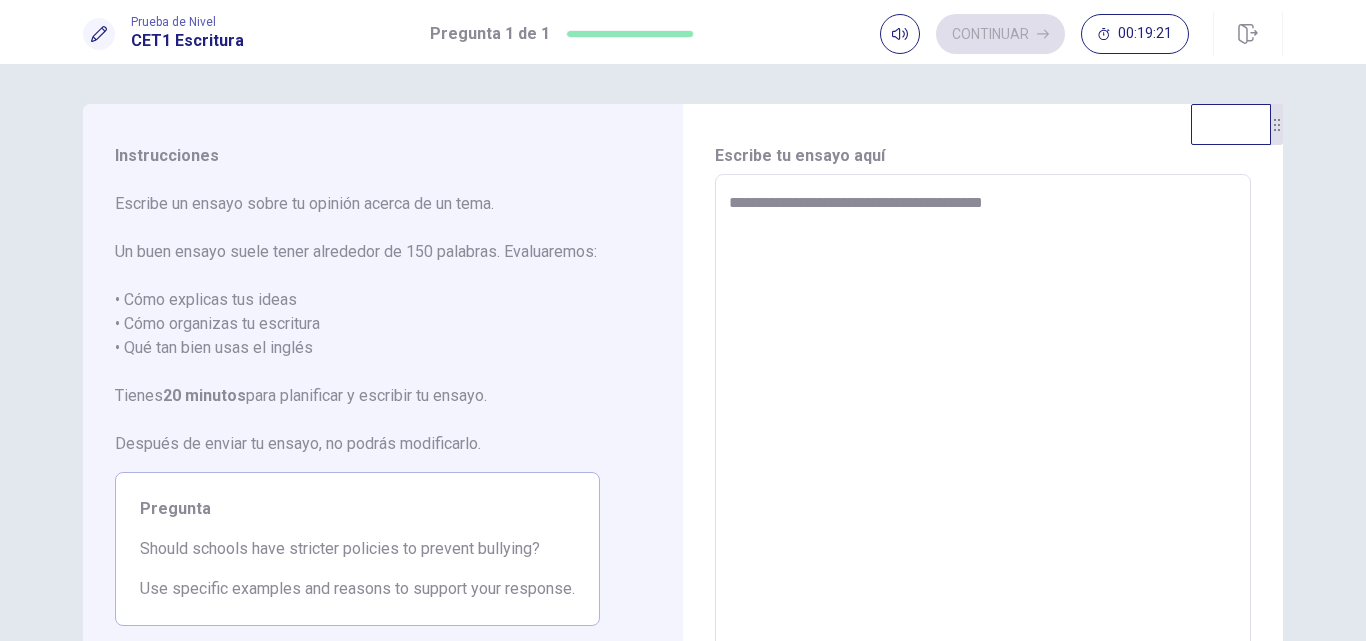 type on "*" 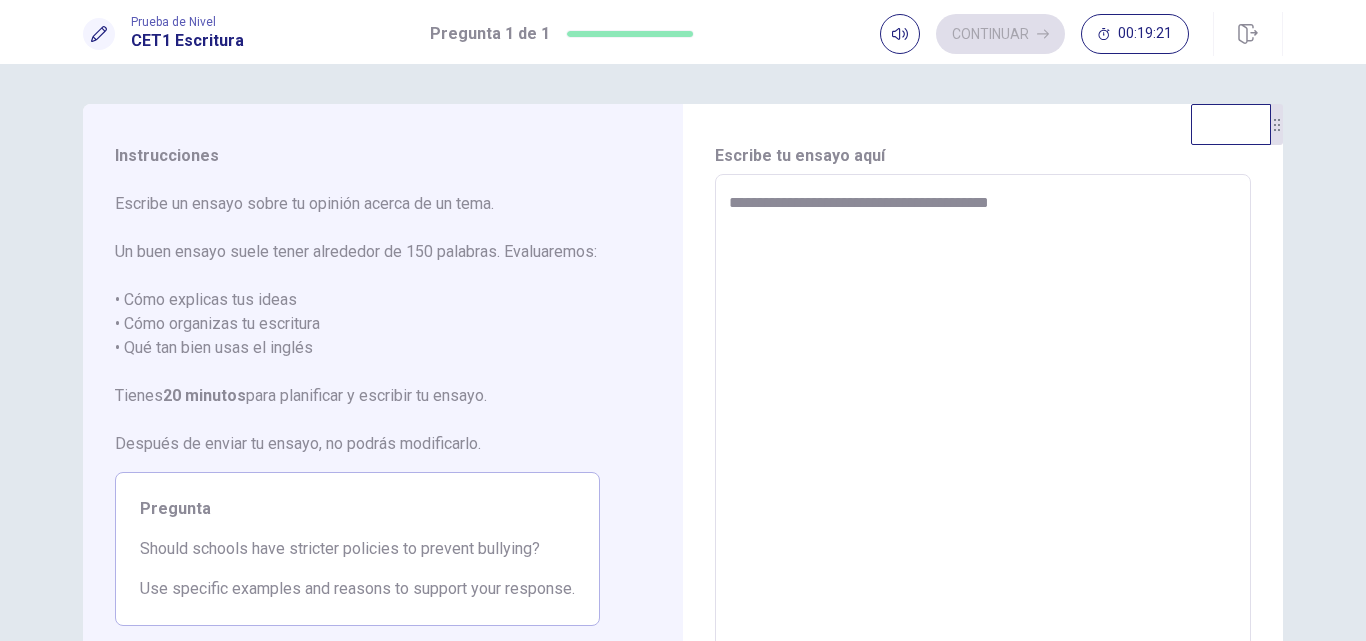 type on "*" 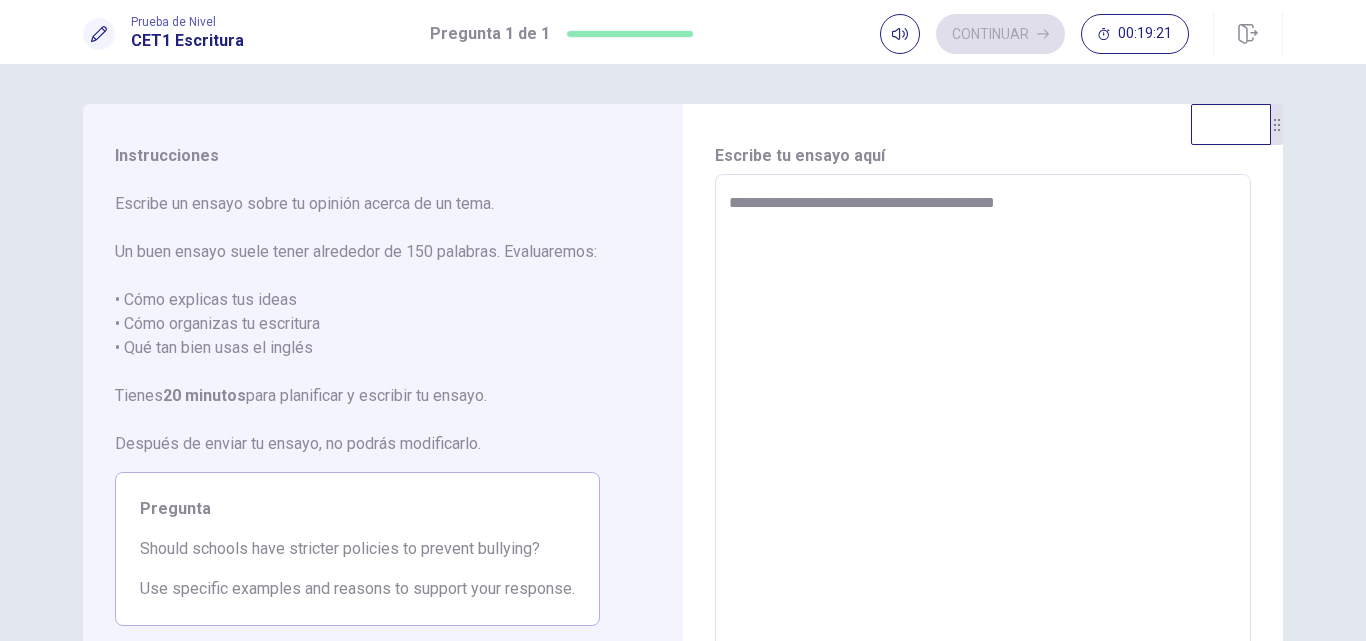 type on "**********" 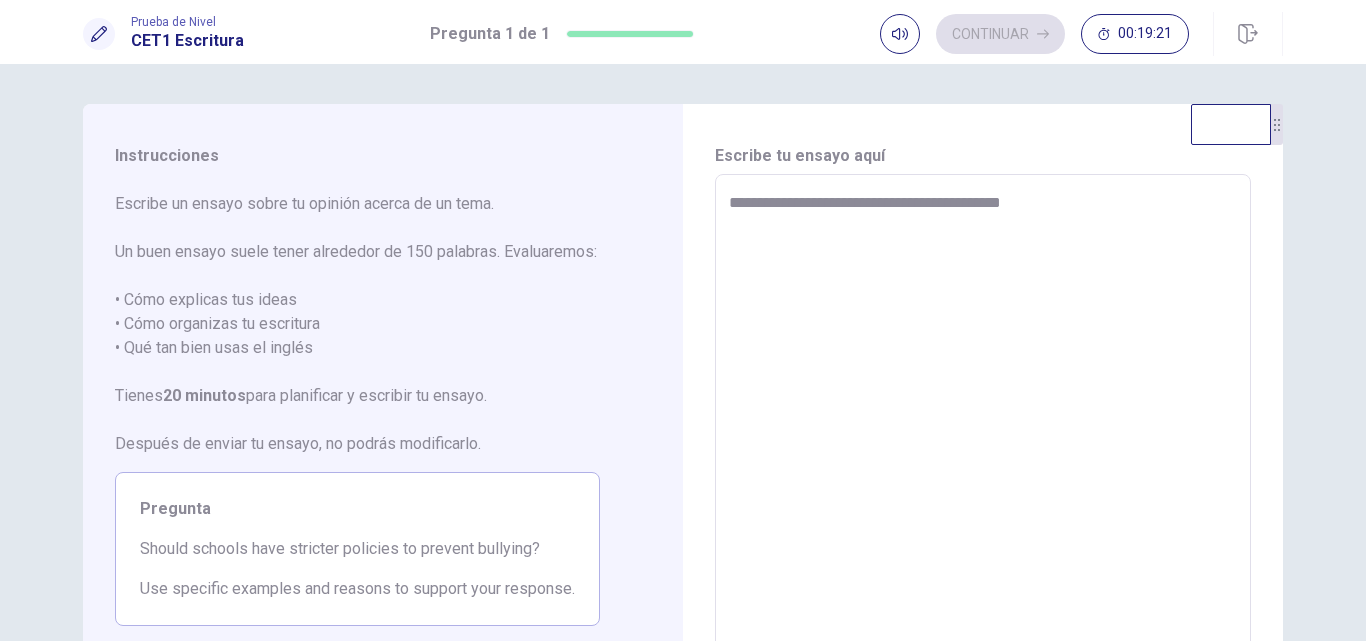 type on "**********" 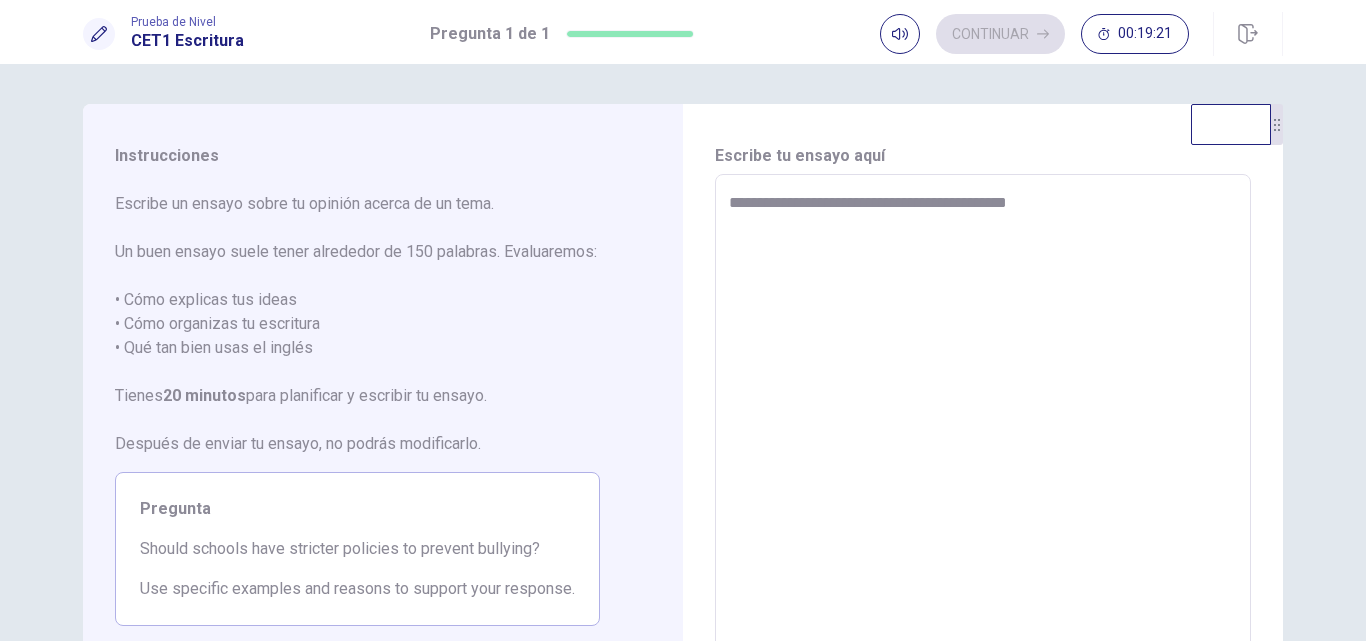 type on "*" 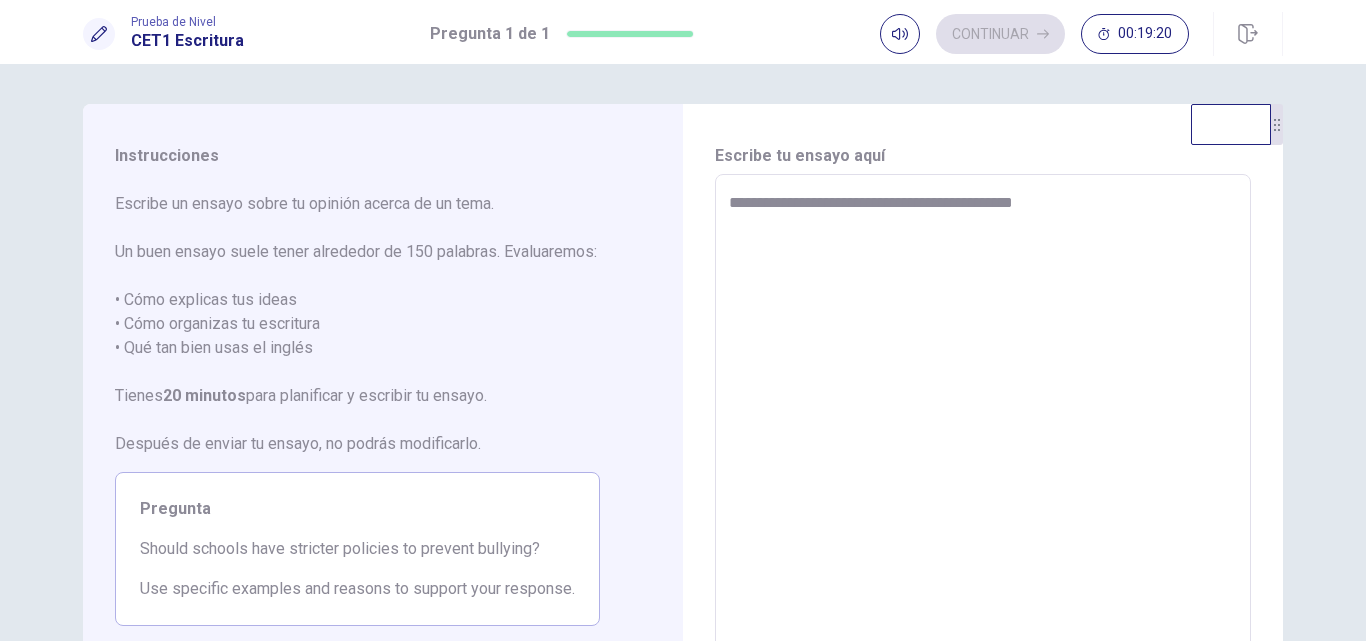 type on "*" 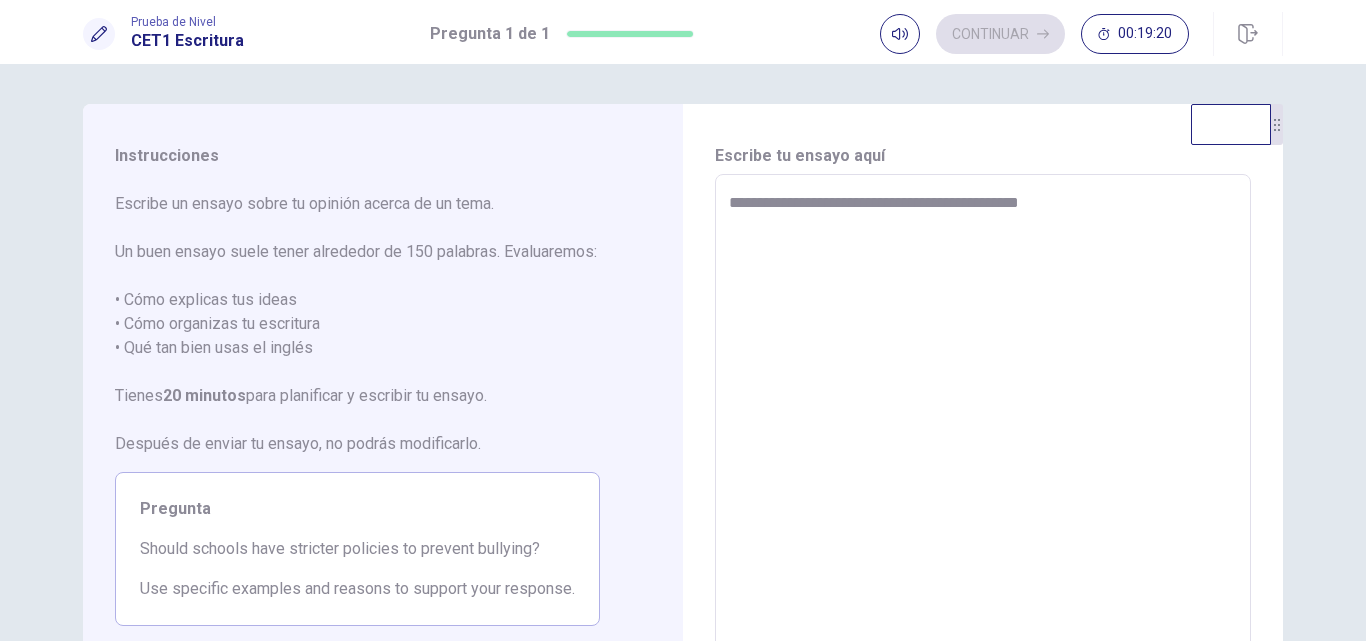 type on "*" 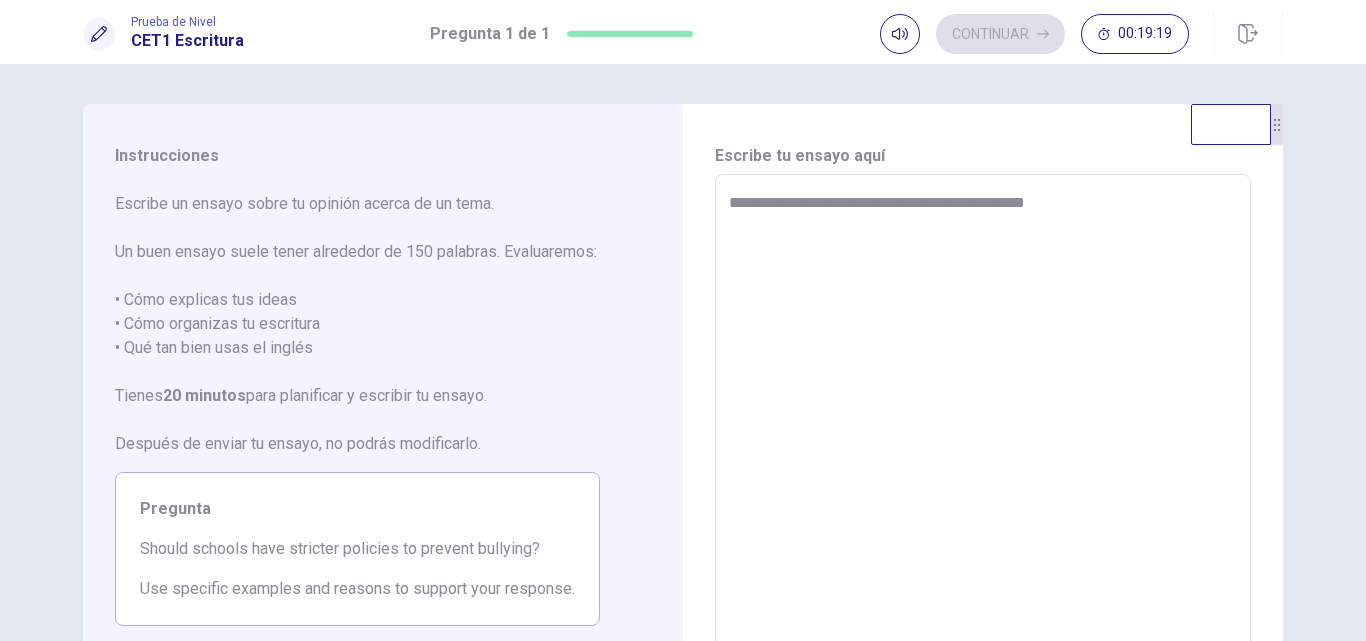 type on "**********" 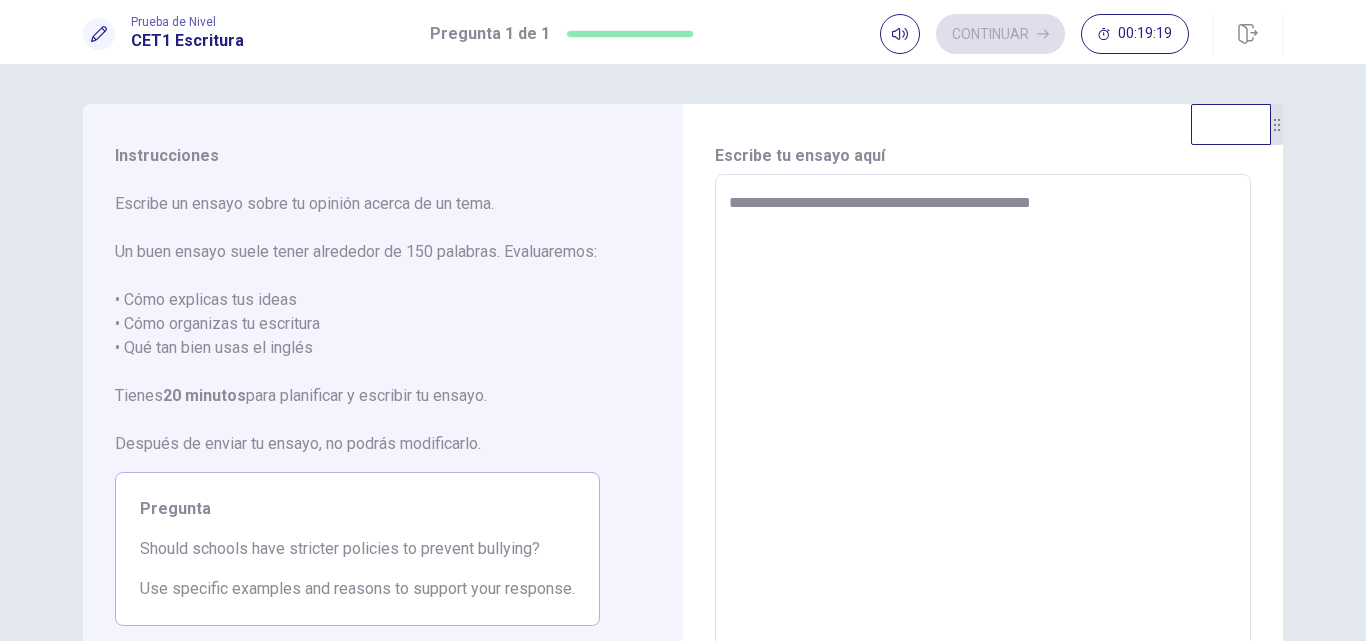 type on "*" 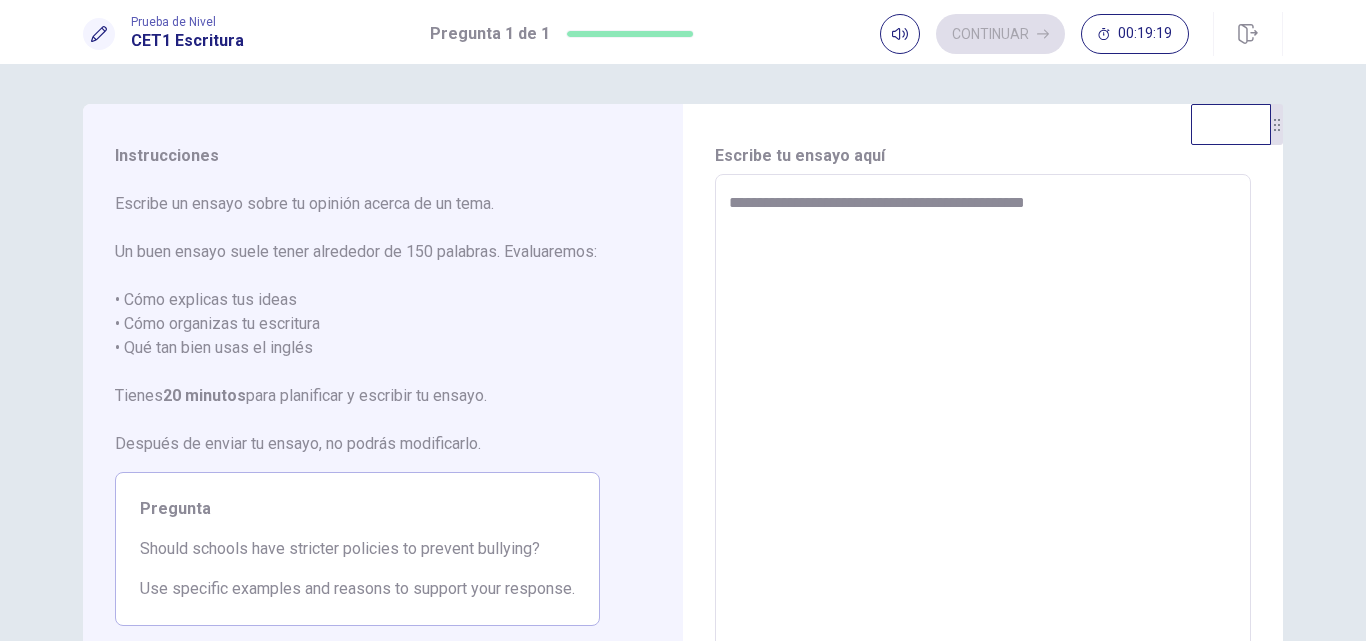 type on "*" 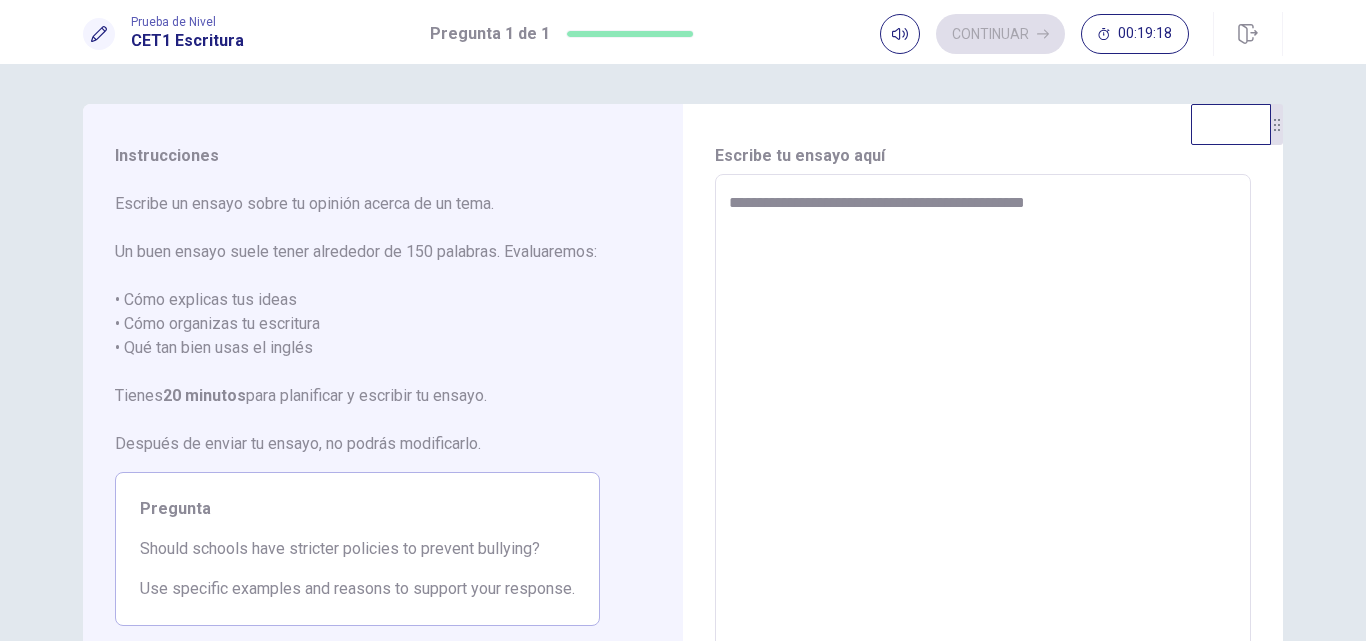 type on "**********" 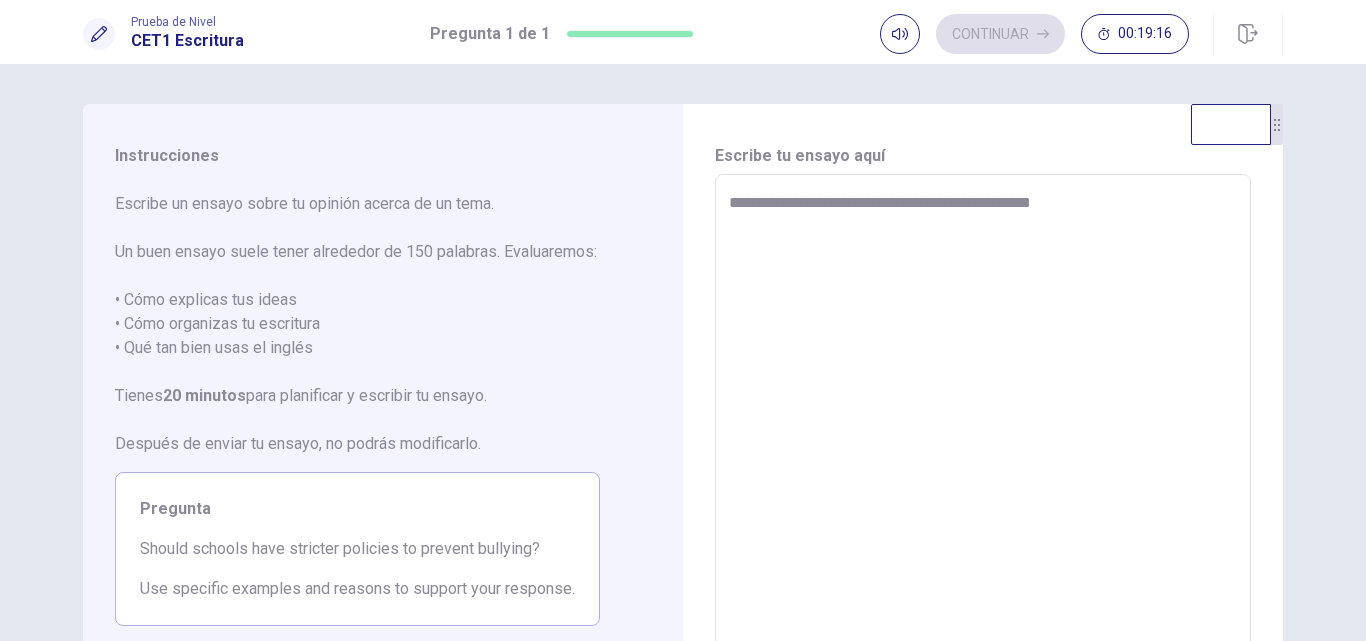 type on "*" 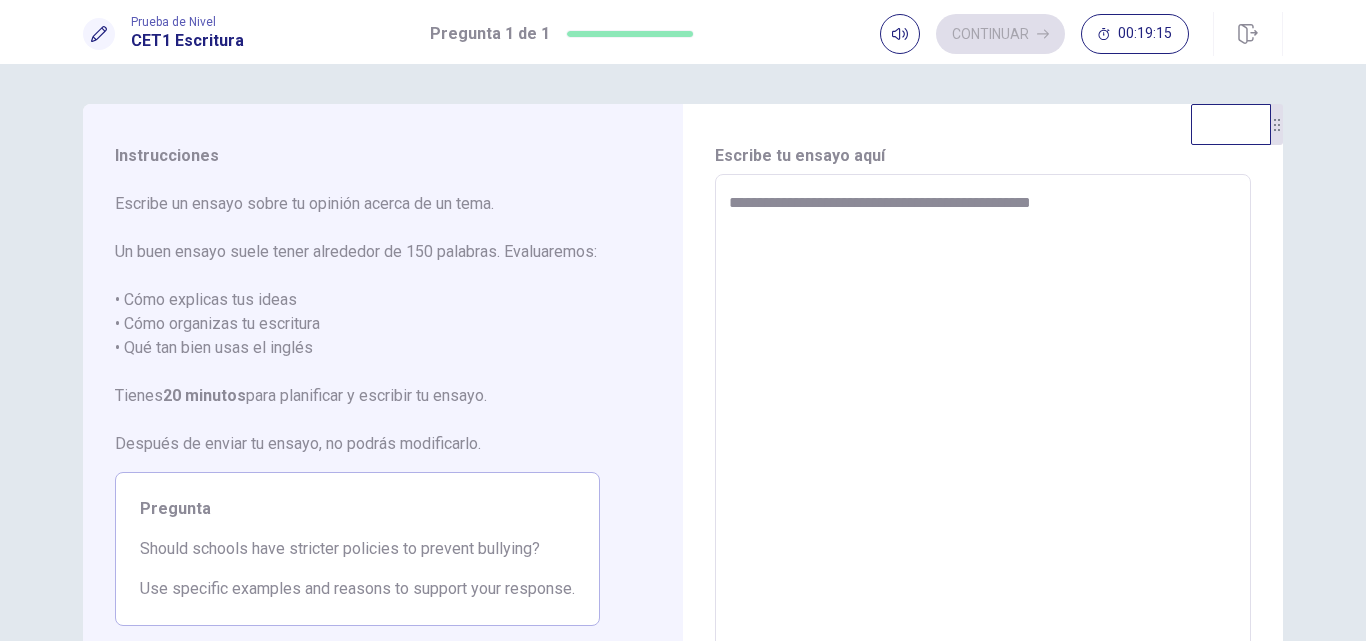 type on "**********" 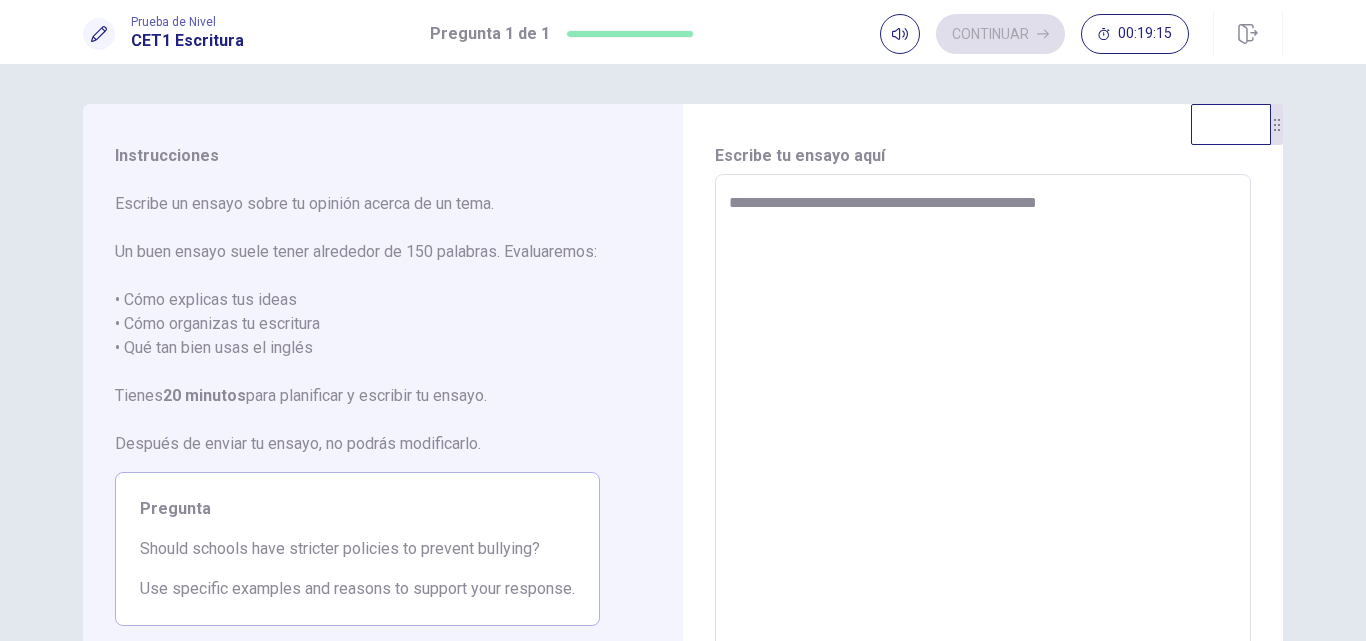 type on "*" 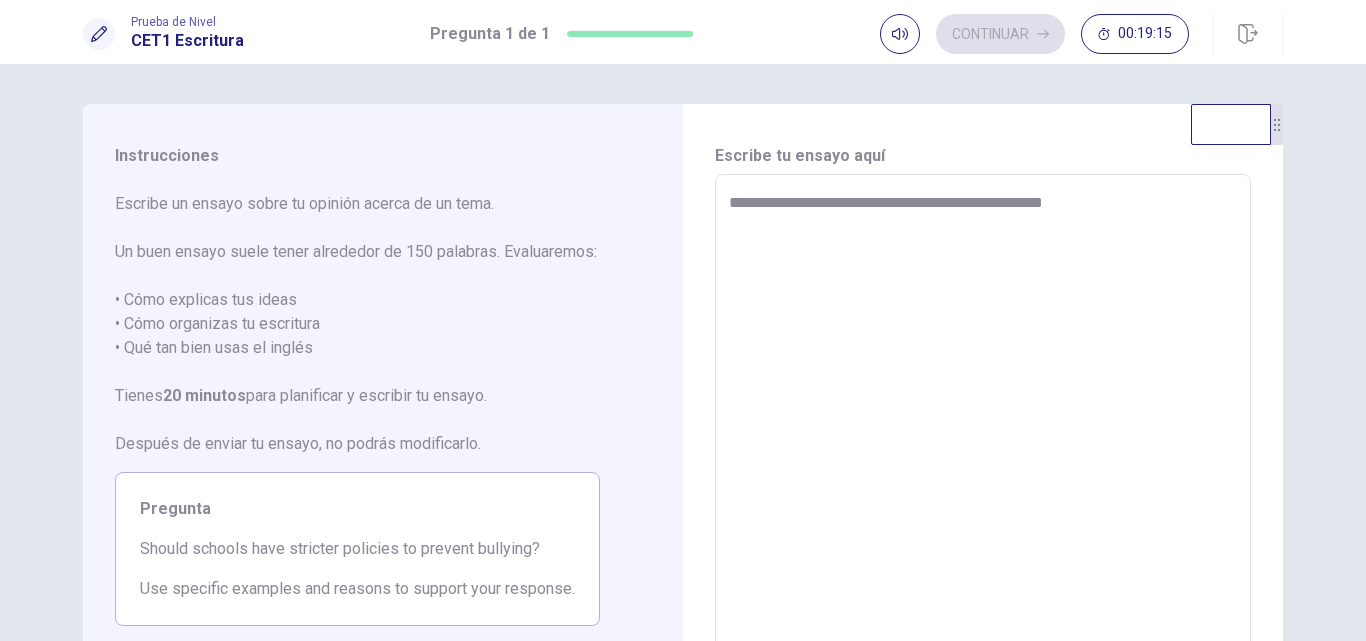 type on "*" 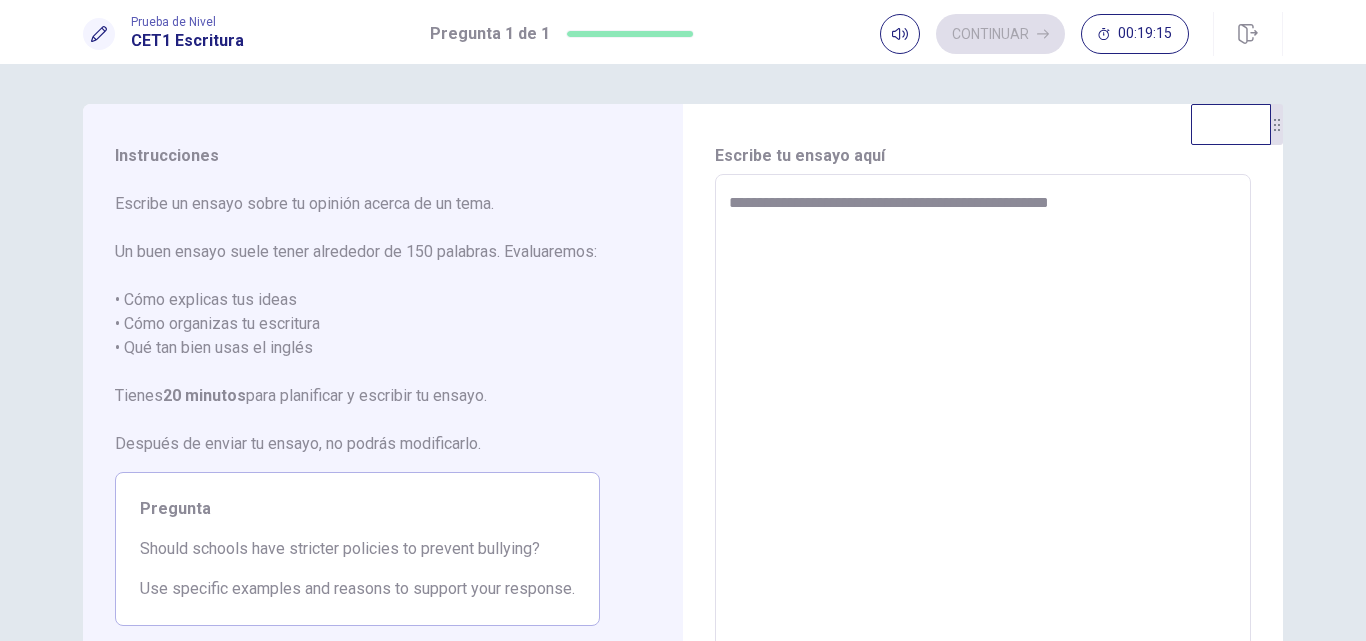 type on "*" 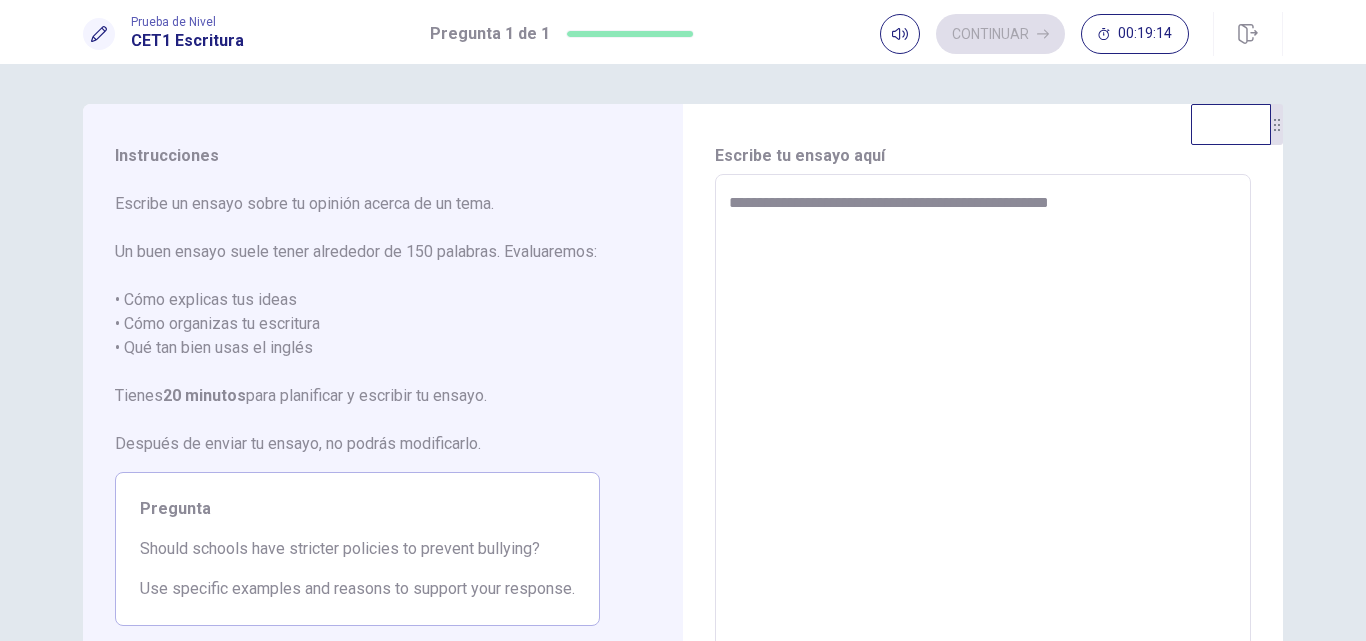 type on "**********" 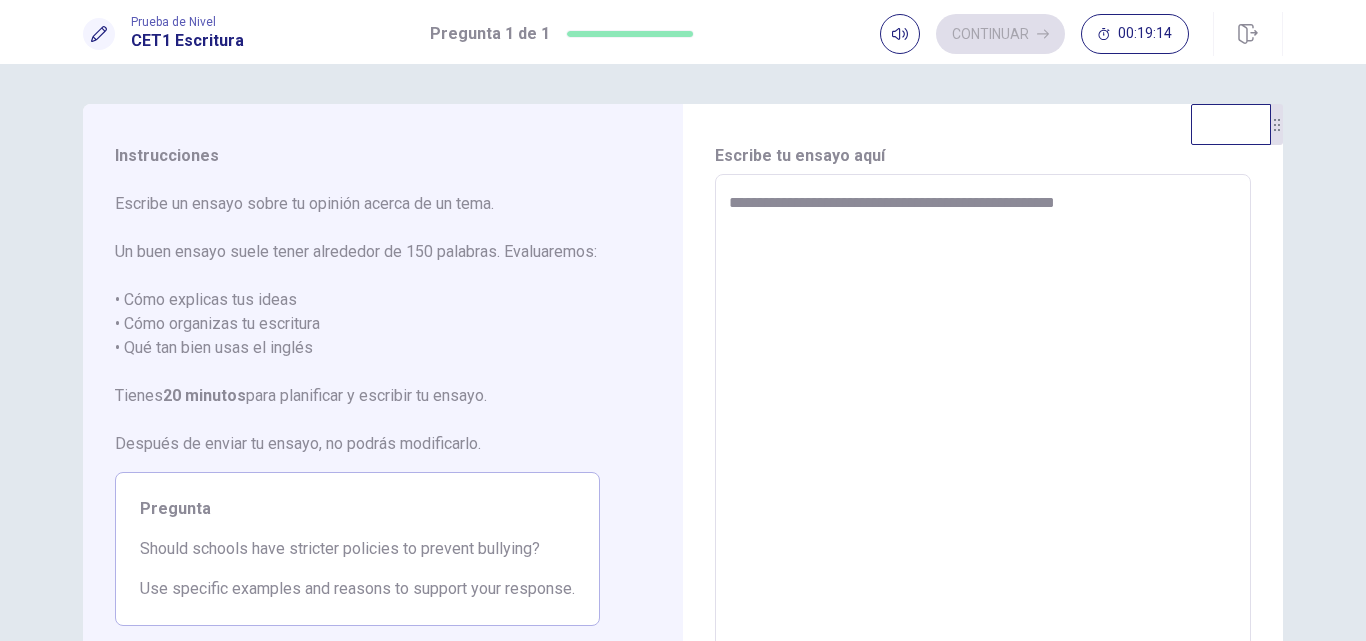 type on "*" 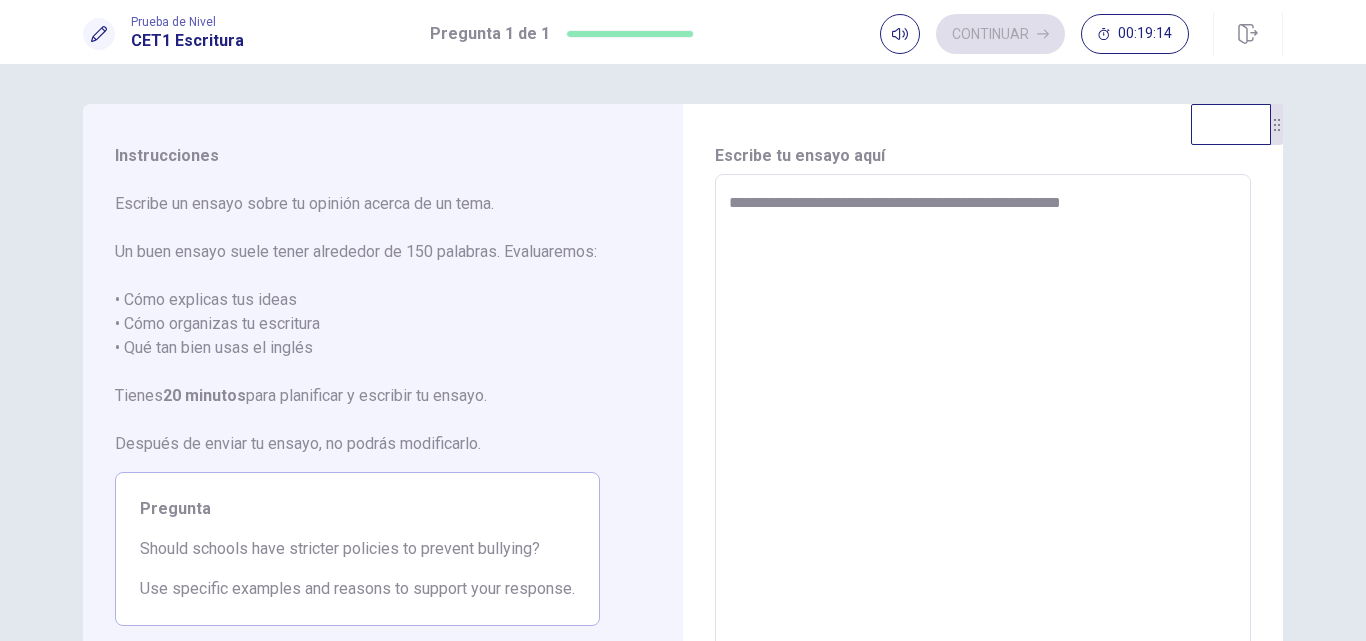 type on "*" 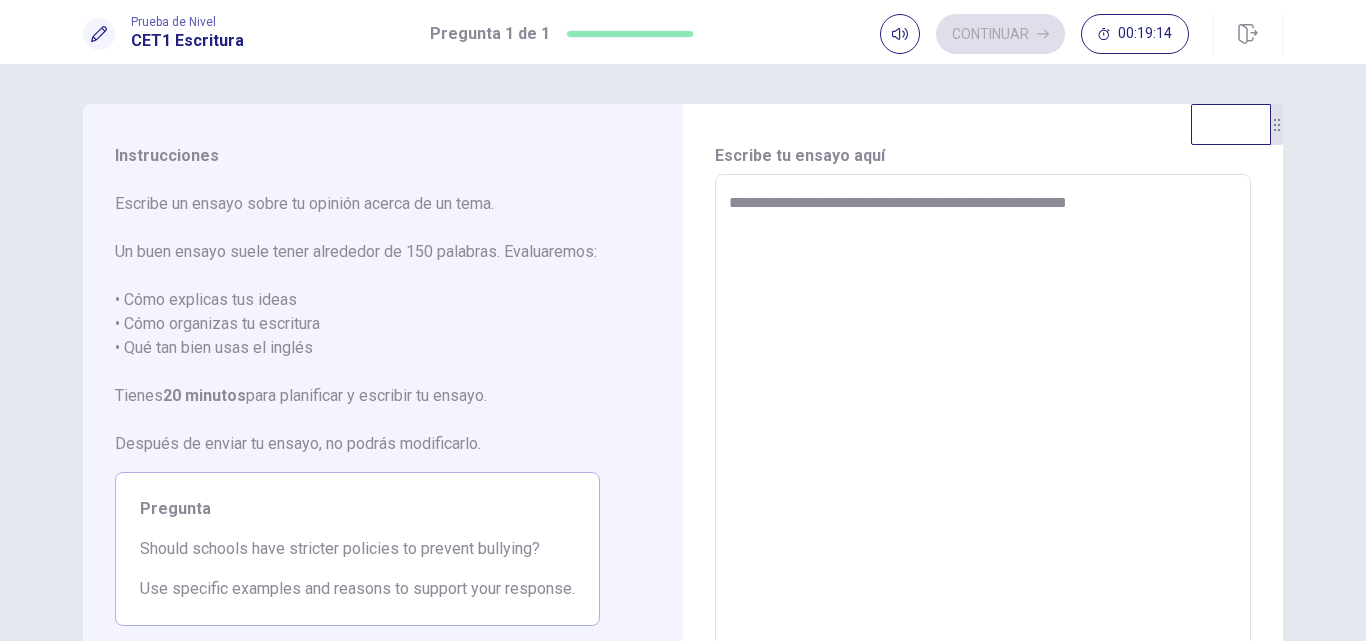type on "*" 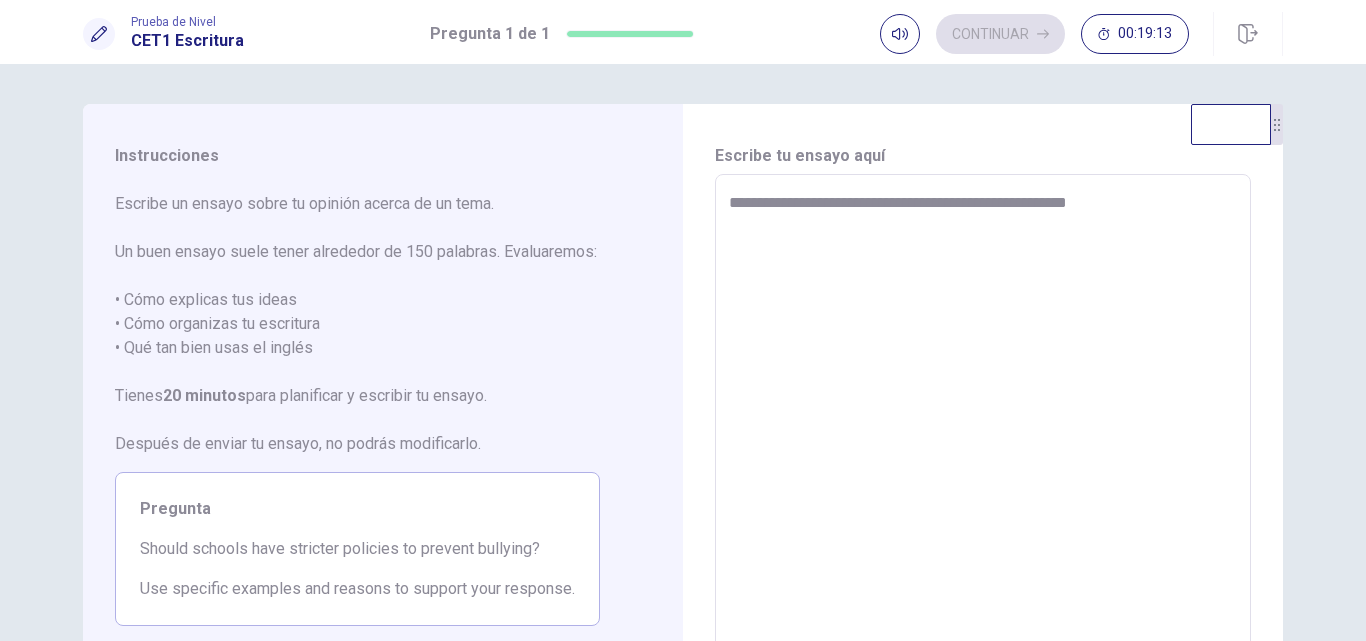 type on "**********" 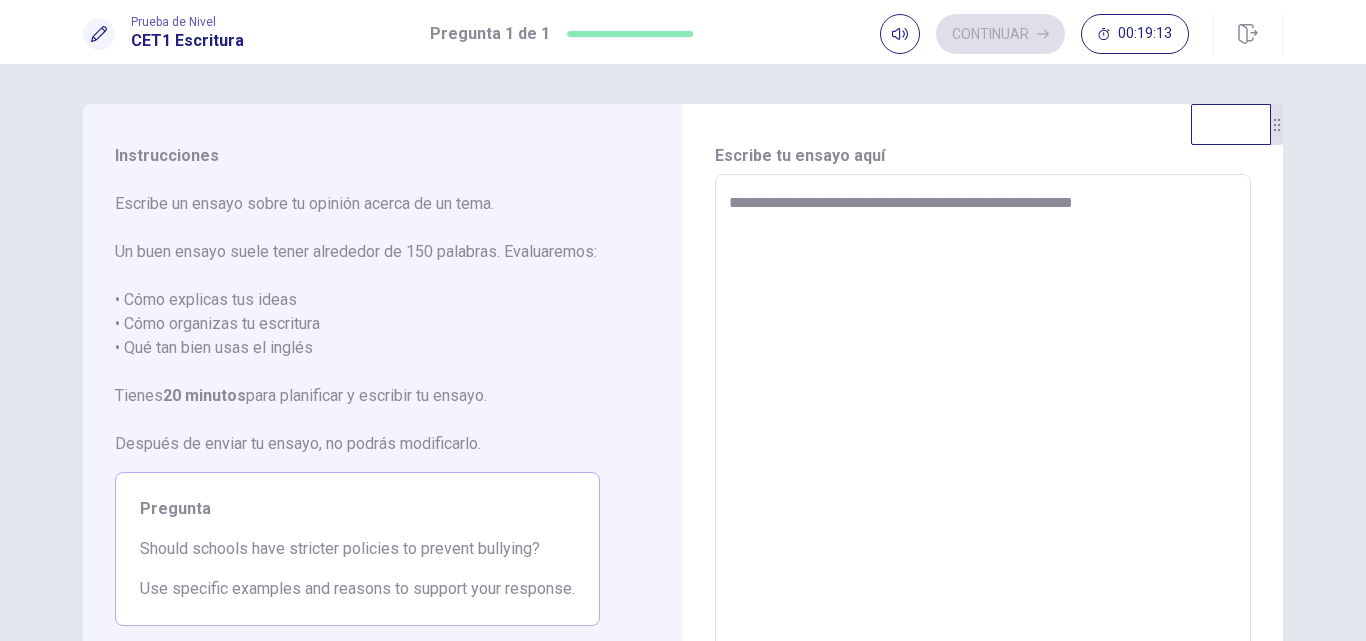 type on "*" 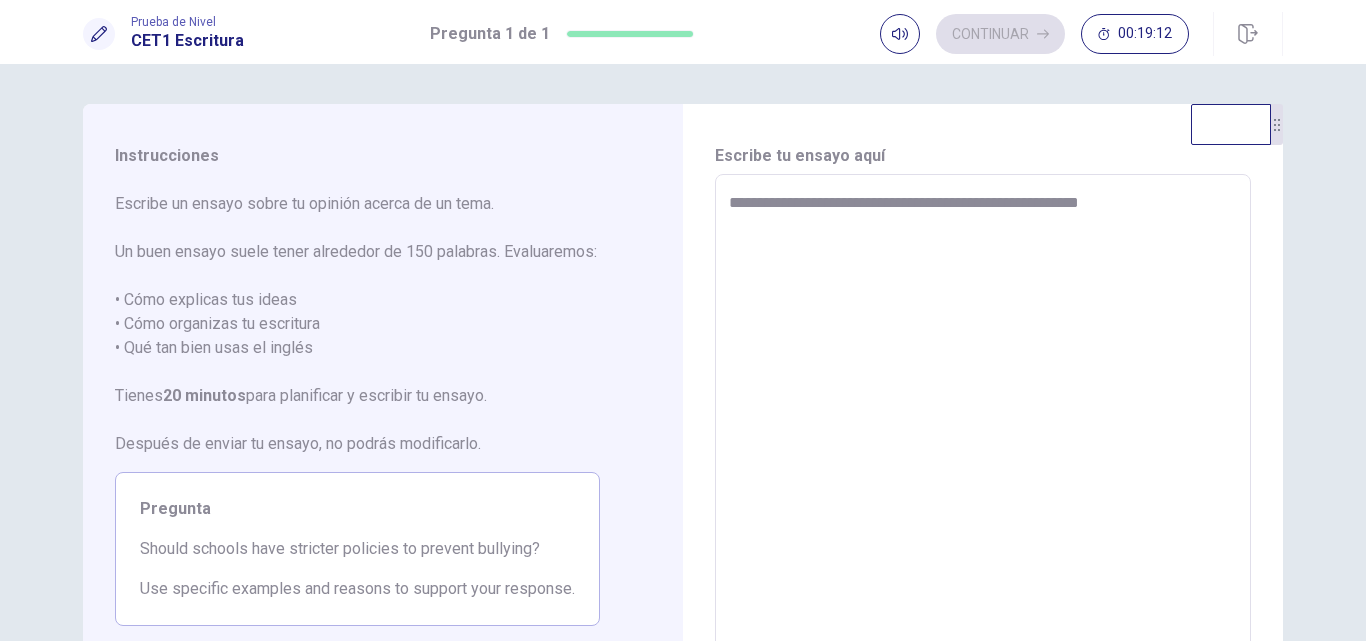 type on "*" 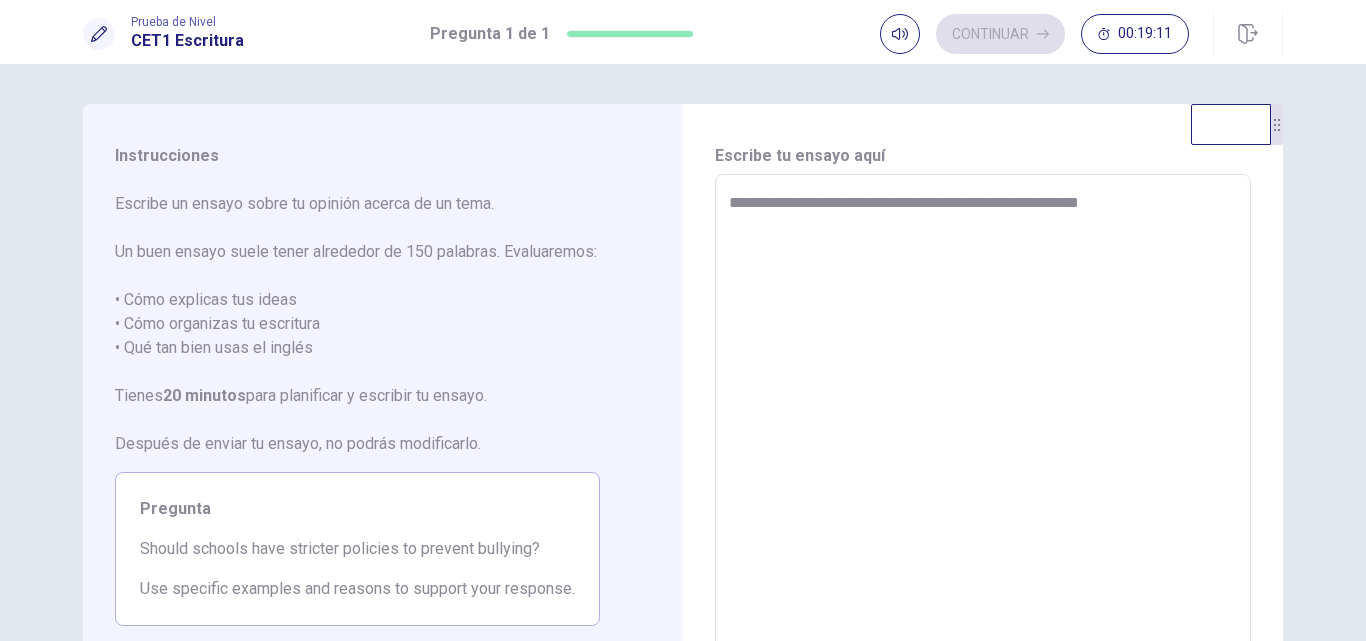 type on "**********" 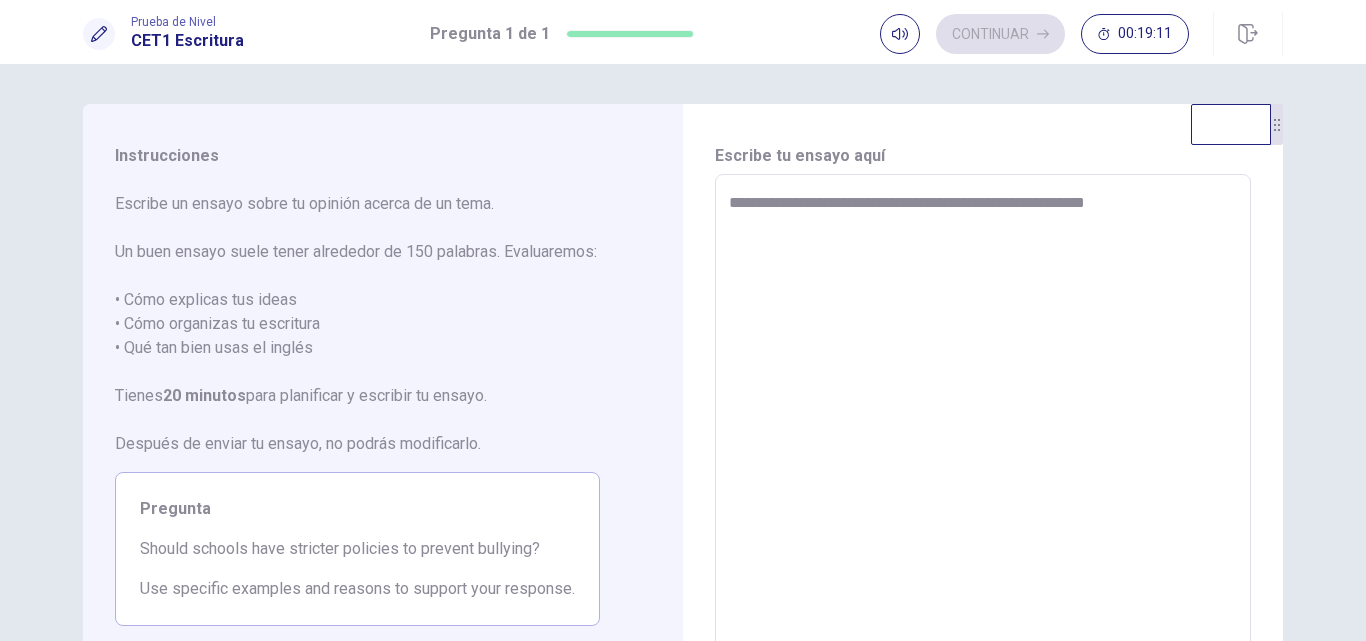 type on "*" 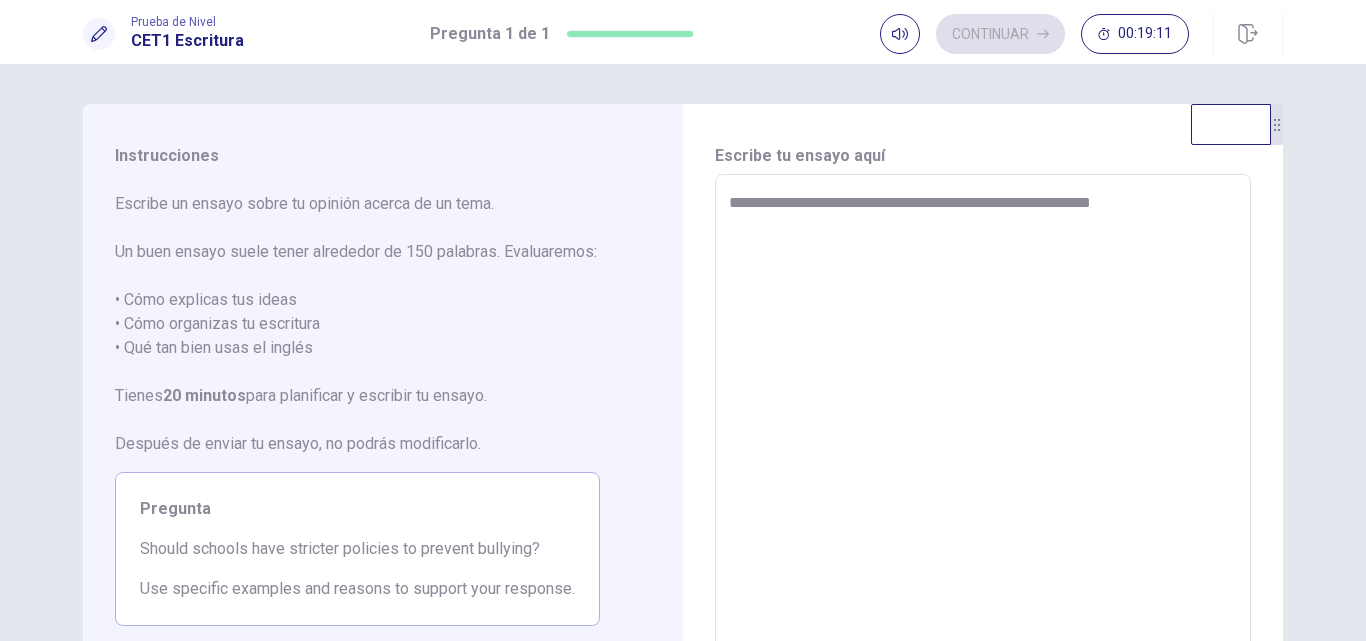 type on "*" 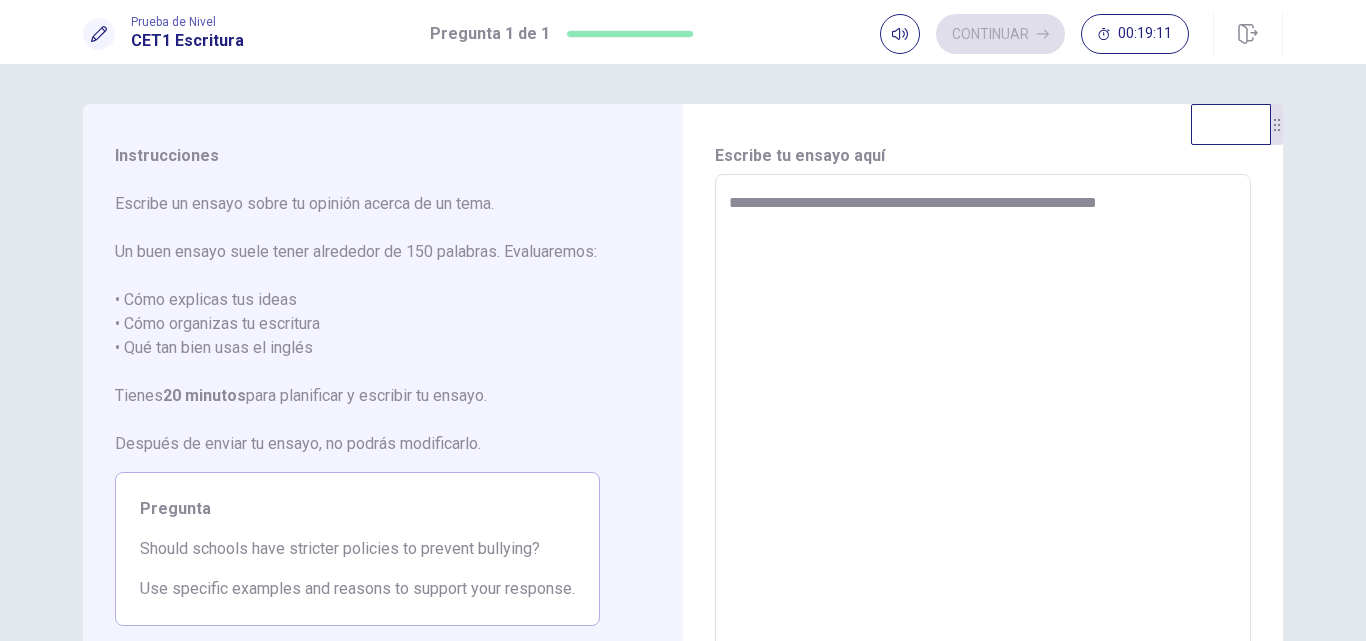 type on "*" 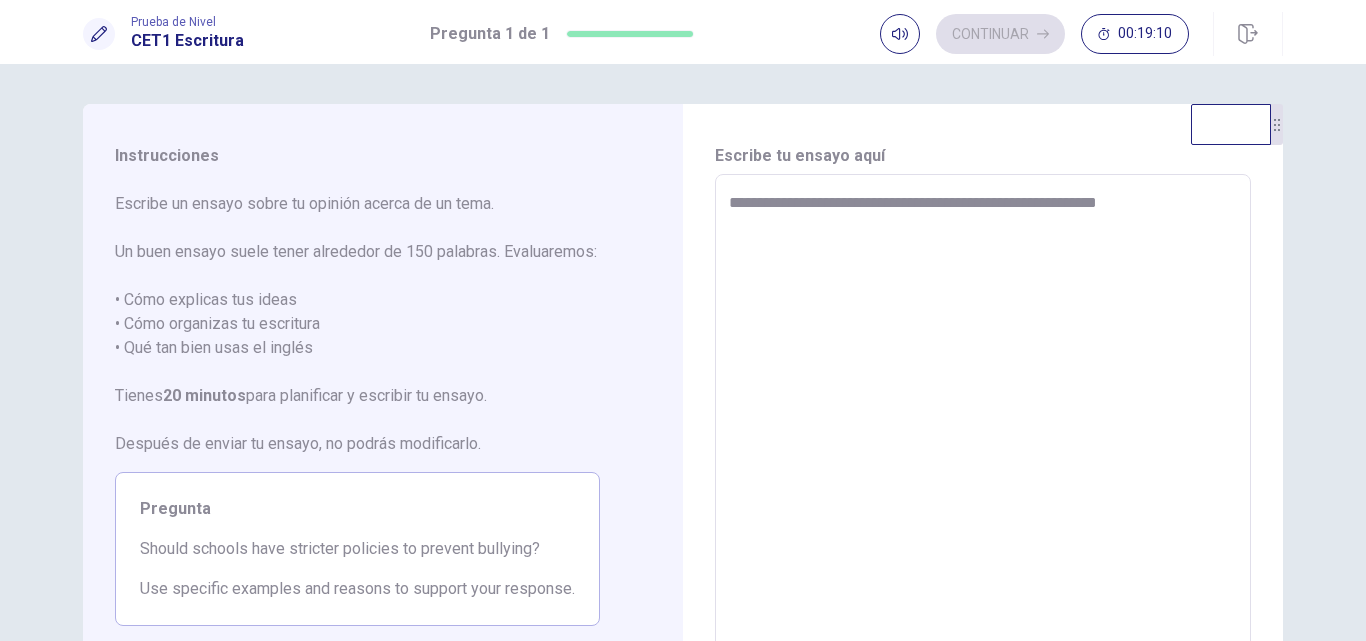 type on "**********" 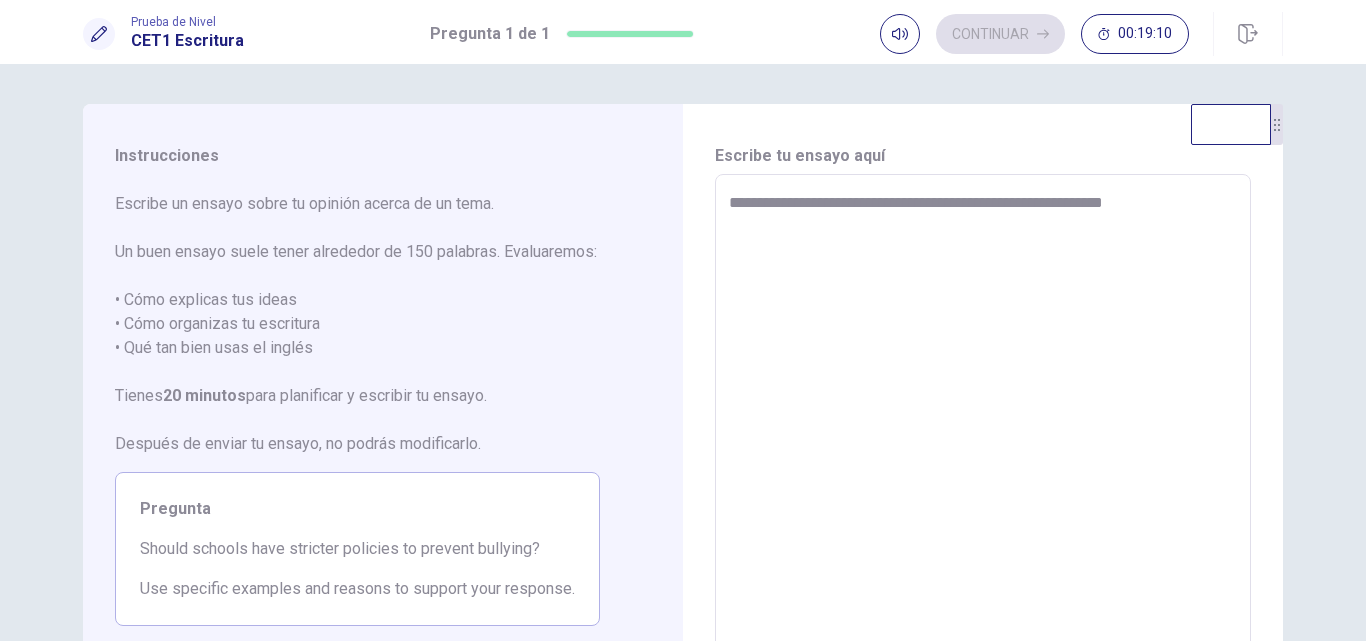 type on "*" 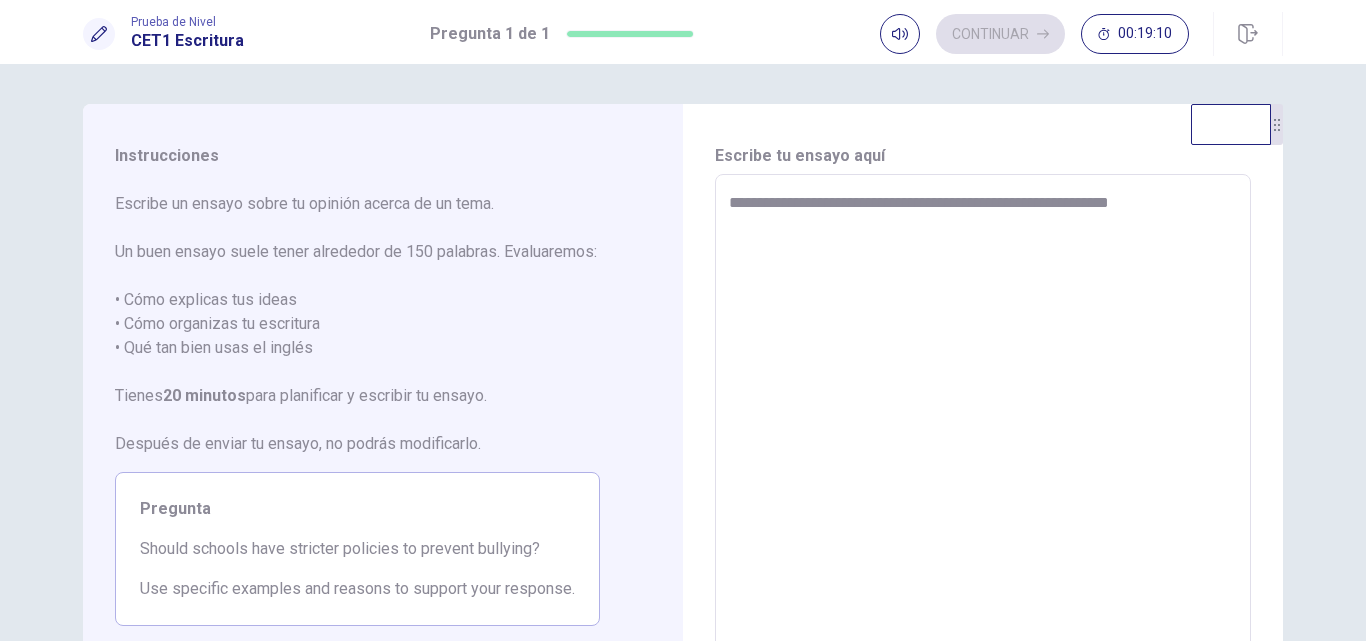 type on "*" 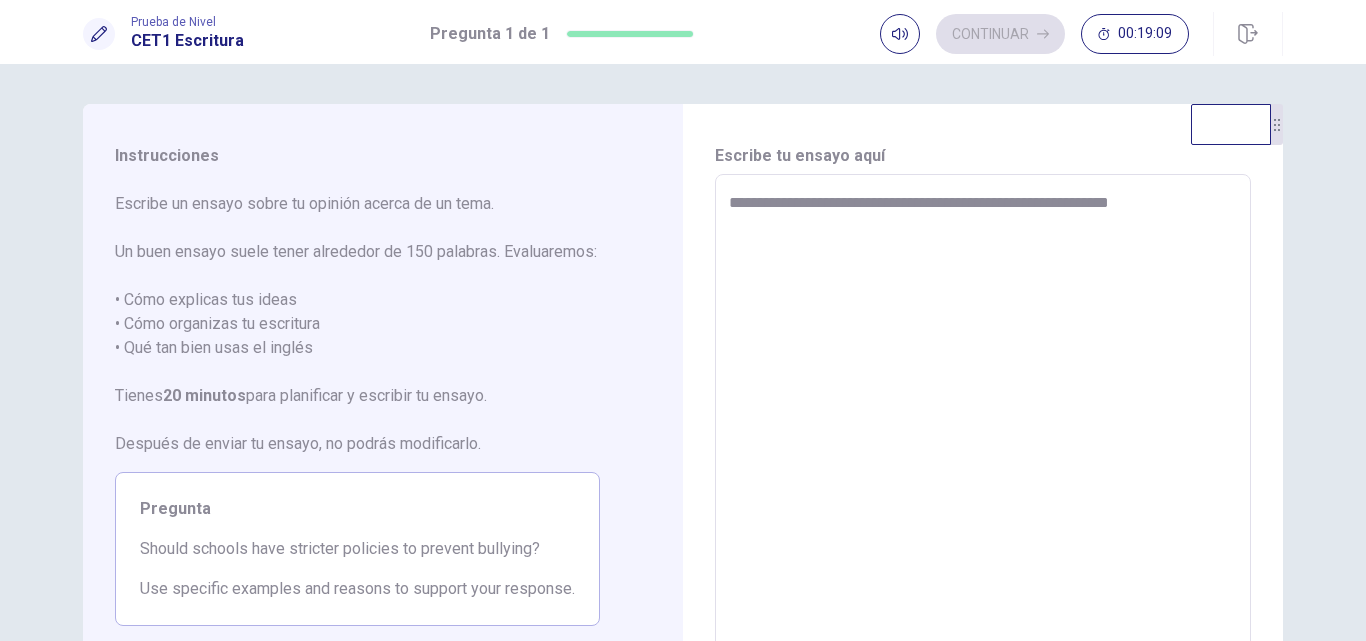 type on "**********" 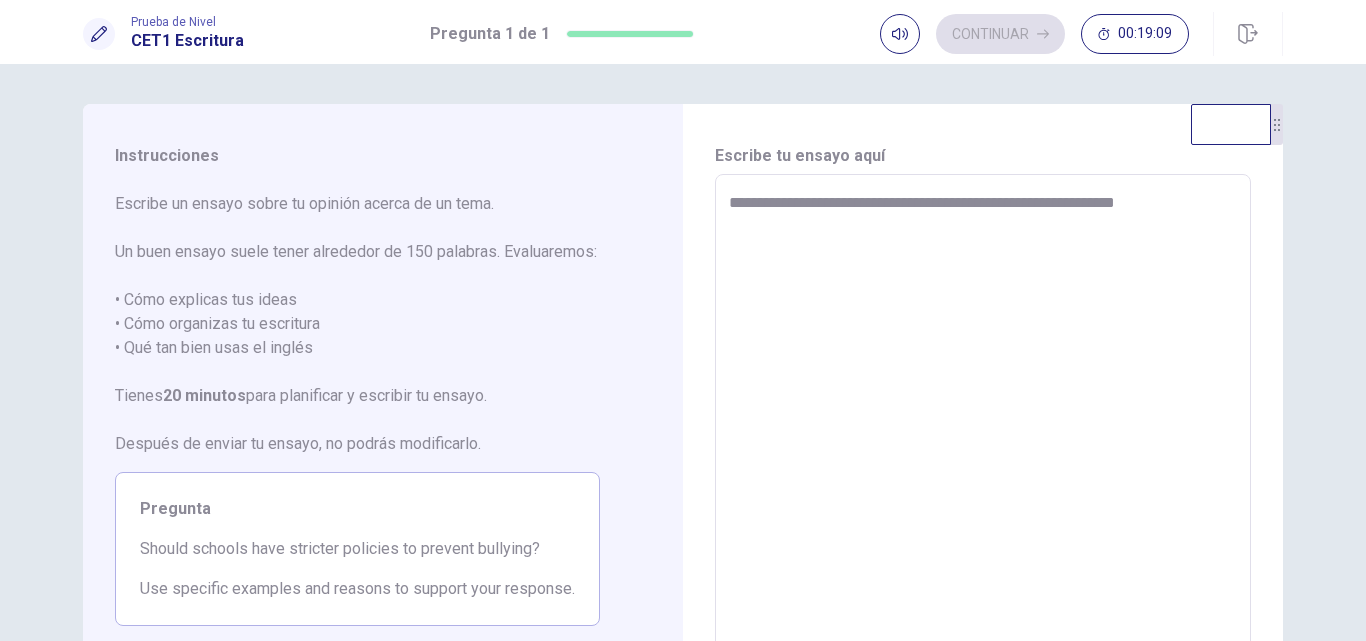 type on "*" 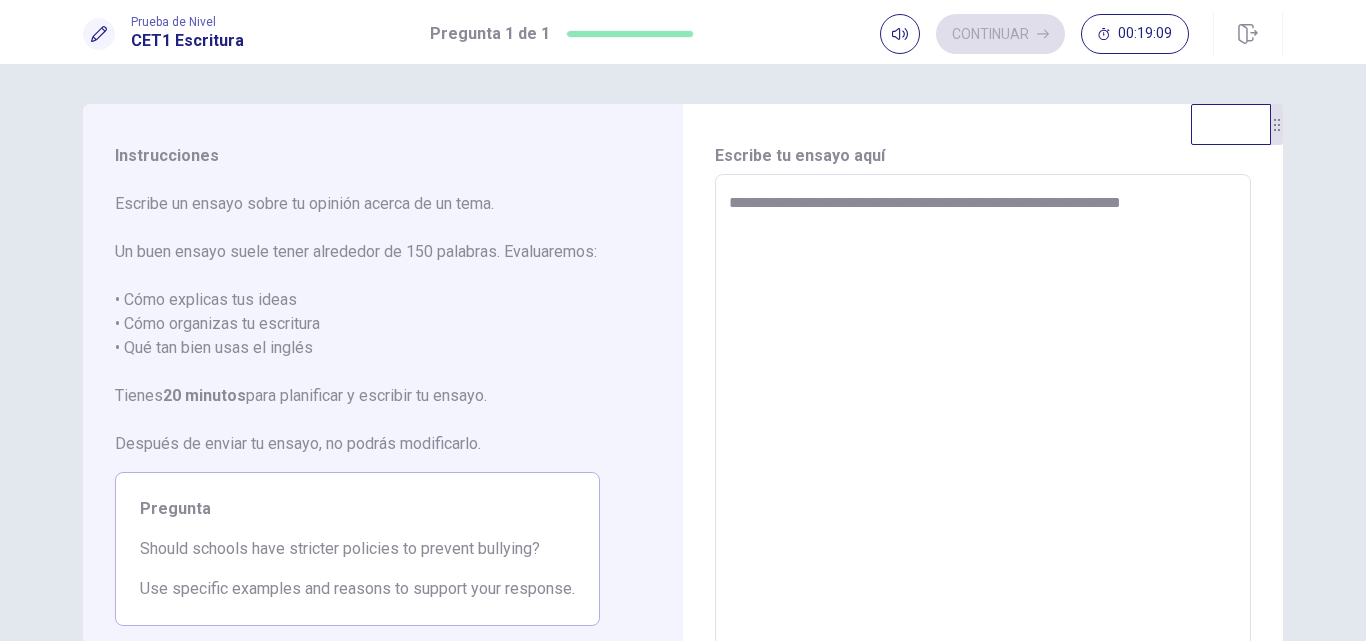 type on "**********" 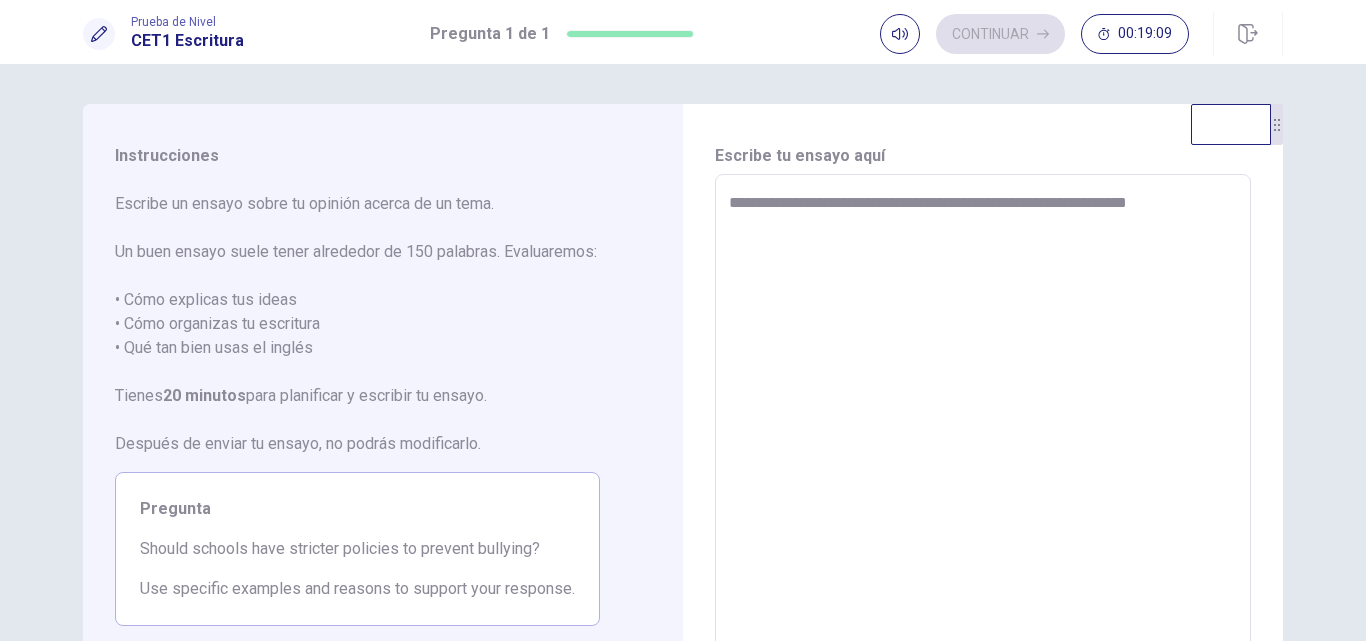 type on "*" 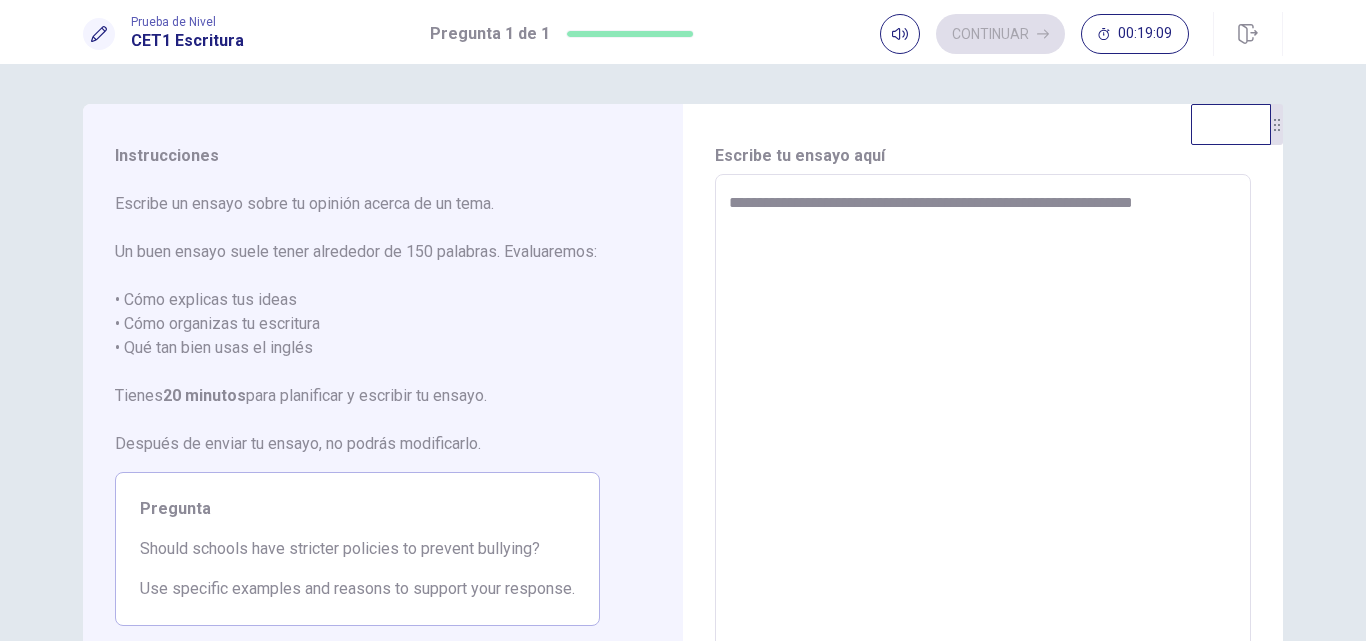 type on "*" 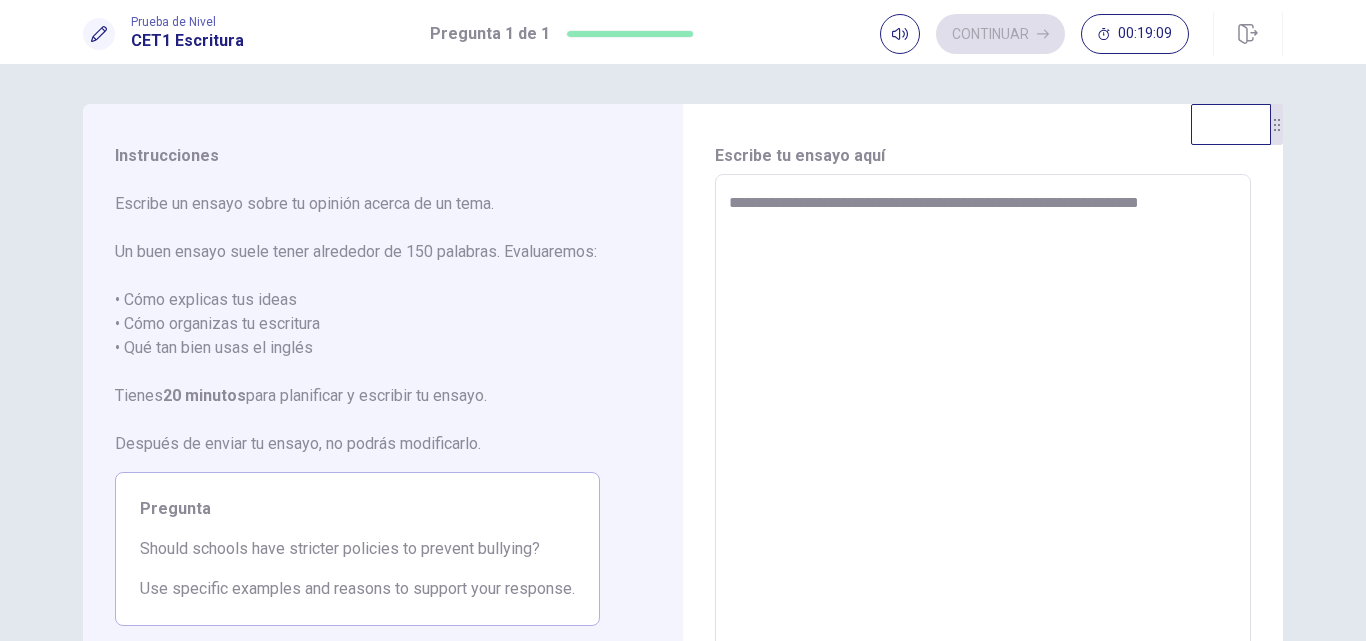 type on "*" 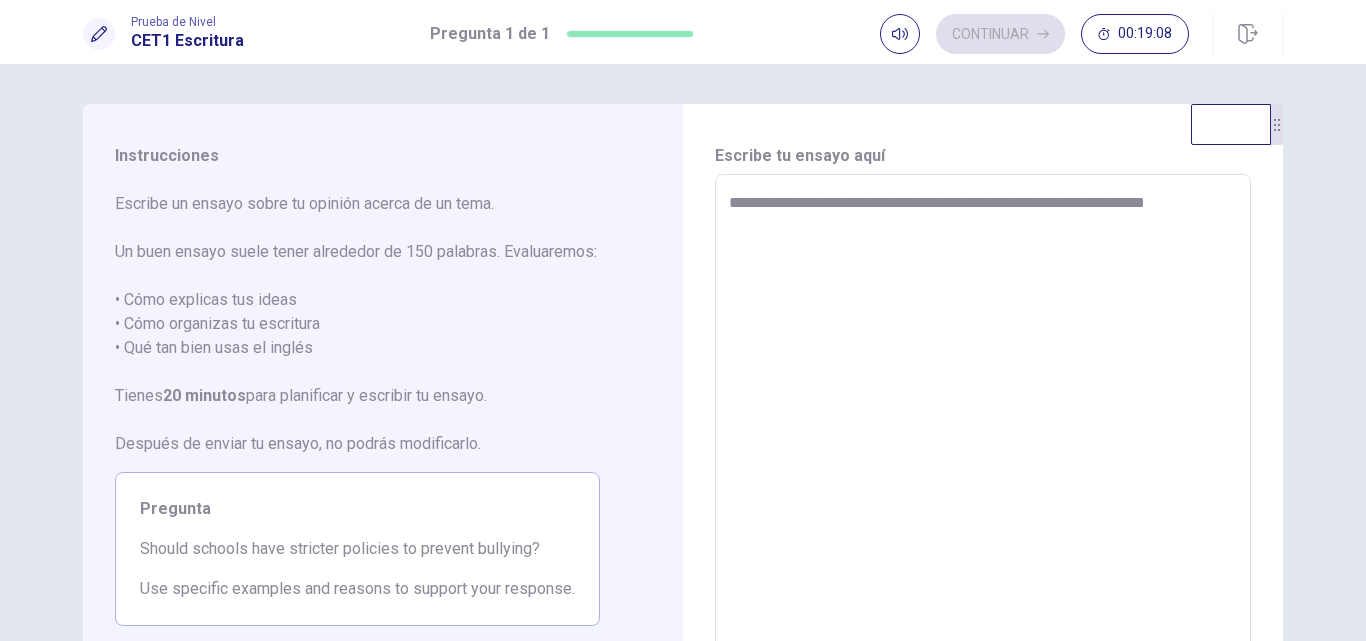 type on "*" 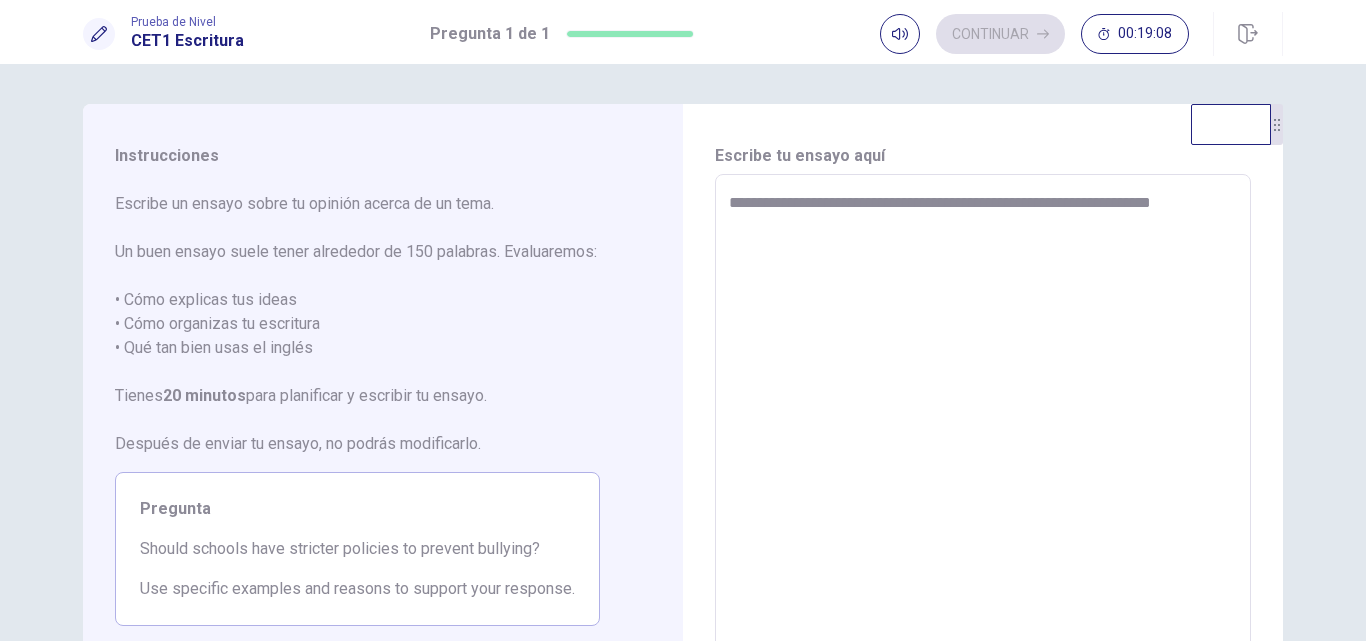 type on "*" 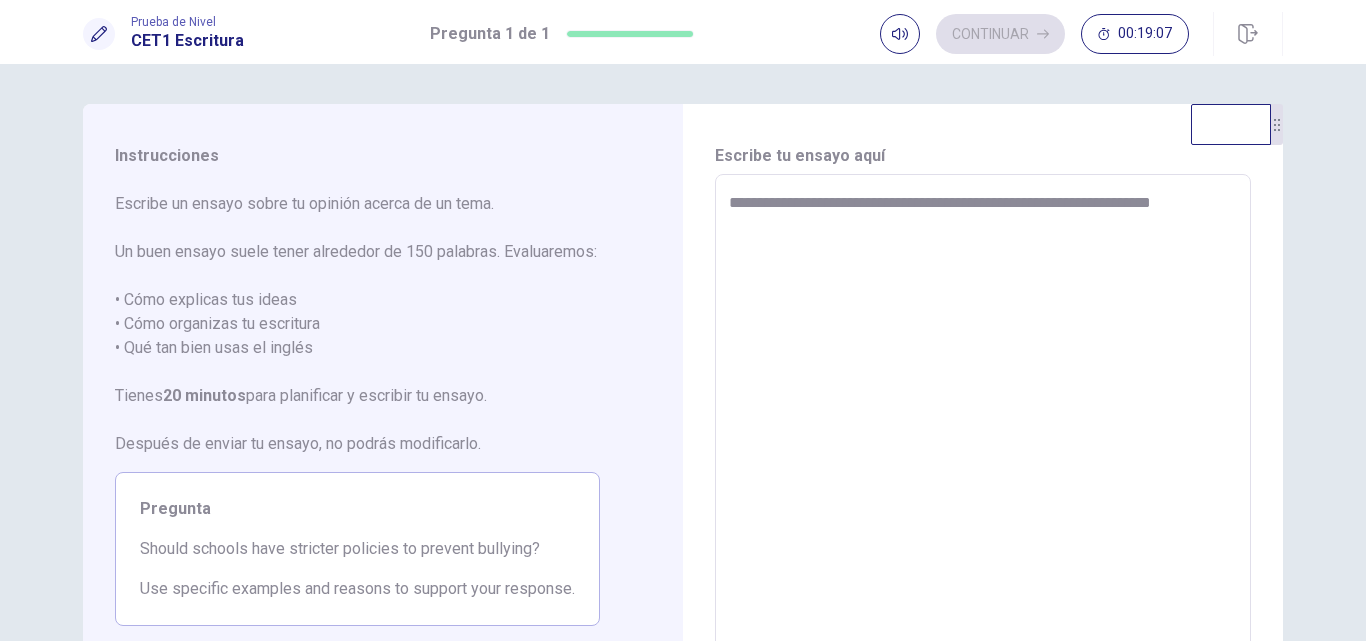 type on "**********" 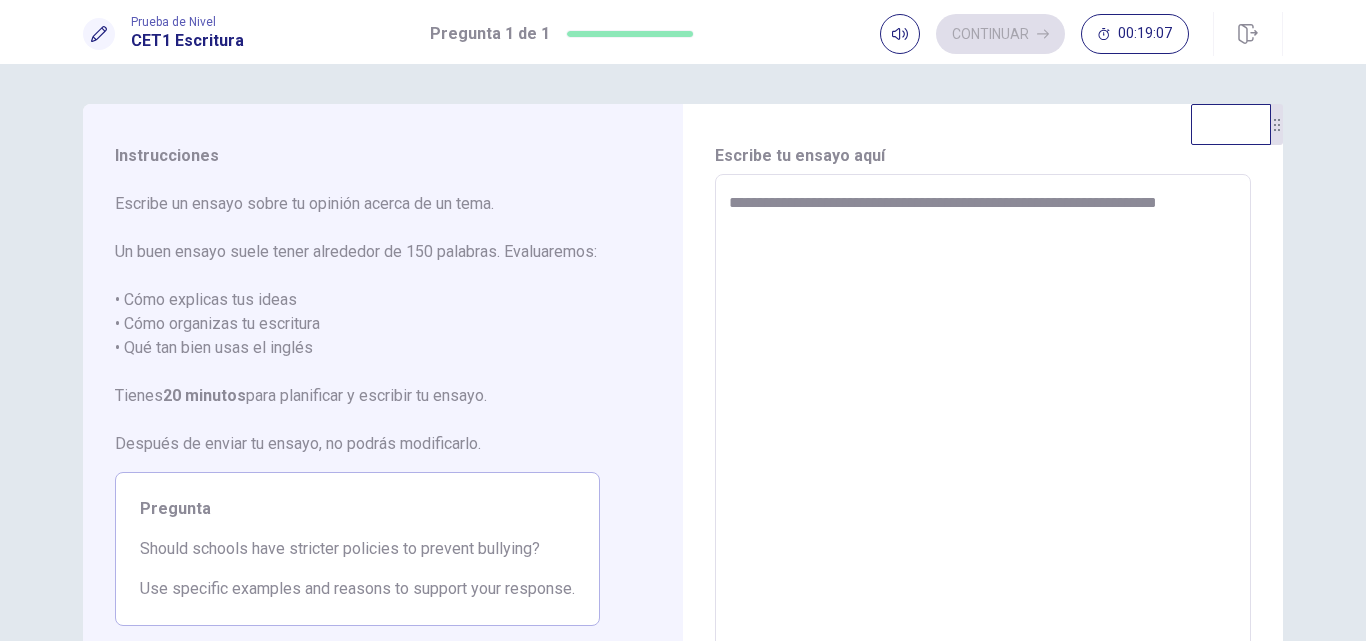 type on "*" 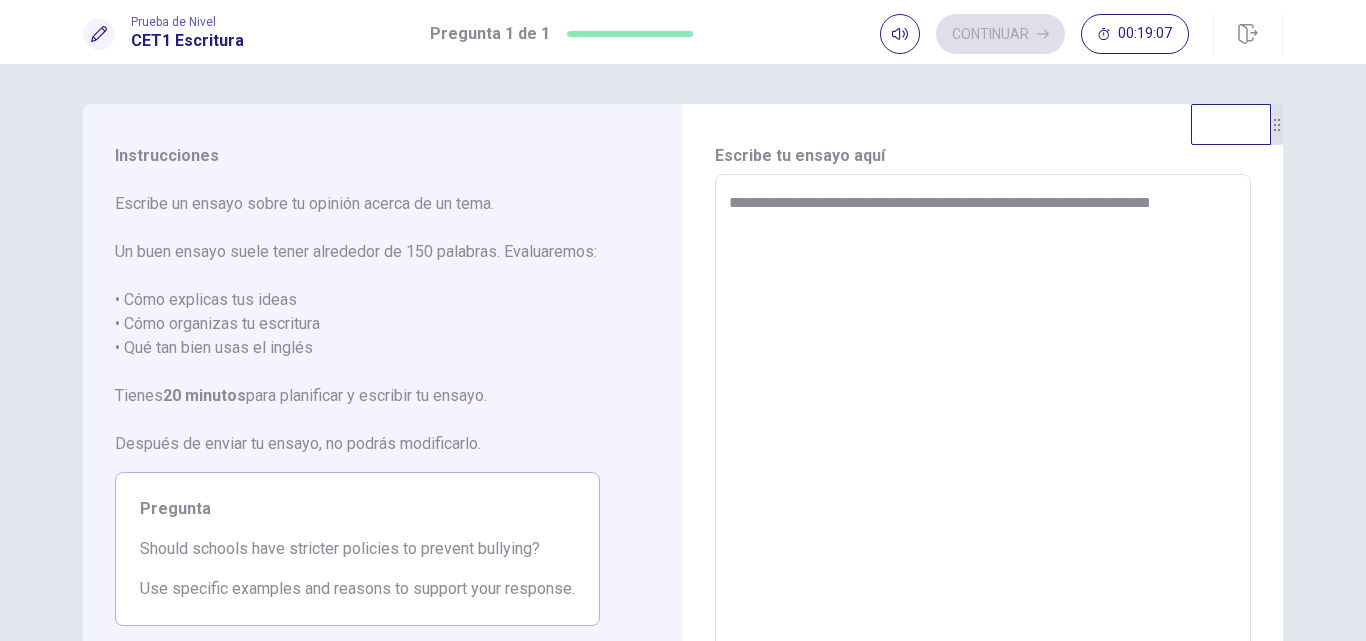 type on "*" 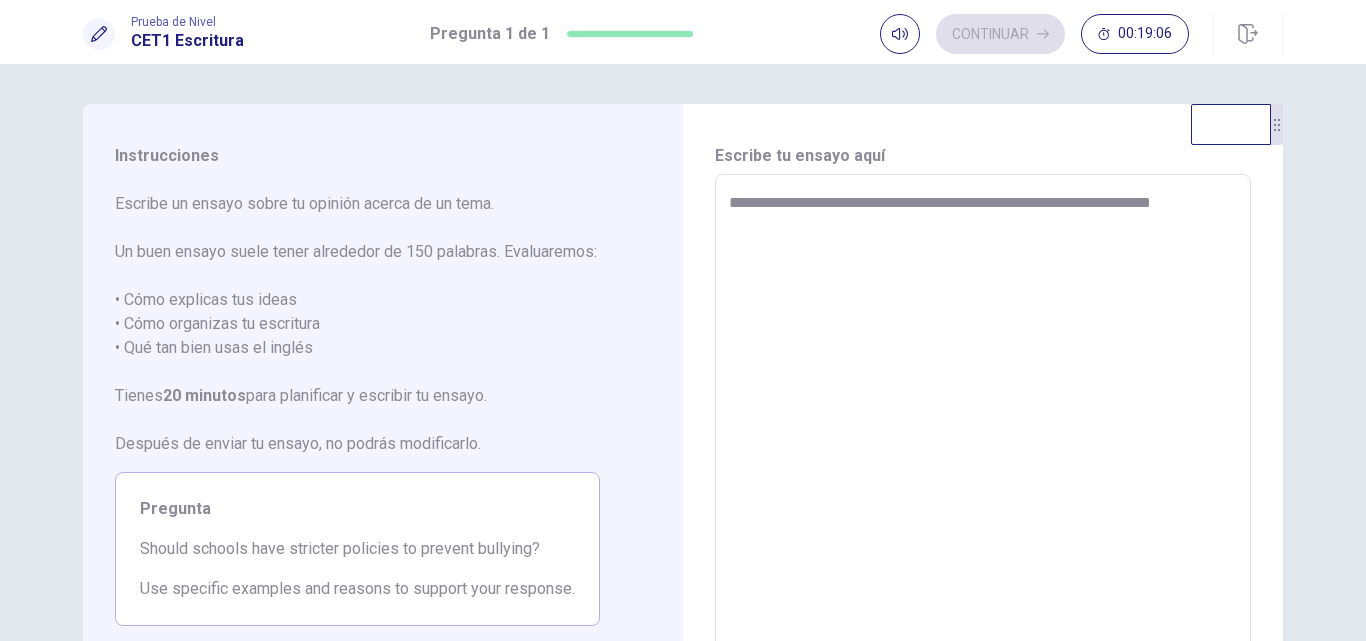 type on "**********" 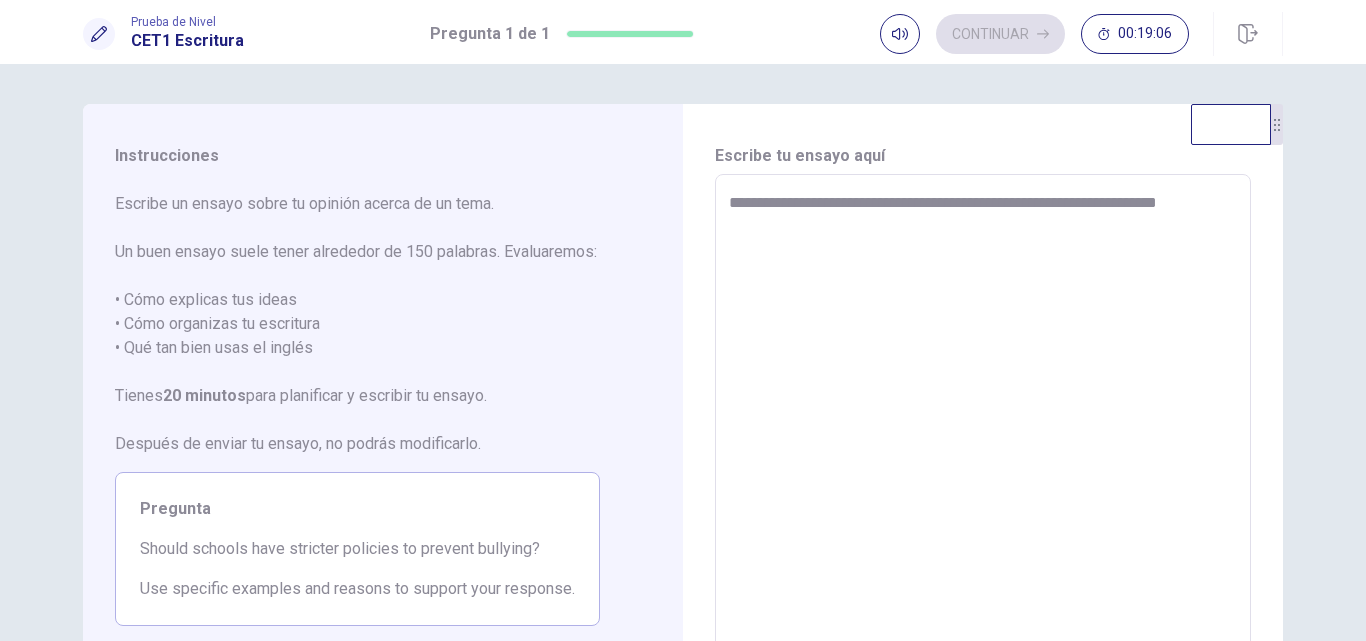 type on "*" 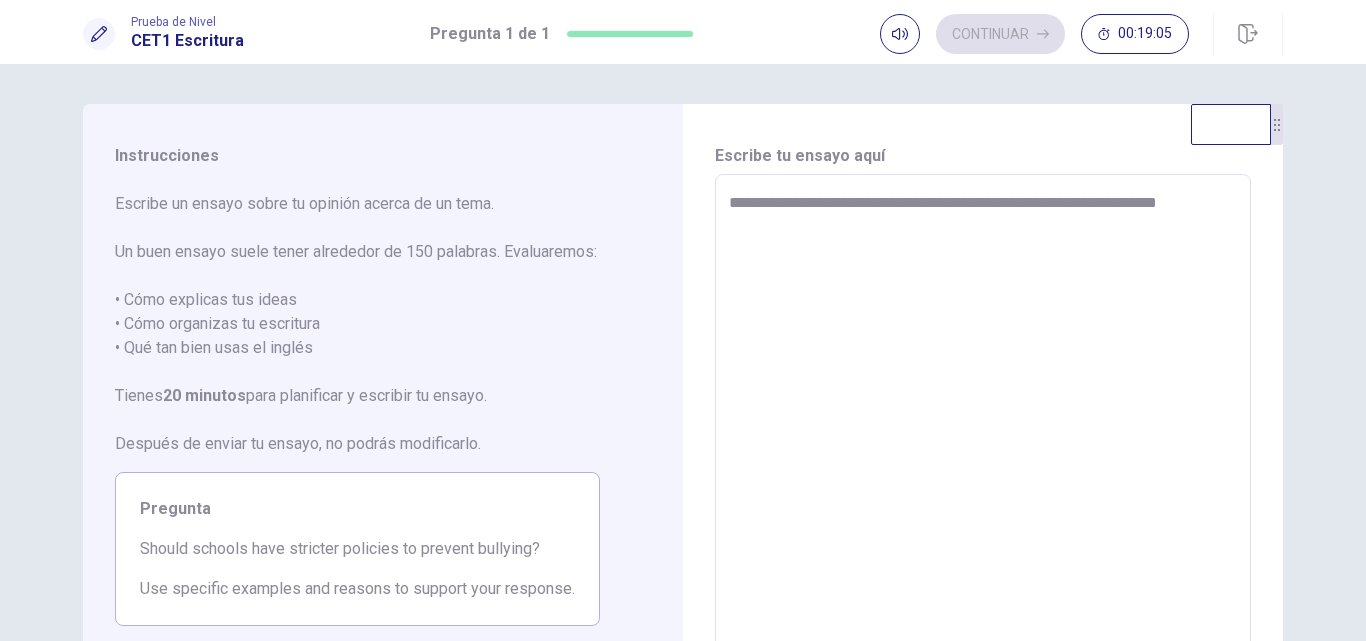 type on "**********" 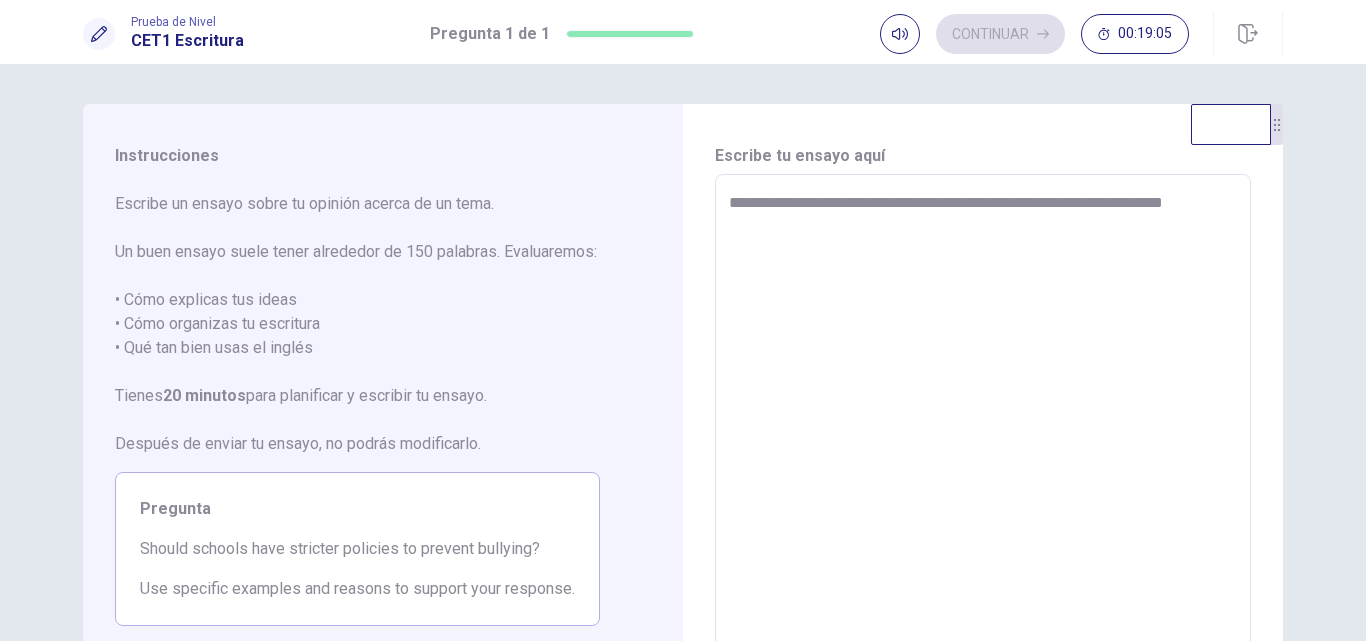 type on "*" 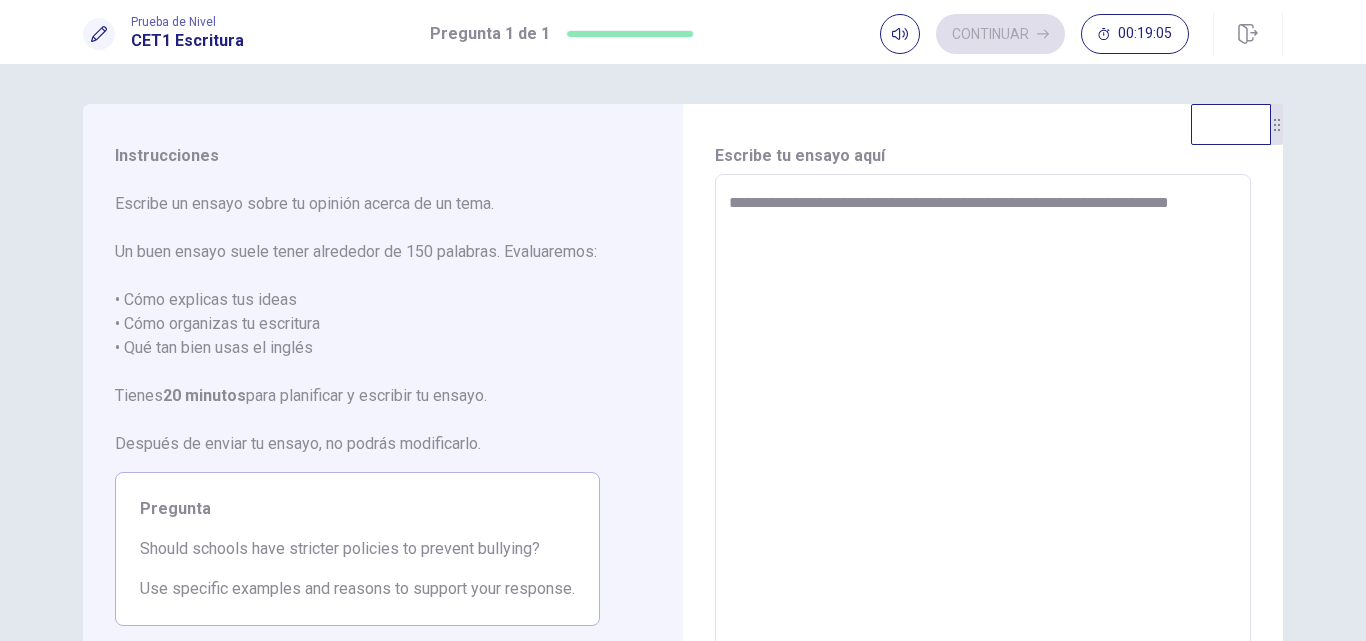 type on "*" 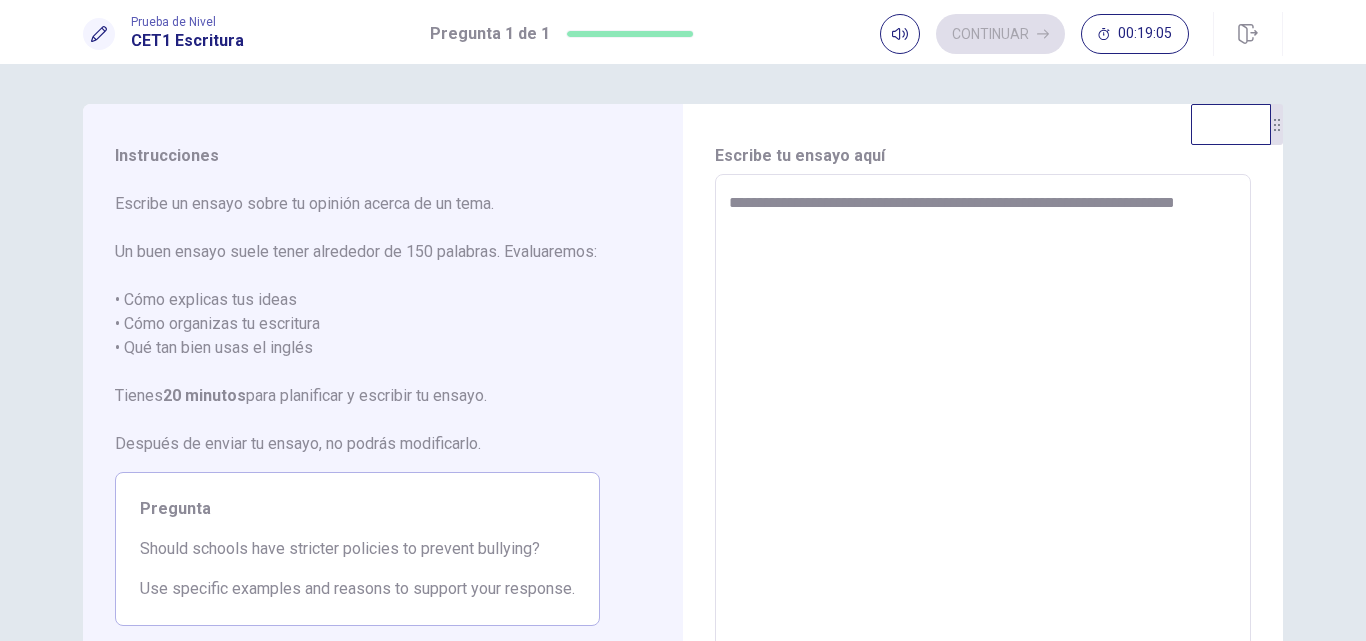 type on "*" 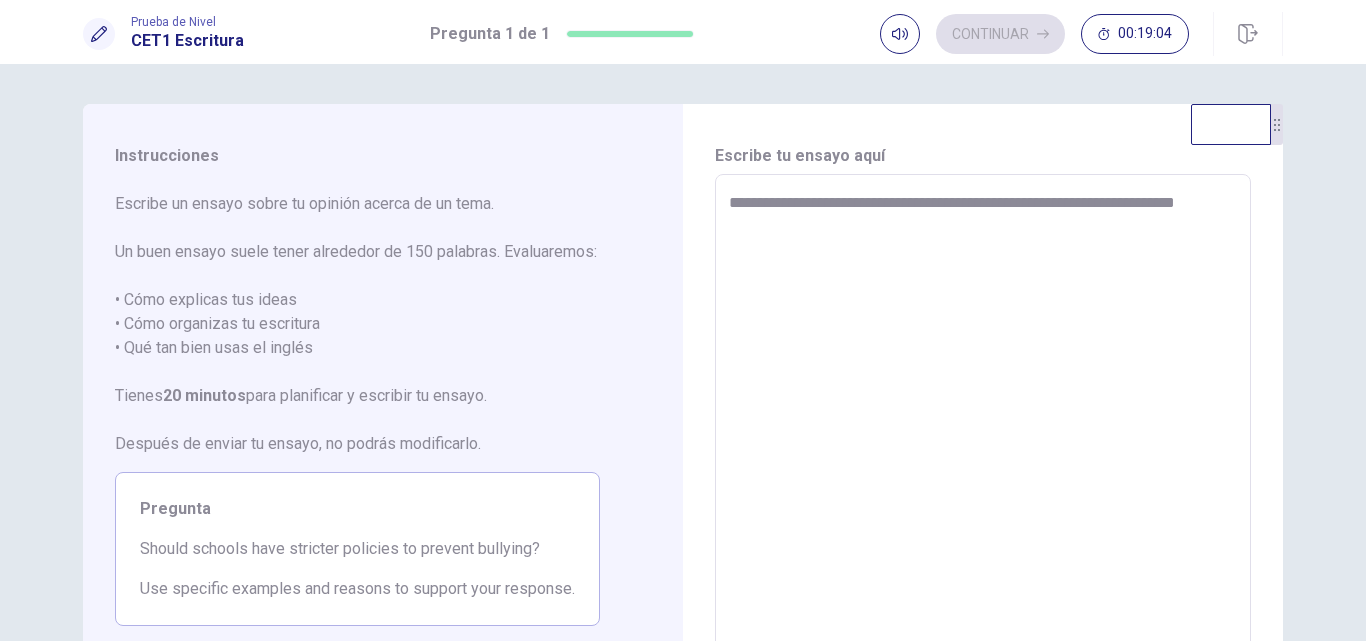 type on "**********" 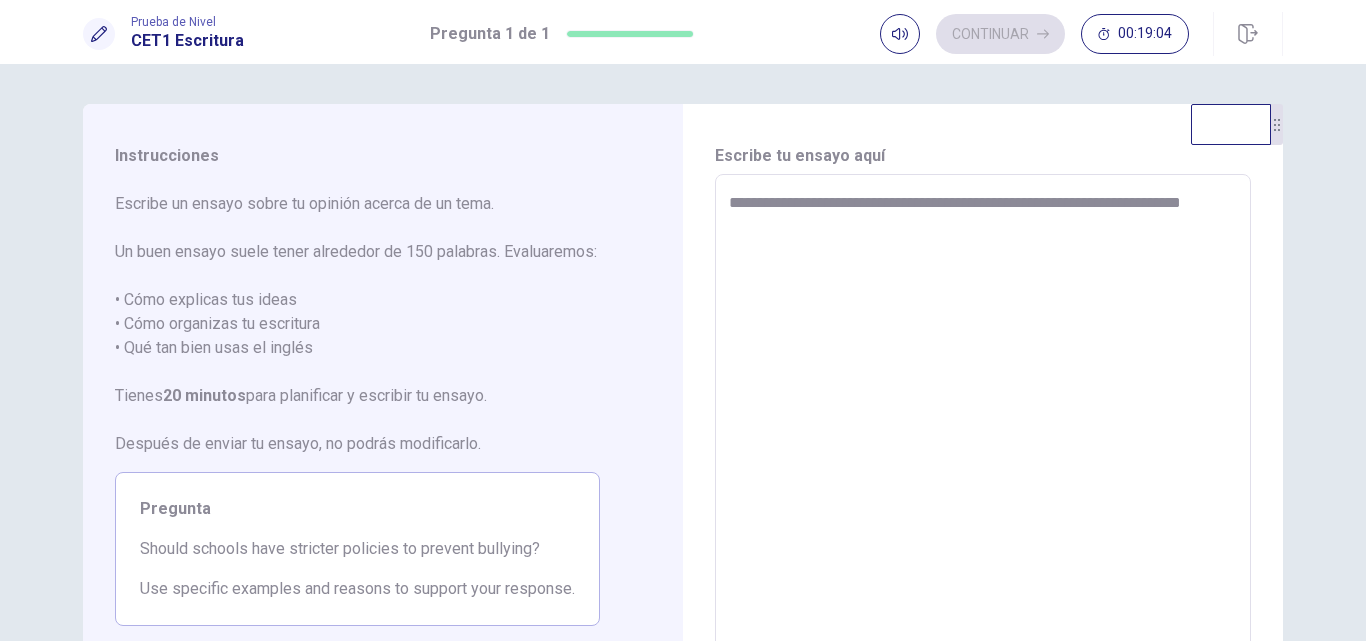 type on "*" 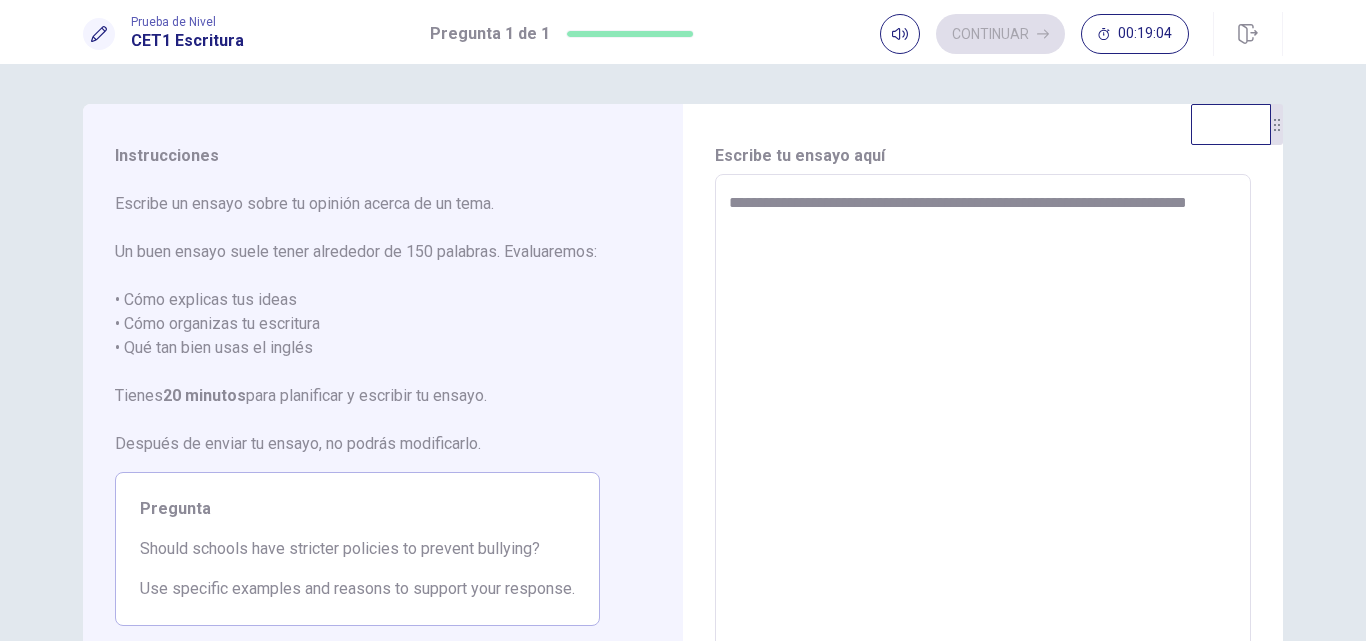 type on "*" 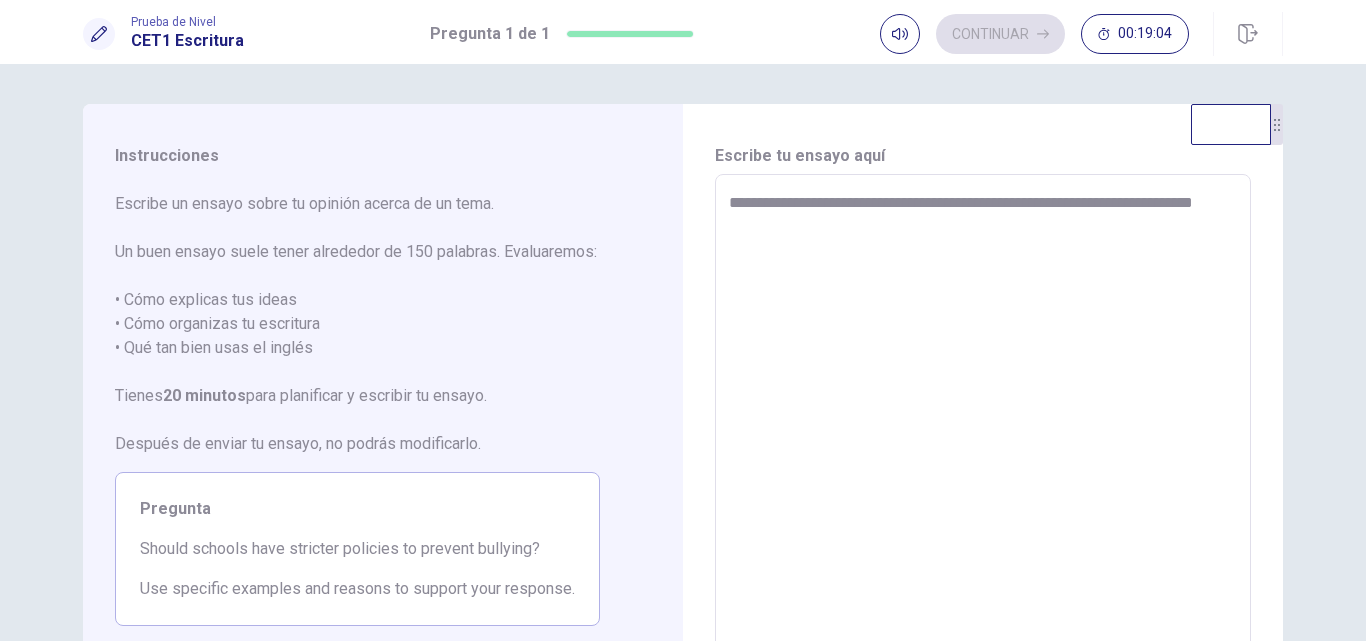 type on "*" 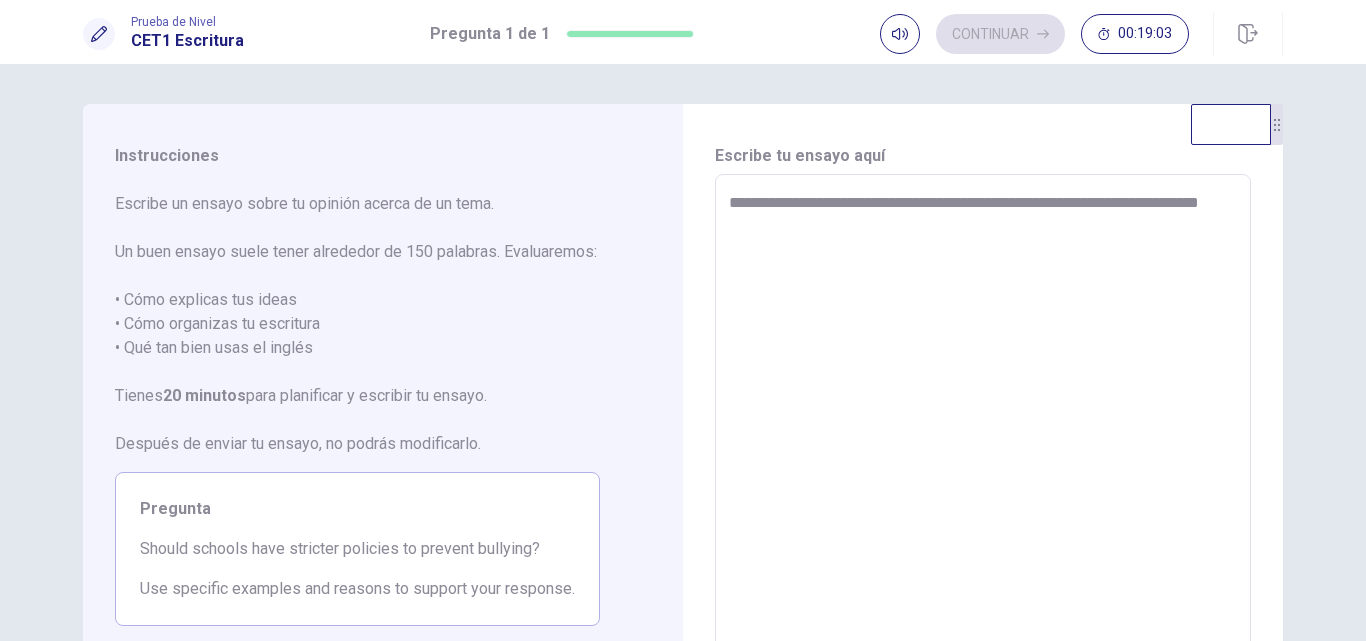 type on "*" 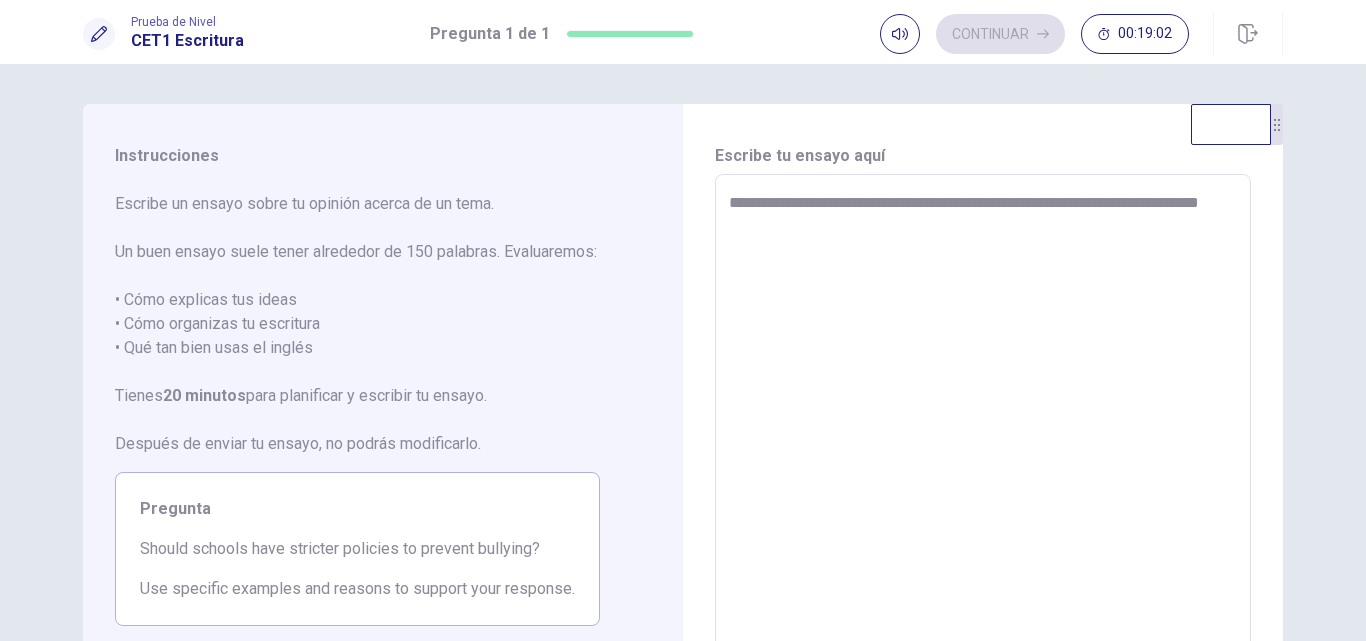 type on "**********" 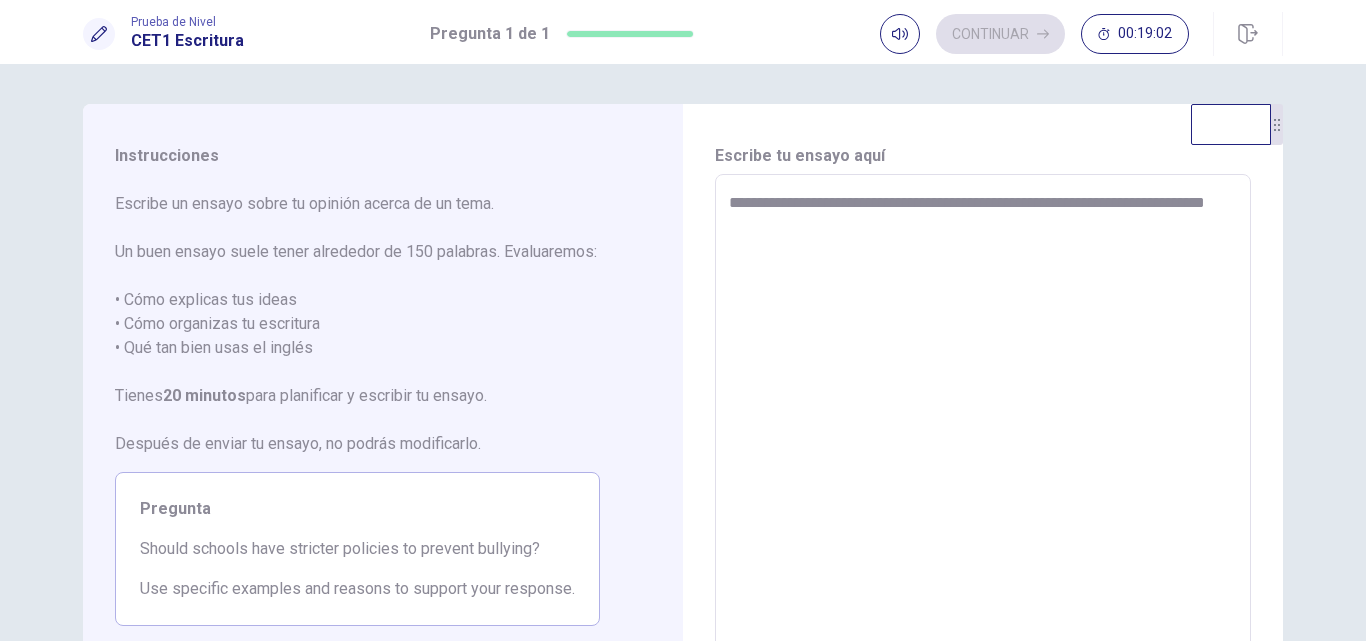 type on "*" 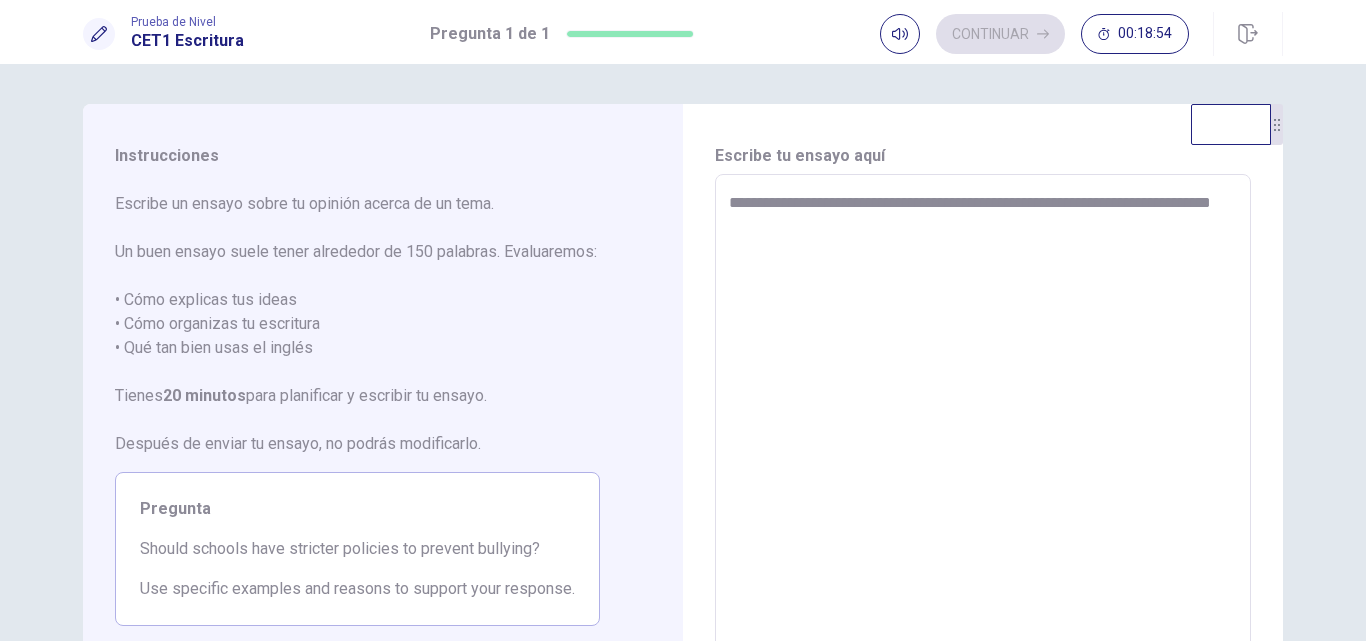 type on "*" 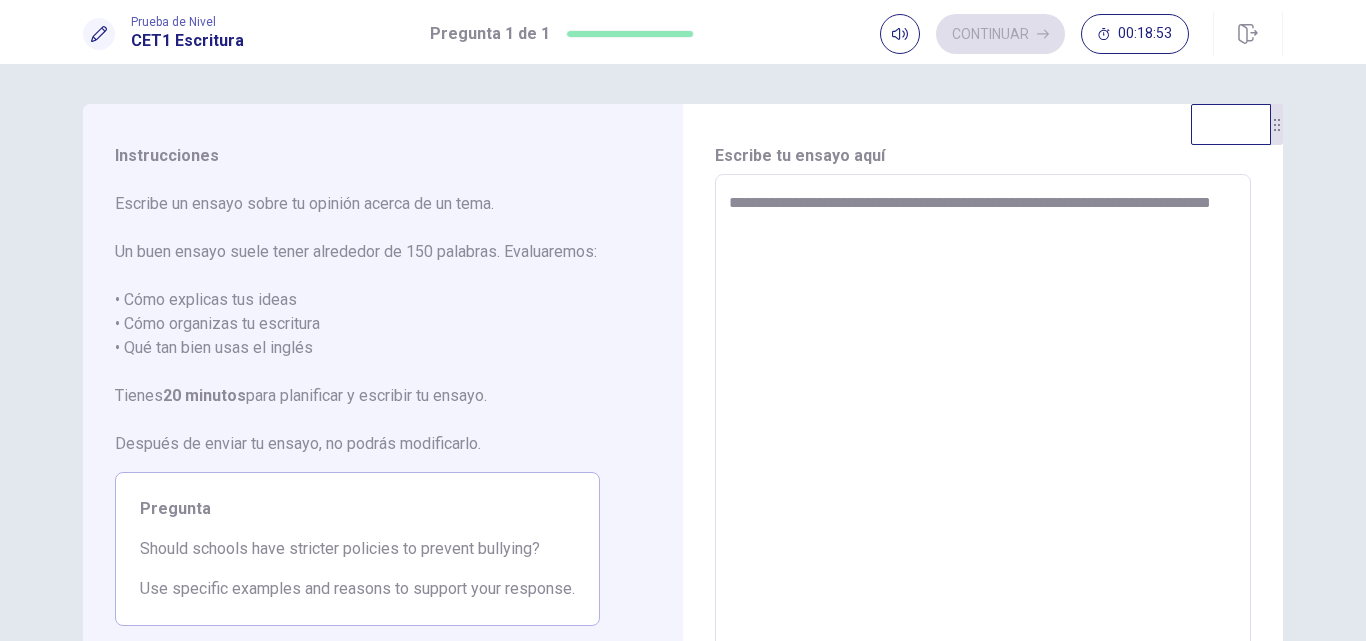 type on "**********" 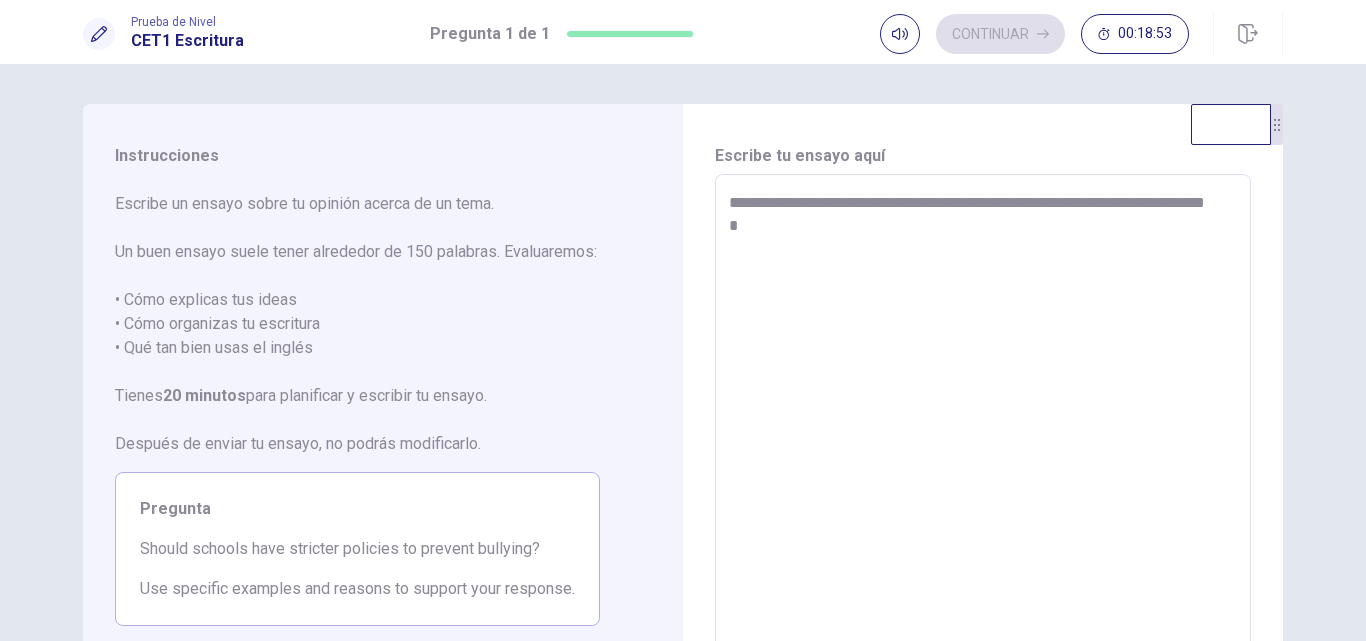 type on "*" 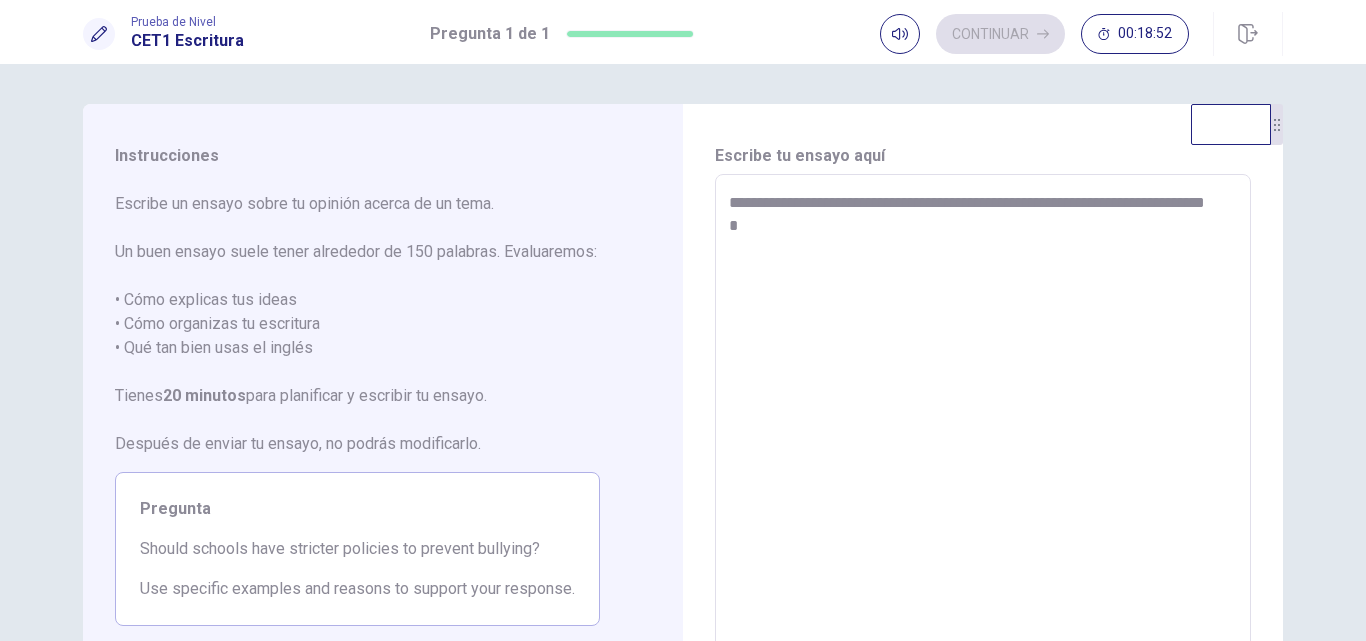 type on "**********" 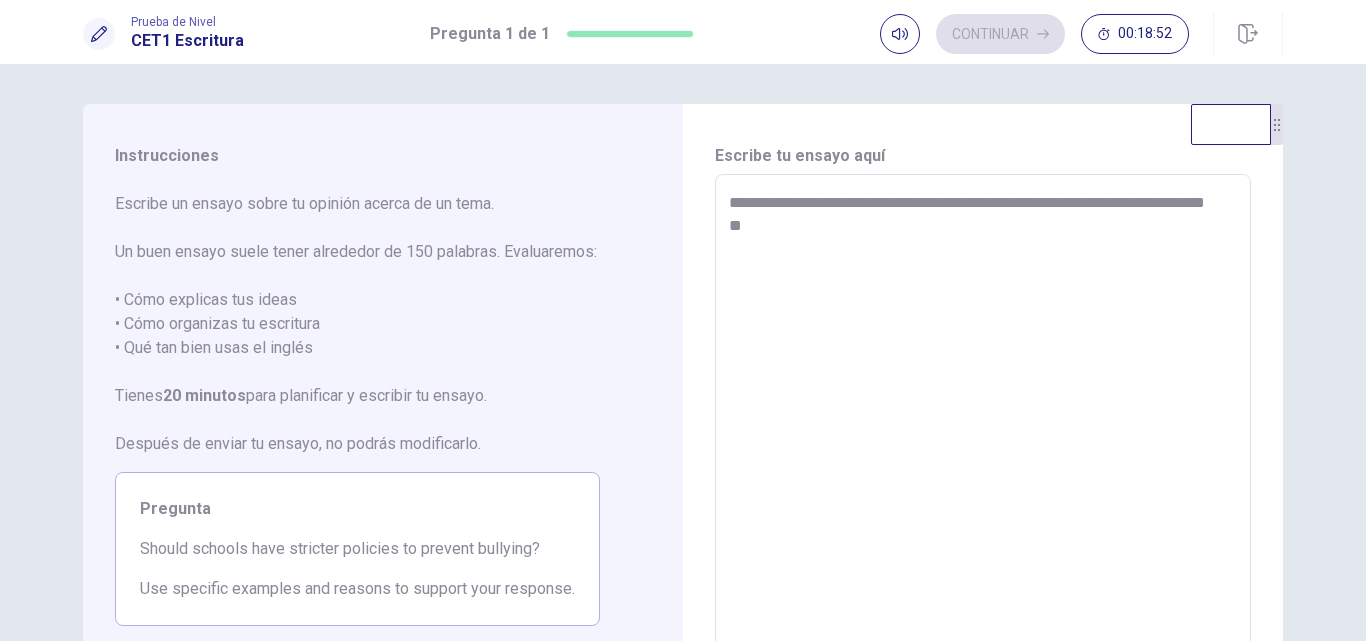 type on "*" 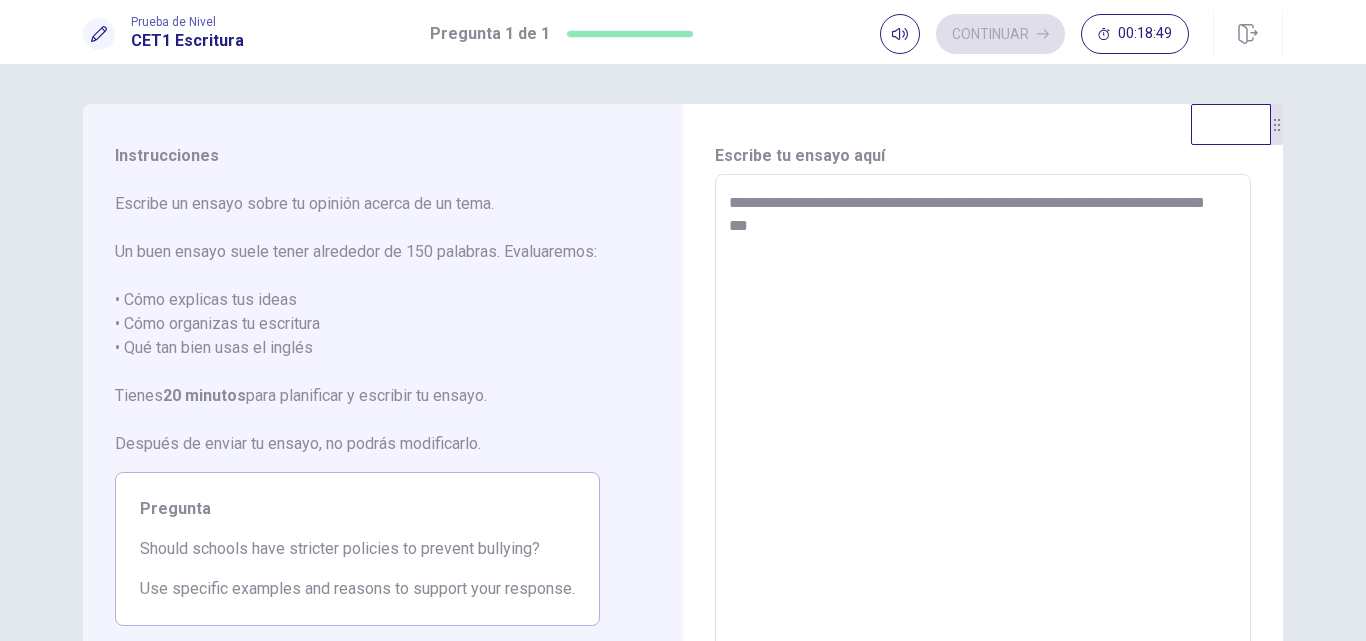 type on "*" 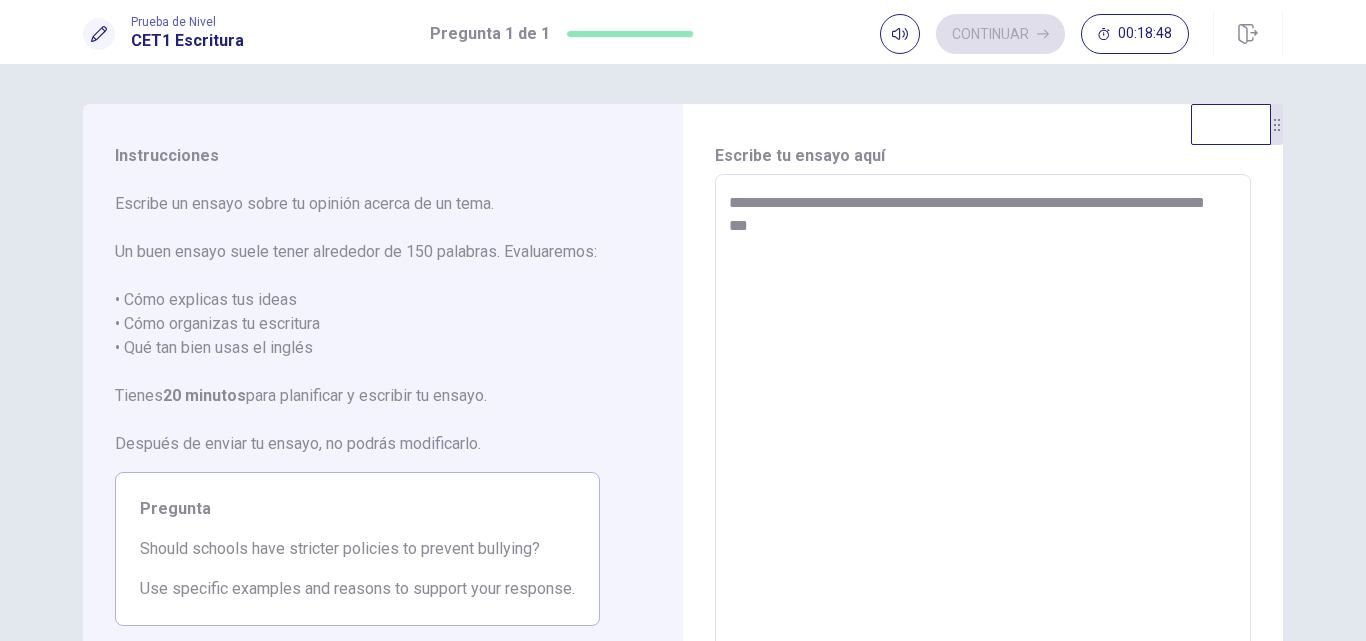 type on "**********" 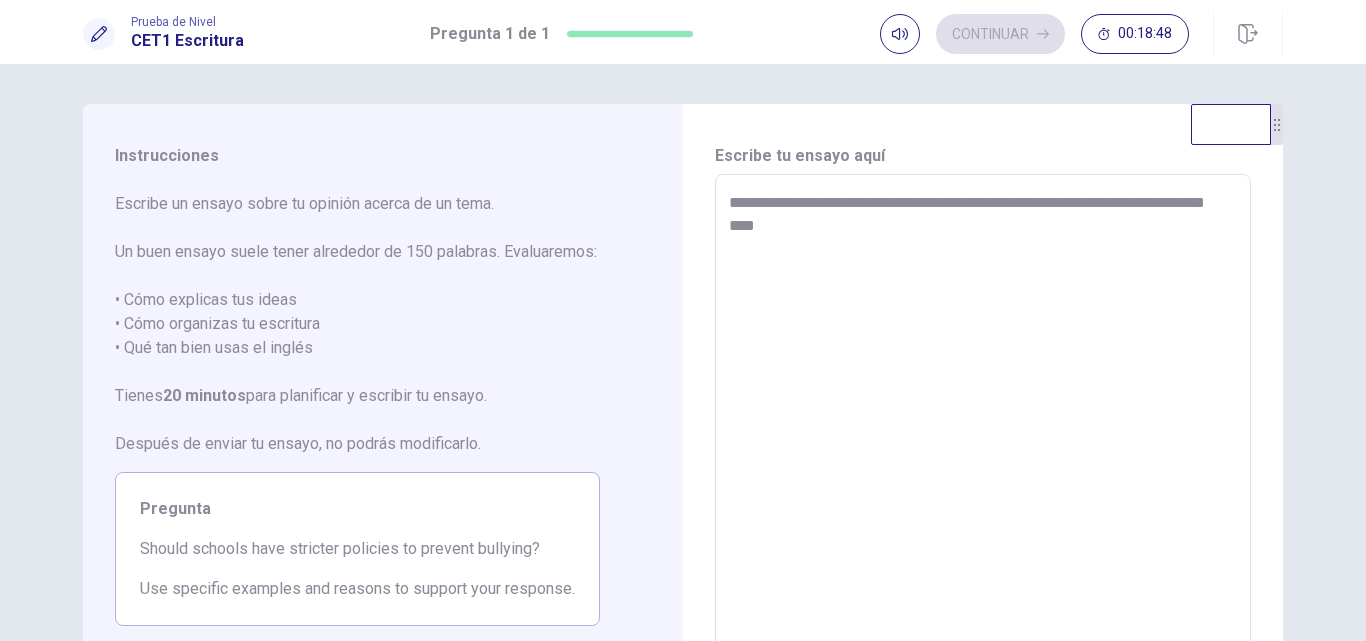 type on "*" 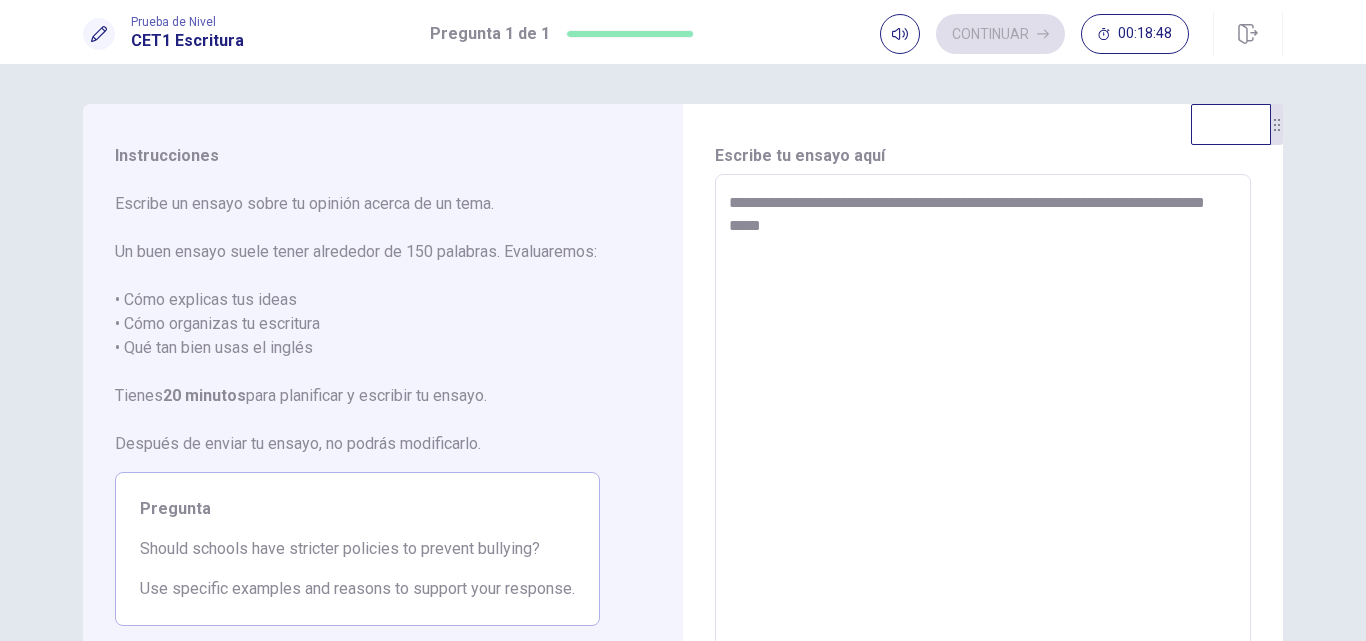 type on "*" 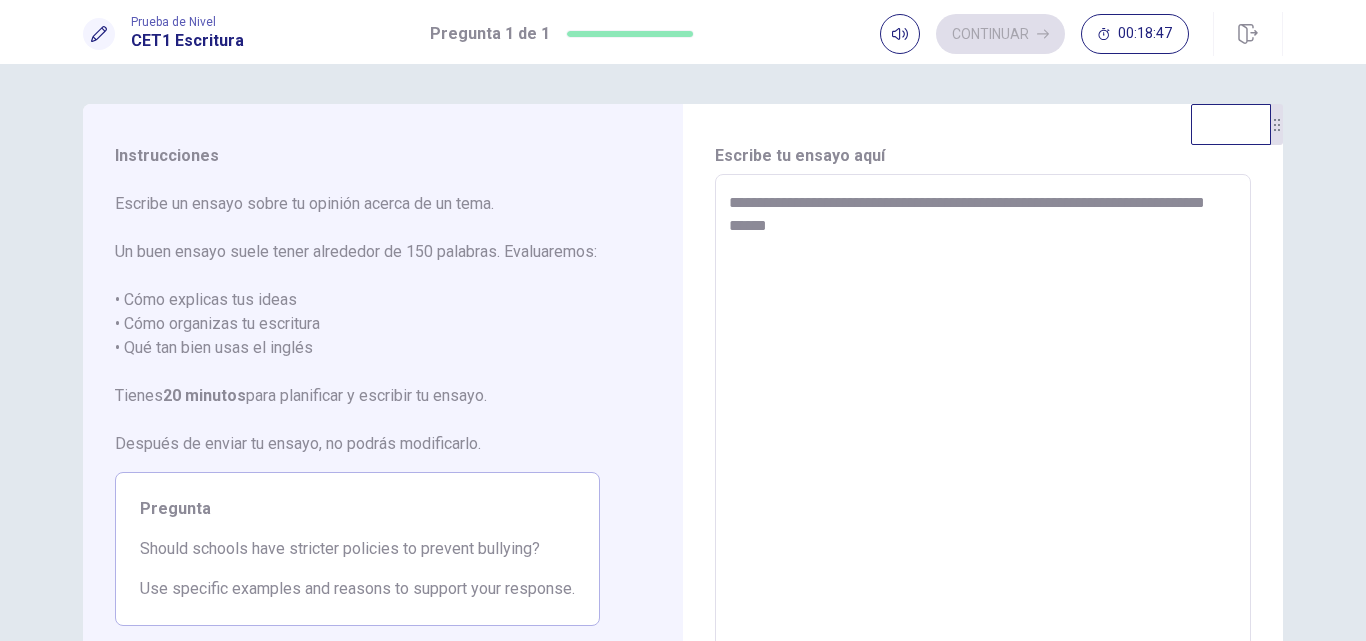 type on "*" 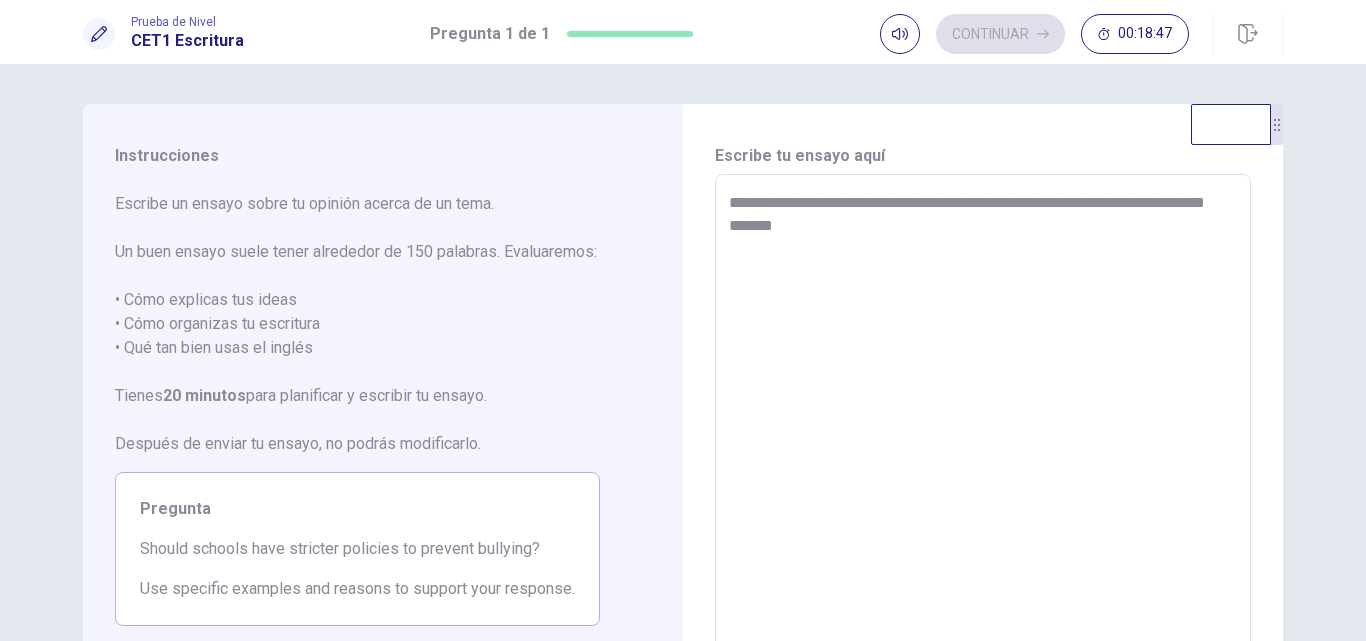 type on "*" 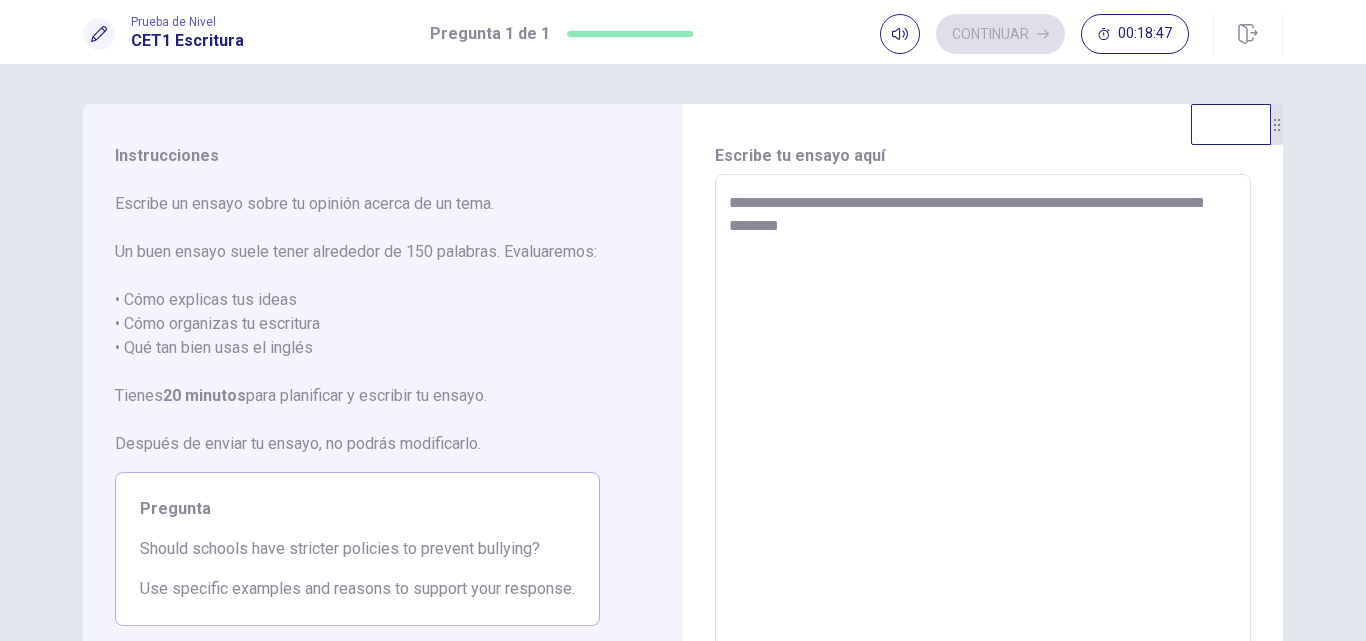 type on "*" 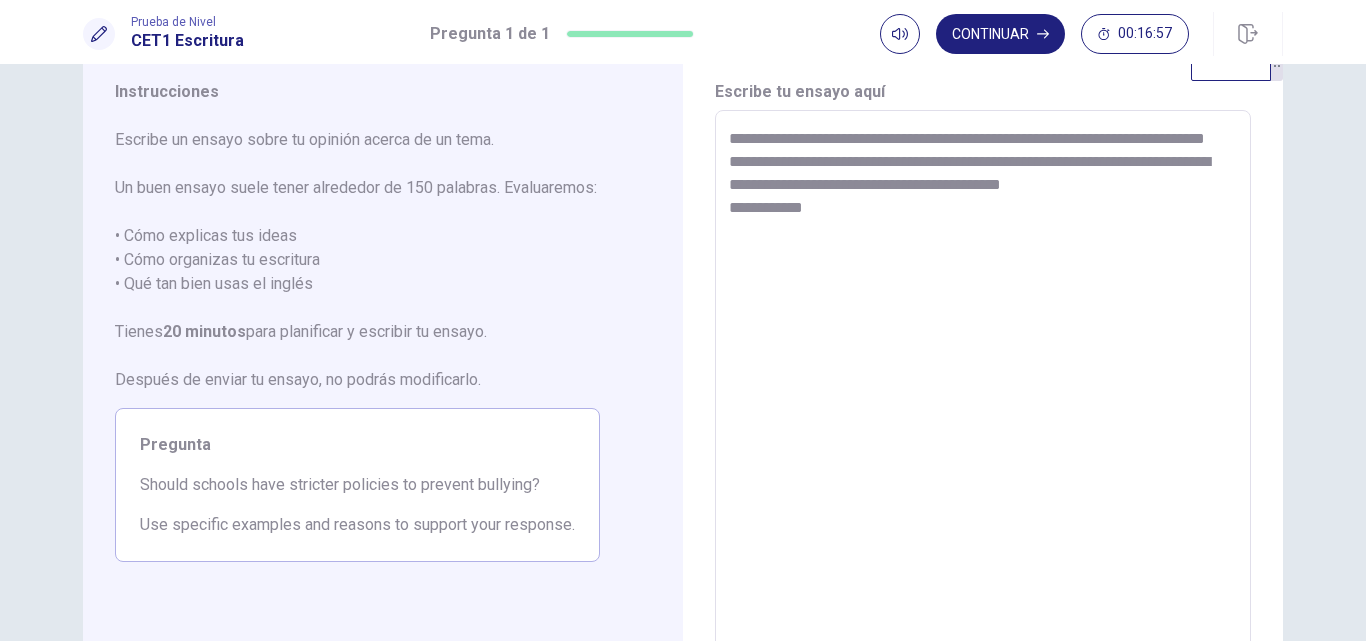 scroll, scrollTop: 59, scrollLeft: 0, axis: vertical 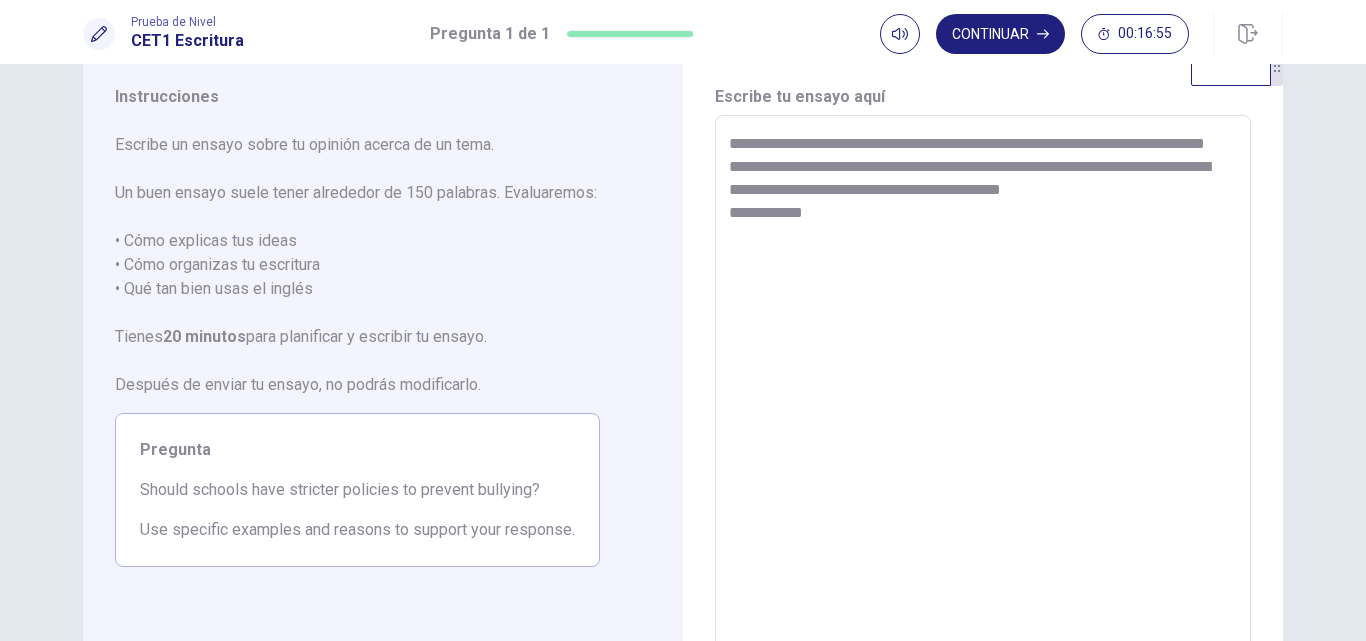 click on "**********" at bounding box center [983, 392] 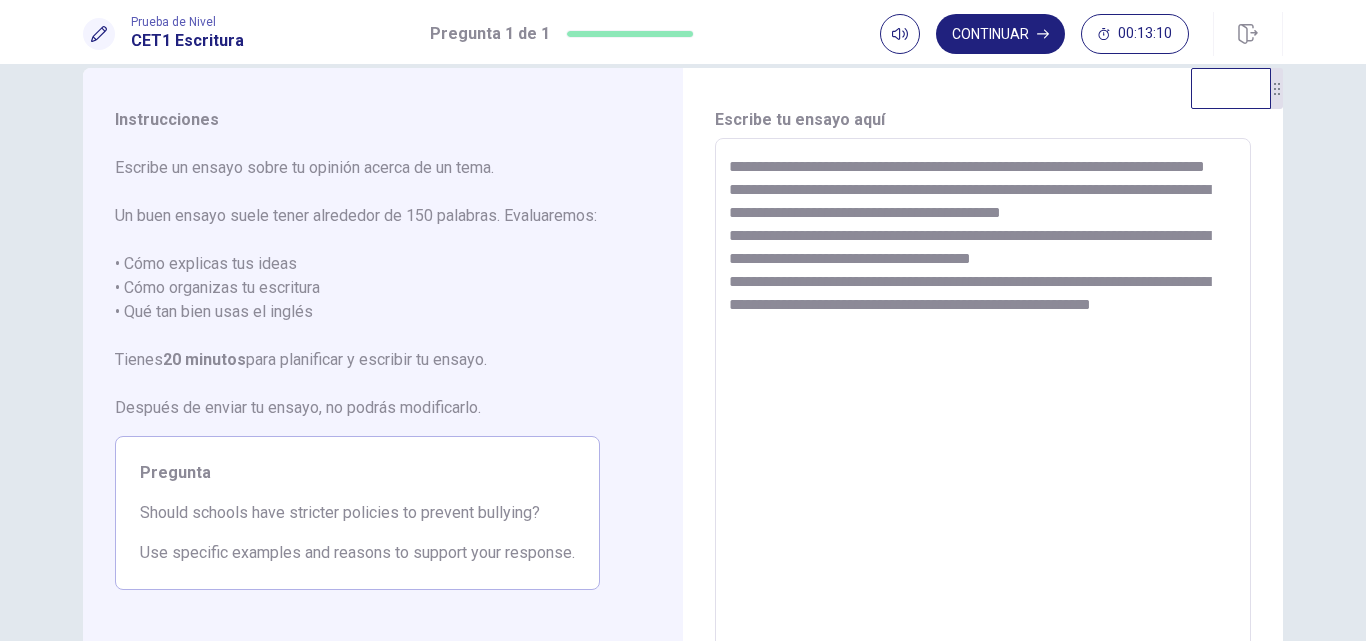 scroll, scrollTop: 27, scrollLeft: 0, axis: vertical 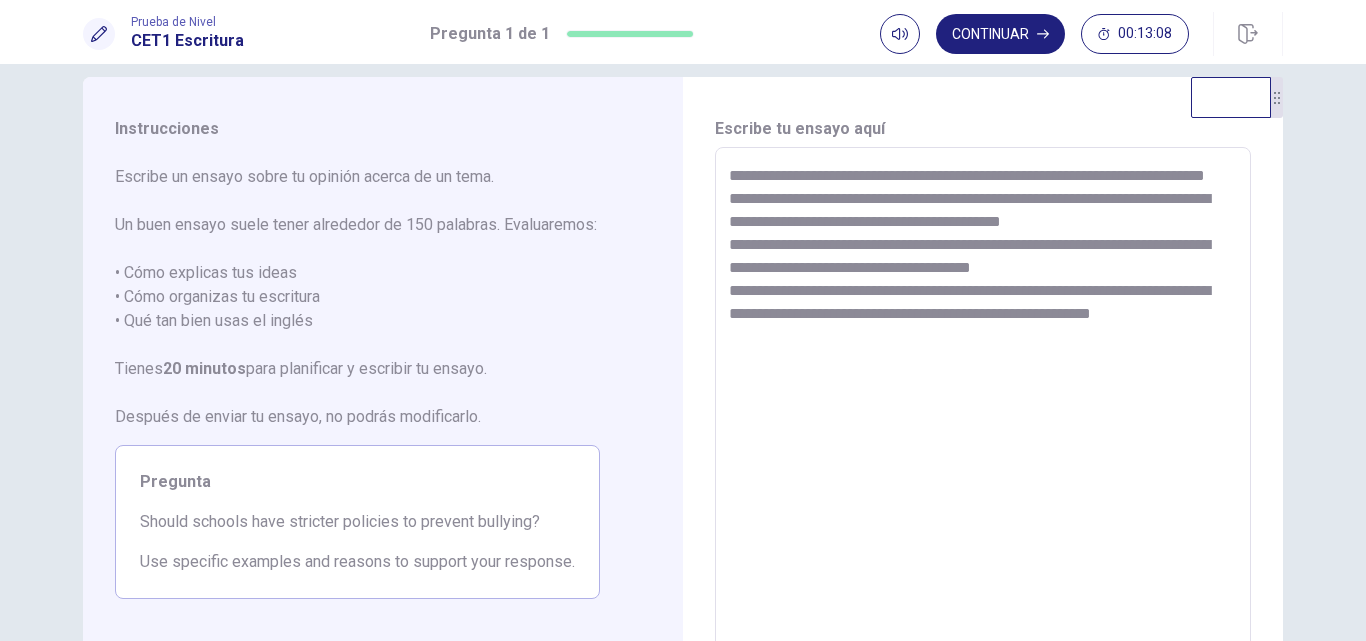 click on "**********" at bounding box center [983, 424] 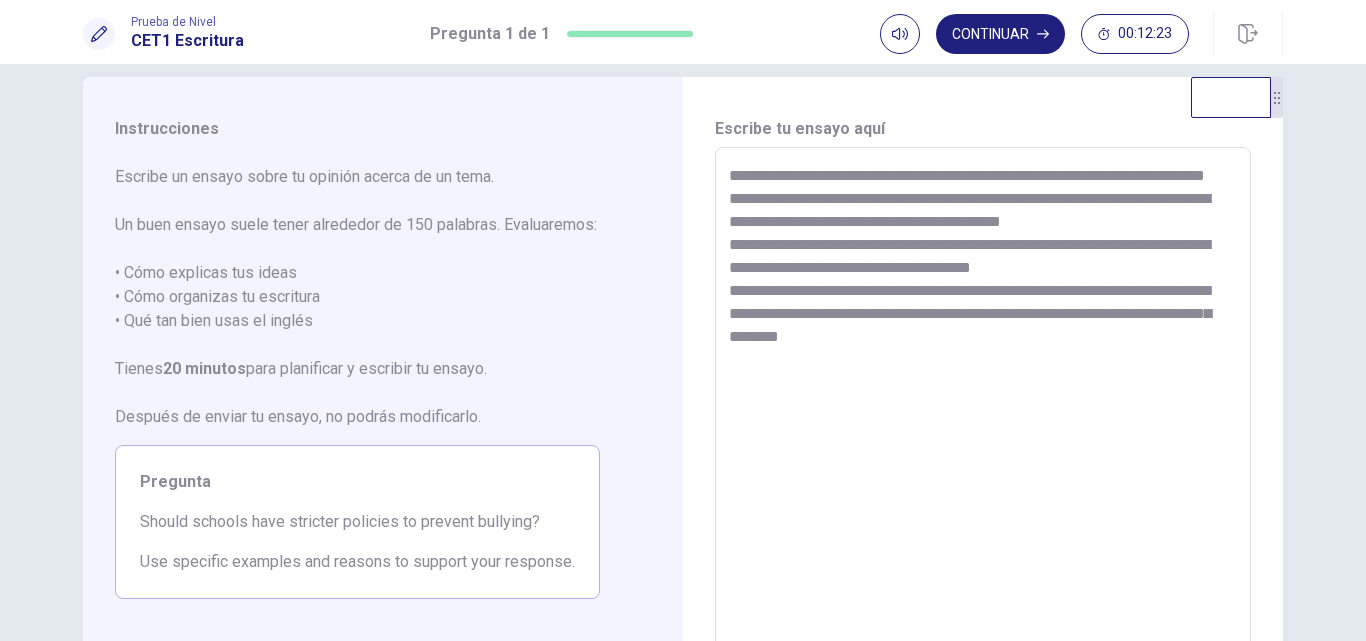click on "**********" at bounding box center [983, 424] 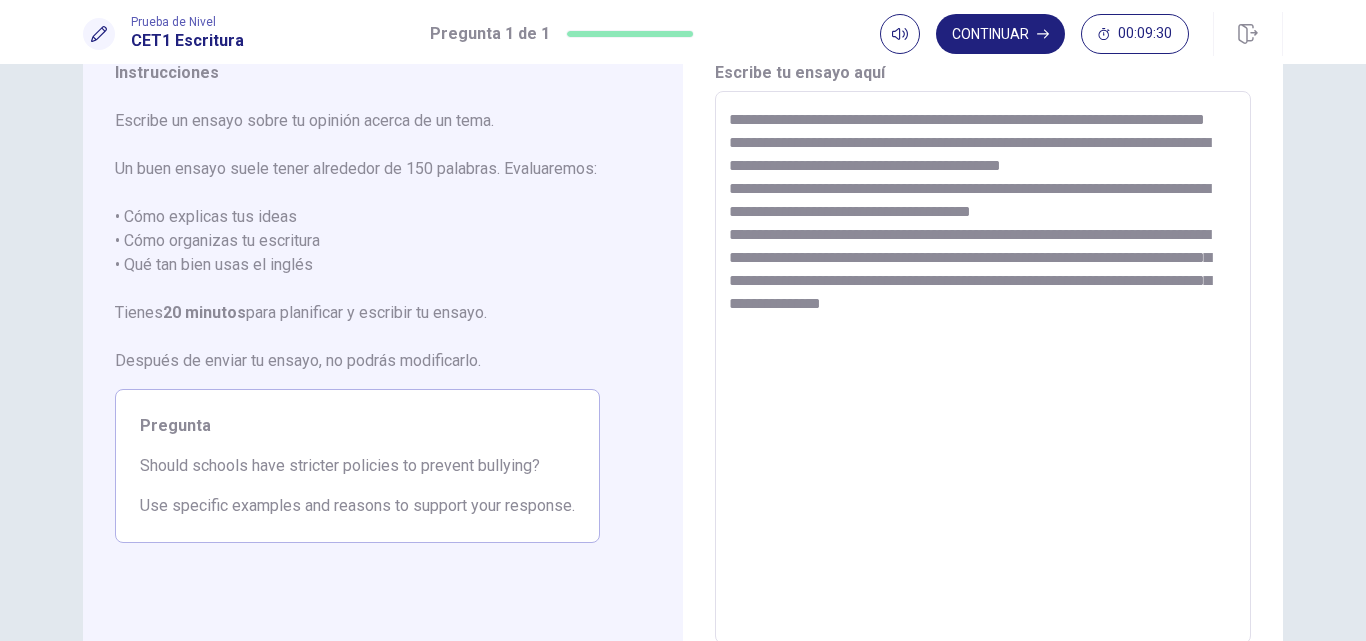 scroll, scrollTop: 79, scrollLeft: 0, axis: vertical 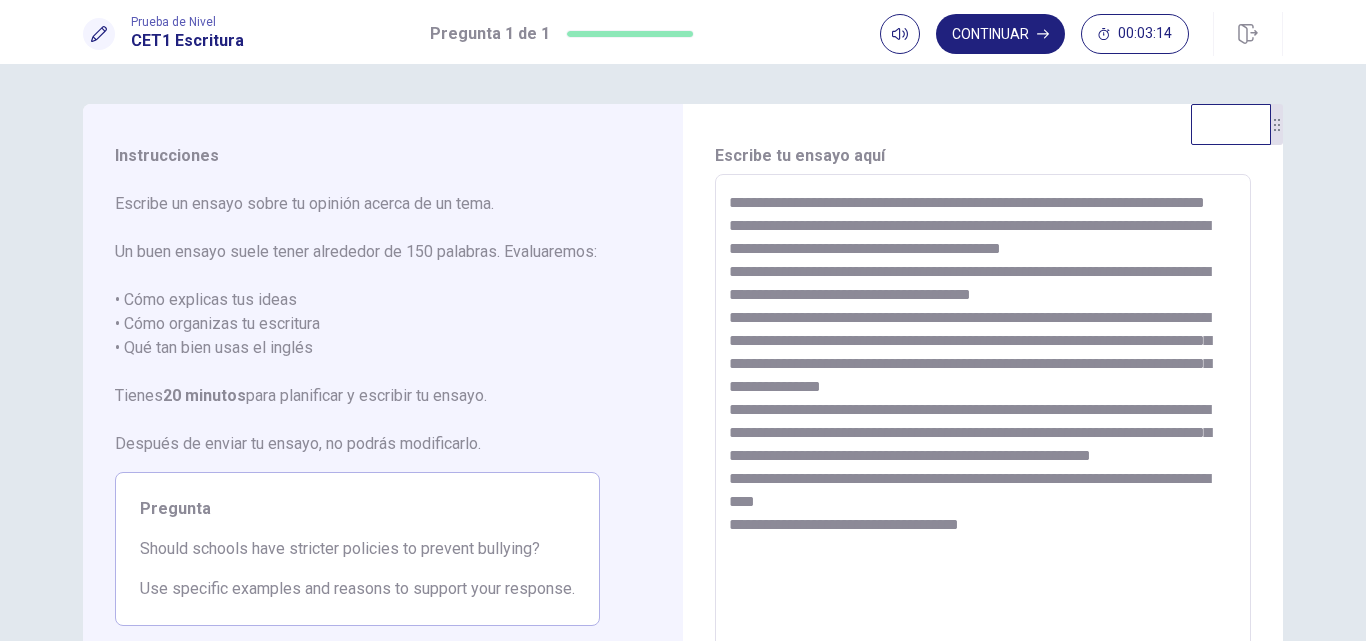 click on "**********" at bounding box center (983, 451) 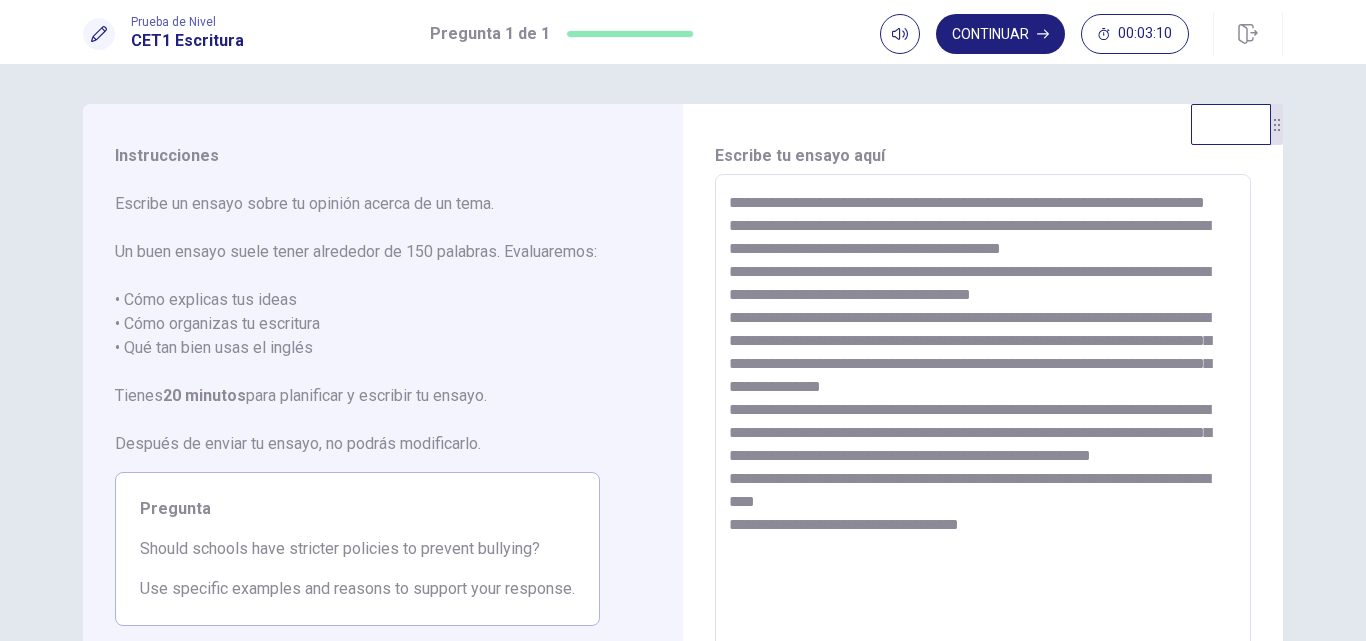 click on "**********" at bounding box center (983, 451) 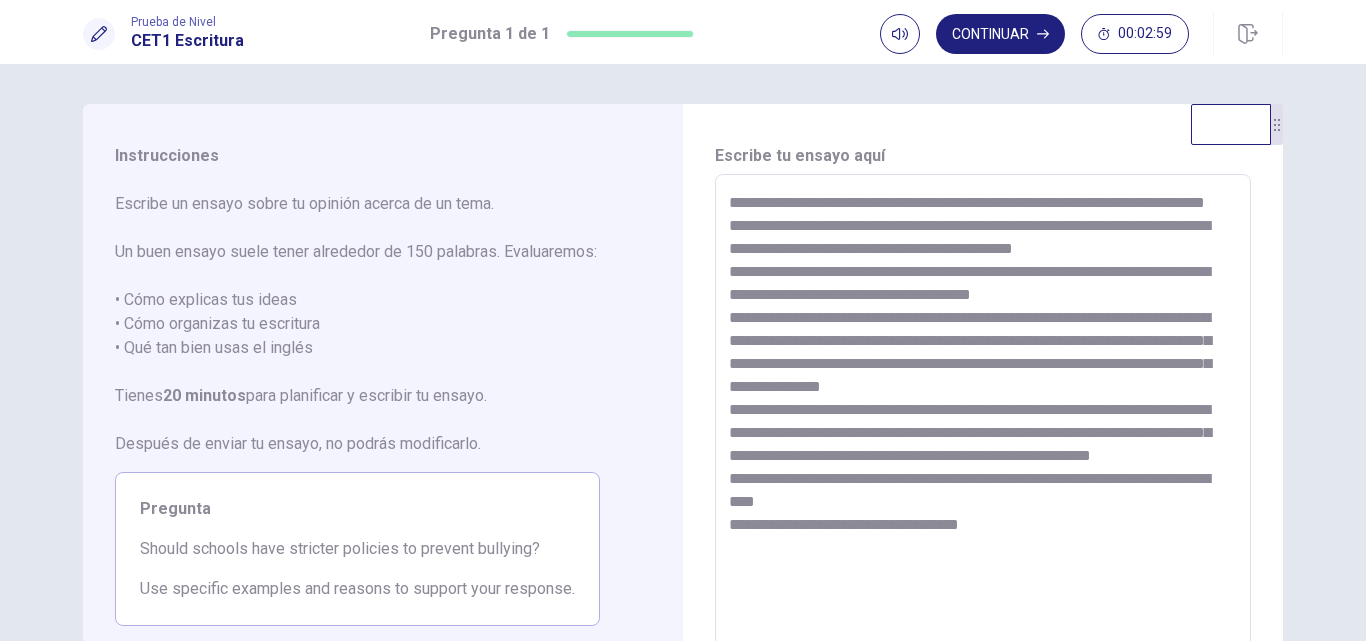 click on "**********" at bounding box center (983, 451) 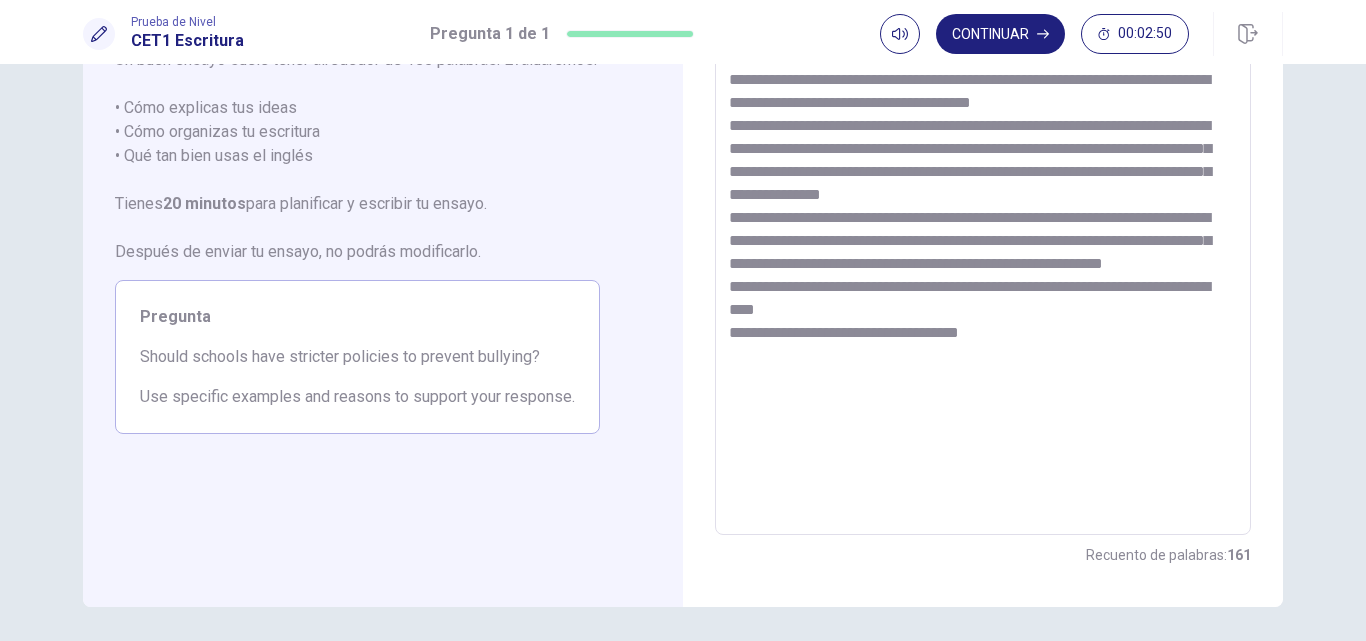 scroll, scrollTop: 0, scrollLeft: 0, axis: both 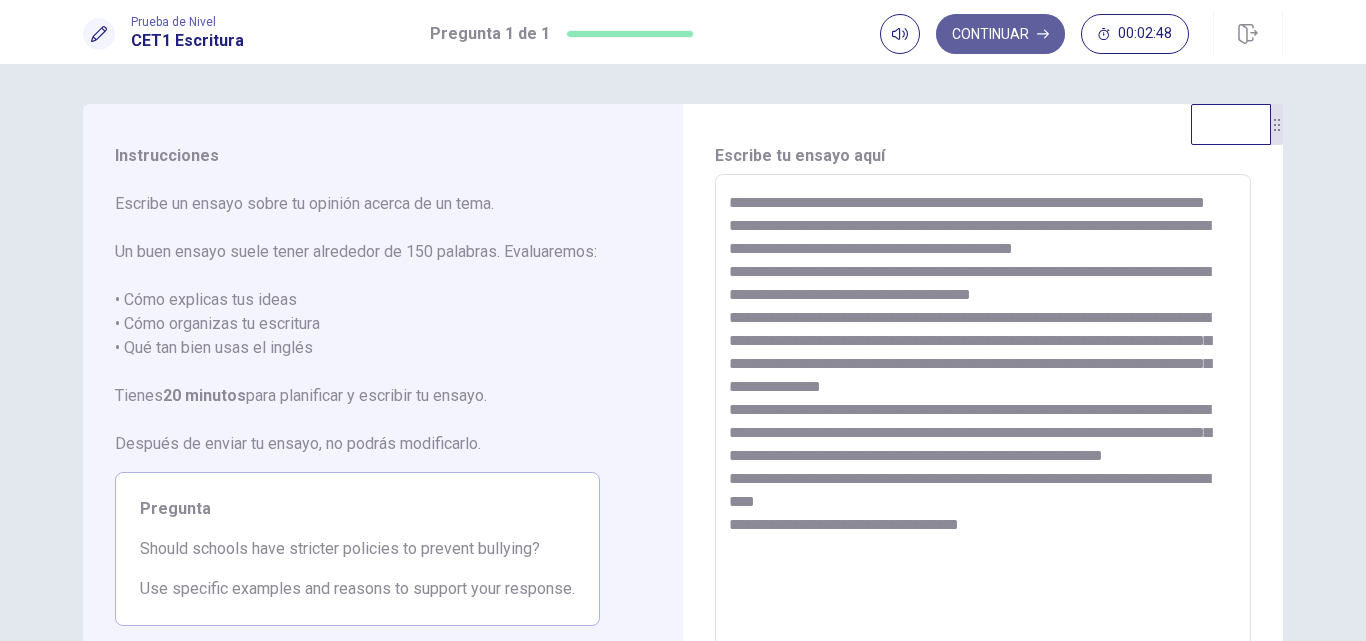 click on "Continuar" at bounding box center (1000, 34) 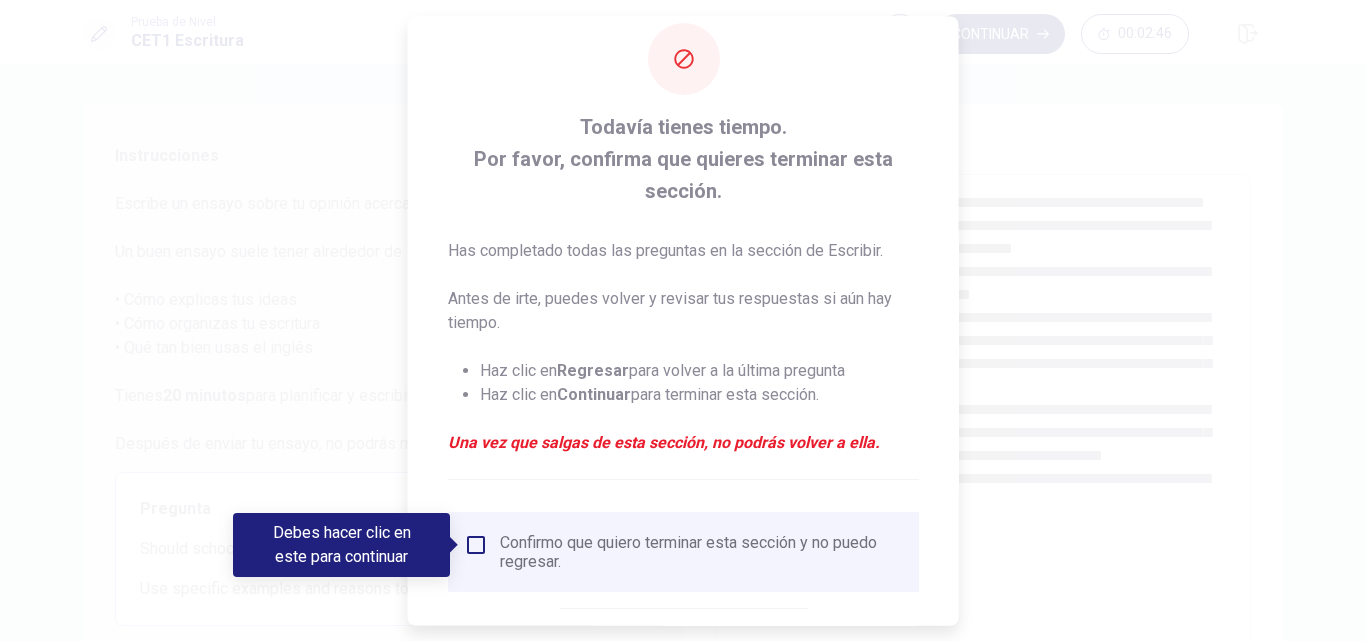 scroll, scrollTop: 137, scrollLeft: 0, axis: vertical 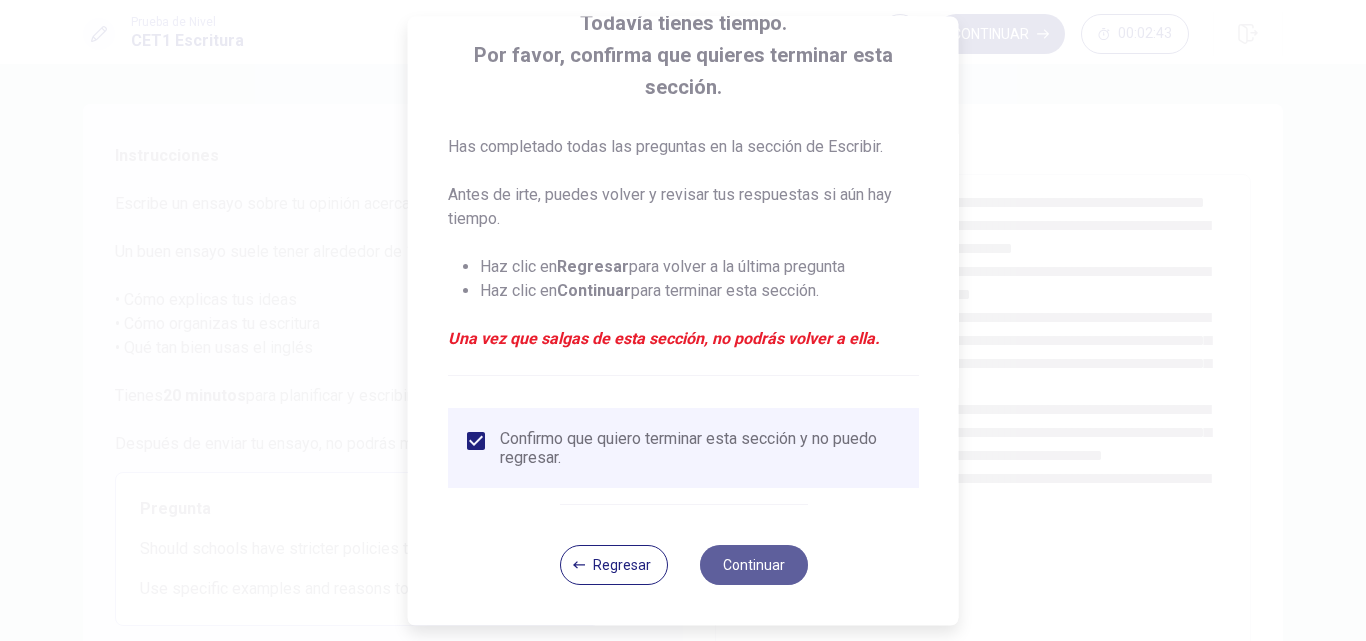 click on "Continuar" at bounding box center [753, 565] 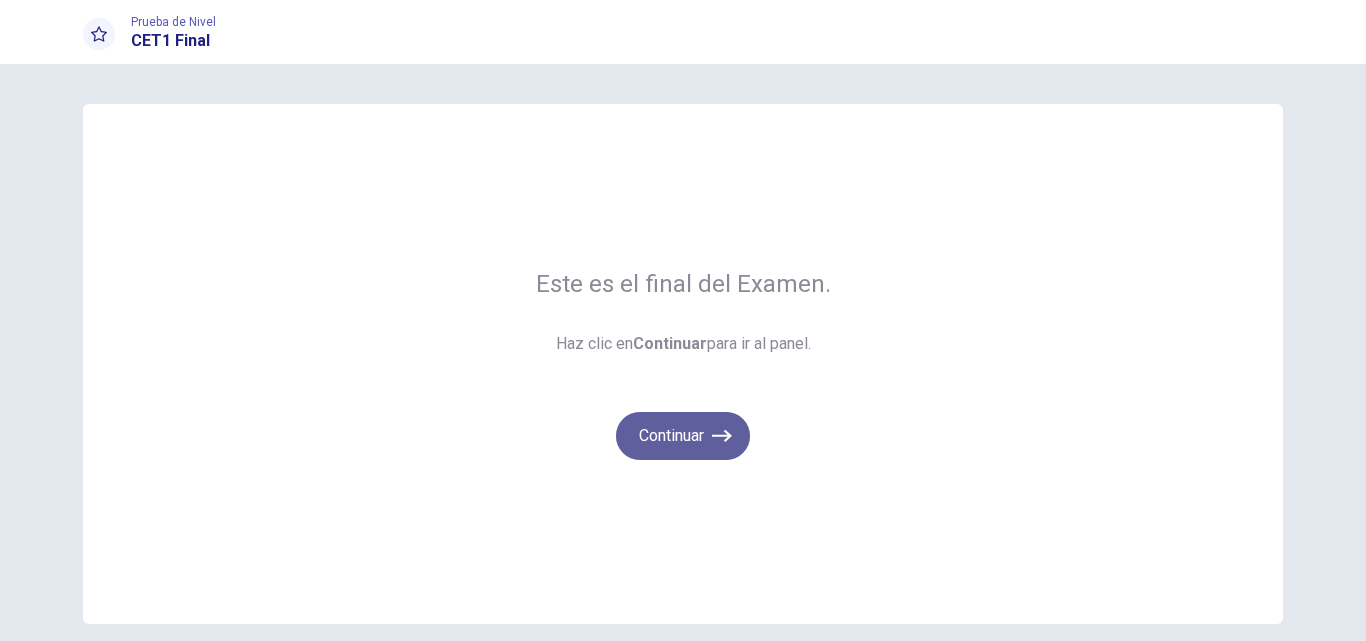 click on "Continuar" at bounding box center [683, 436] 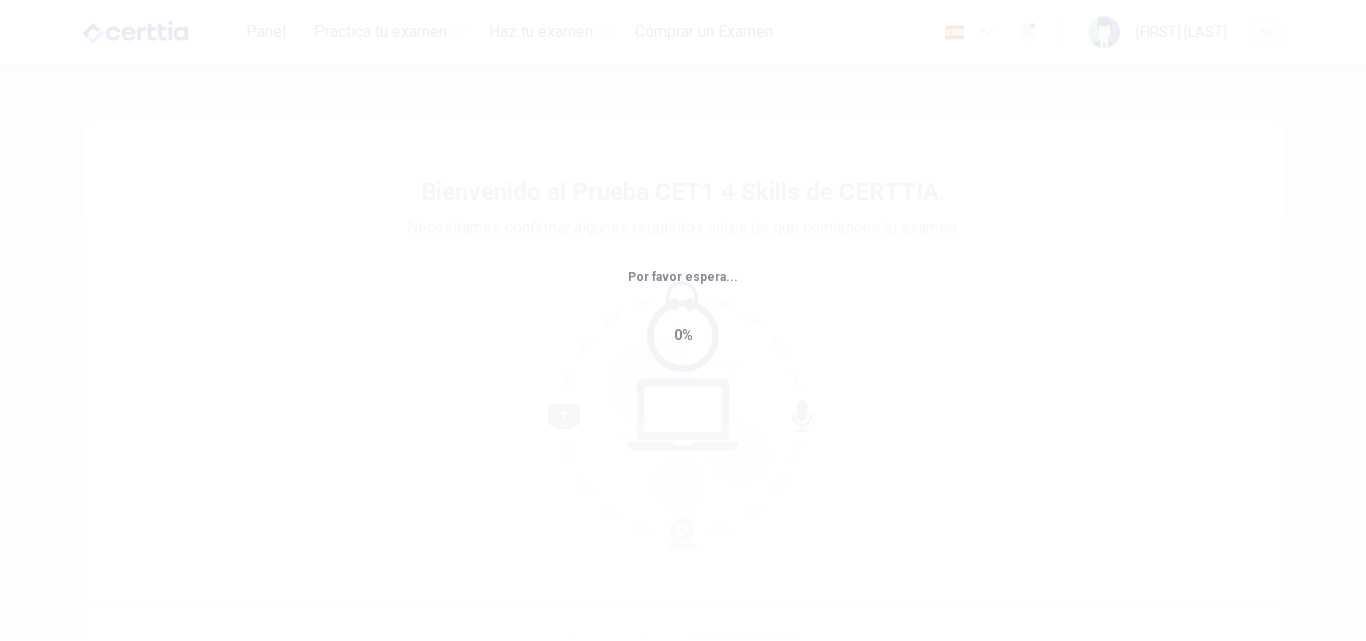 scroll, scrollTop: 0, scrollLeft: 0, axis: both 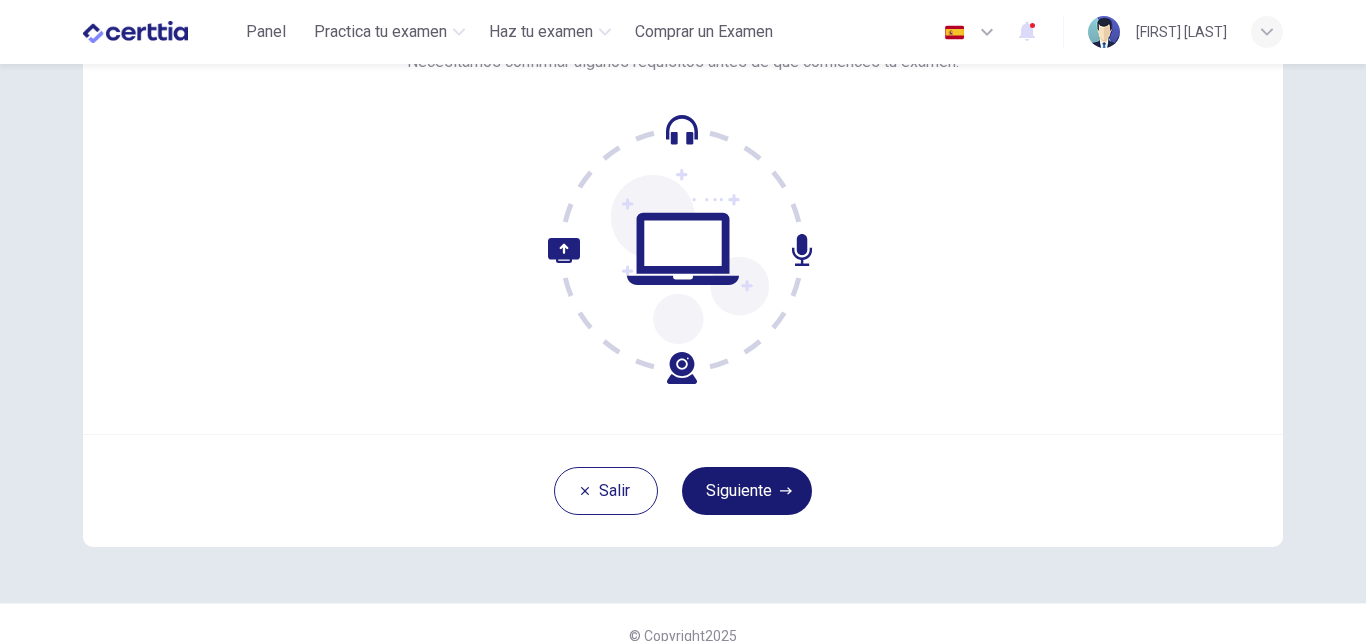 click on "Siguiente" at bounding box center [747, 491] 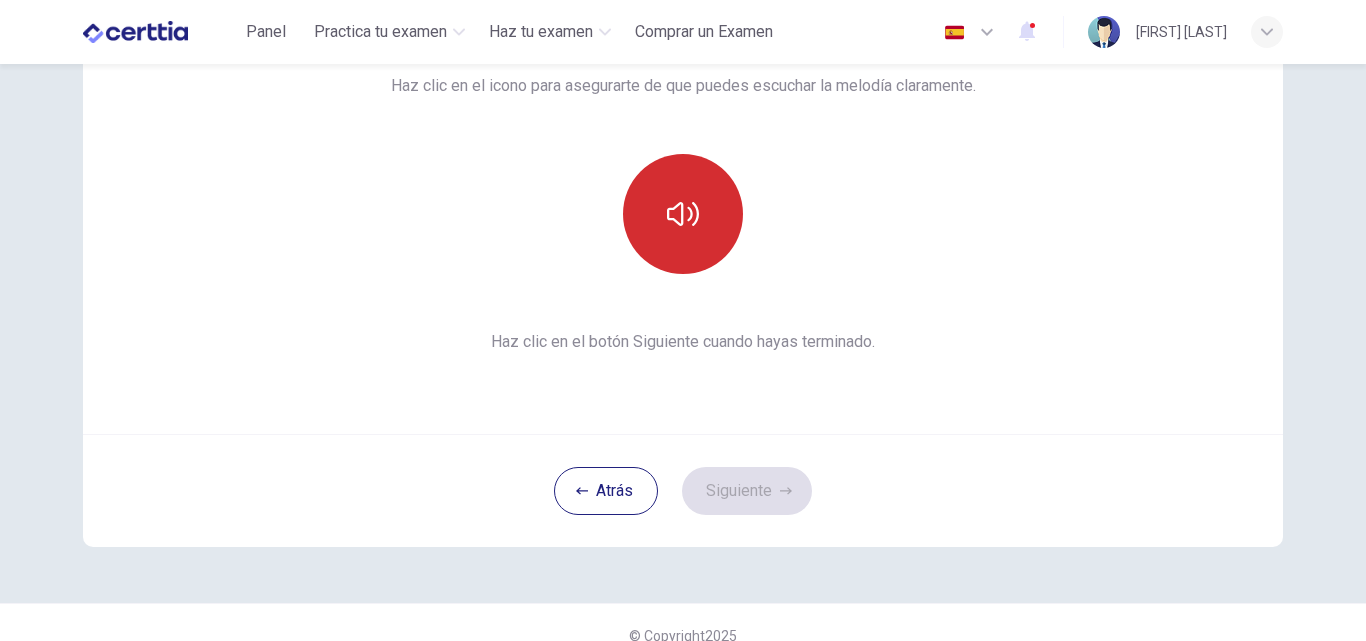 click at bounding box center [683, 214] 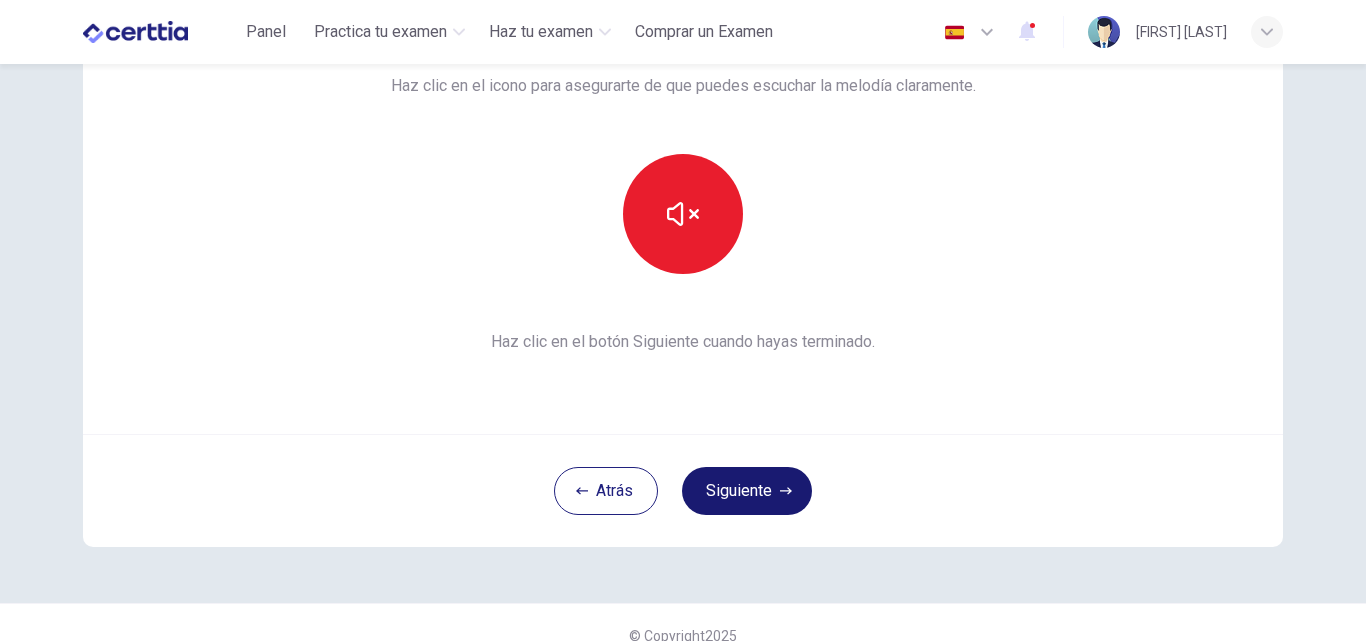 click on "Siguiente" at bounding box center (747, 491) 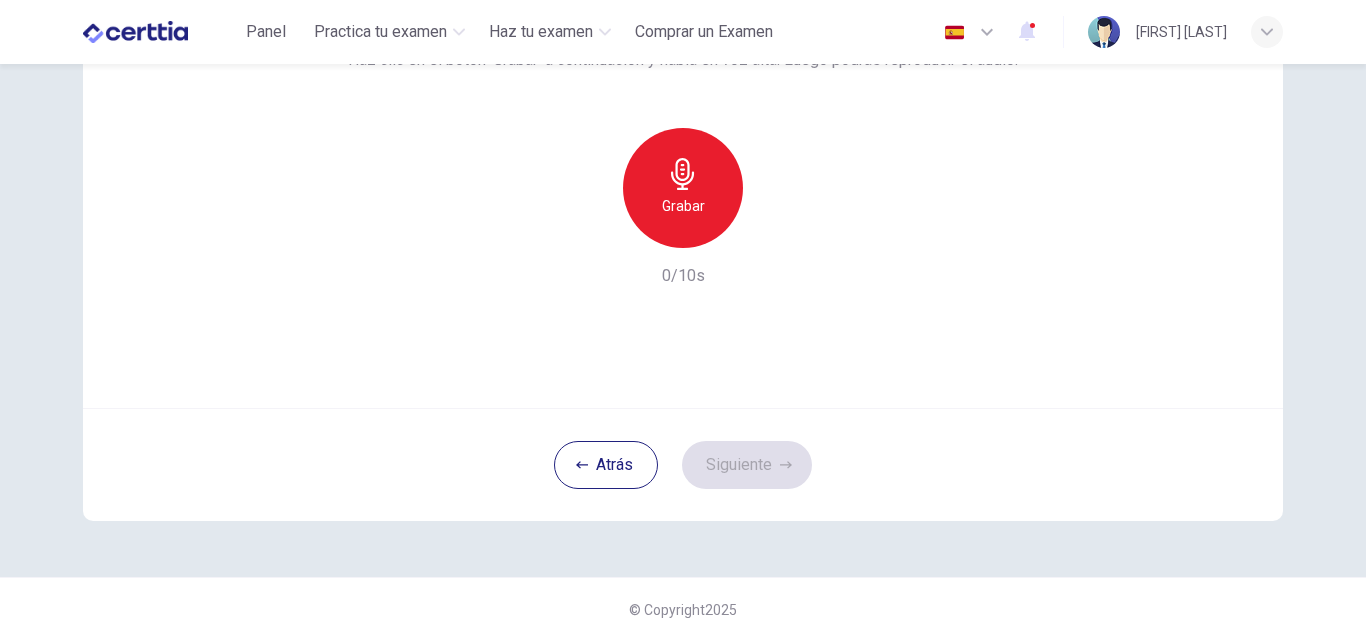 scroll, scrollTop: 0, scrollLeft: 0, axis: both 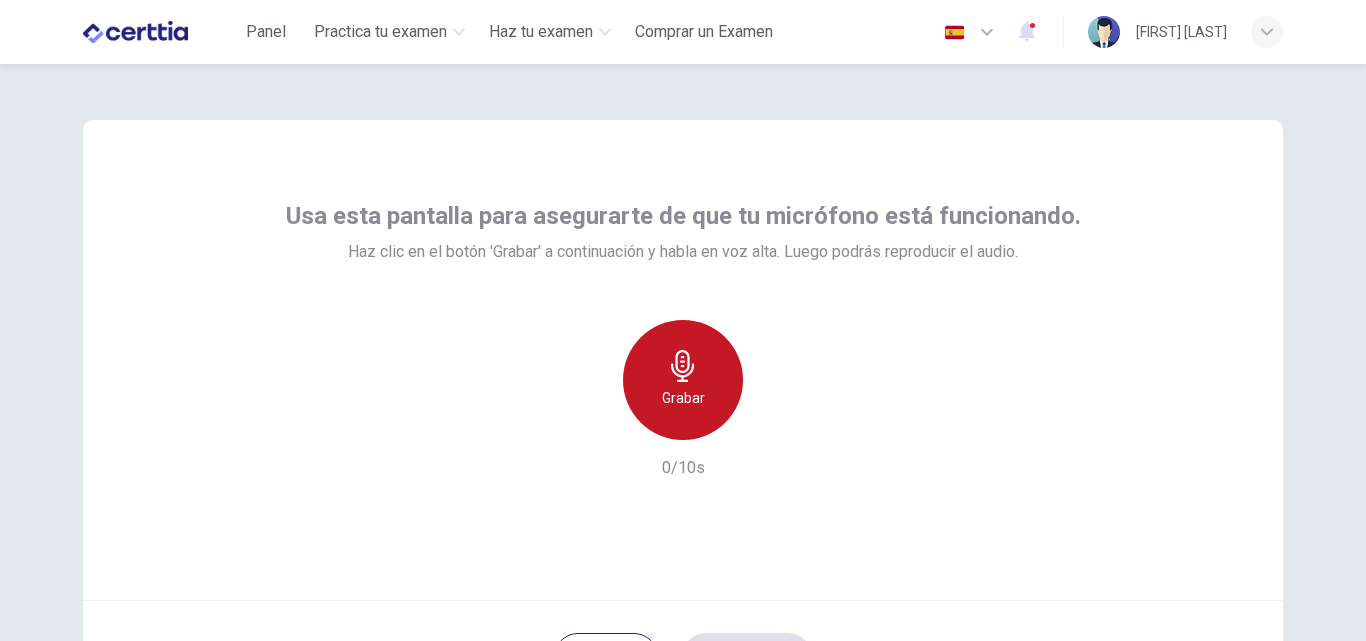 click 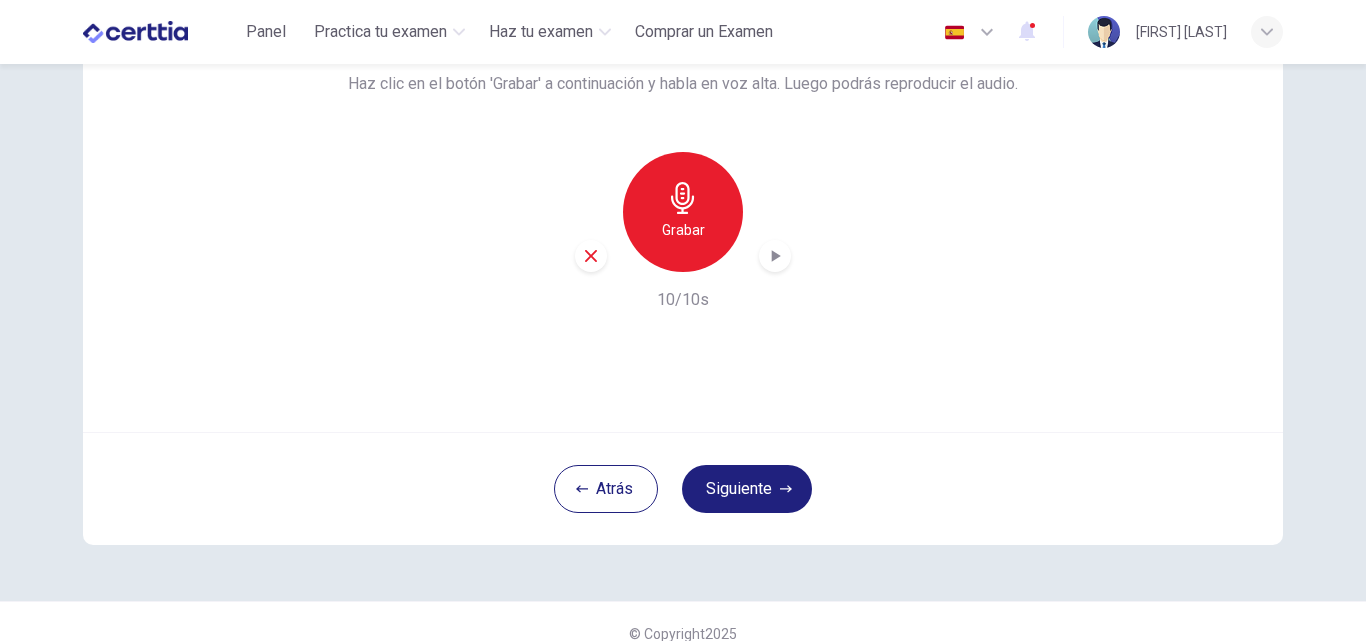 scroll, scrollTop: 192, scrollLeft: 0, axis: vertical 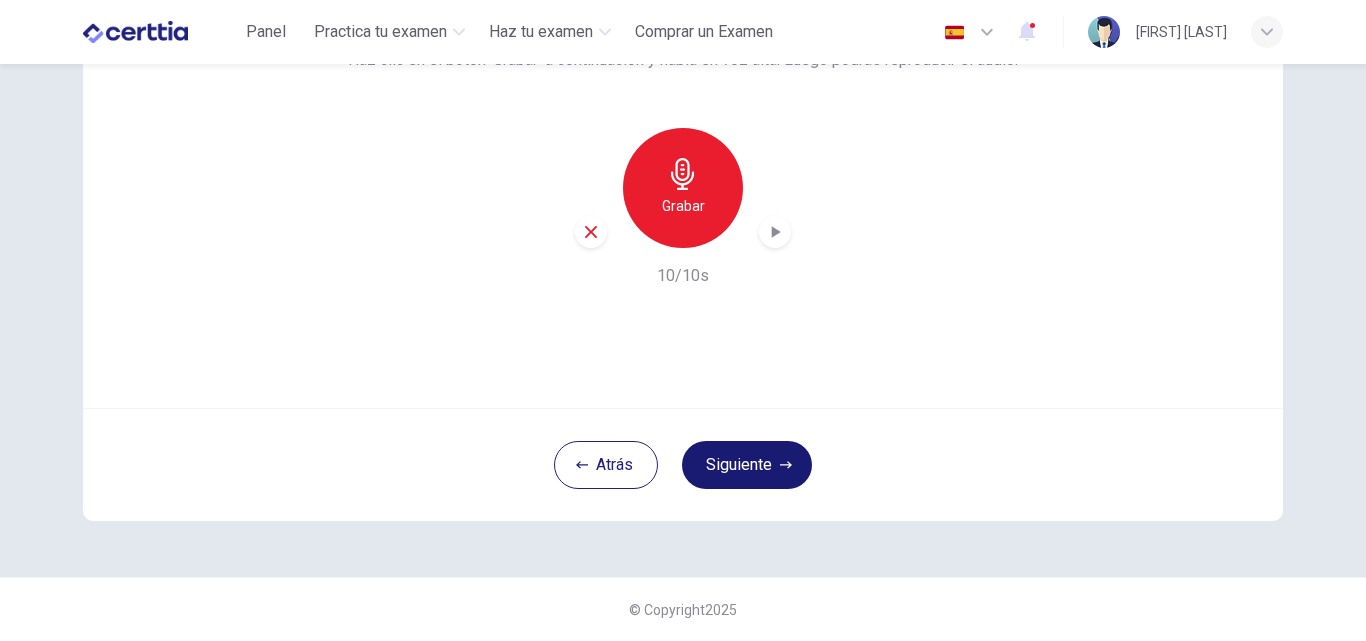 click on "Siguiente" at bounding box center (747, 465) 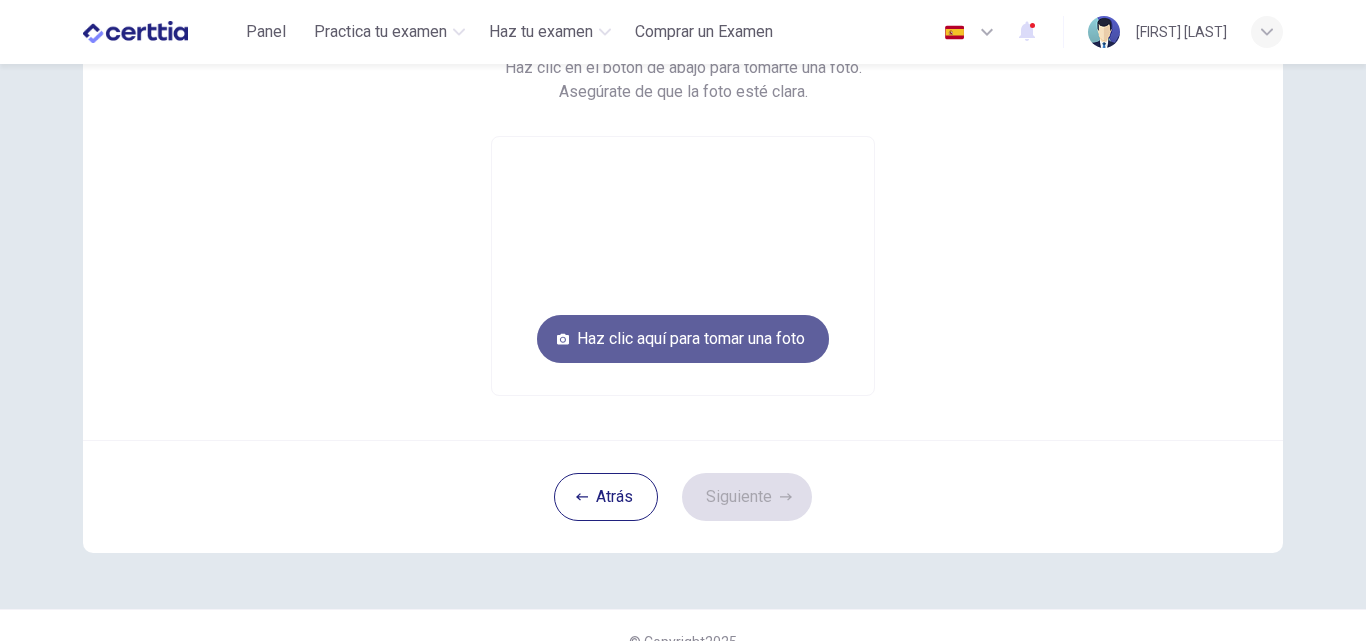 click on "Haz clic aquí para tomar una foto" at bounding box center (683, 339) 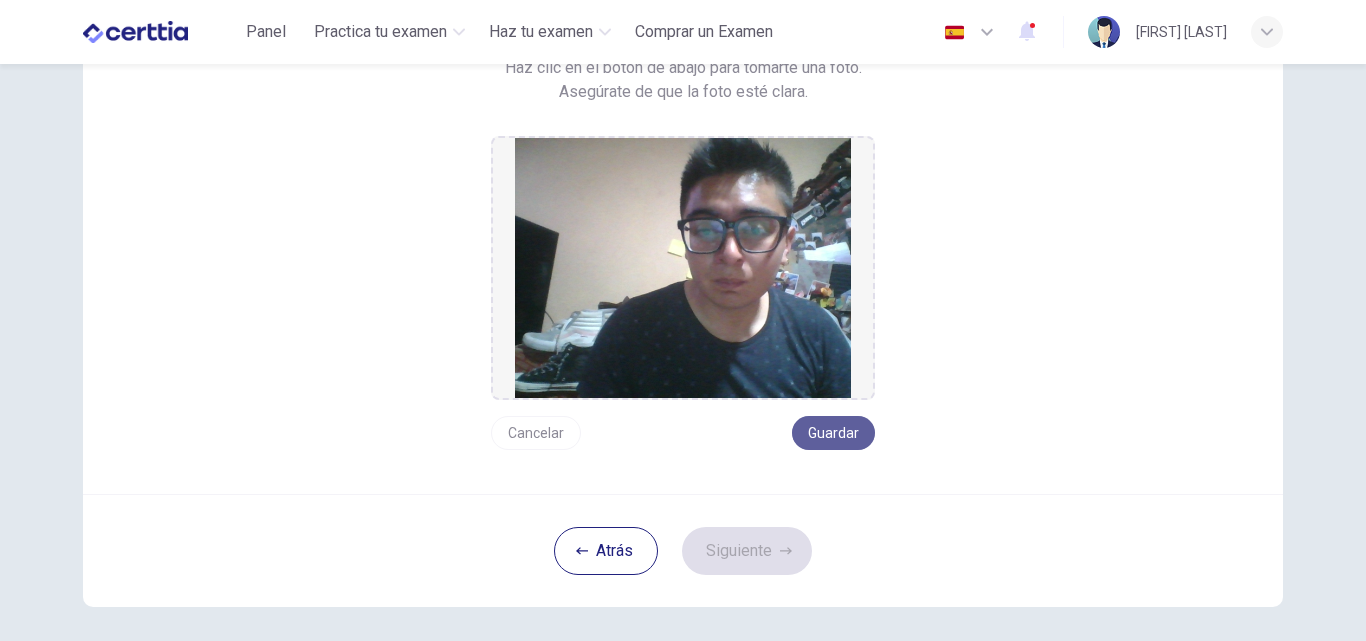 click on "Guardar" at bounding box center [833, 433] 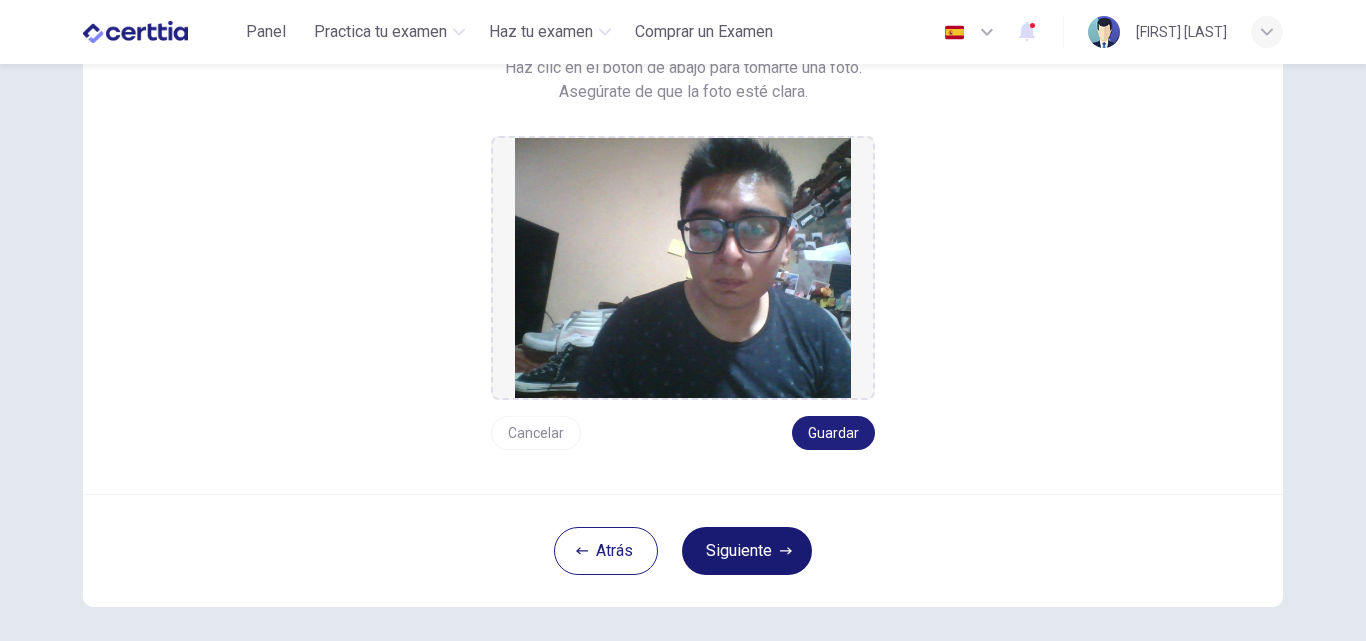 click on "Siguiente" at bounding box center (747, 551) 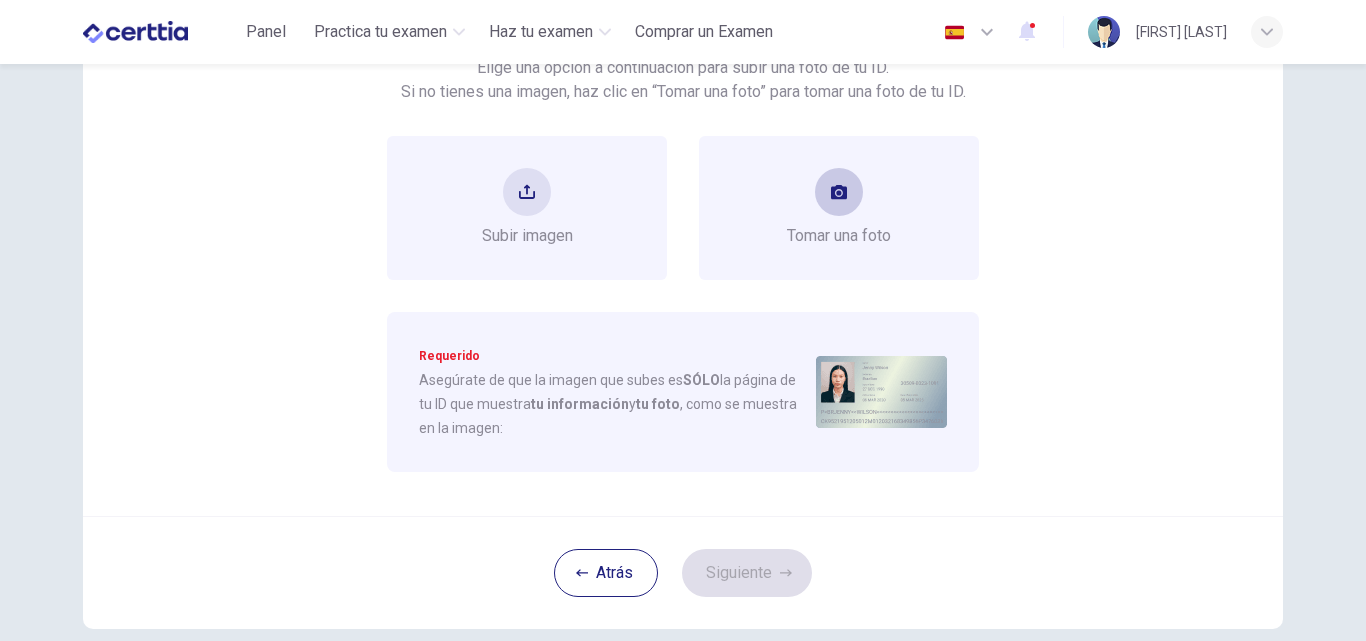 click on "Tomar una foto" at bounding box center [839, 236] 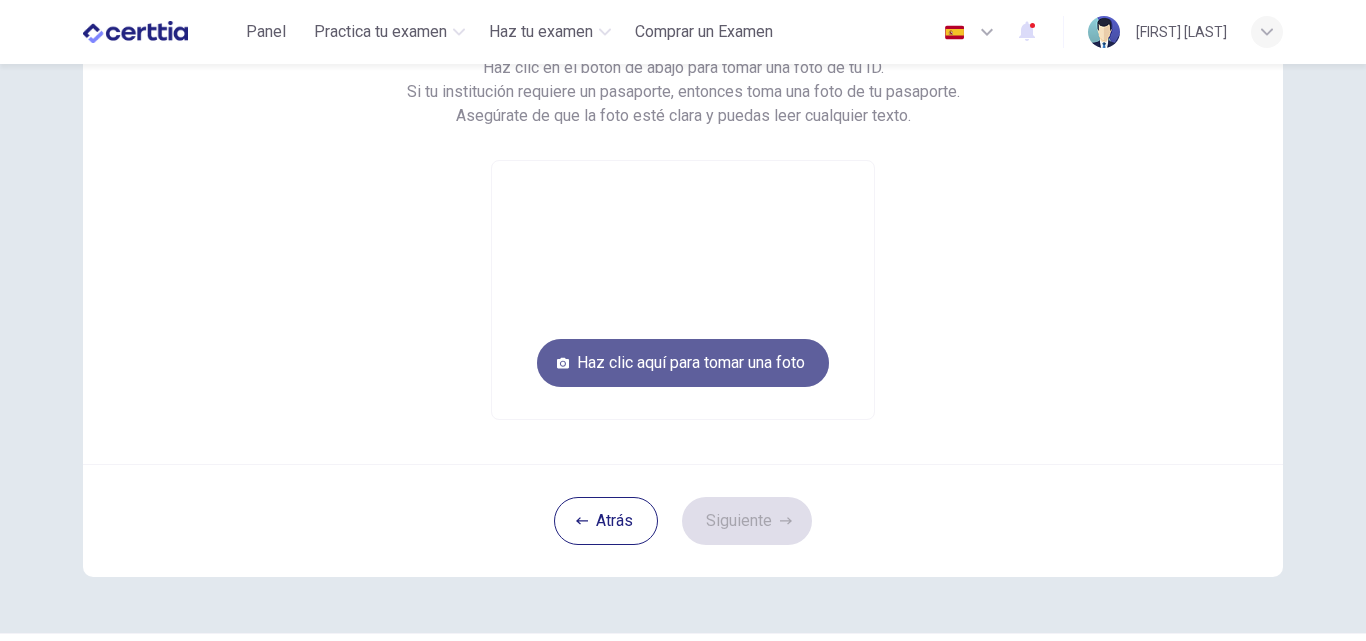 click on "Haz clic aquí para tomar una foto" at bounding box center (683, 363) 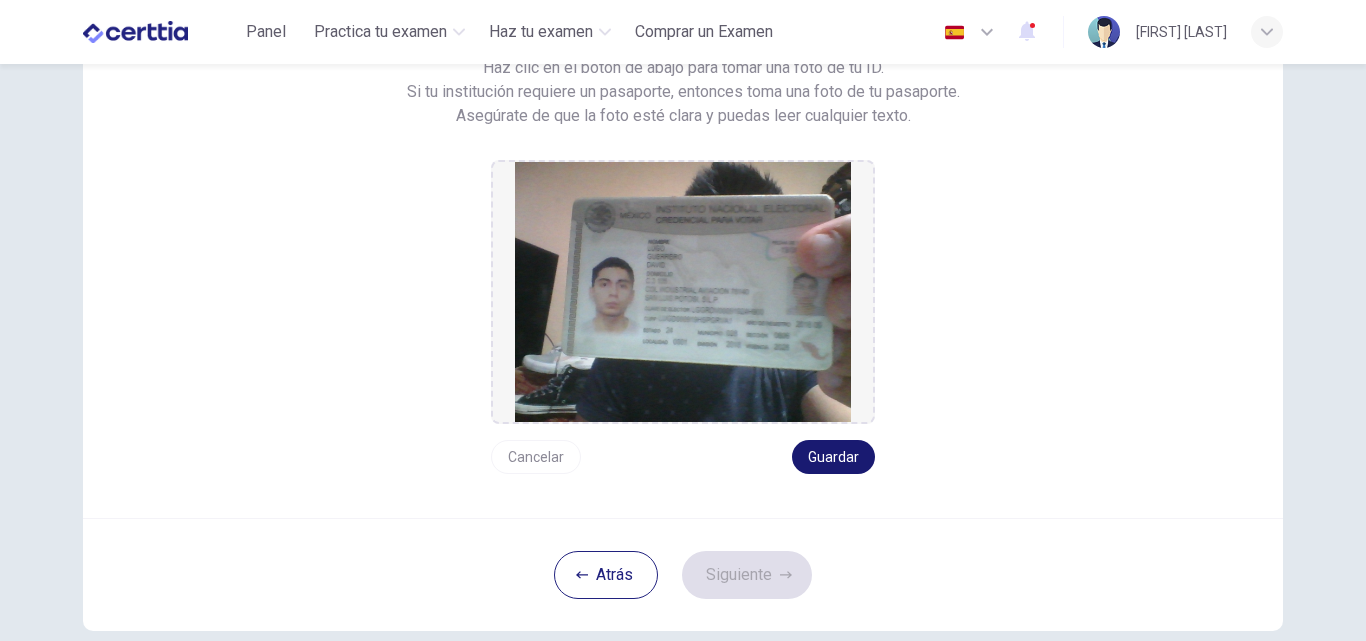 click on "Guardar" at bounding box center (833, 457) 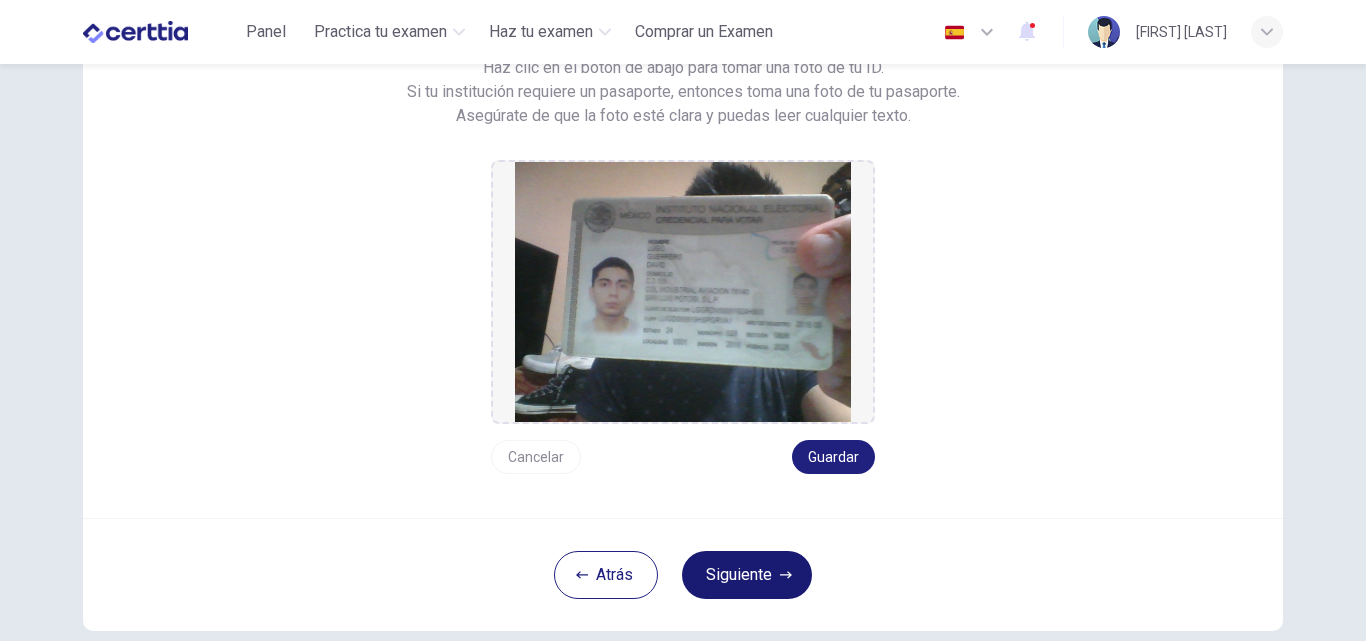 click on "Siguiente" at bounding box center (747, 575) 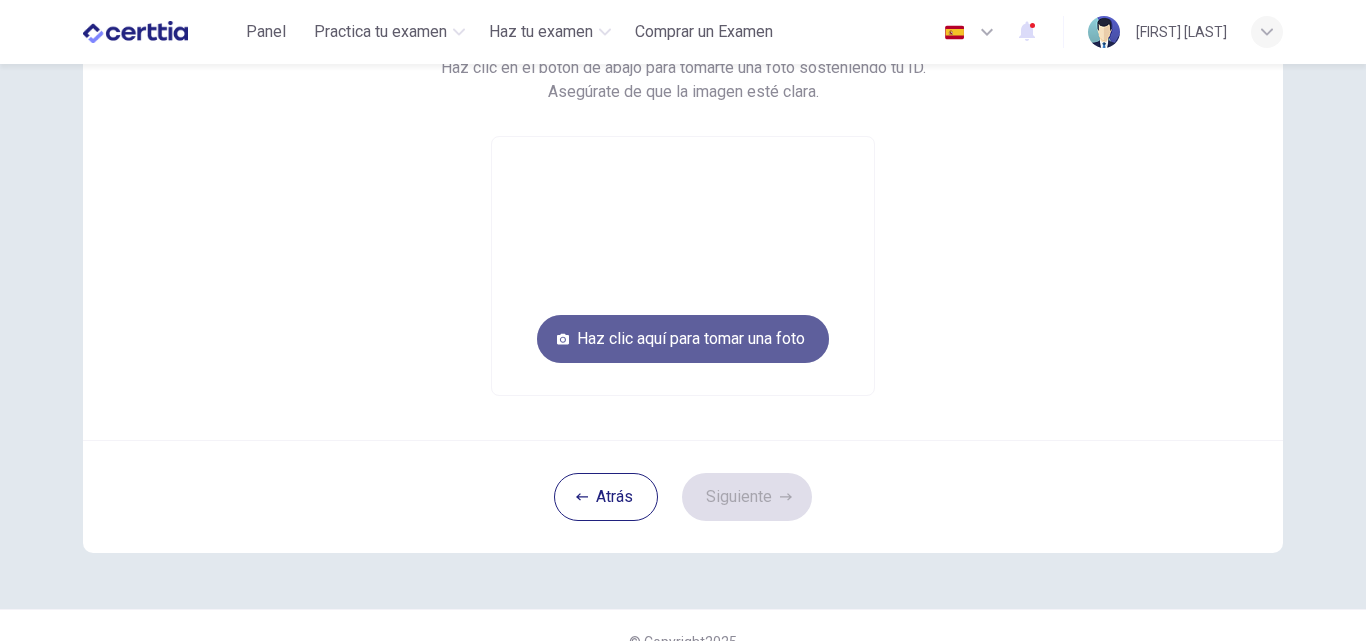 click on "Haz clic aquí para tomar una foto" at bounding box center [683, 339] 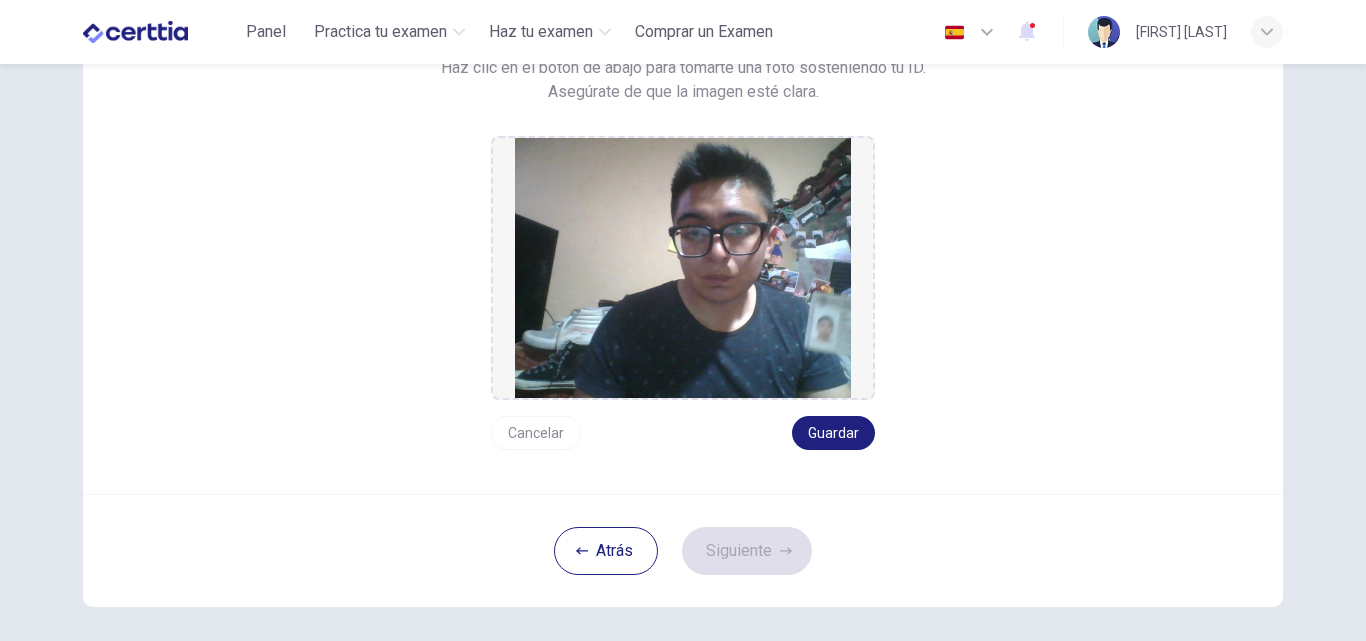 click on "Cancelar" at bounding box center [536, 433] 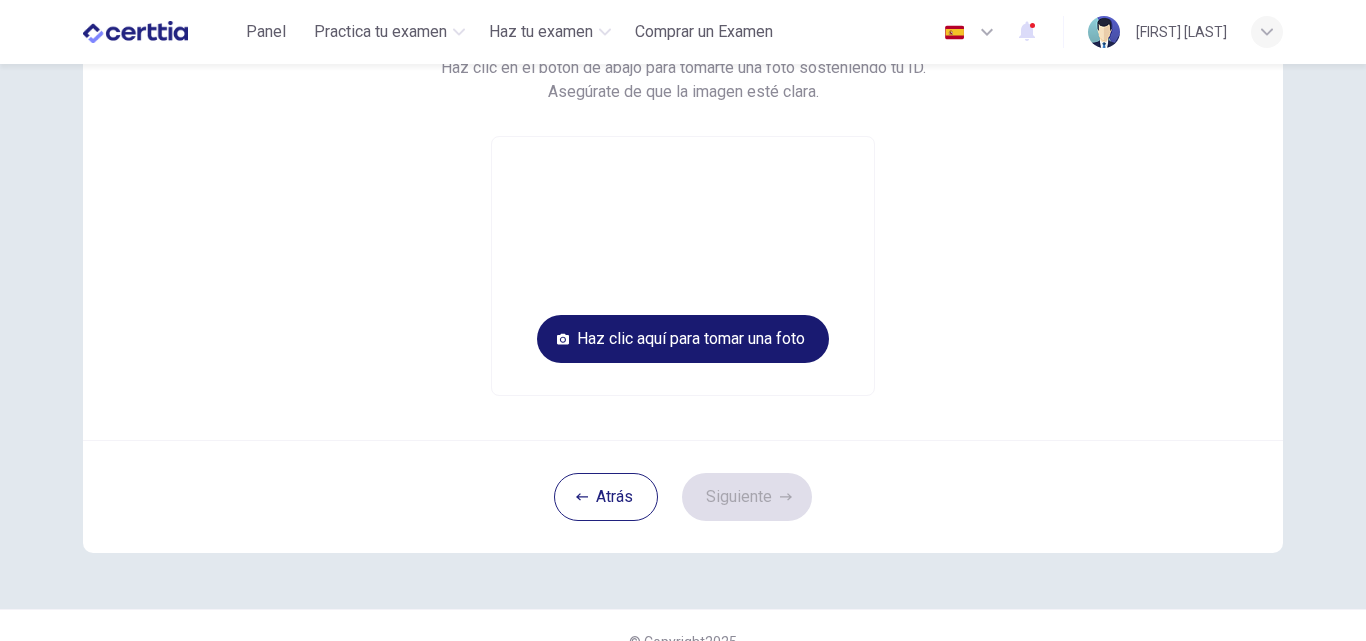 click on "Haz clic aquí para tomar una foto" at bounding box center [683, 339] 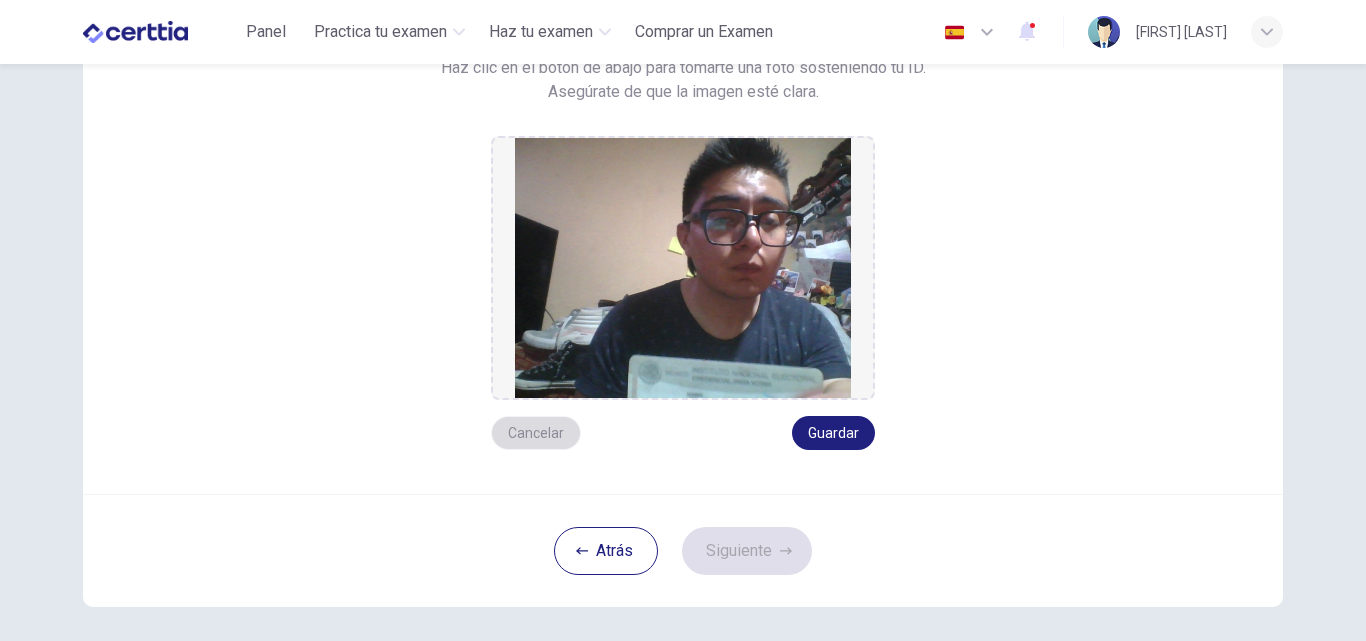 click on "Cancelar" at bounding box center (536, 433) 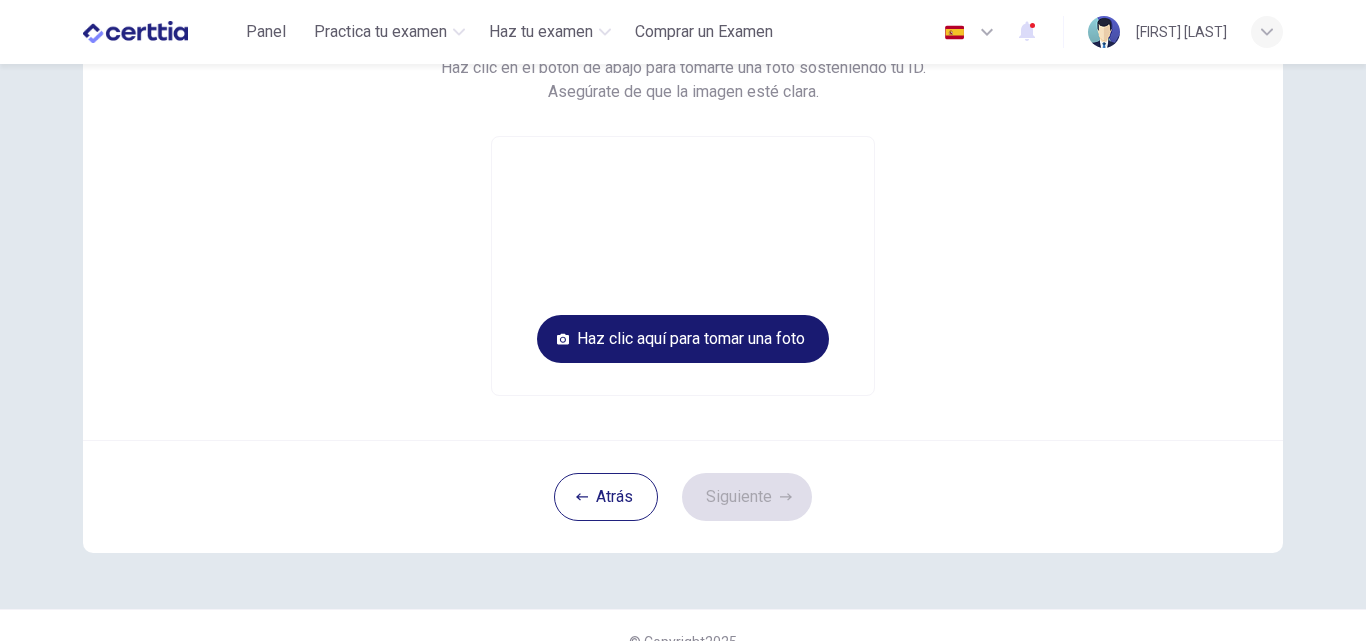 click on "Haz clic aquí para tomar una foto" at bounding box center (683, 339) 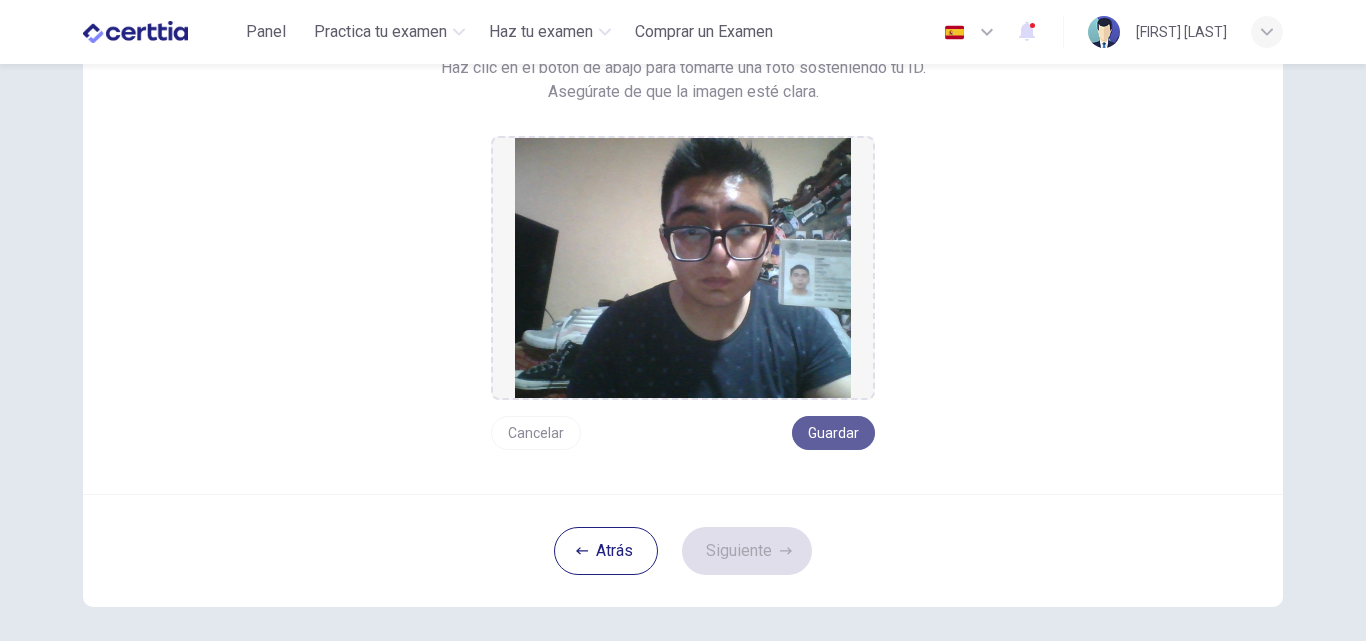 click on "Guardar" at bounding box center (833, 433) 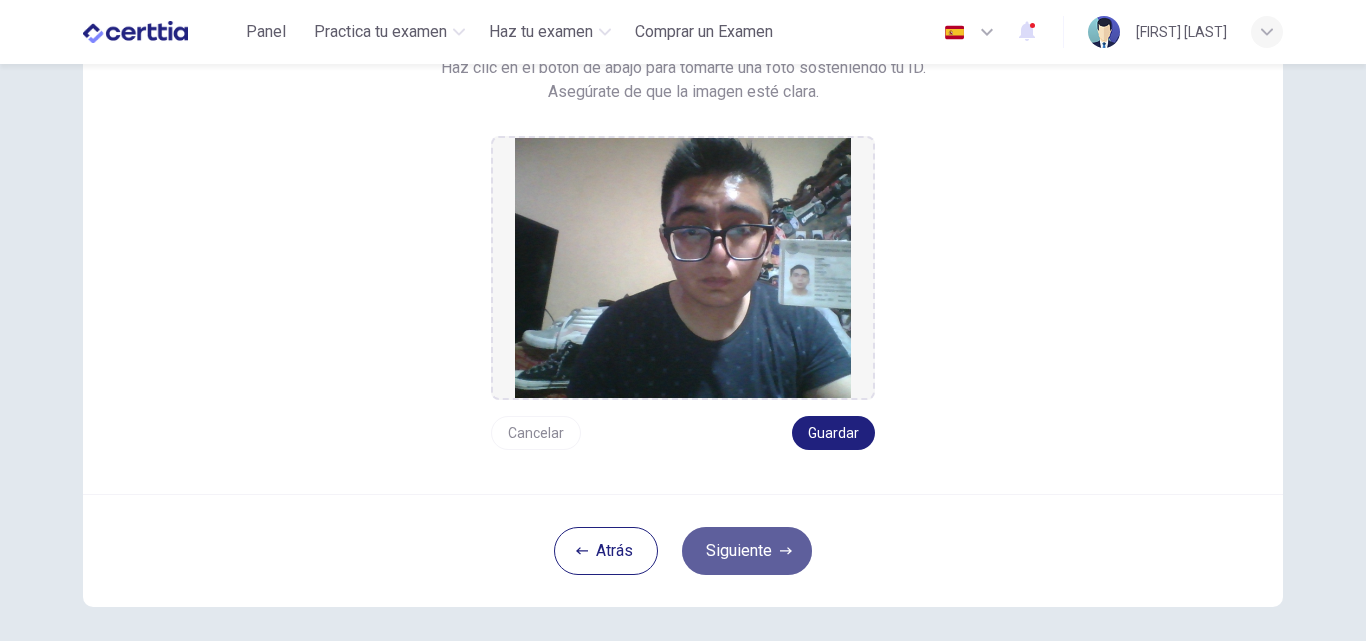 click on "Siguiente" at bounding box center (747, 551) 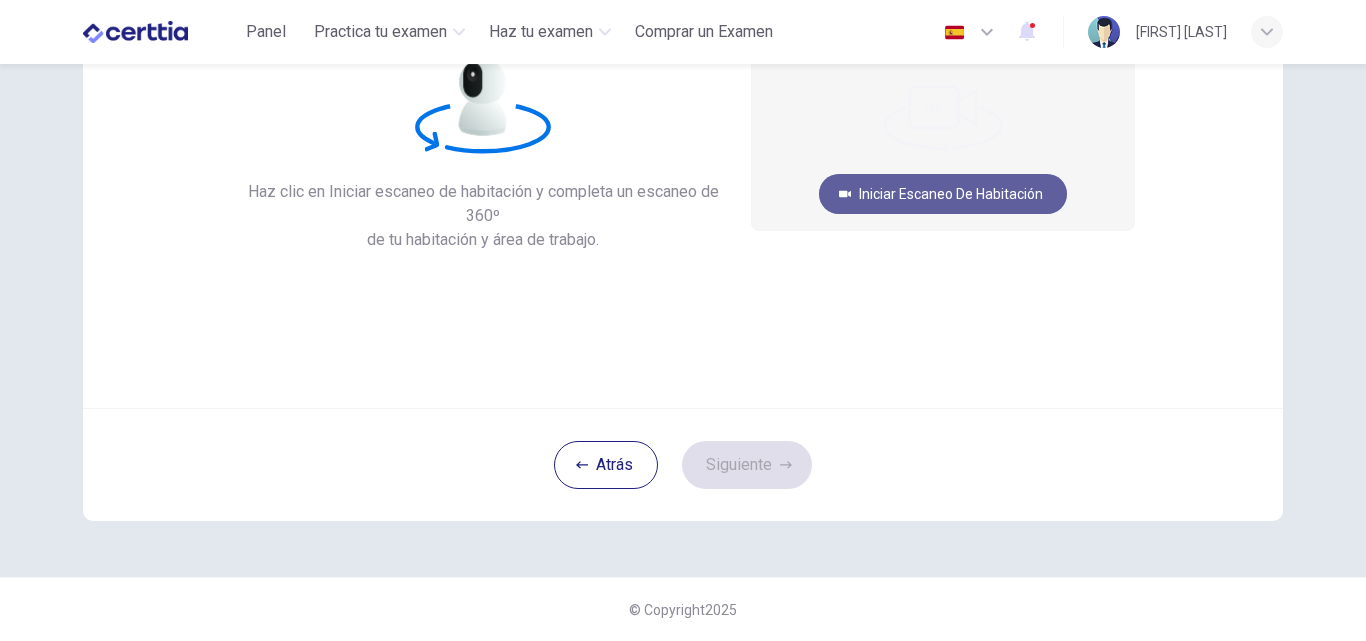 click on "Iniciar escaneo de habitación" at bounding box center (943, 194) 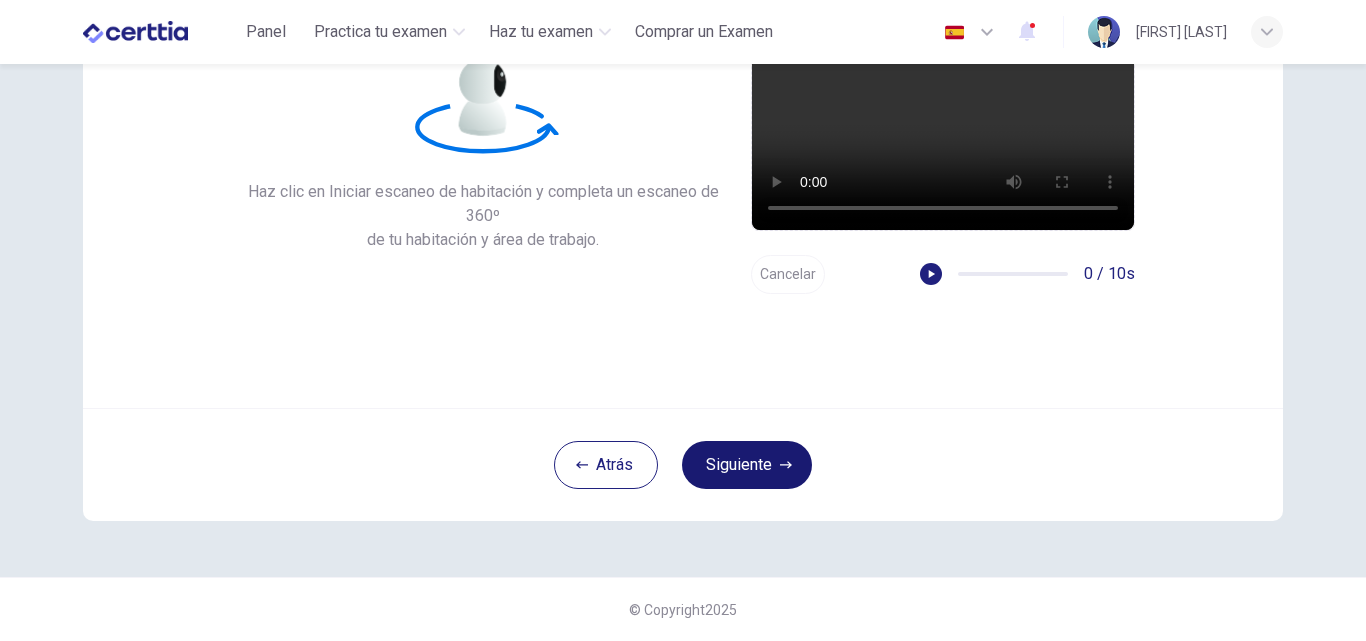 click on "Siguiente" at bounding box center (747, 465) 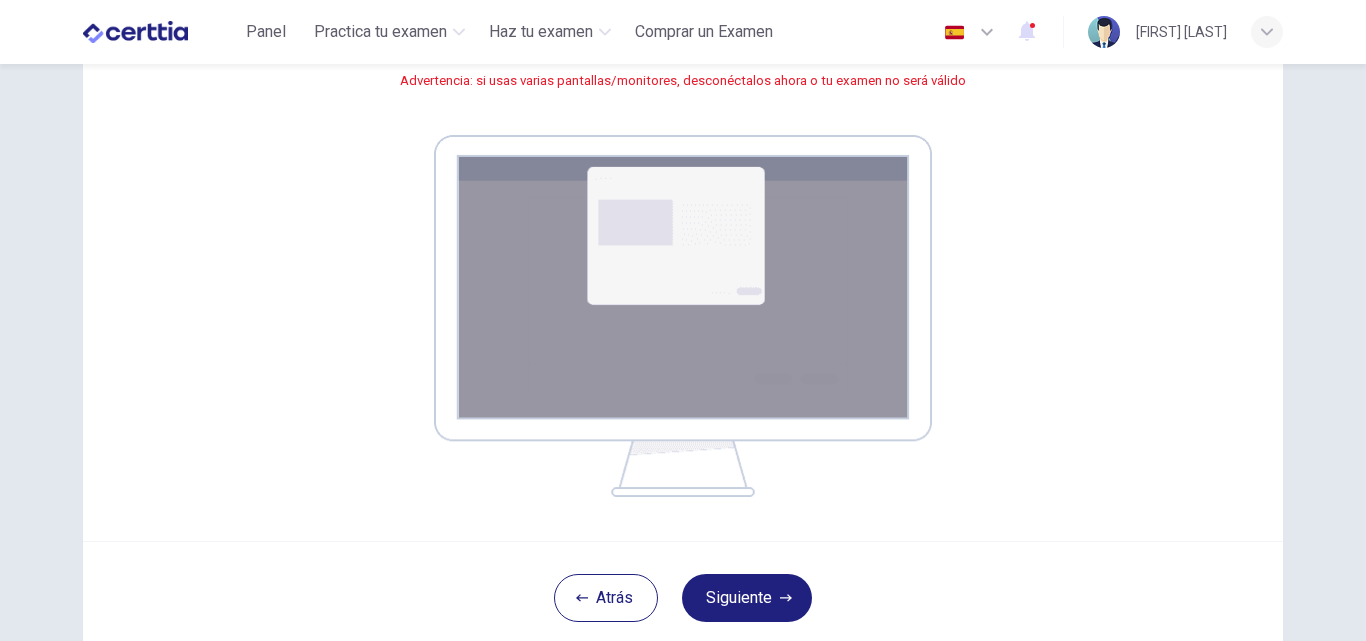 scroll, scrollTop: 296, scrollLeft: 0, axis: vertical 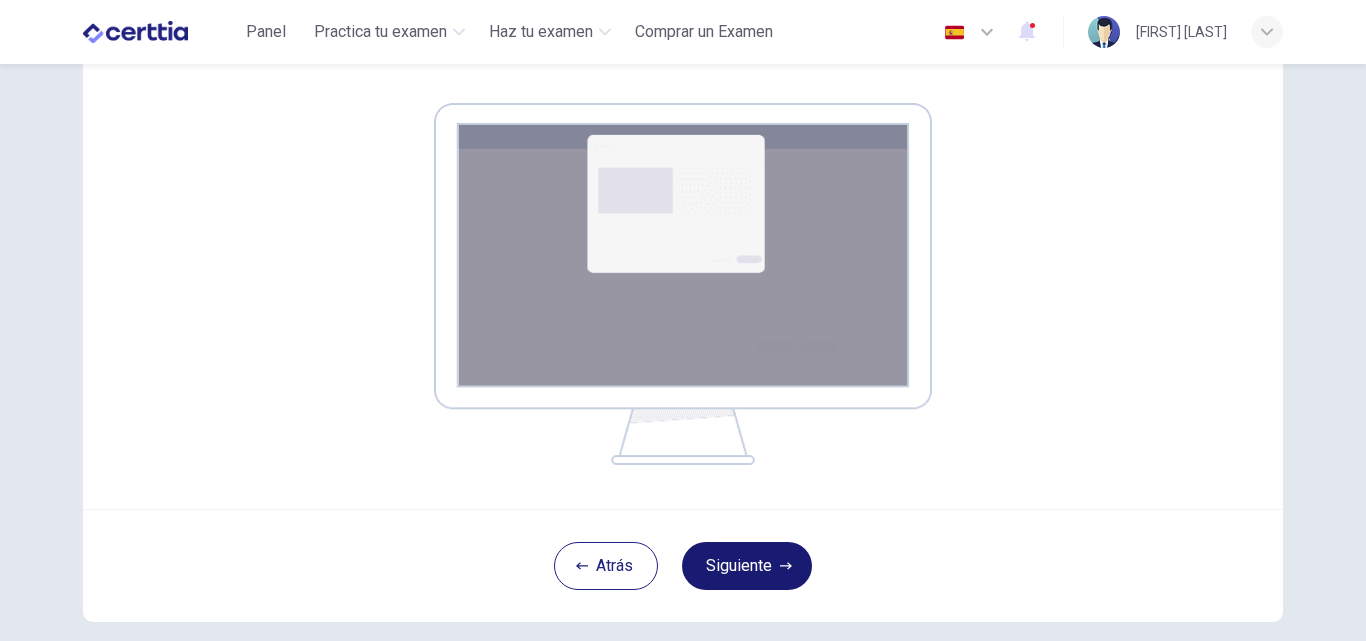 click on "Siguiente" at bounding box center (747, 566) 